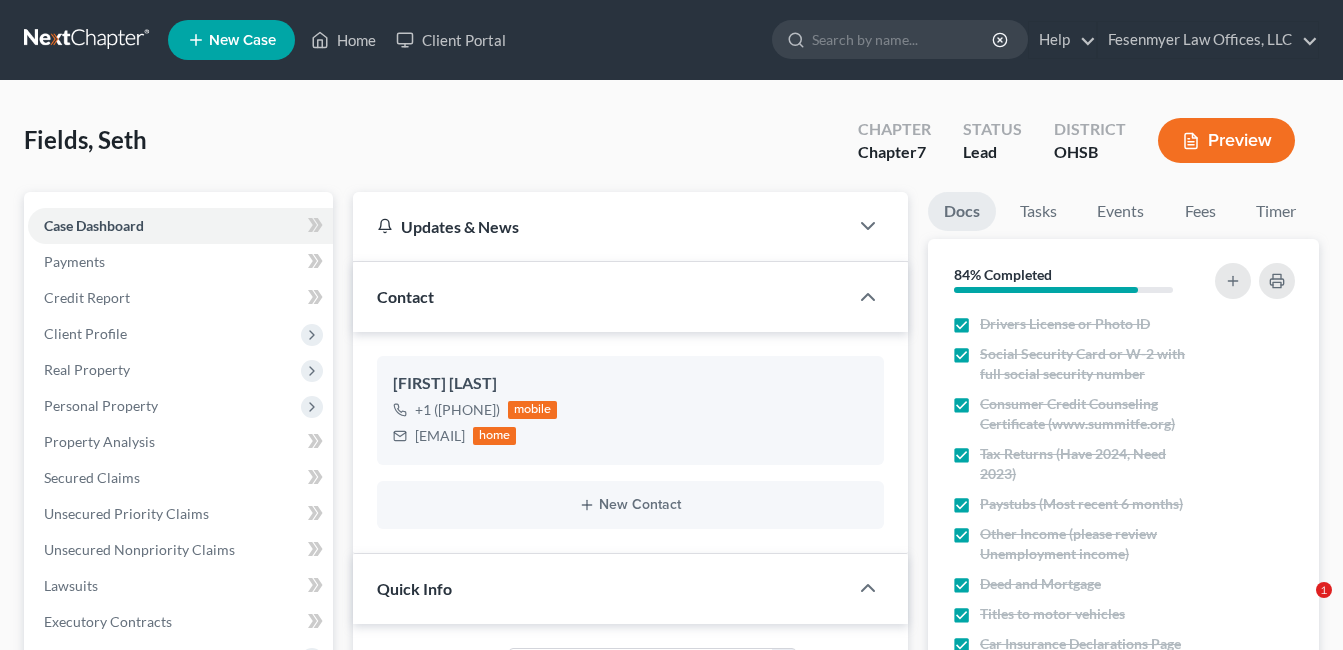 select on "5" 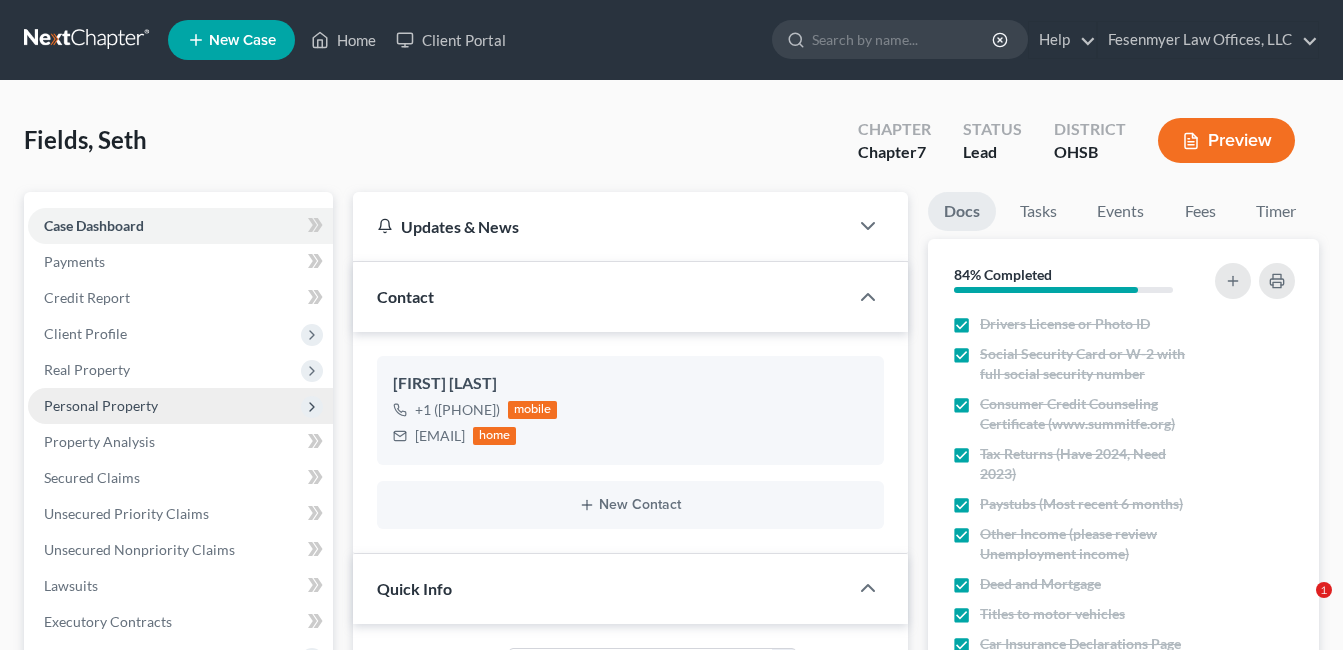 scroll, scrollTop: 0, scrollLeft: 0, axis: both 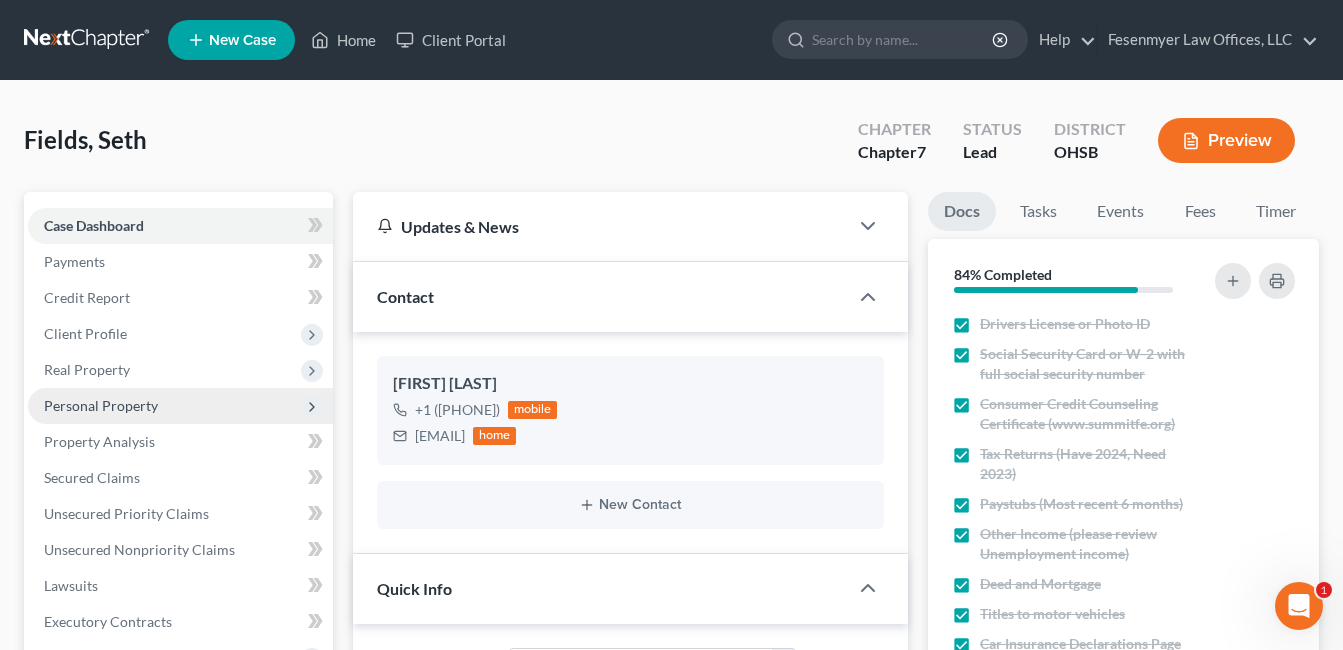 click on "Personal Property" at bounding box center [180, 406] 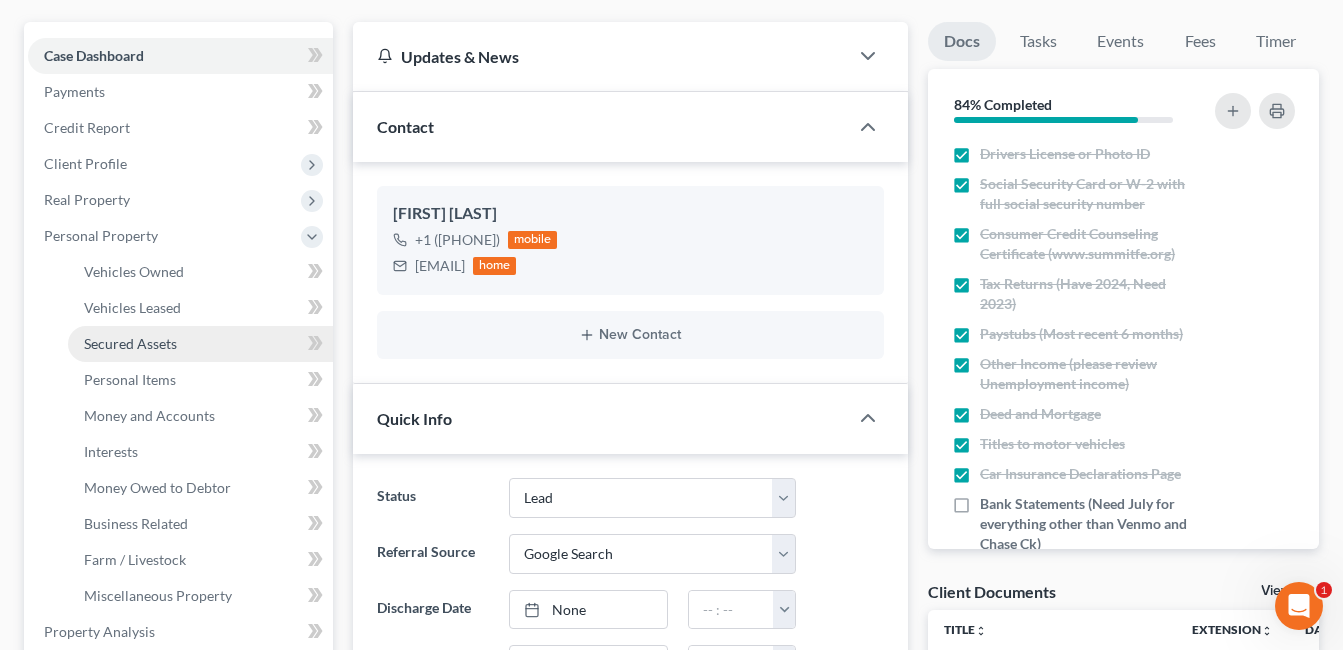 scroll, scrollTop: 200, scrollLeft: 0, axis: vertical 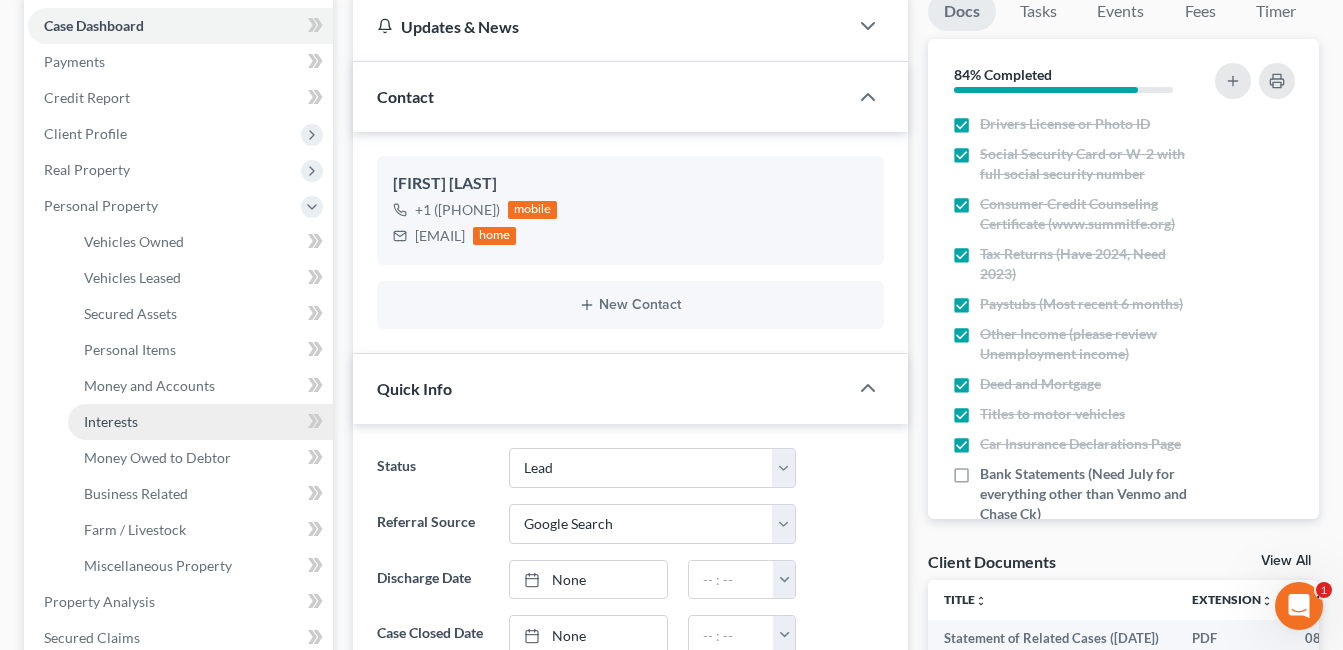 click on "Interests" at bounding box center (200, 422) 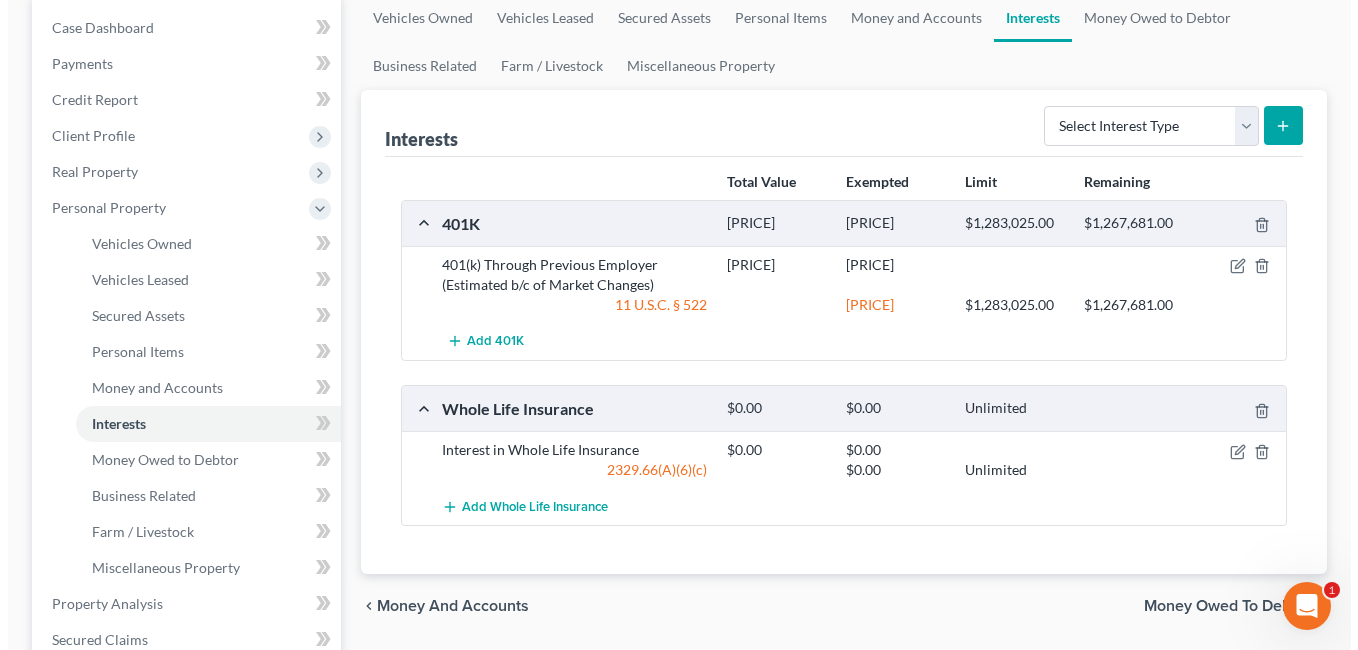 scroll, scrollTop: 200, scrollLeft: 0, axis: vertical 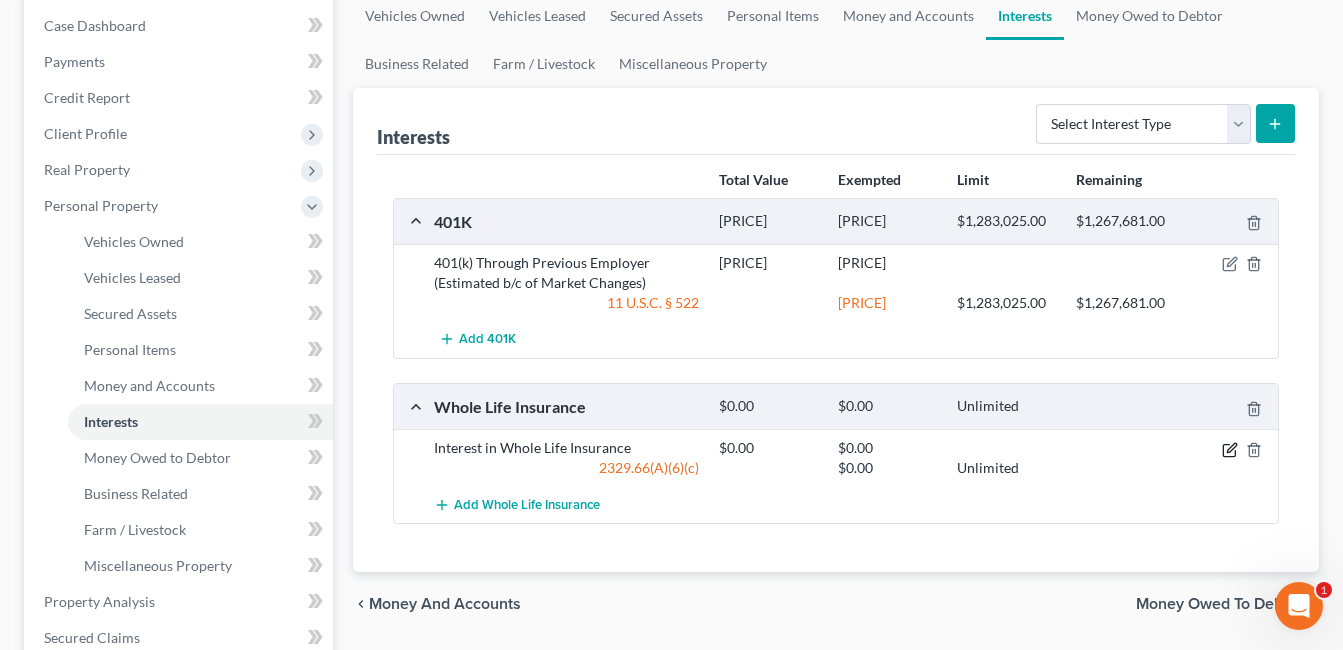 click 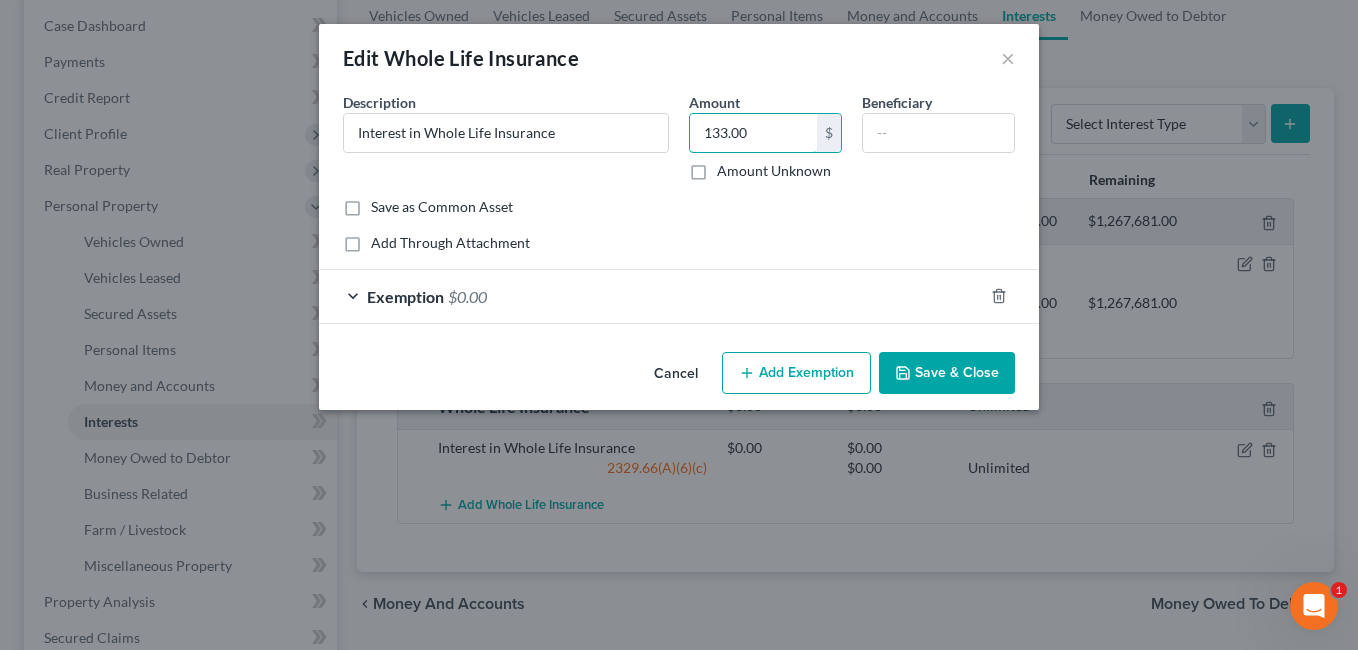 type on "133.00" 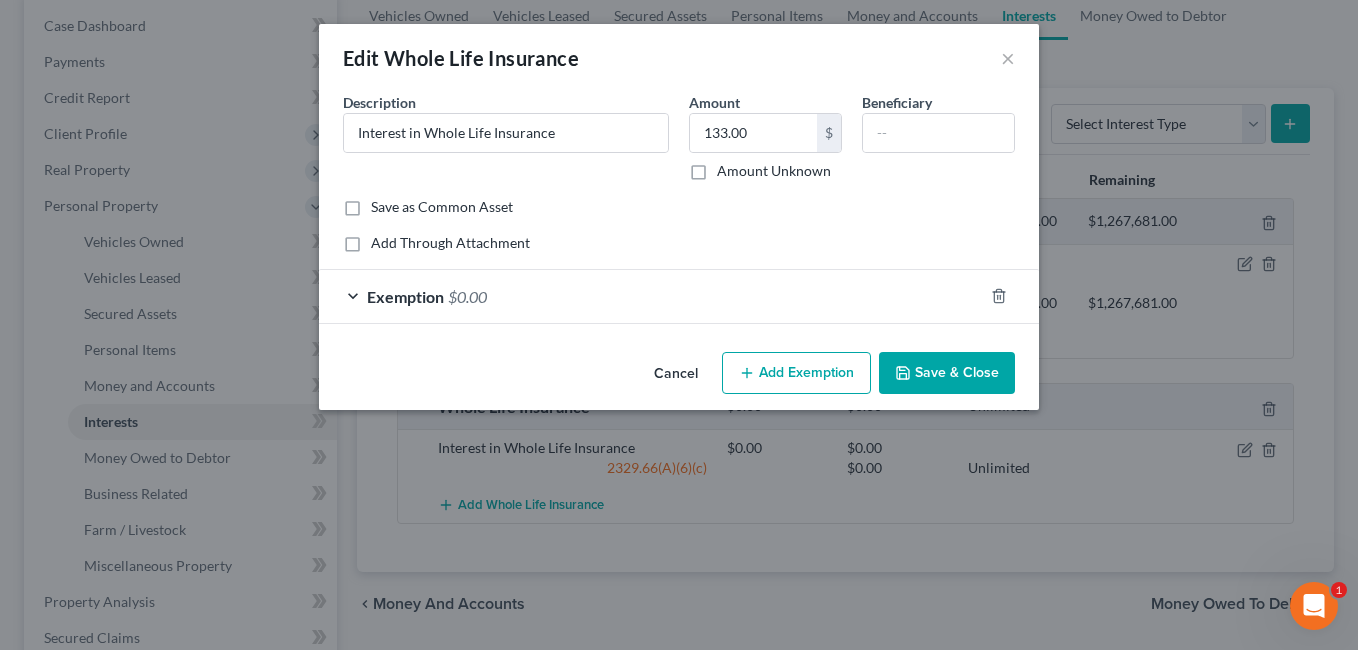 click on "Exemption $0.00" at bounding box center (651, 296) 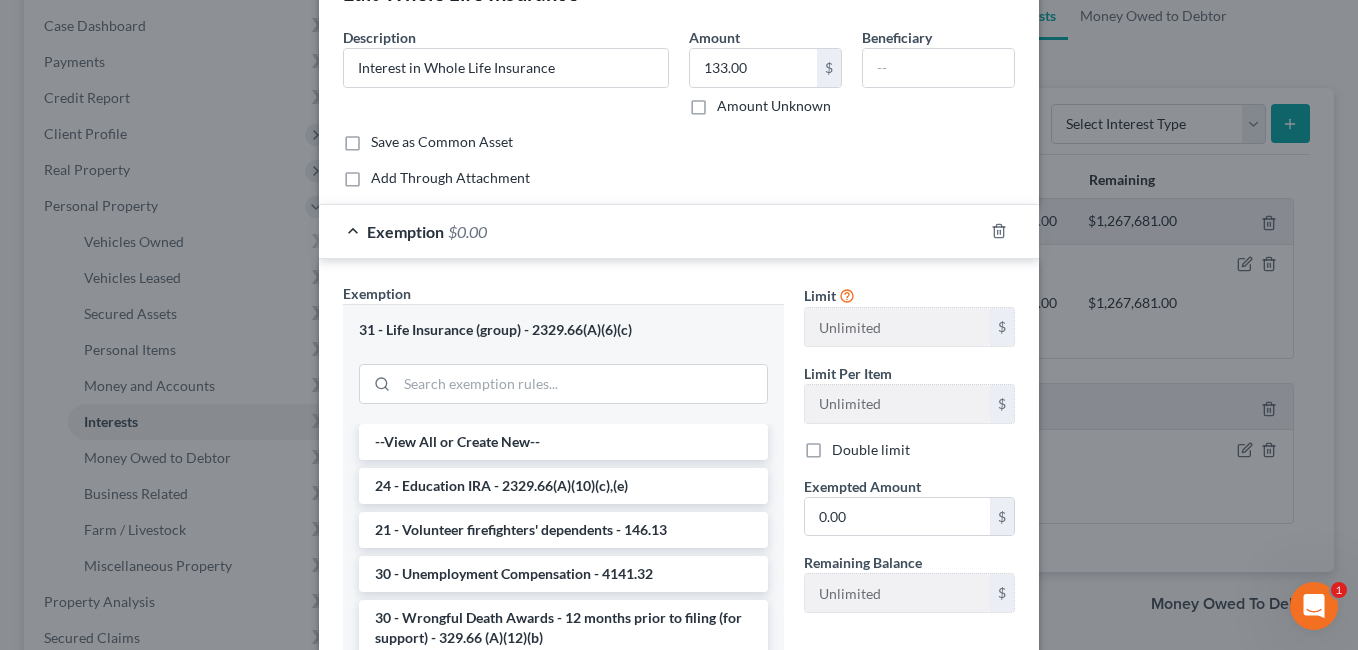 scroll, scrollTop: 100, scrollLeft: 0, axis: vertical 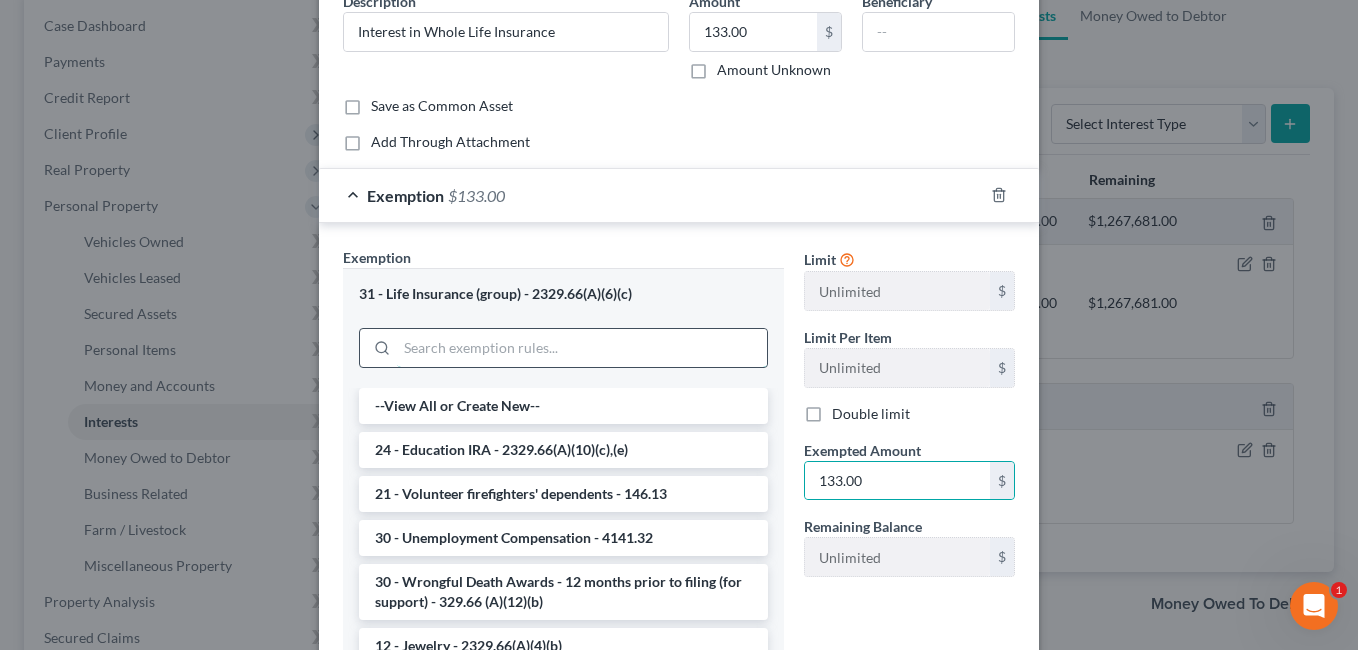 click at bounding box center (582, 348) 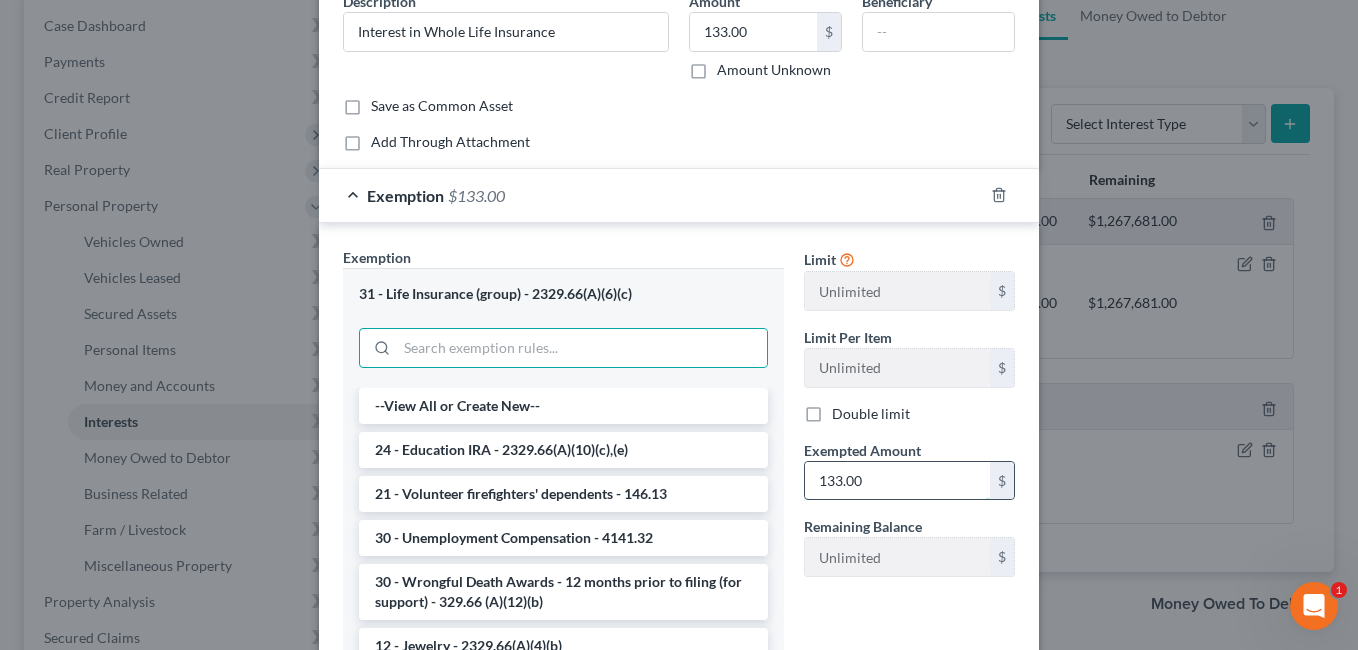 click on "133.00" at bounding box center [897, 481] 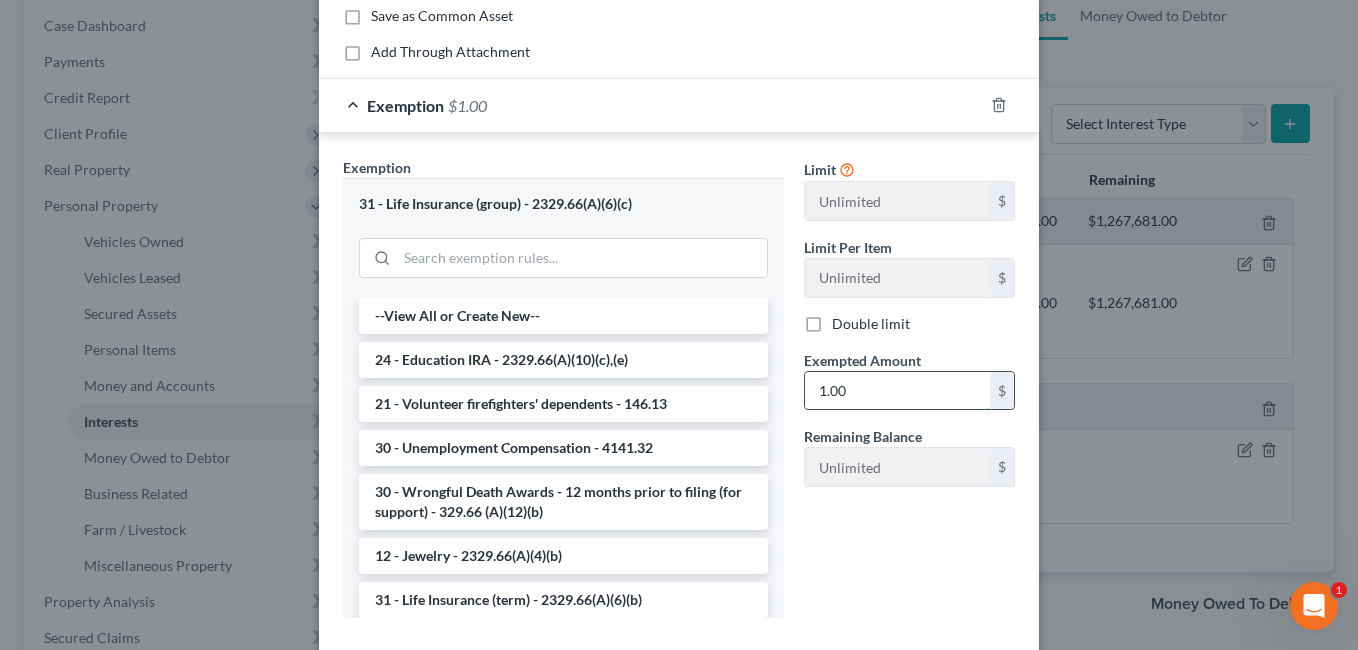 scroll, scrollTop: 301, scrollLeft: 0, axis: vertical 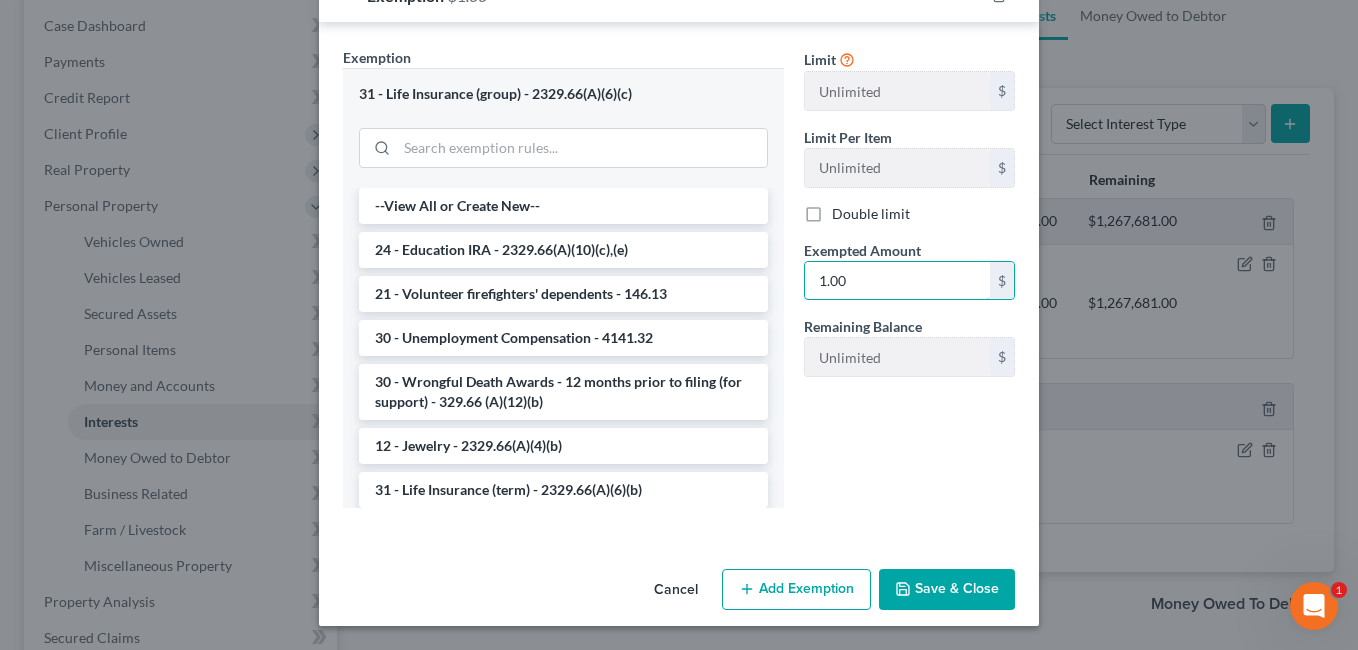 type on "1.00" 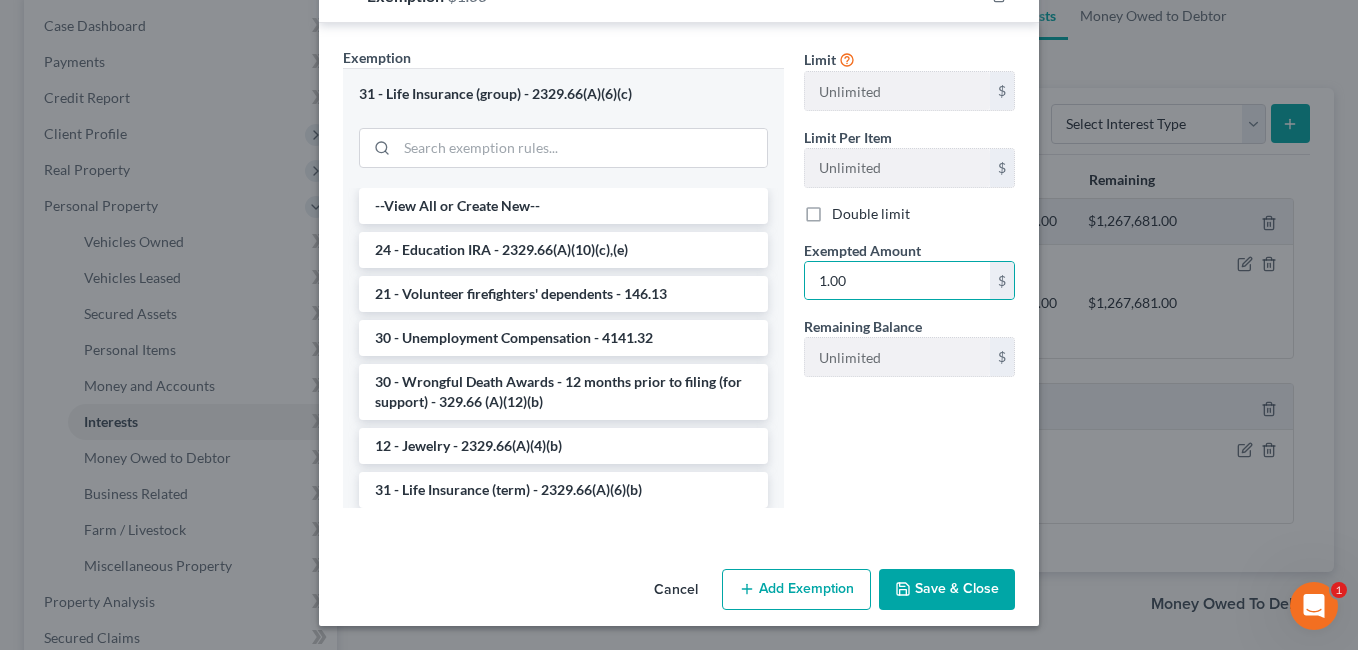 click on "Add Exemption" at bounding box center (796, 590) 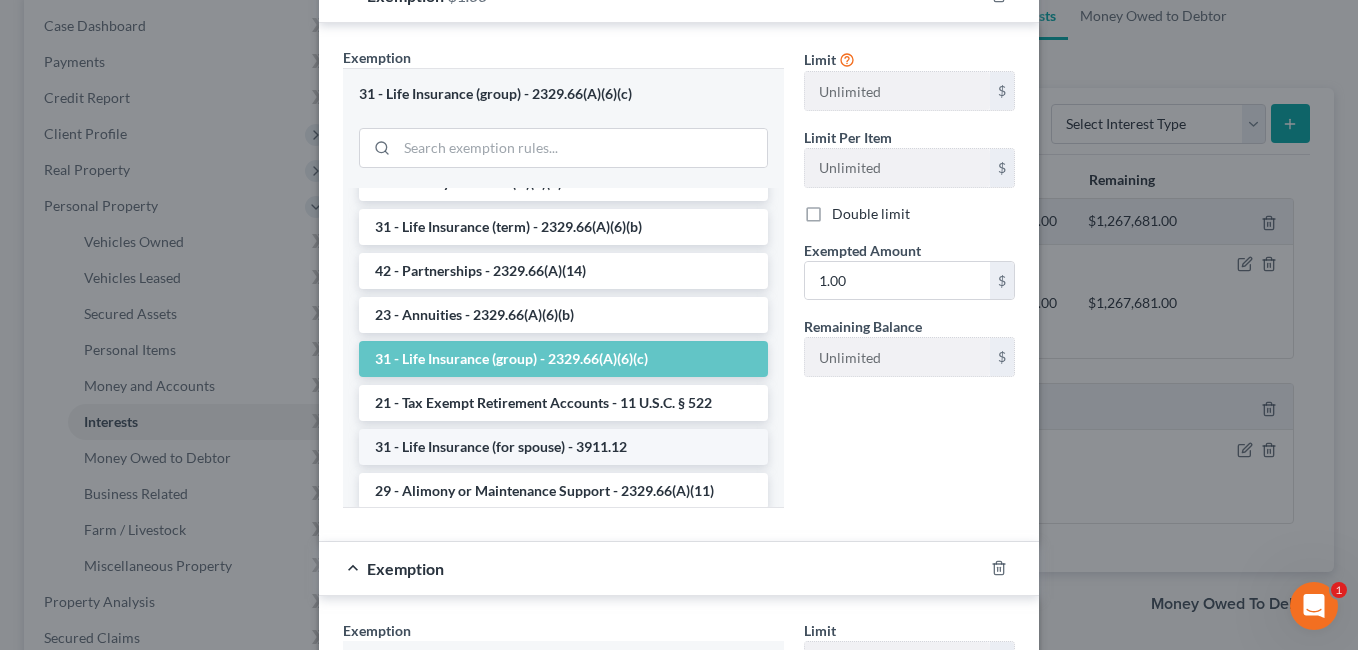 scroll, scrollTop: 500, scrollLeft: 0, axis: vertical 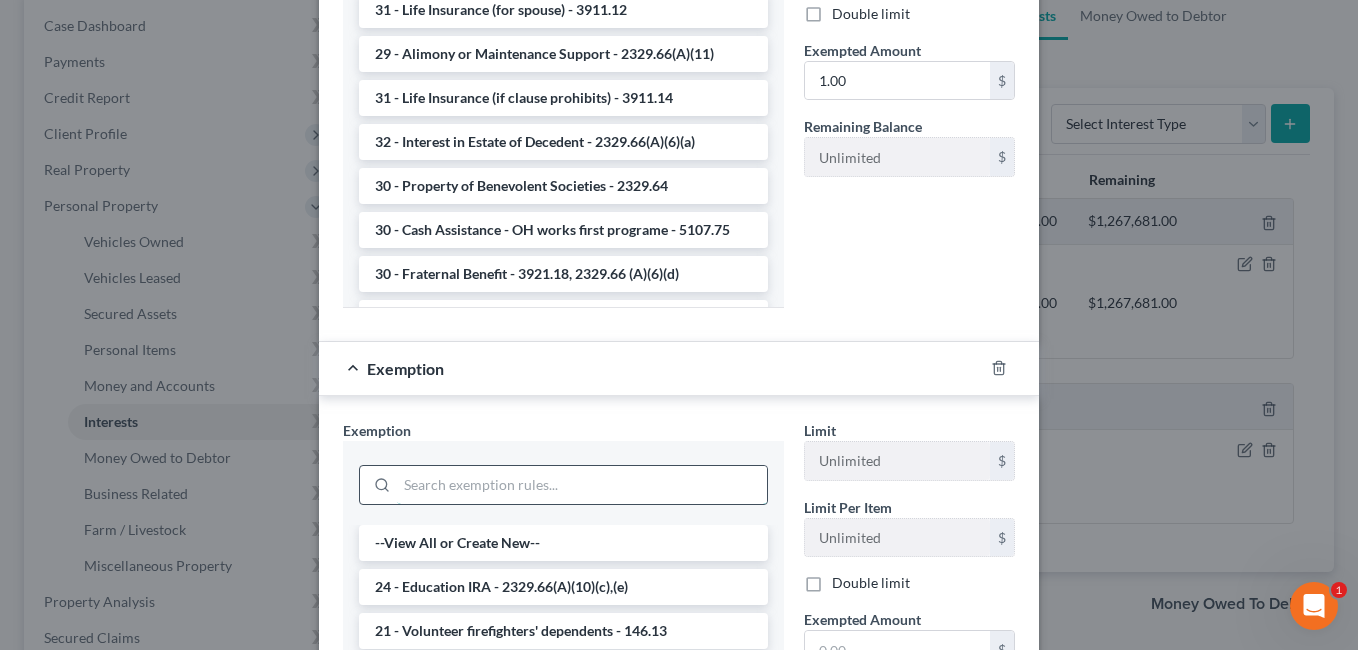 click at bounding box center (582, 485) 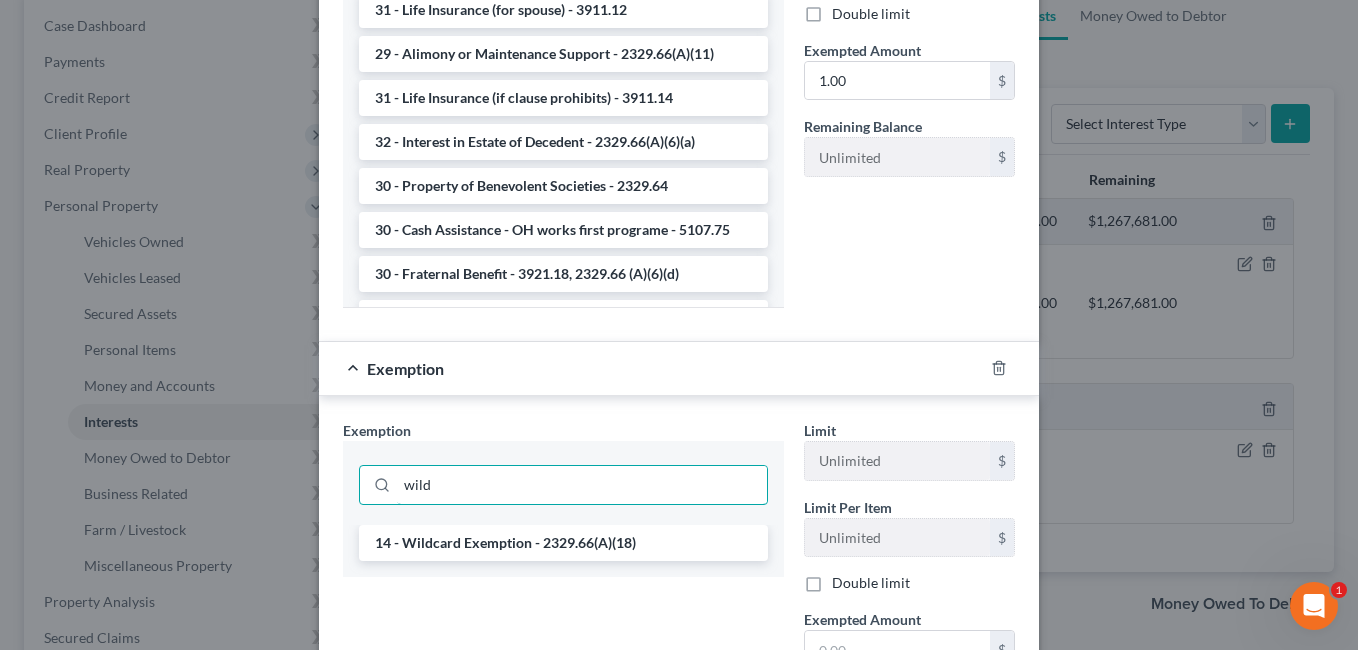 type on "wild" 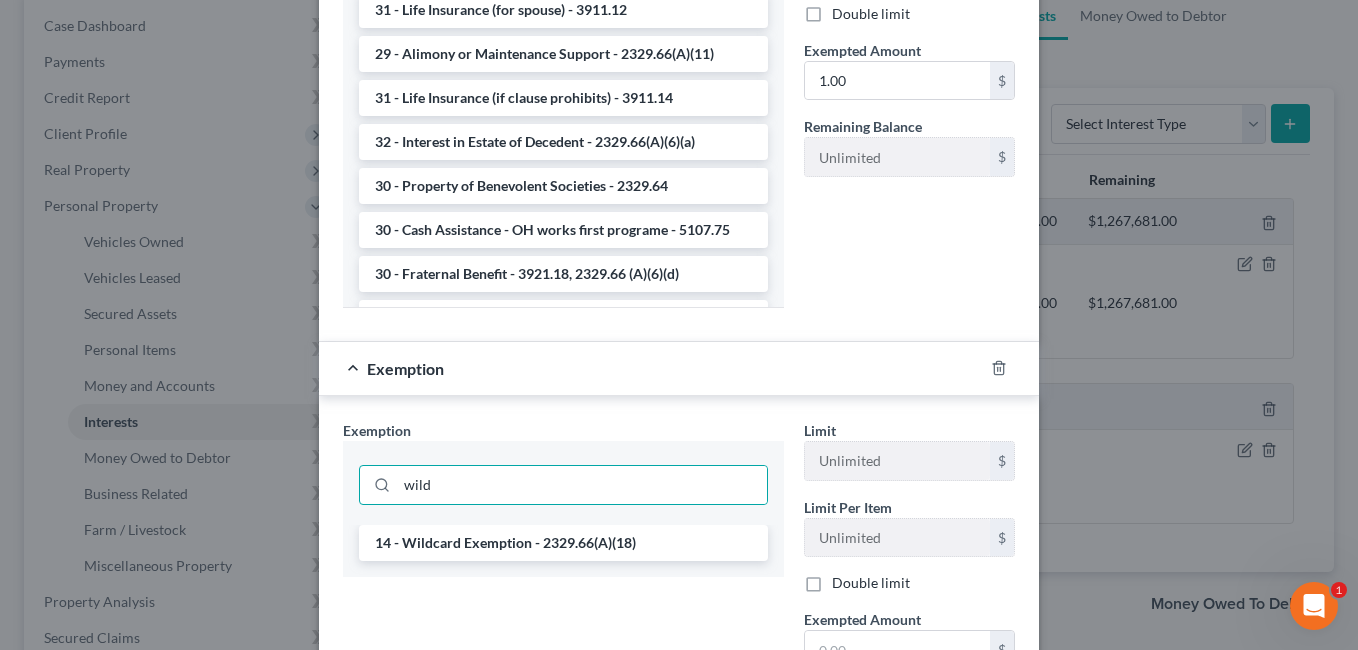 click on "14 - Wildcard Exemption  - 2329.66(A)(18)" at bounding box center (563, 543) 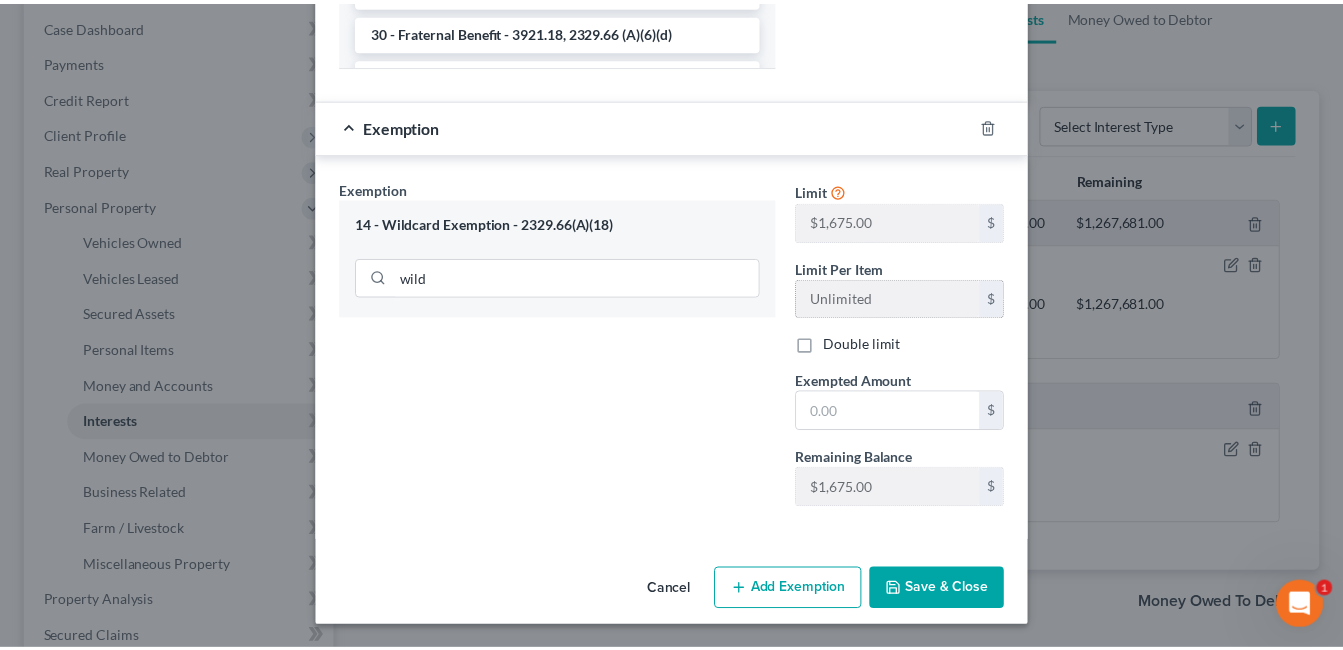scroll, scrollTop: 744, scrollLeft: 0, axis: vertical 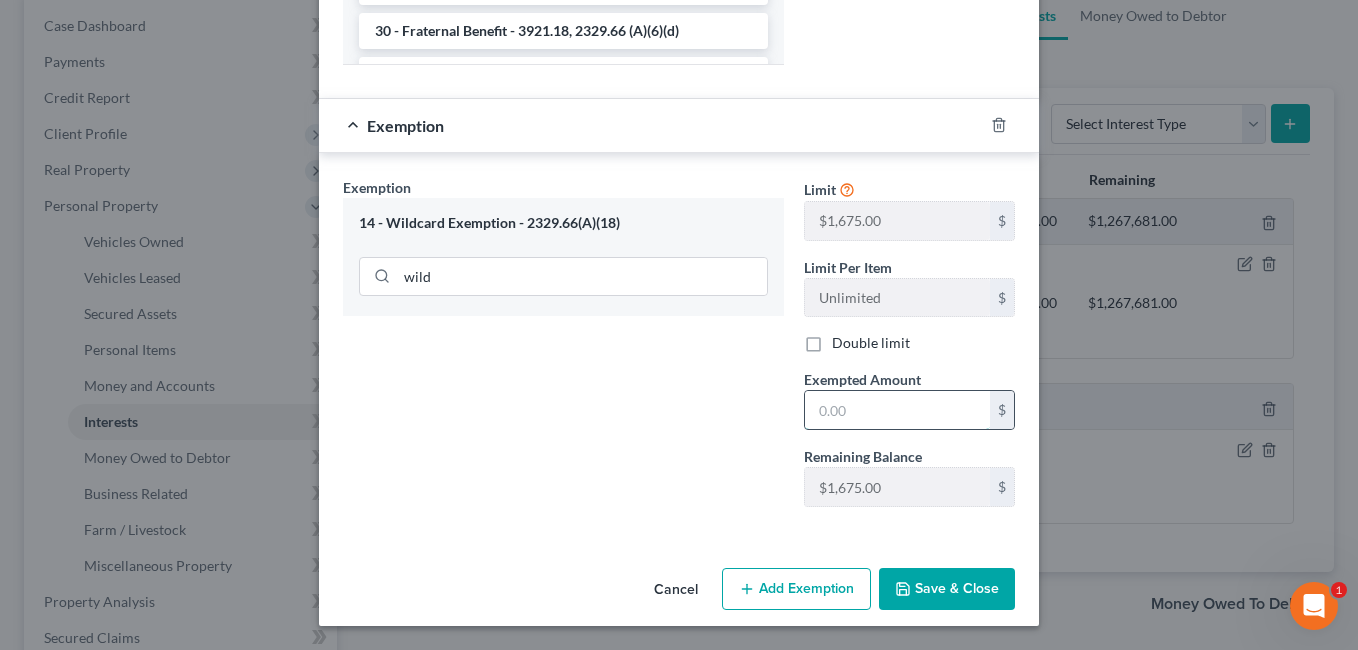 click at bounding box center [897, 410] 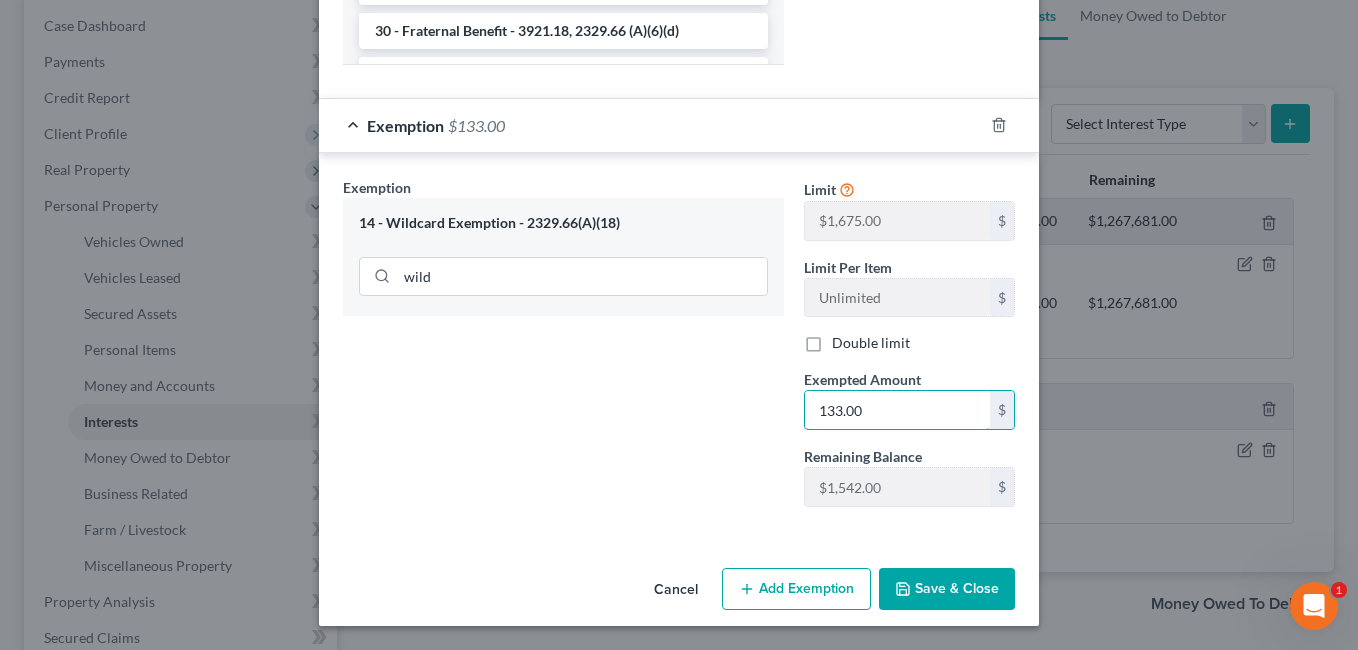 type on "133.00" 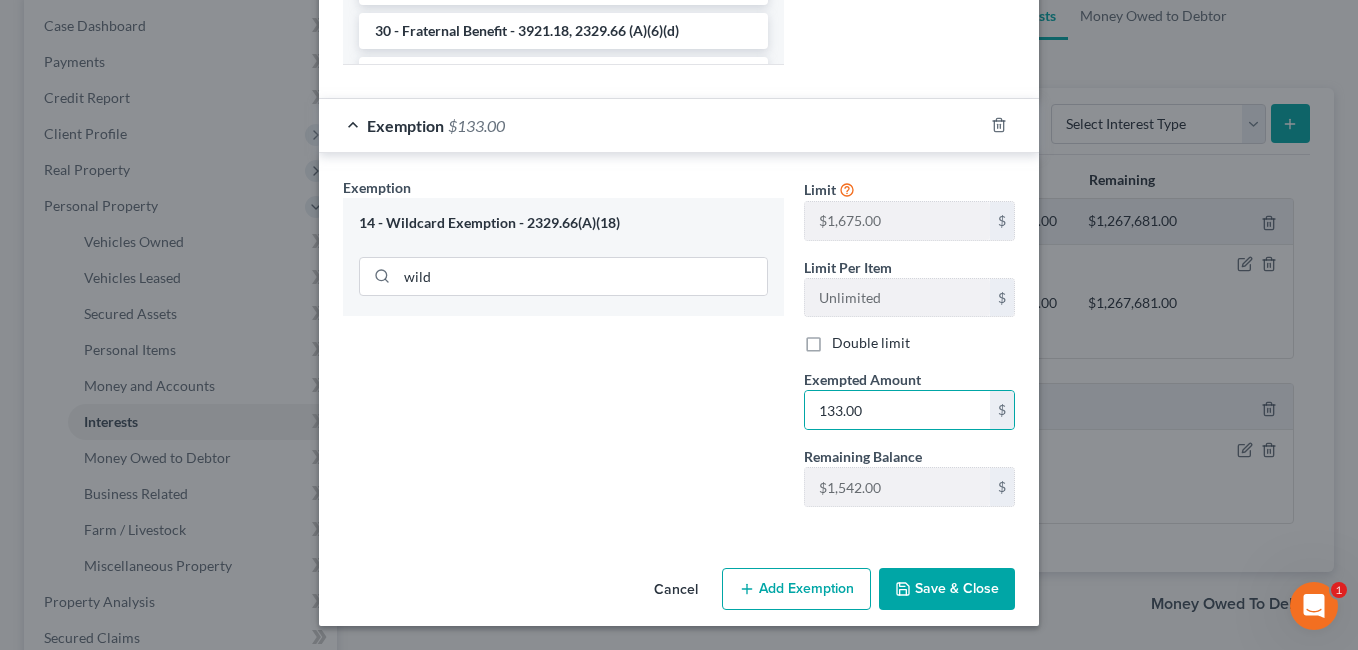 click on "Save & Close" at bounding box center (947, 589) 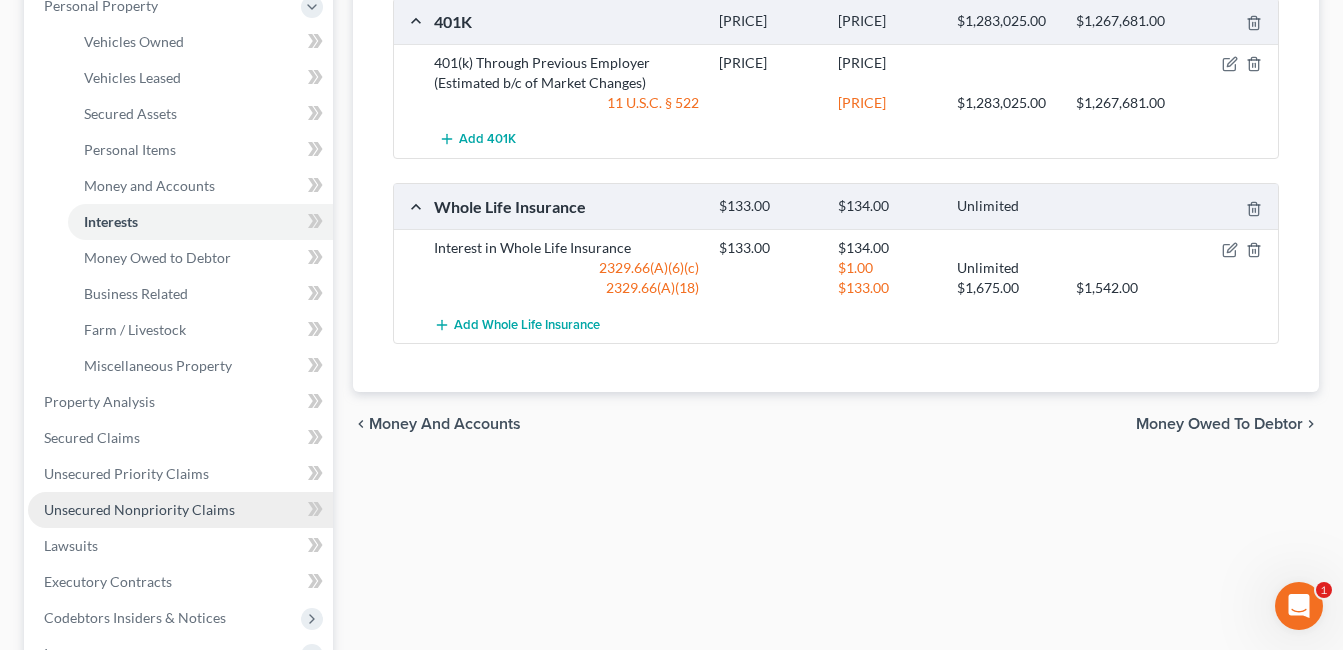 scroll, scrollTop: 500, scrollLeft: 0, axis: vertical 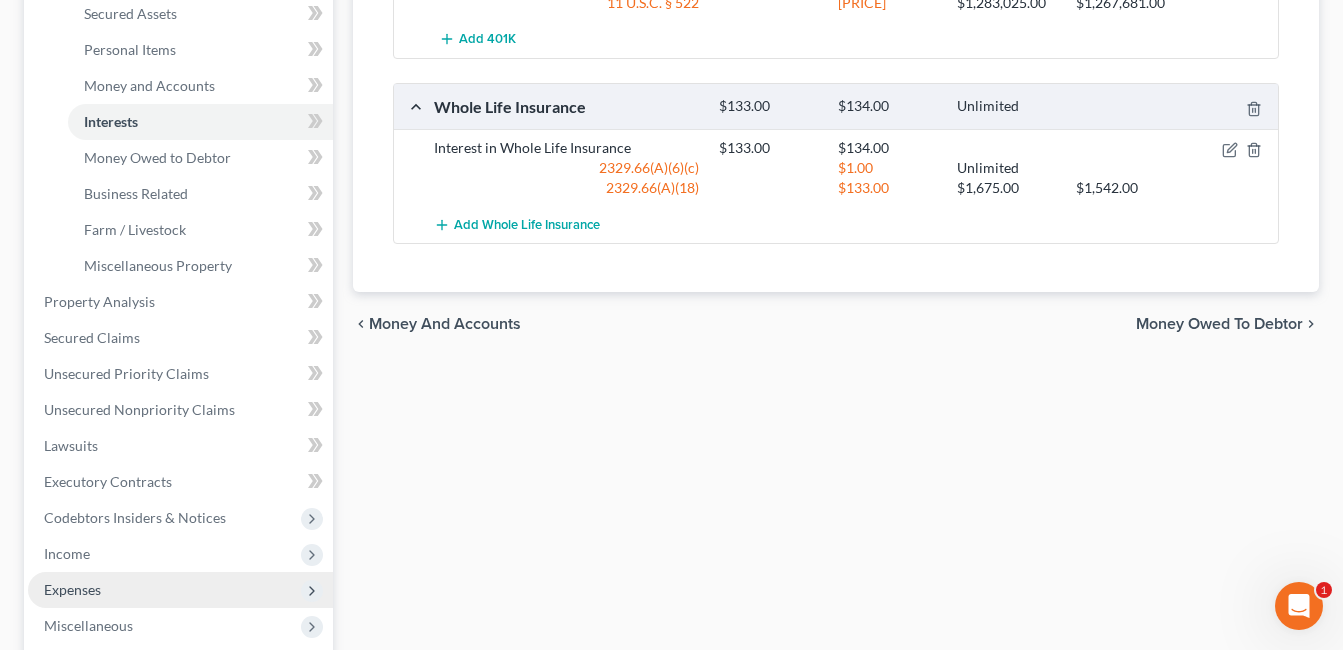 click on "Expenses" at bounding box center [180, 590] 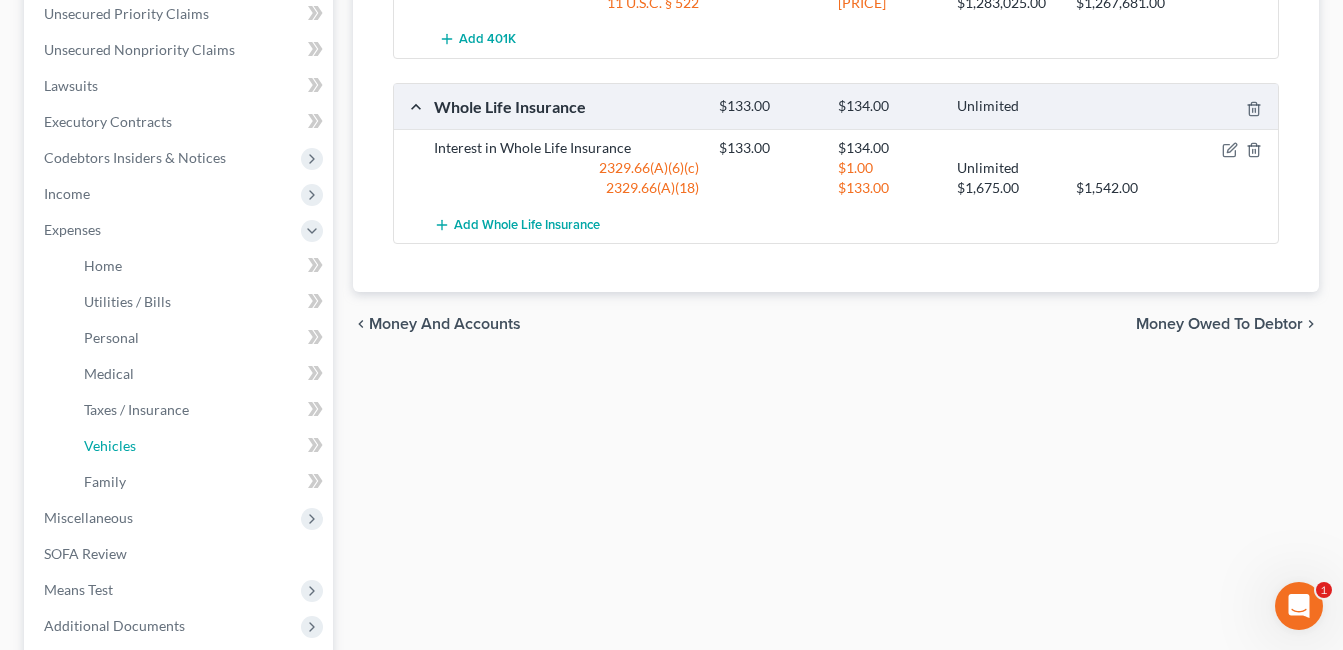 drag, startPoint x: 117, startPoint y: 452, endPoint x: 414, endPoint y: 348, distance: 314.68237 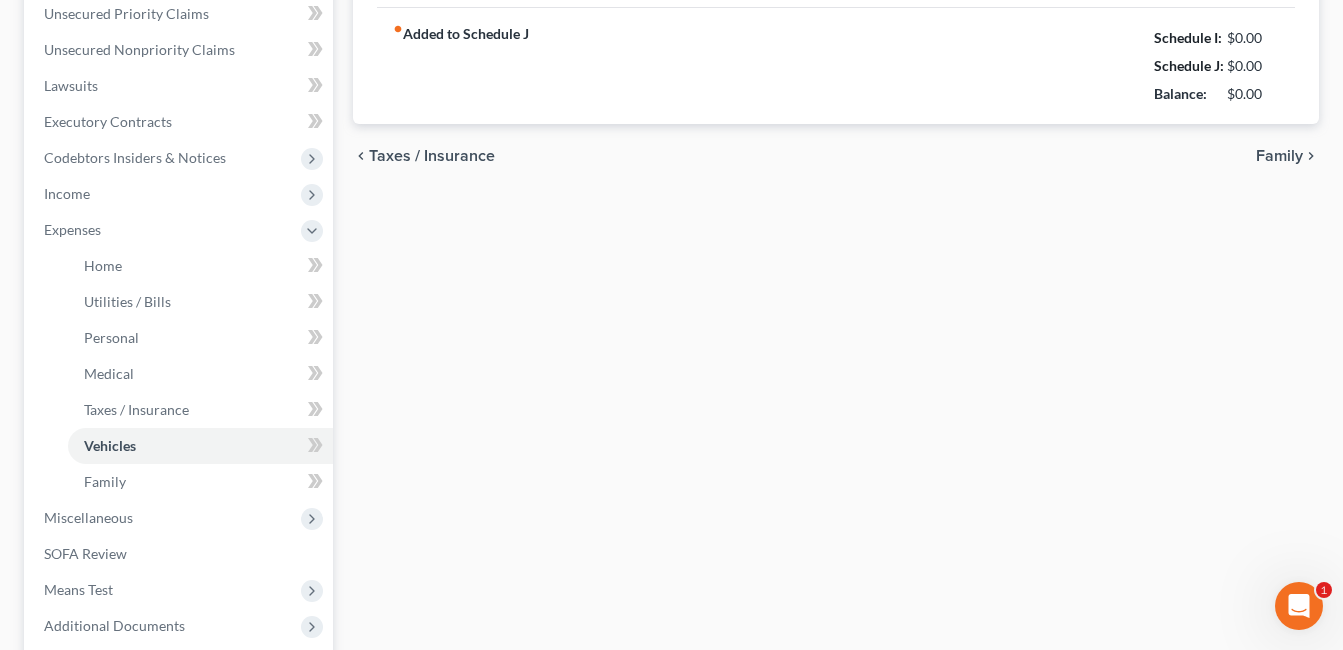 type on "130.00" 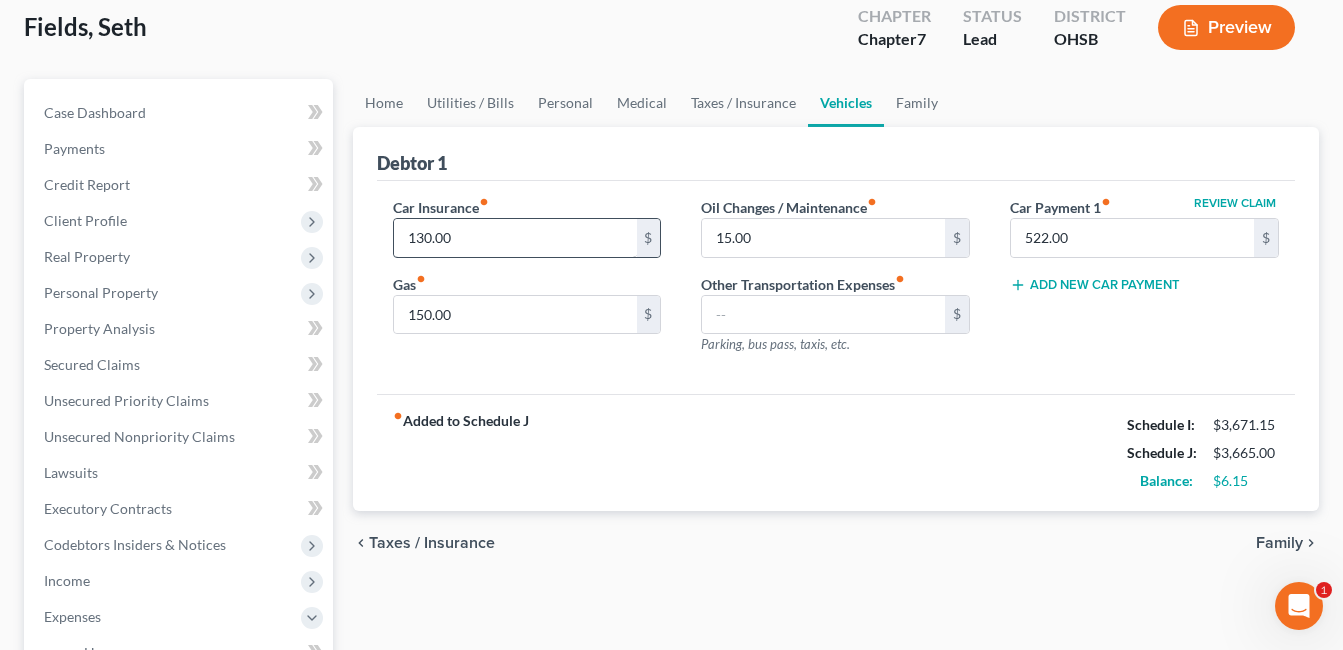 scroll, scrollTop: 0, scrollLeft: 0, axis: both 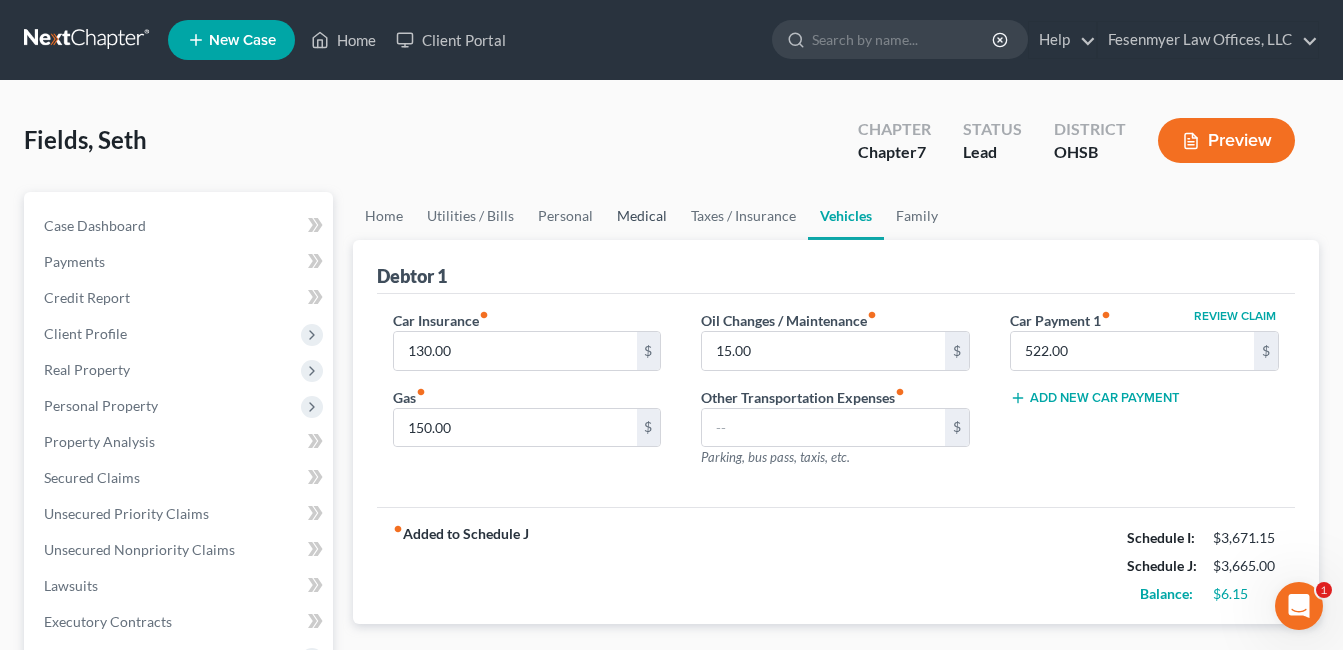 click on "Medical" at bounding box center (642, 216) 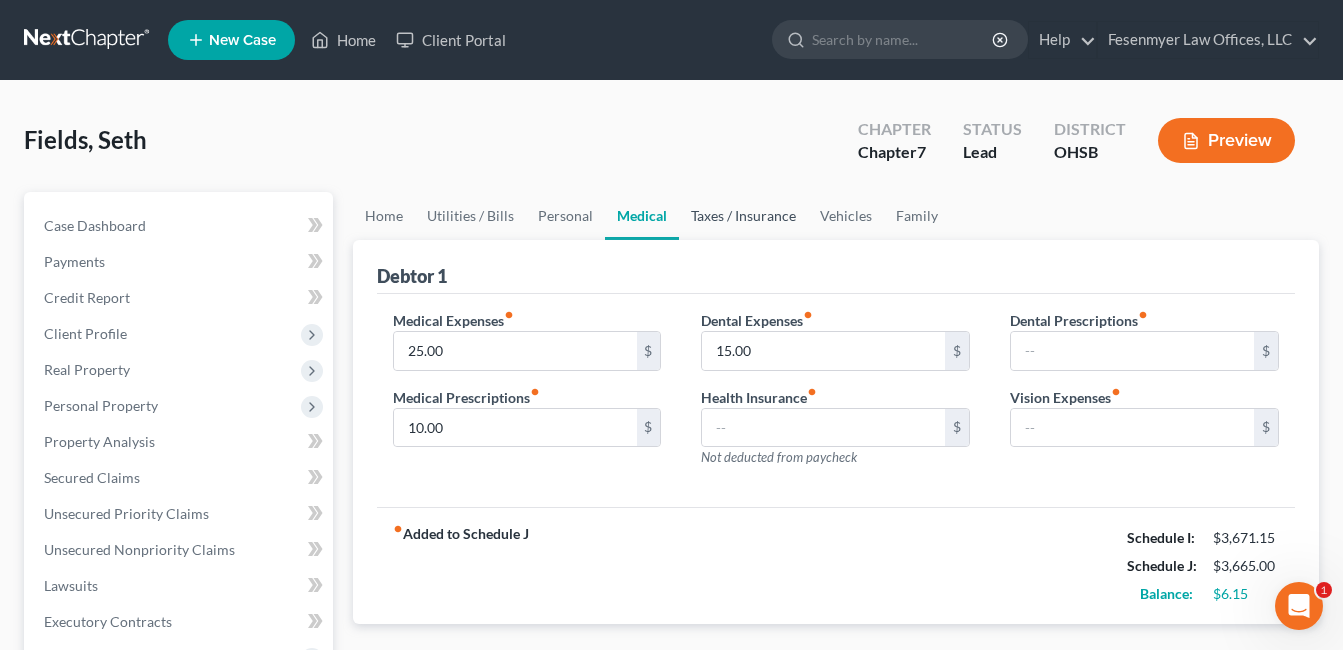 click on "Taxes / Insurance" at bounding box center [743, 216] 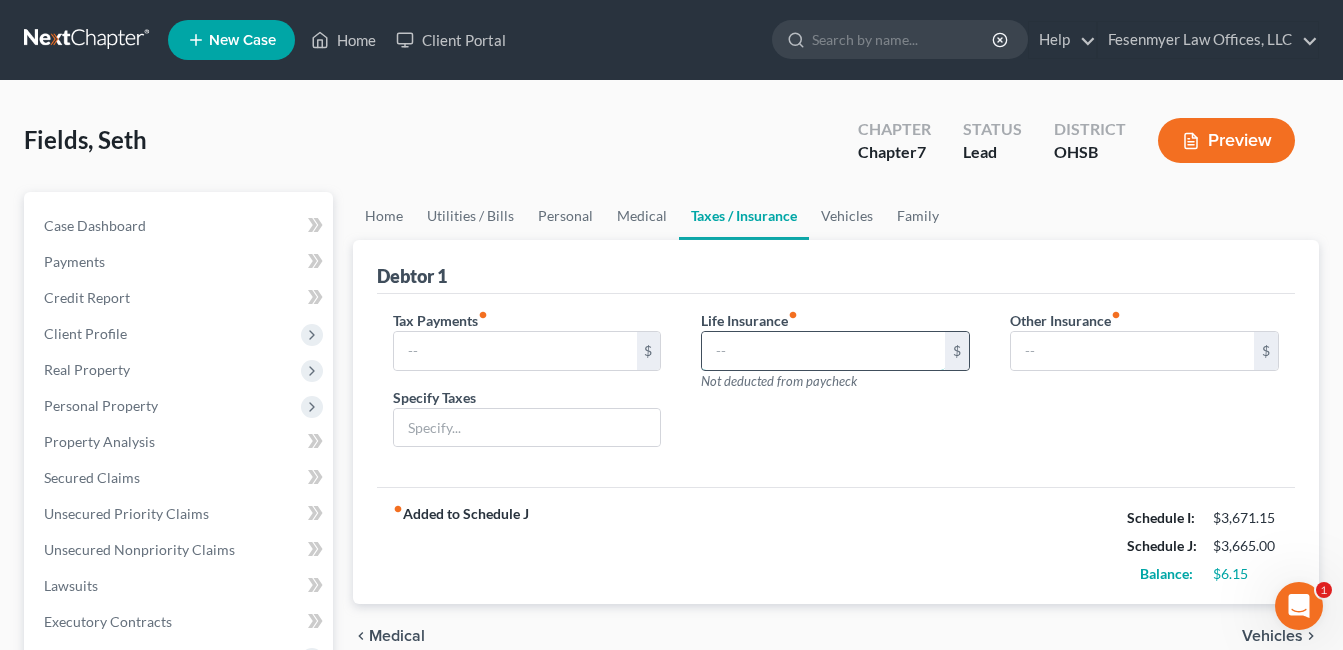 click at bounding box center (823, 351) 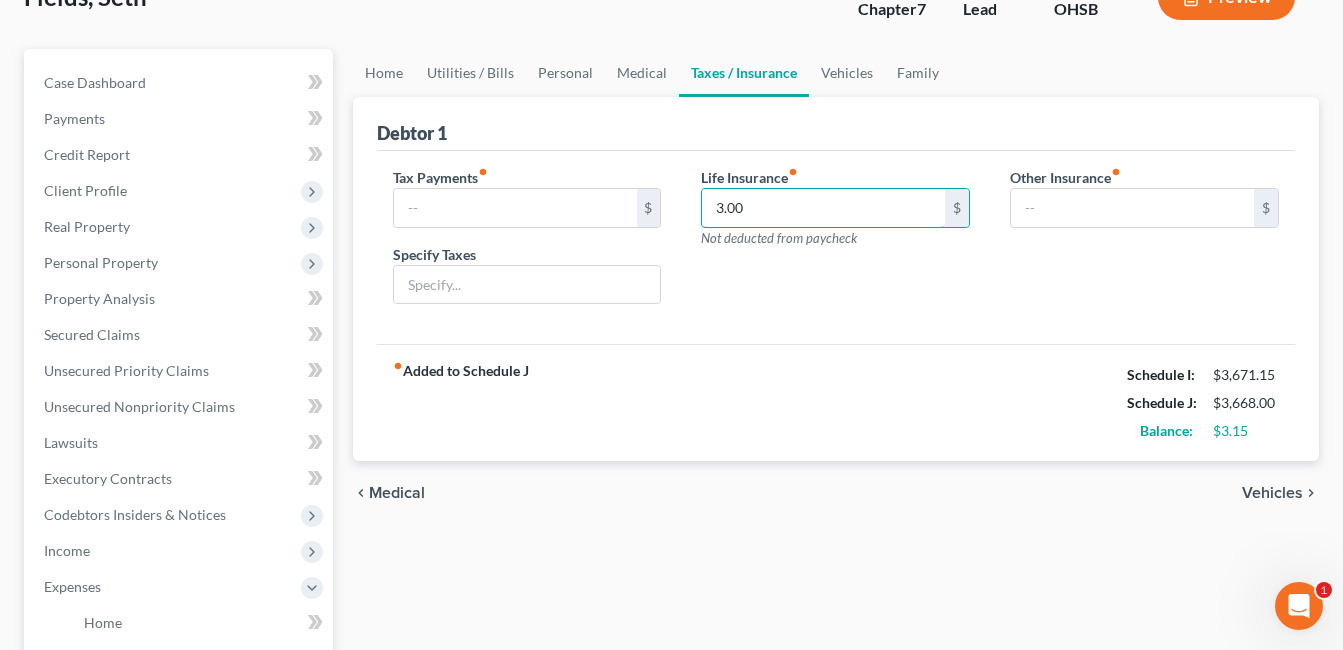 scroll, scrollTop: 300, scrollLeft: 0, axis: vertical 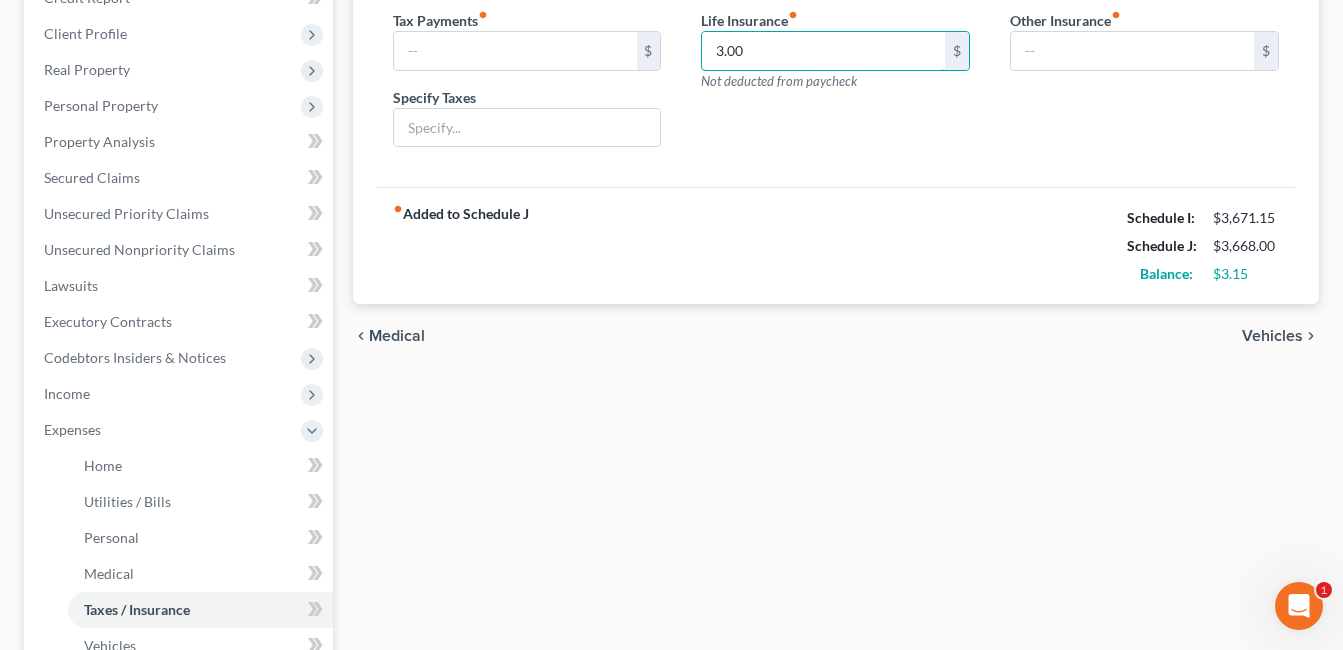 type on "3.00" 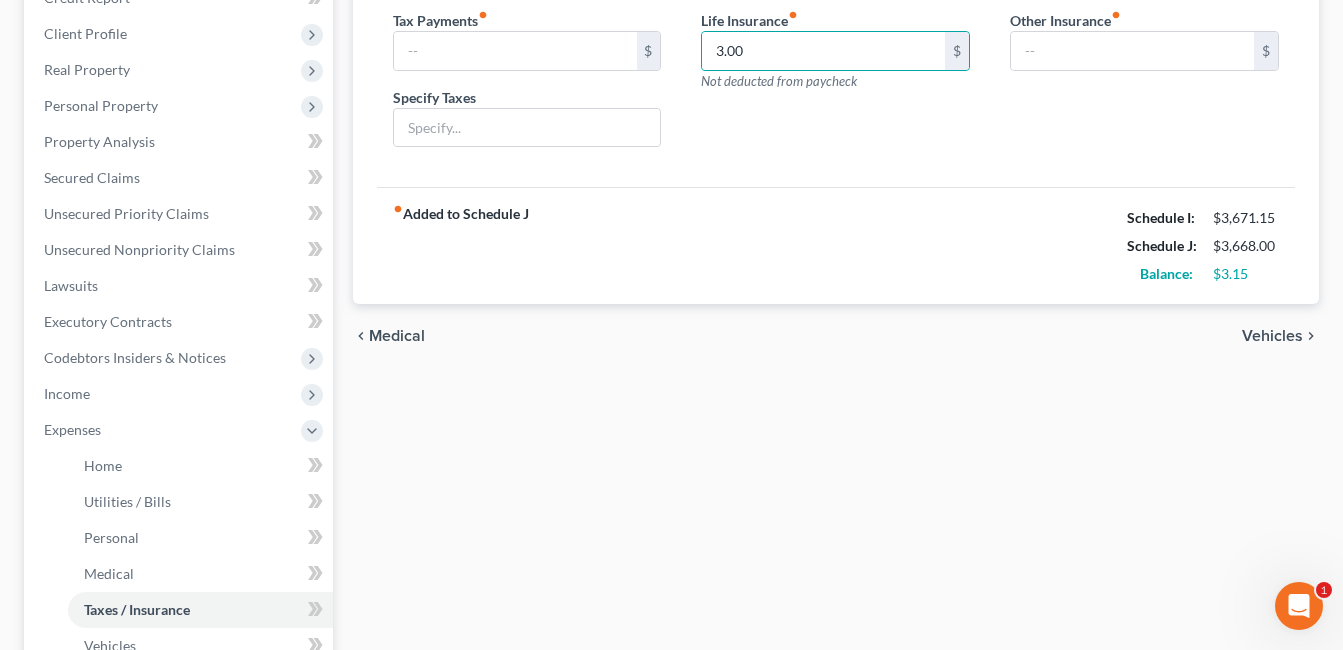 click on "Home
Utilities / Bills
Personal
Medical
Taxes / Insurance
Vehicles
Family
Debtor 1 Tax Payments  fiber_manual_record $ Specify Taxes Life Insurance  fiber_manual_record 3.00 $ Not deducted from paycheck Other Insurance  fiber_manual_record $ fiber_manual_record  Added to Schedule J Schedule I: $3,671.15 Schedule J: $3,668.00 Balance: $3.15
chevron_left
Medical
Vehicles
chevron_right" at bounding box center (836, 433) 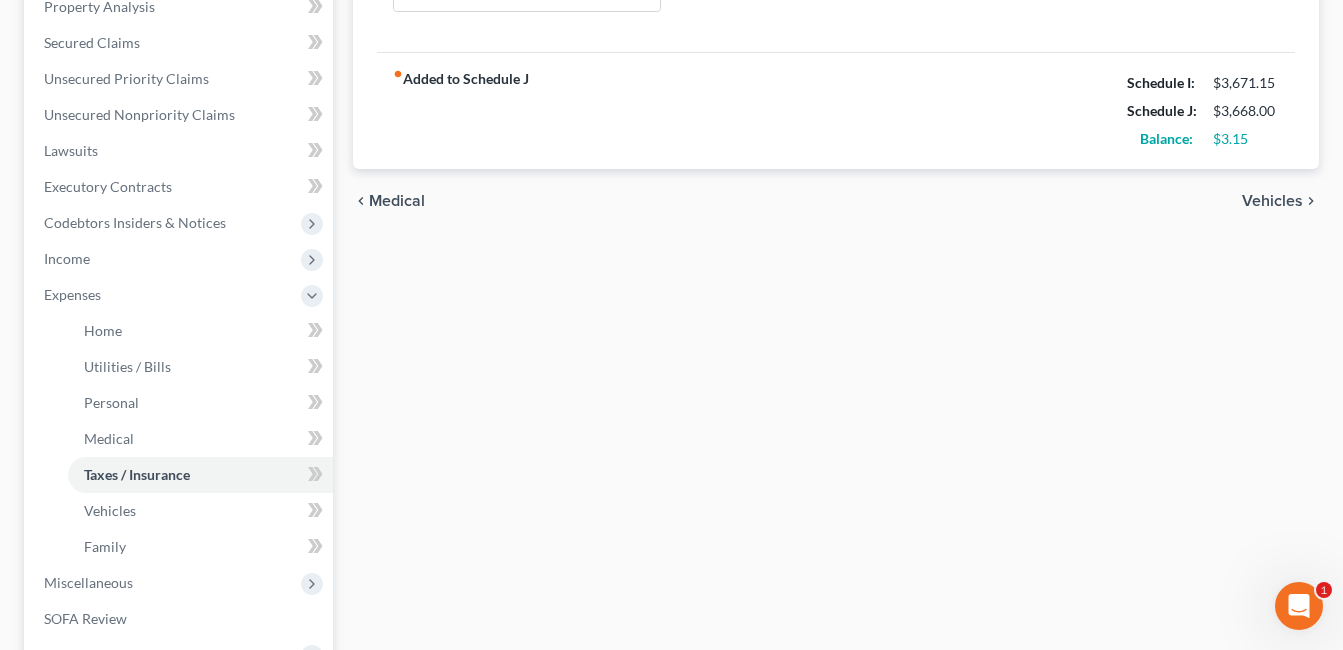 scroll, scrollTop: 400, scrollLeft: 0, axis: vertical 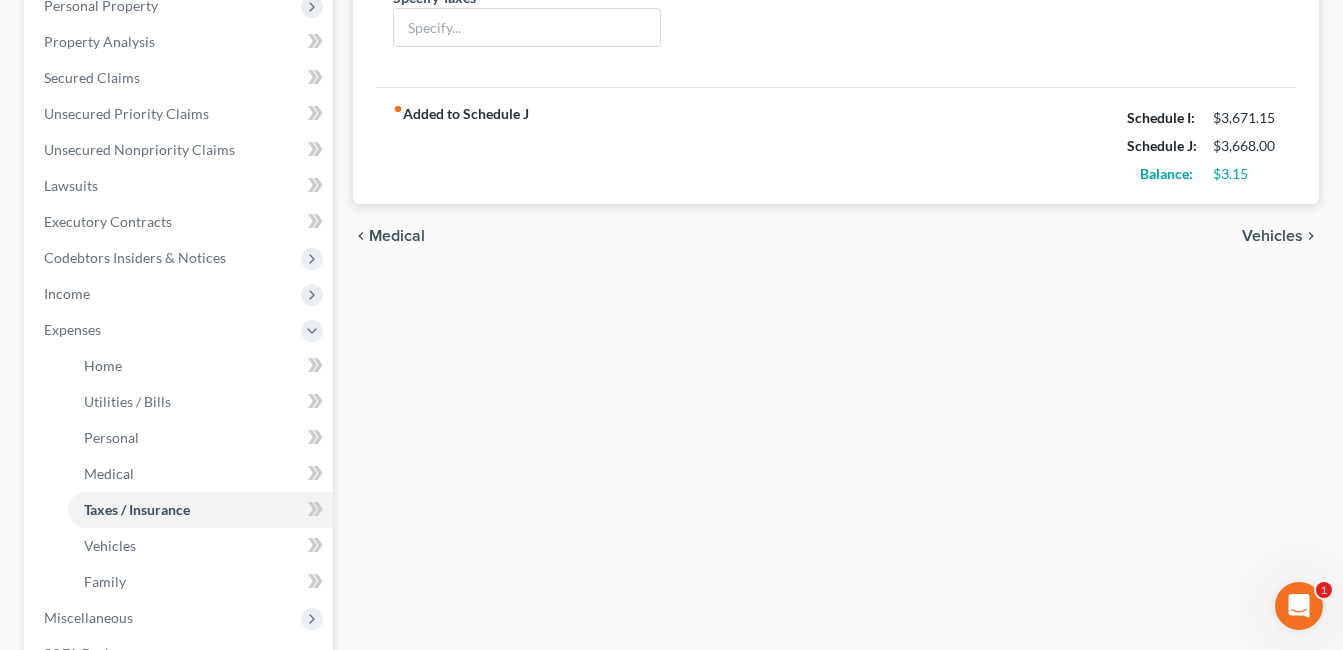 click on "Home
Utilities / Bills
Personal
Medical
Taxes / Insurance
Vehicles
Family
Debtor 1 Tax Payments  fiber_manual_record $ Specify Taxes Life Insurance  fiber_manual_record 3.00 $ Not deducted from paycheck Other Insurance  fiber_manual_record $ fiber_manual_record  Added to Schedule J Schedule I: $3,671.15 Schedule J: $3,668.00 Balance: $3.15
chevron_left
Medical
Vehicles
chevron_right" at bounding box center (836, 333) 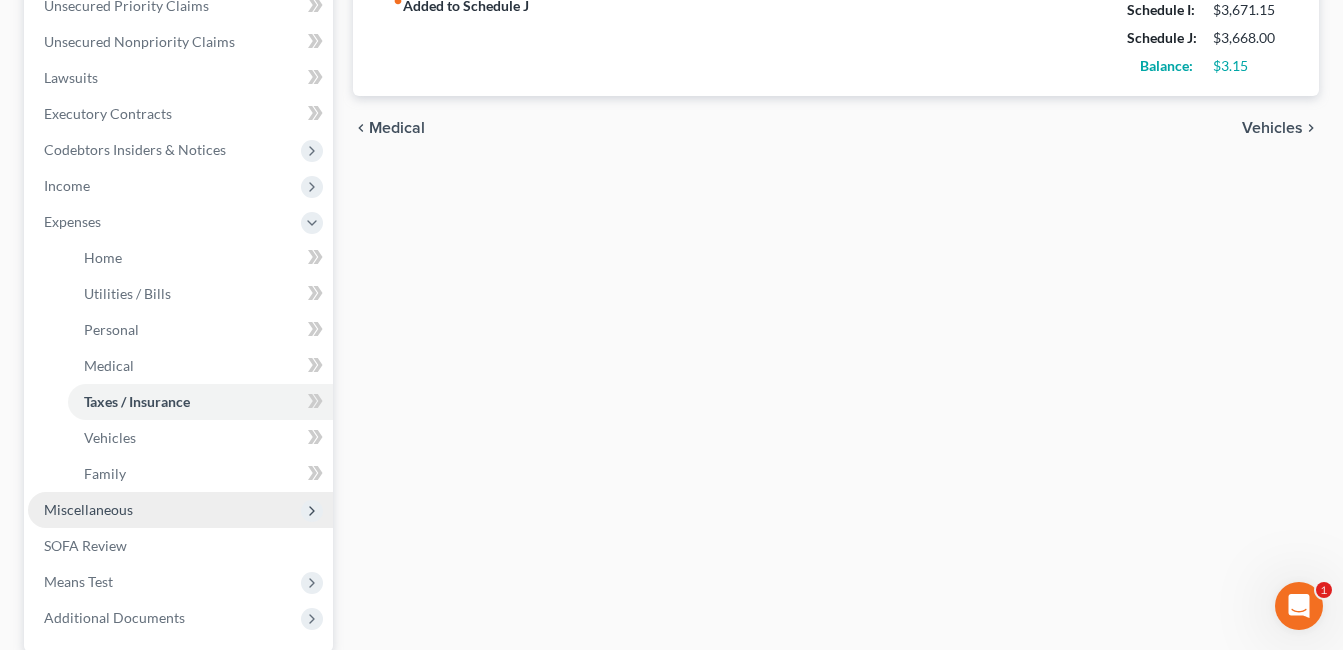 scroll, scrollTop: 600, scrollLeft: 0, axis: vertical 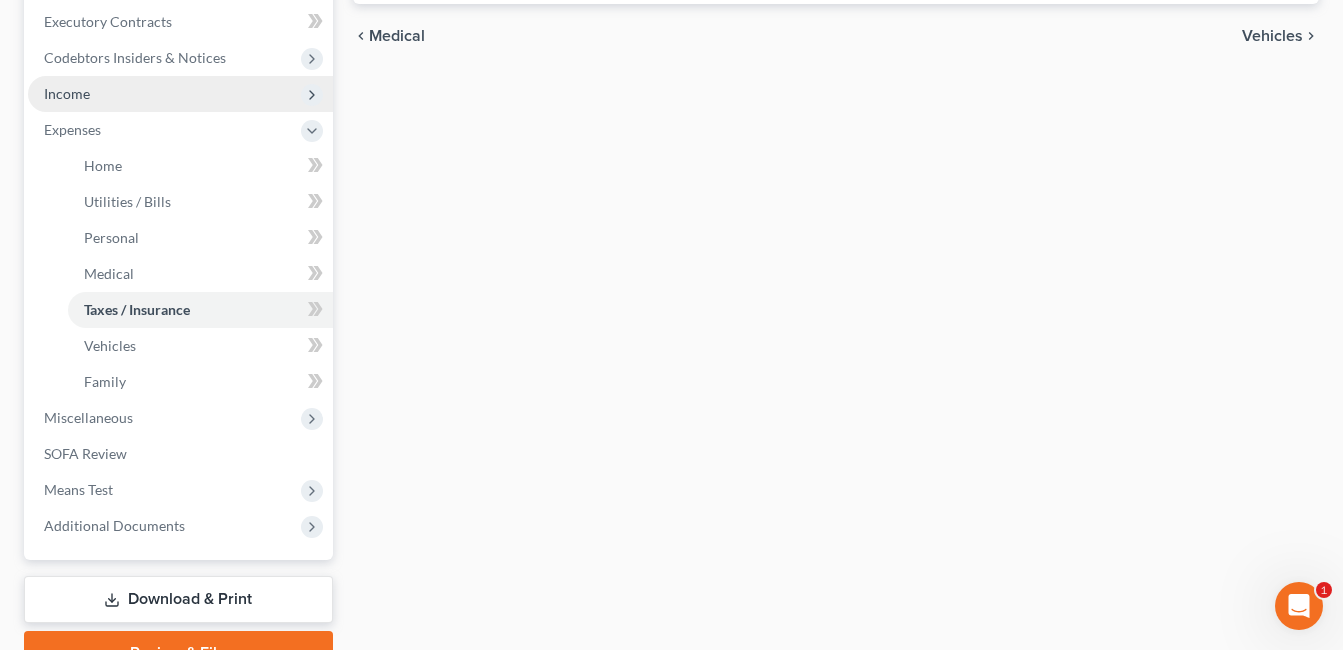 click on "Income" at bounding box center [180, 94] 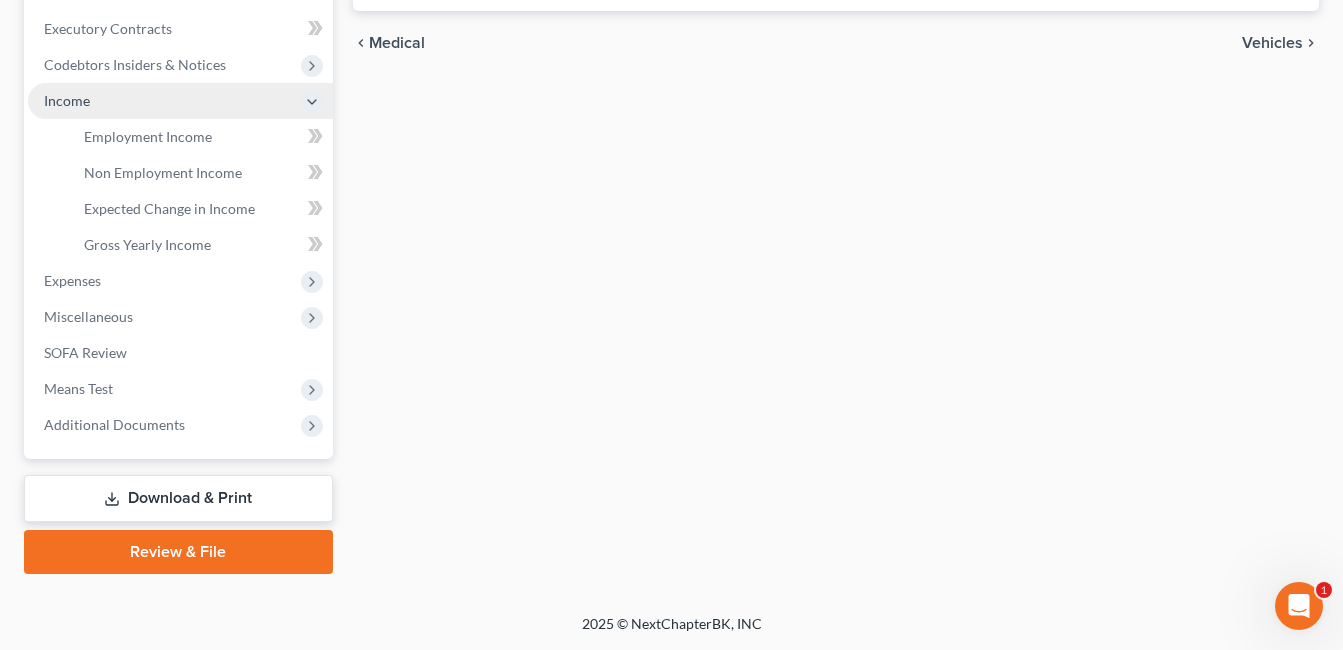 scroll, scrollTop: 593, scrollLeft: 0, axis: vertical 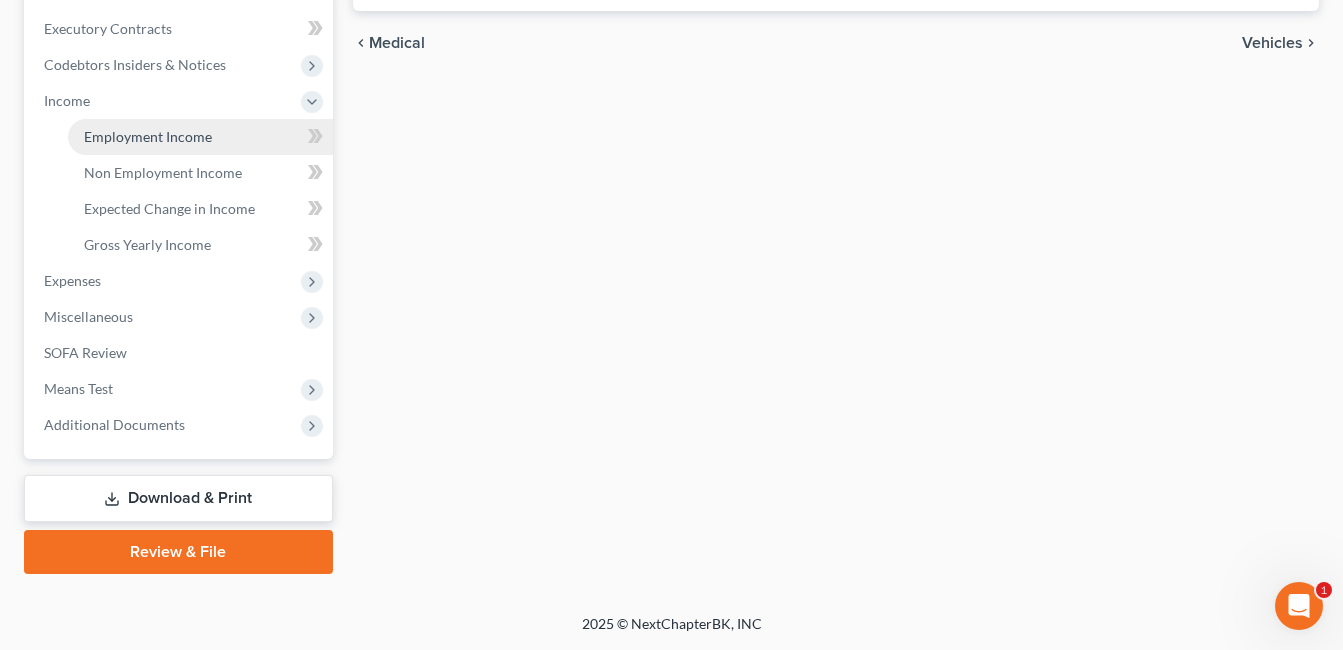 click on "Employment Income" at bounding box center (148, 136) 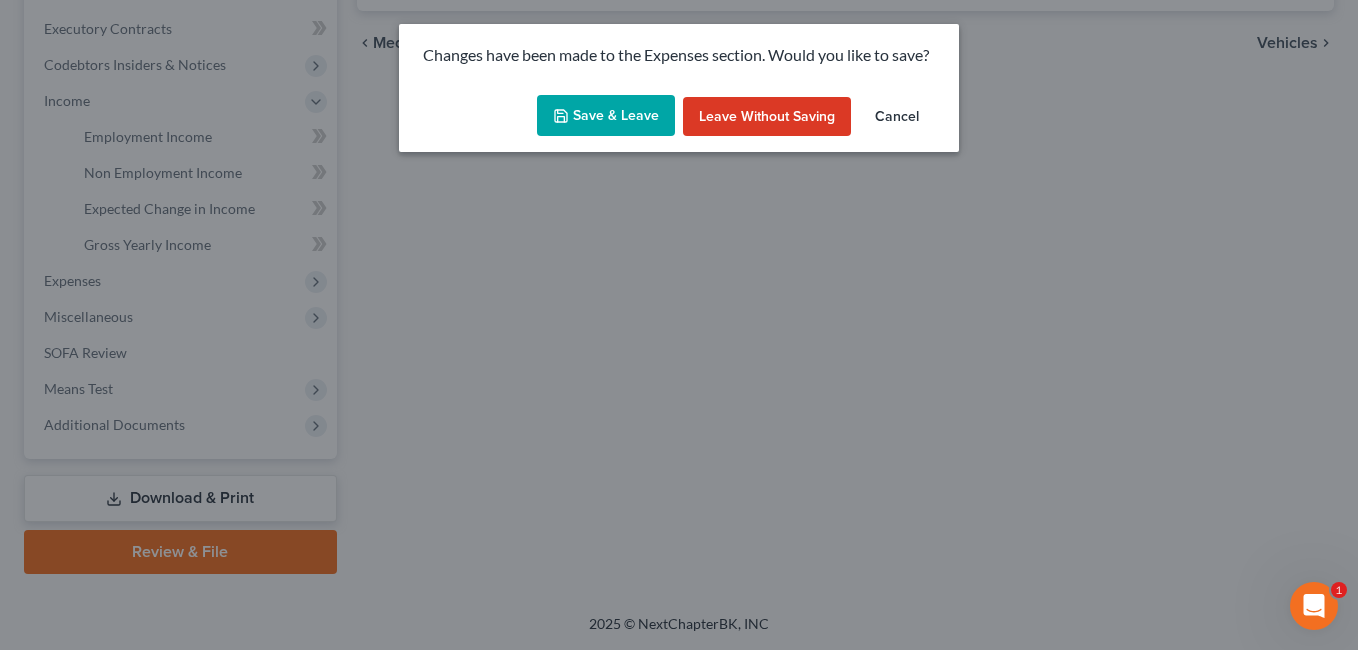 click on "Save & Leave" at bounding box center [606, 116] 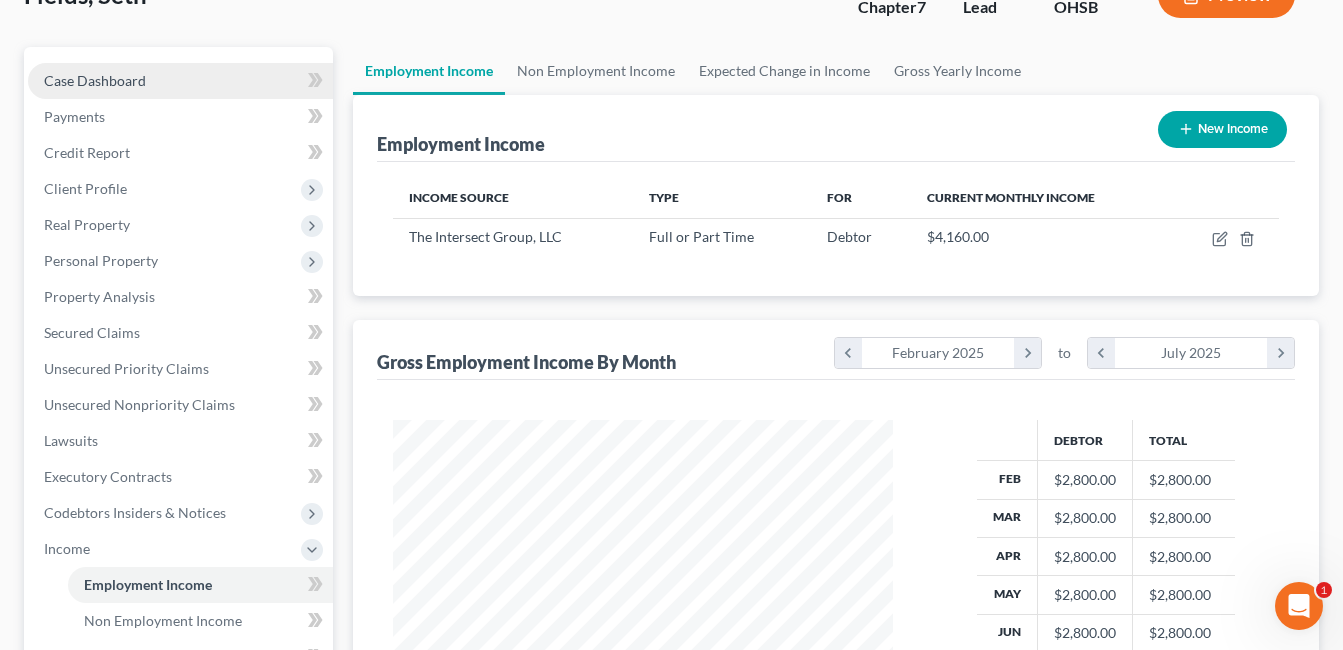 scroll, scrollTop: 0, scrollLeft: 0, axis: both 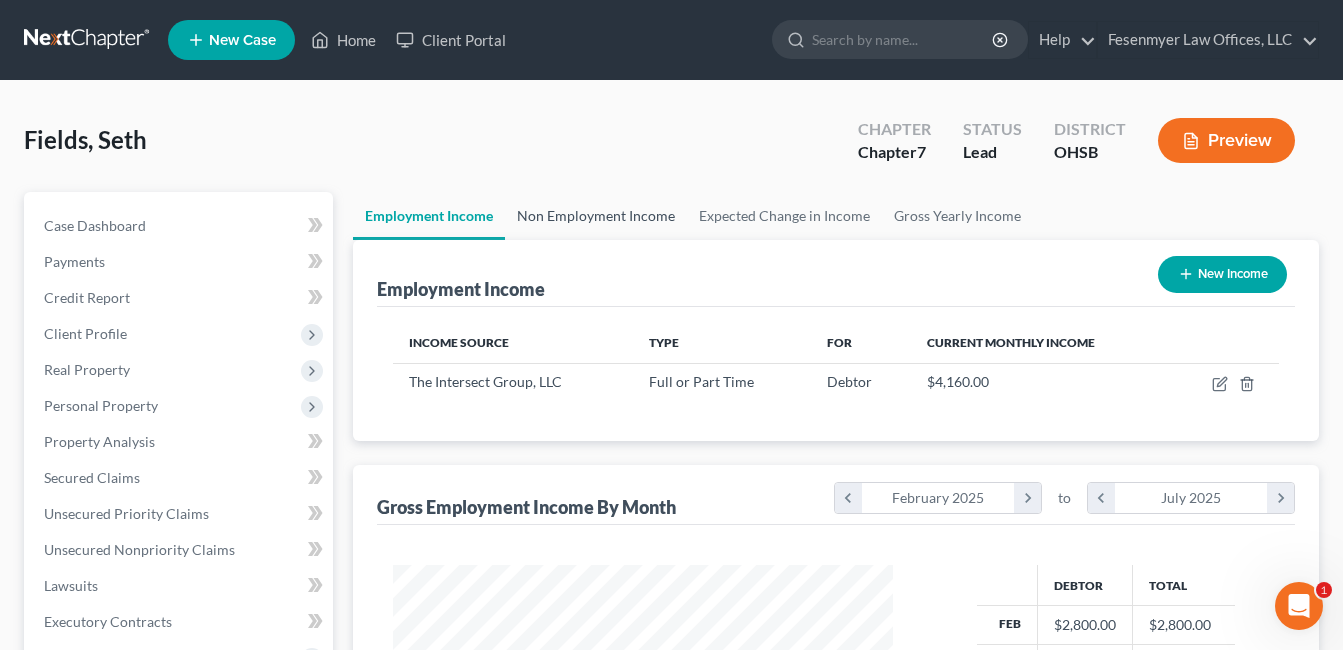 click on "Non Employment Income" at bounding box center [596, 216] 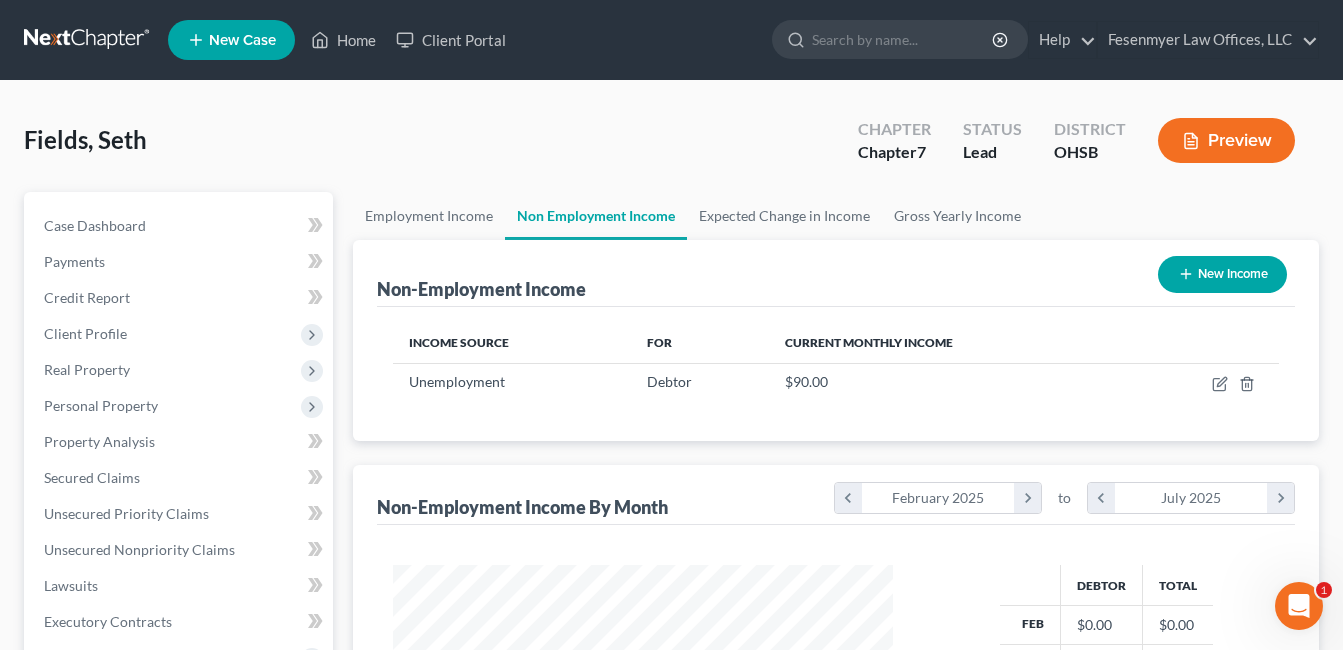 scroll, scrollTop: 999642, scrollLeft: 999460, axis: both 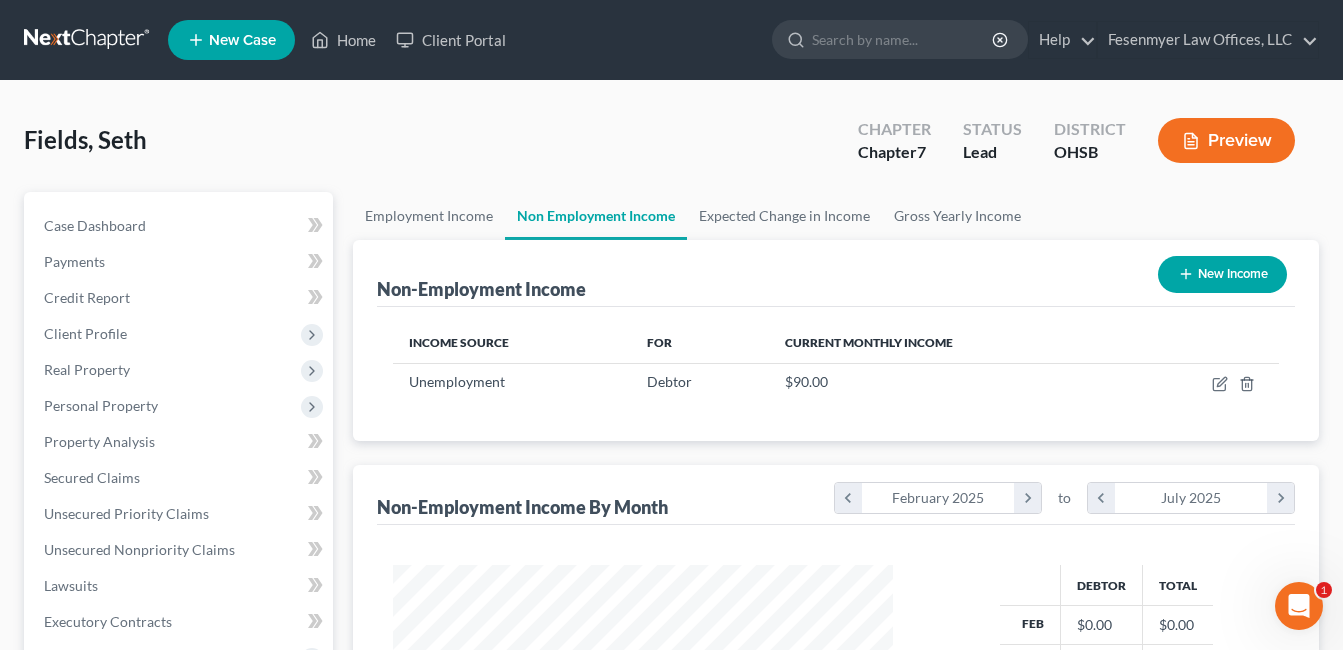 click on "New Income" at bounding box center [1222, 274] 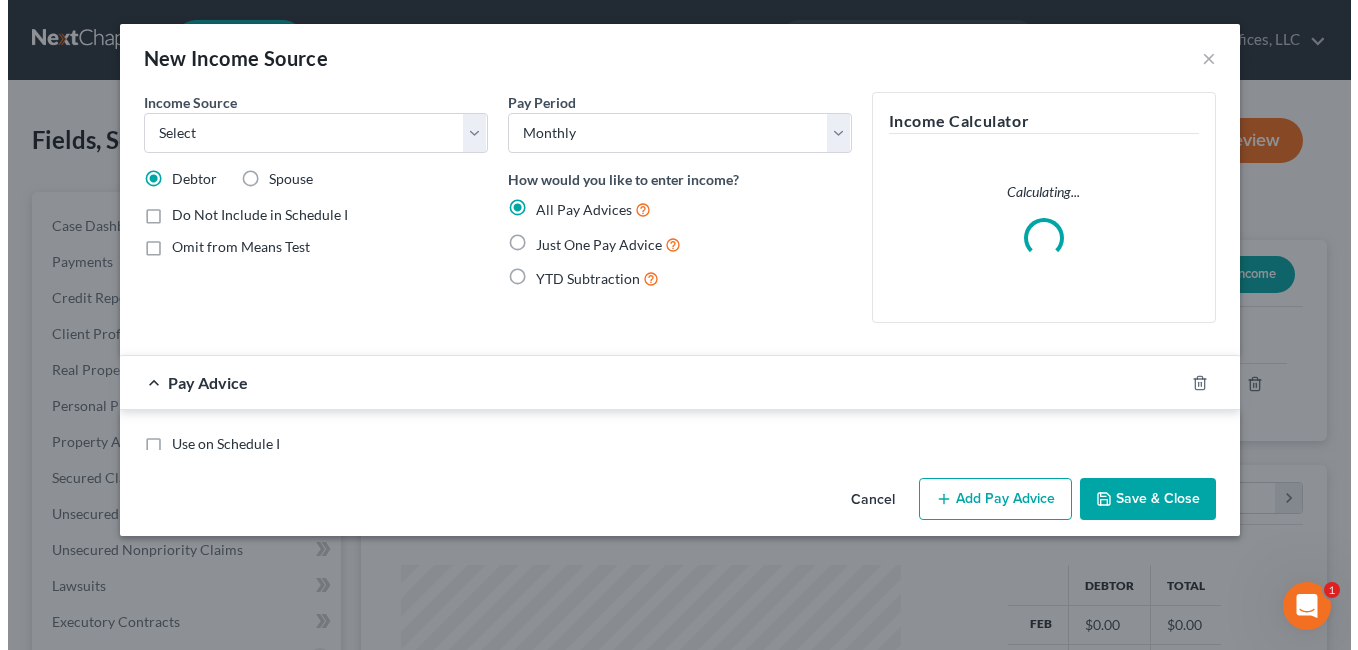 scroll, scrollTop: 999642, scrollLeft: 999453, axis: both 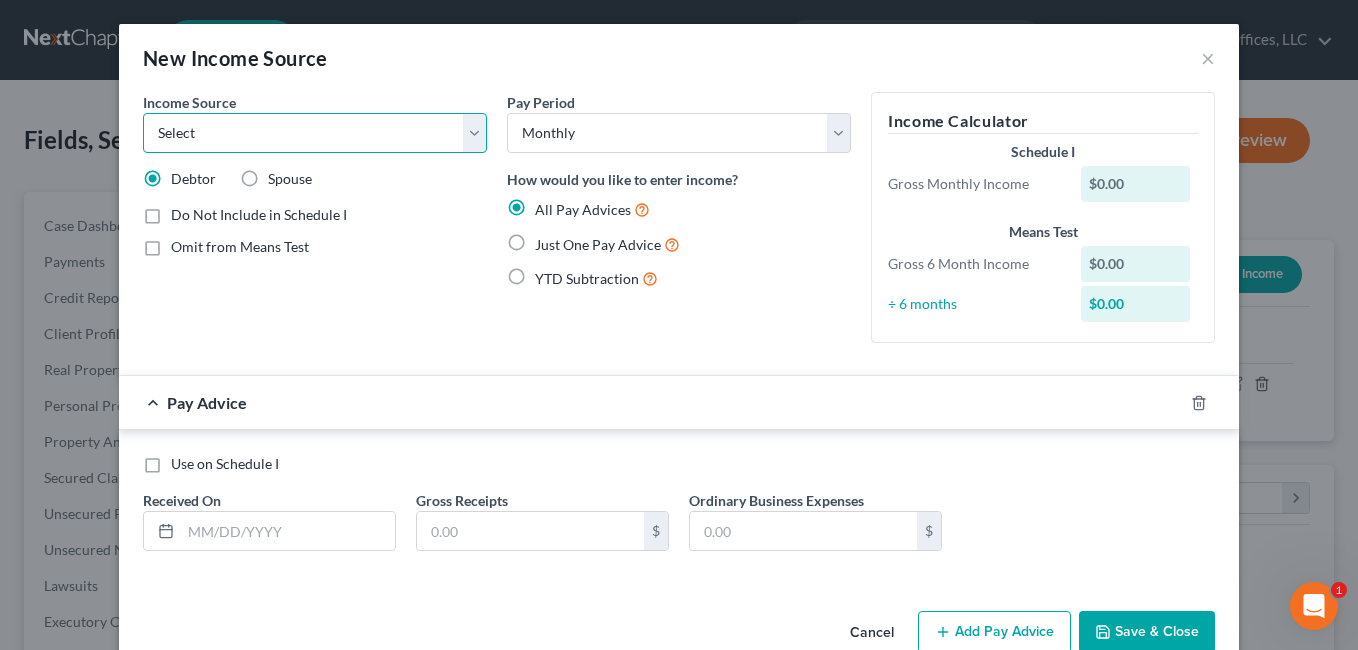 drag, startPoint x: 465, startPoint y: 139, endPoint x: 445, endPoint y: 156, distance: 26.24881 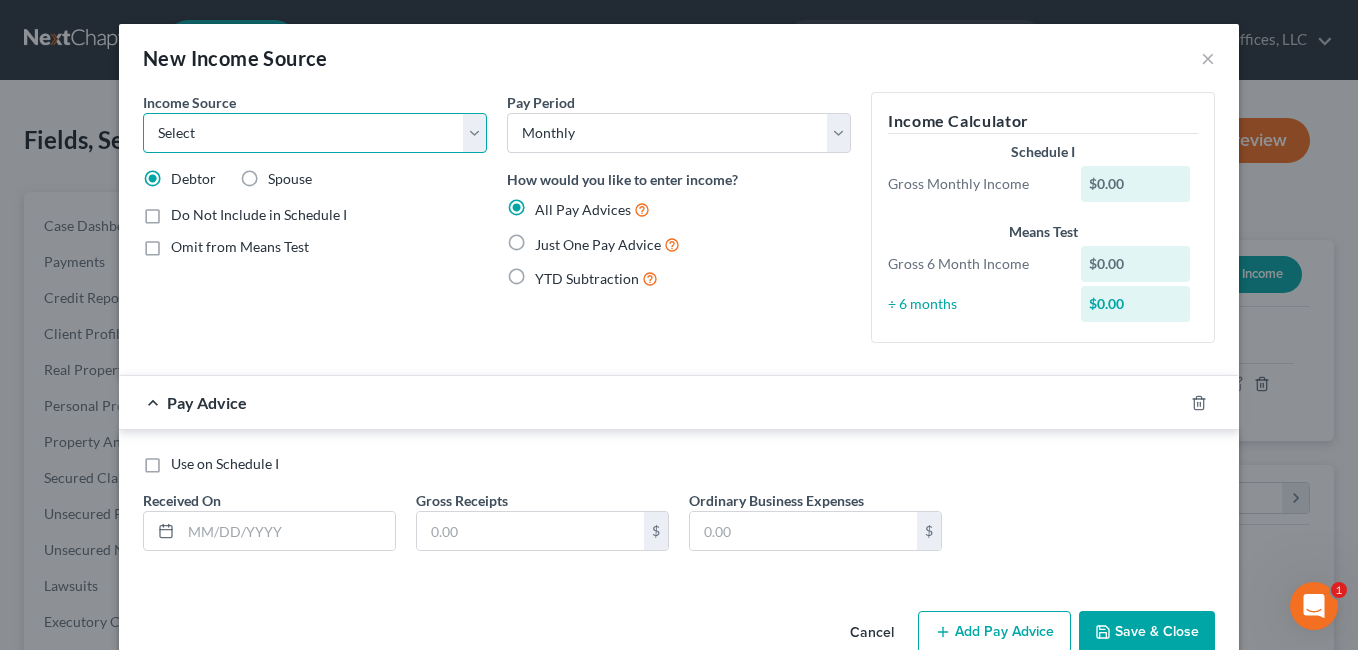 select on "13" 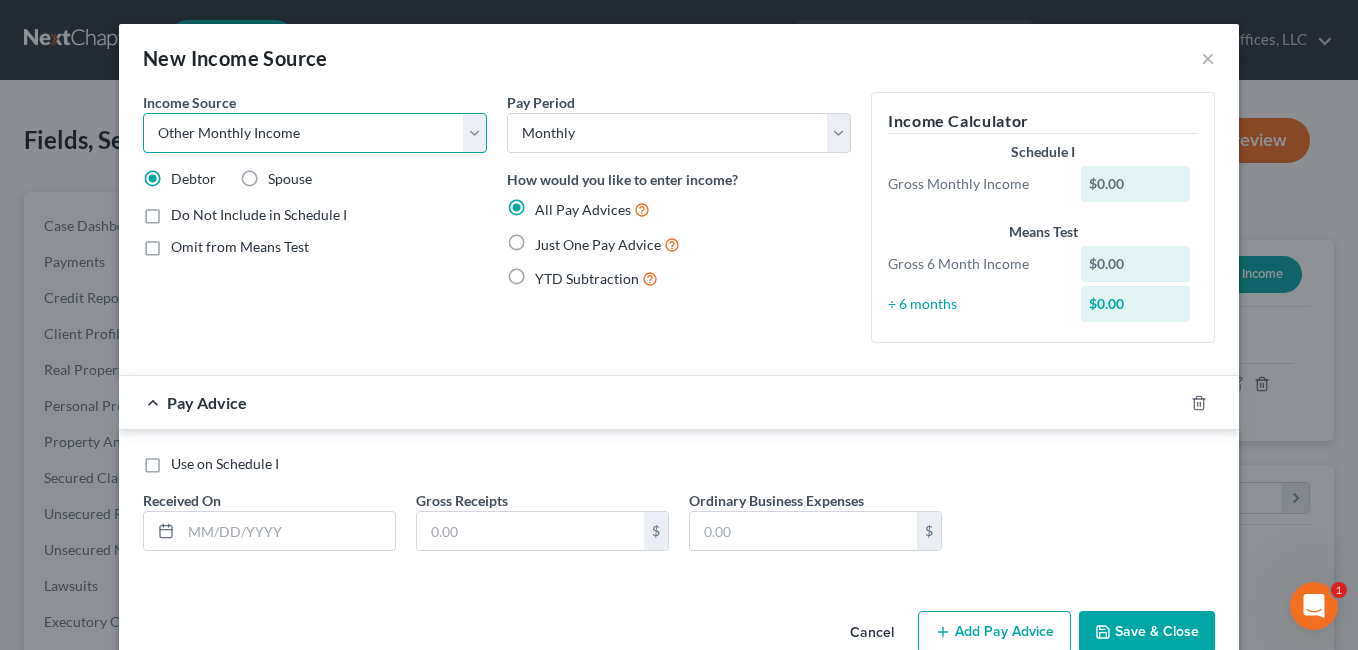 click on "Select Unemployment Disability (from employer) Pension Retirement Social Security / Social Security Disability Other Government Assistance Interests, Dividends or Royalties Child / Family Support Contributions to Household Property / Rental Business, Professional or Farm Alimony / Maintenance Payments Military Disability Benefits Other Monthly Income" at bounding box center (315, 133) 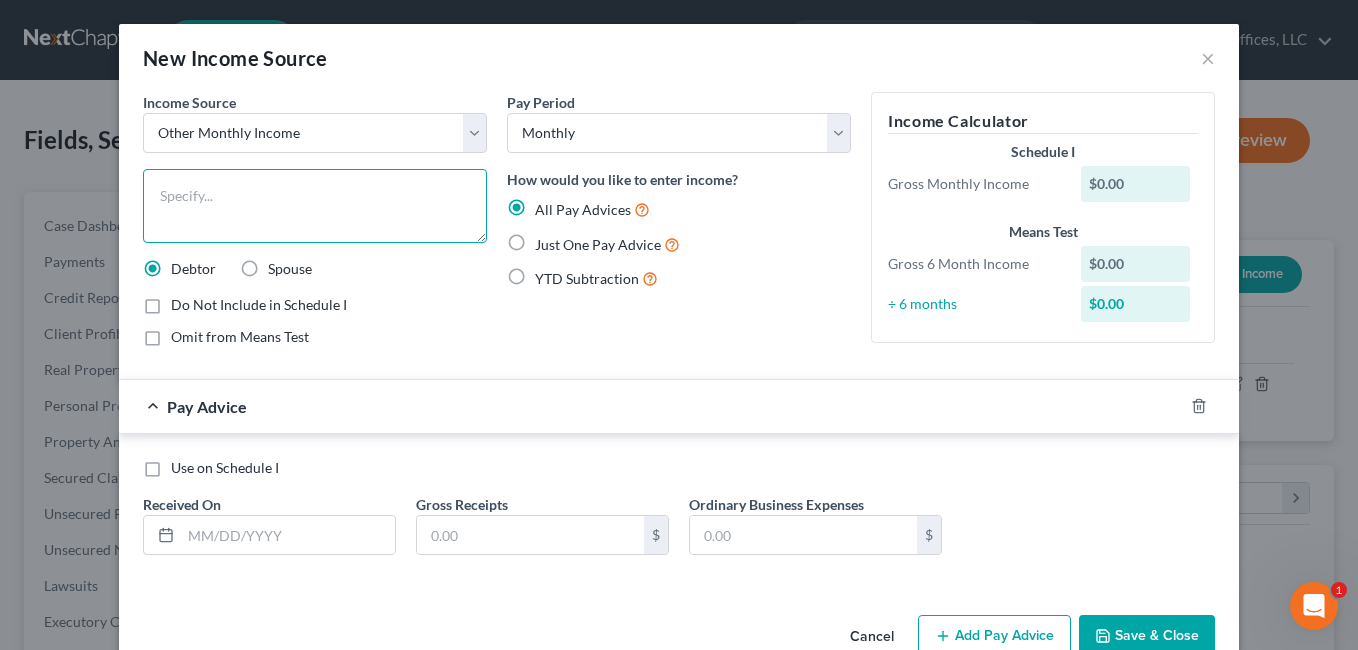 drag, startPoint x: 287, startPoint y: 193, endPoint x: 860, endPoint y: 58, distance: 588.68835 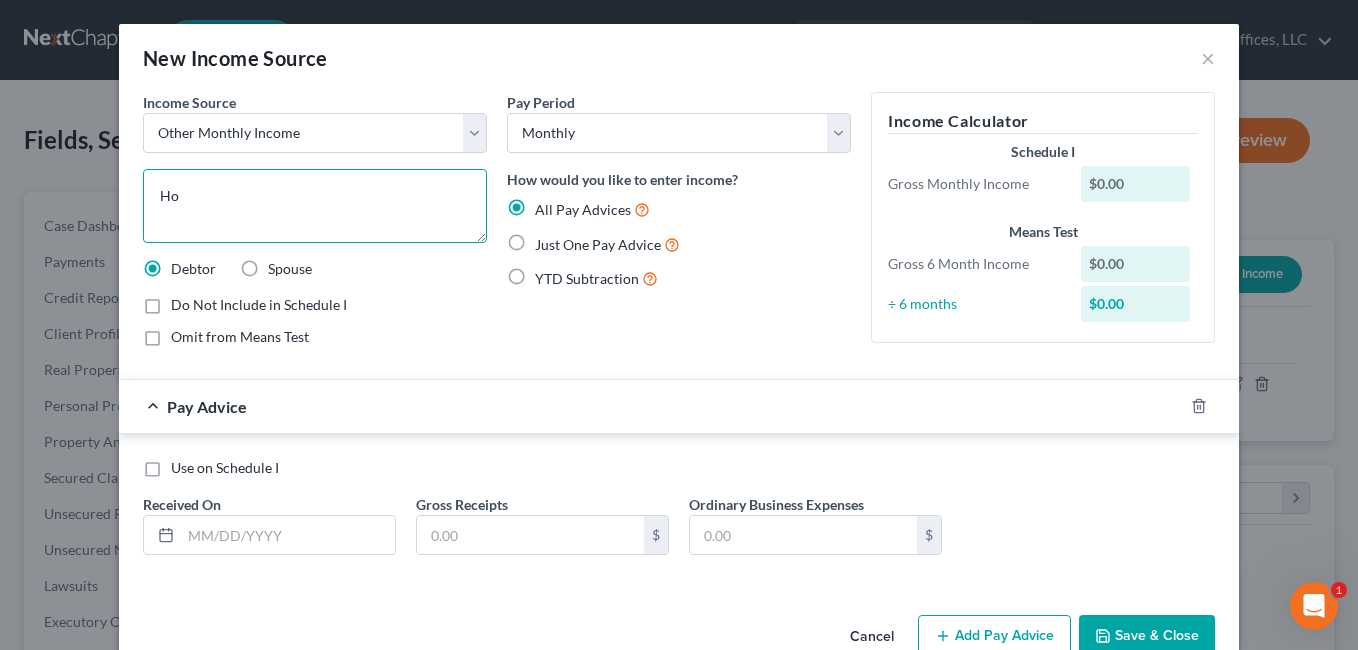 type on "H" 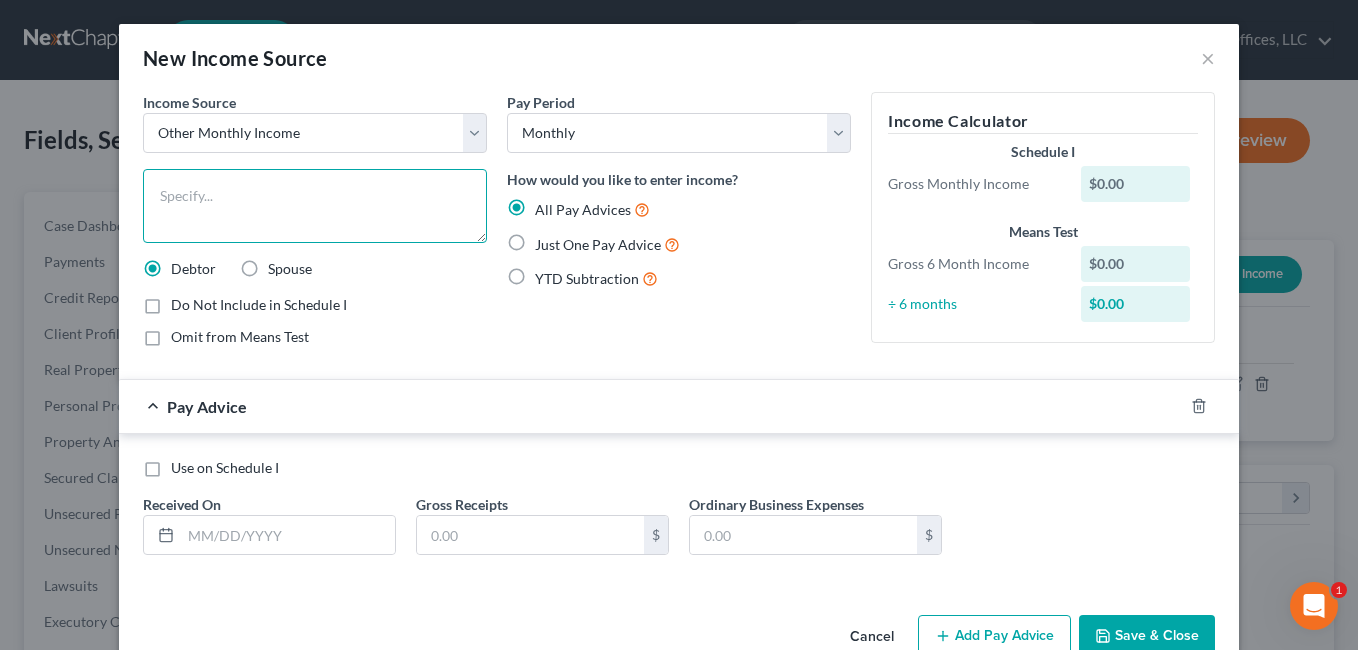 type on "T" 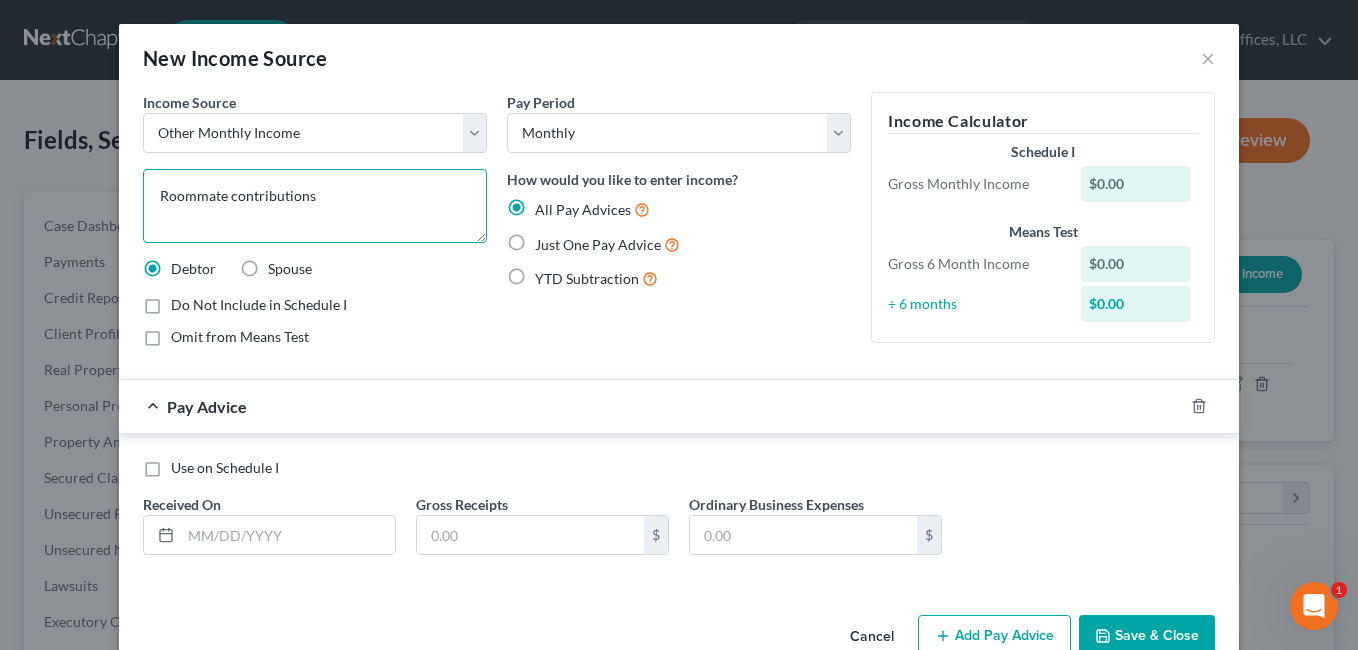 click on "Roommate contributions" at bounding box center [315, 206] 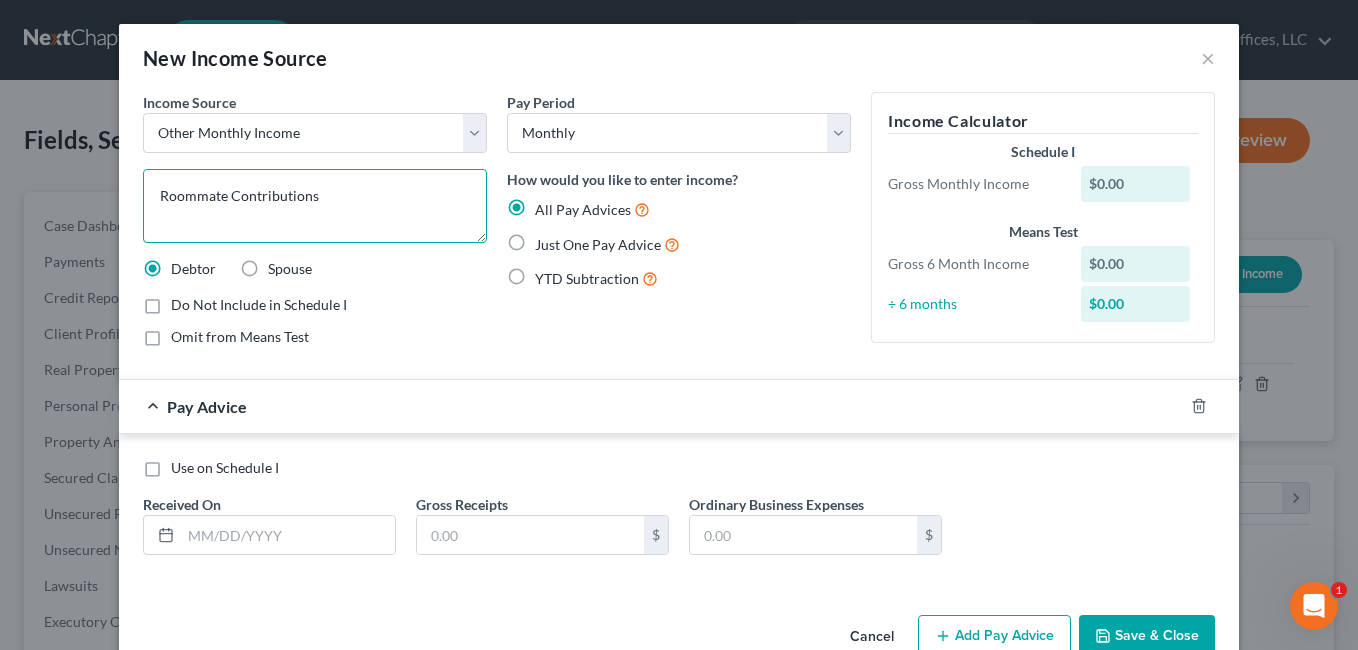 type on "Roommate Contributions" 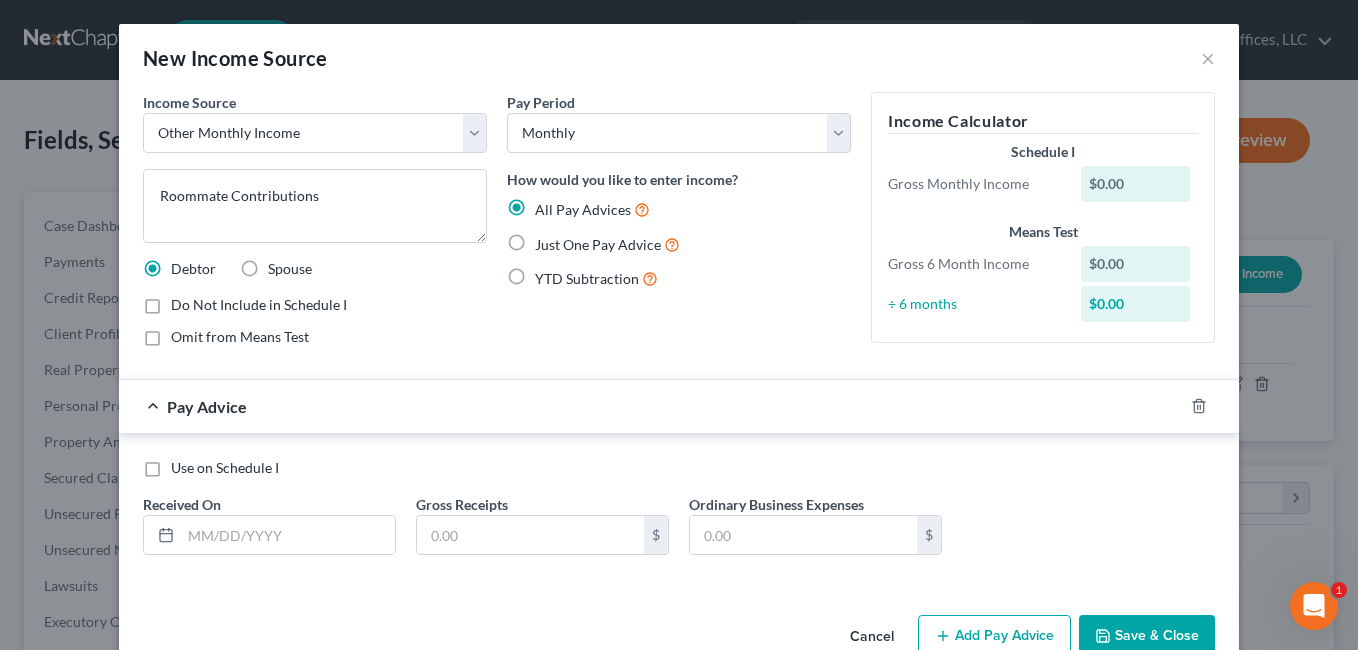 click on "Omit from Means Test" at bounding box center (240, 337) 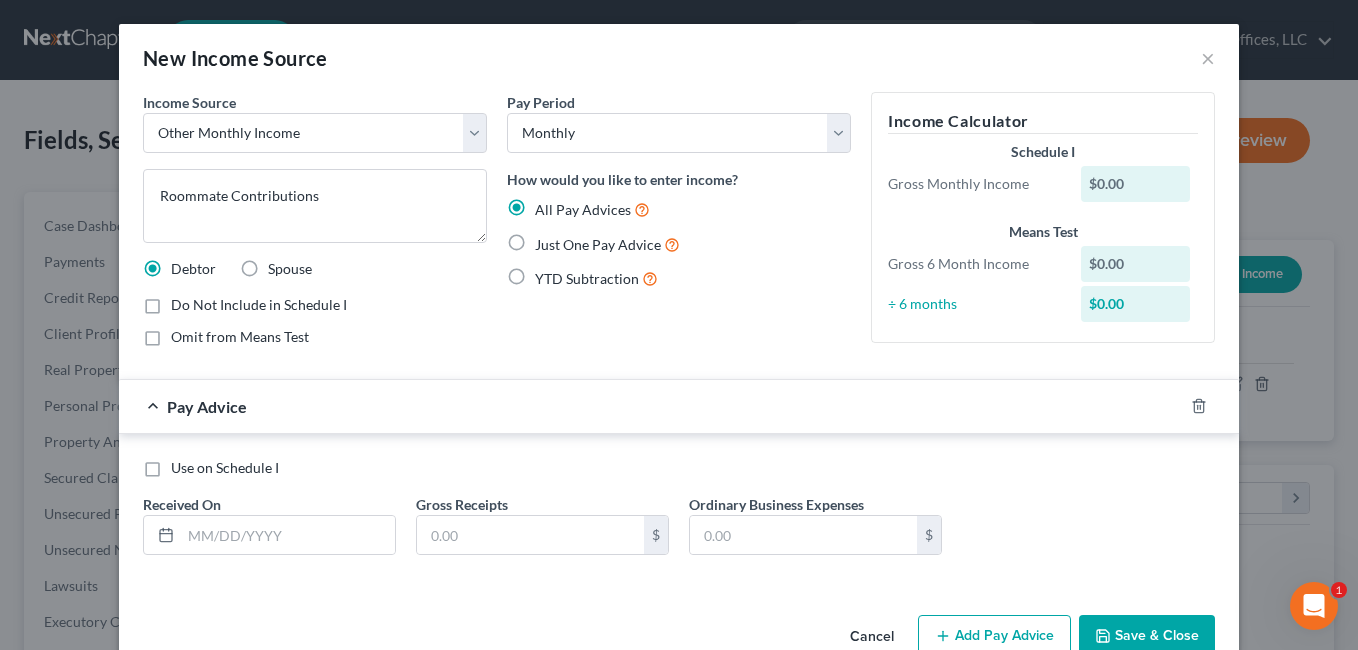 click on "Omit from Means Test" at bounding box center [185, 333] 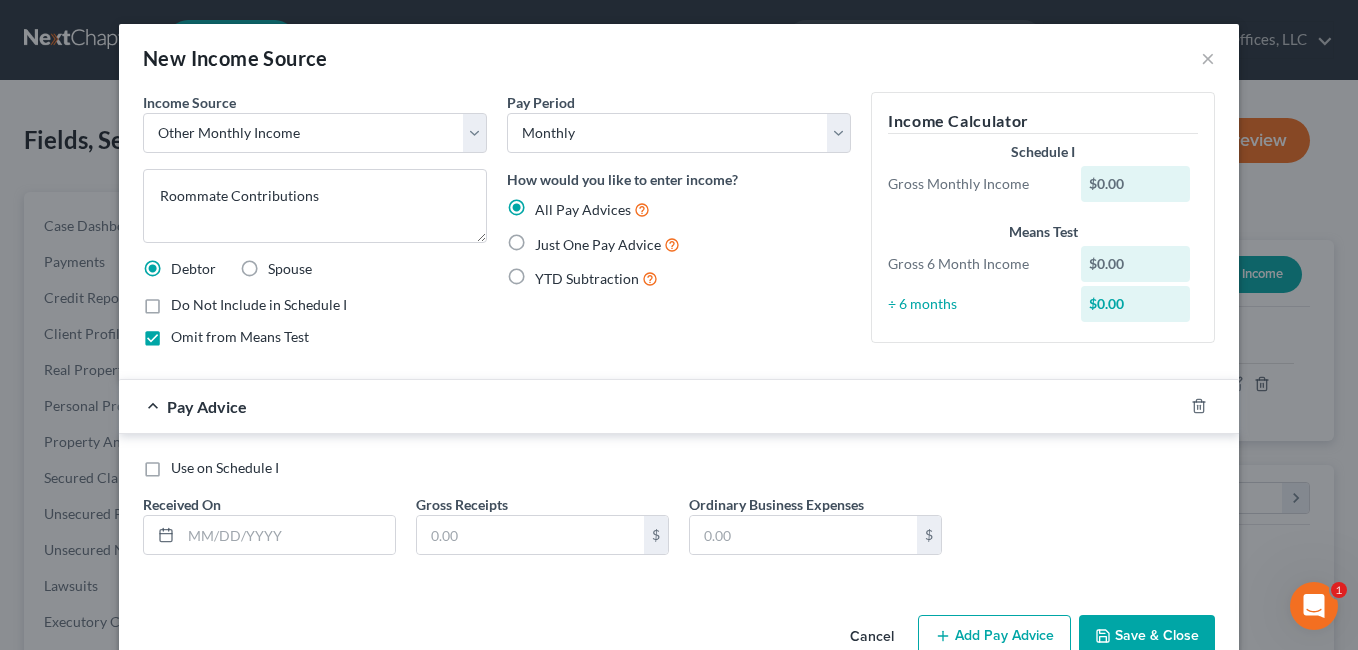 click on "Just One Pay Advice" at bounding box center [607, 244] 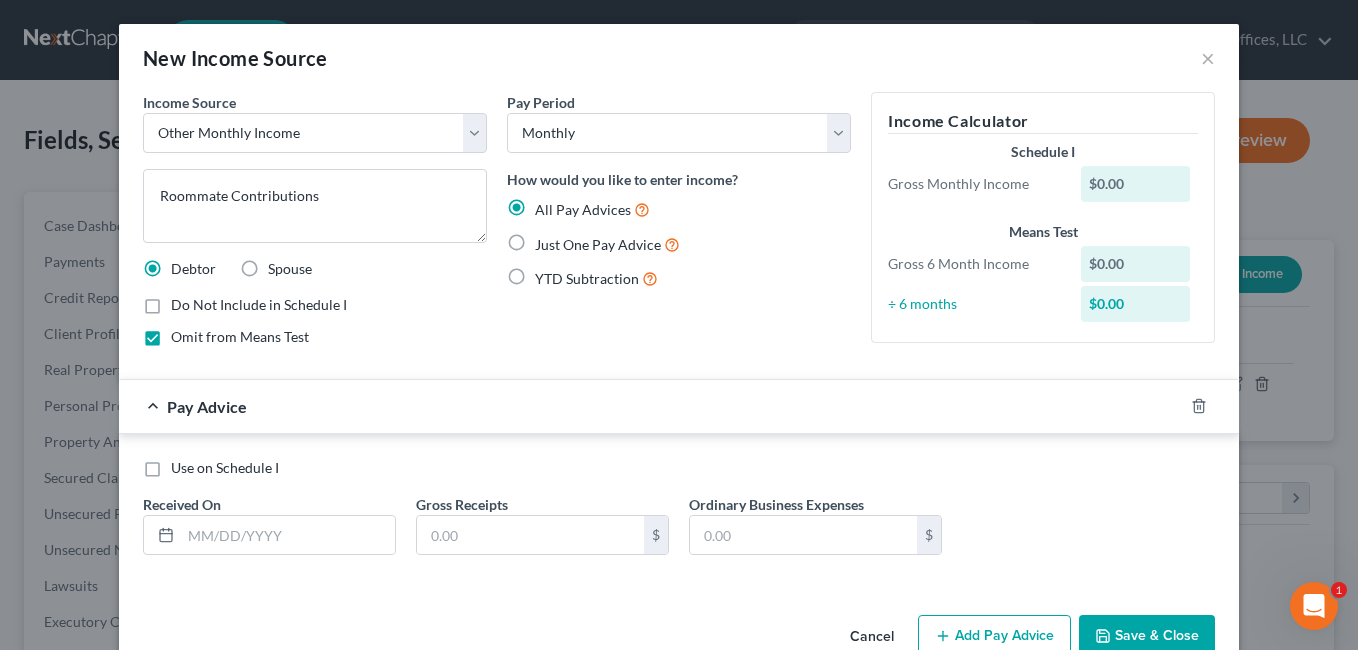 click on "Just One Pay Advice" at bounding box center (549, 239) 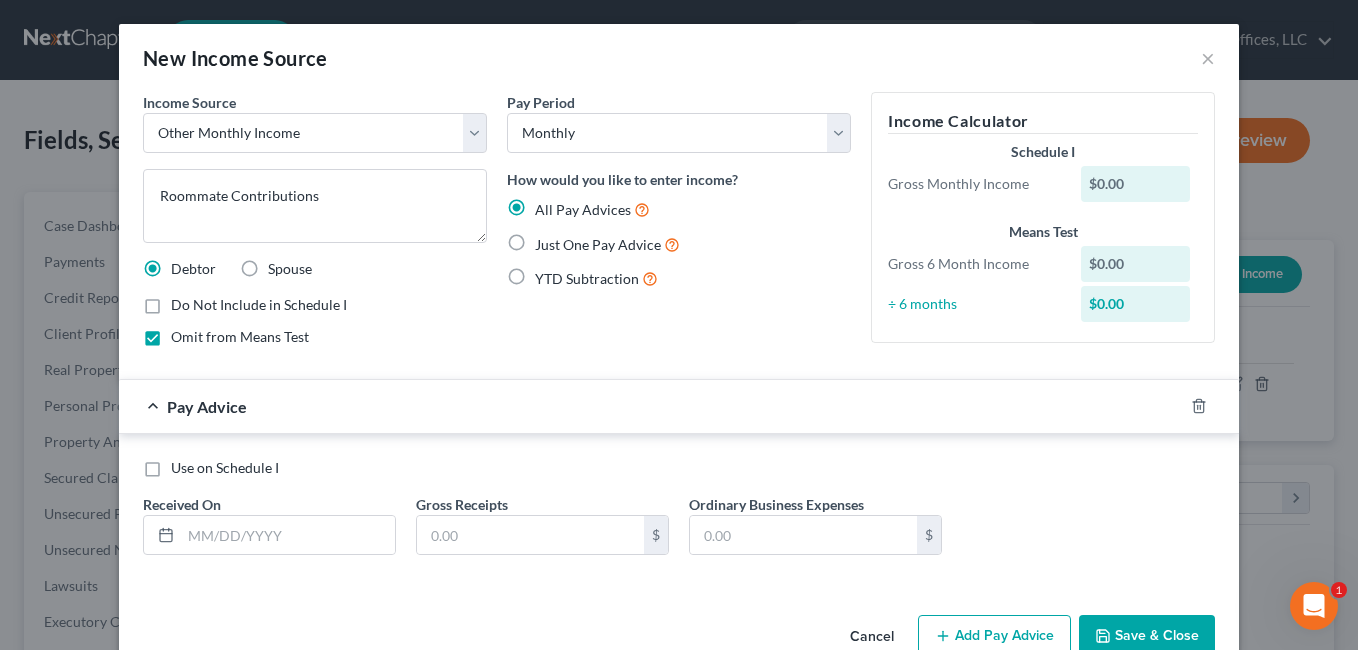 radio on "true" 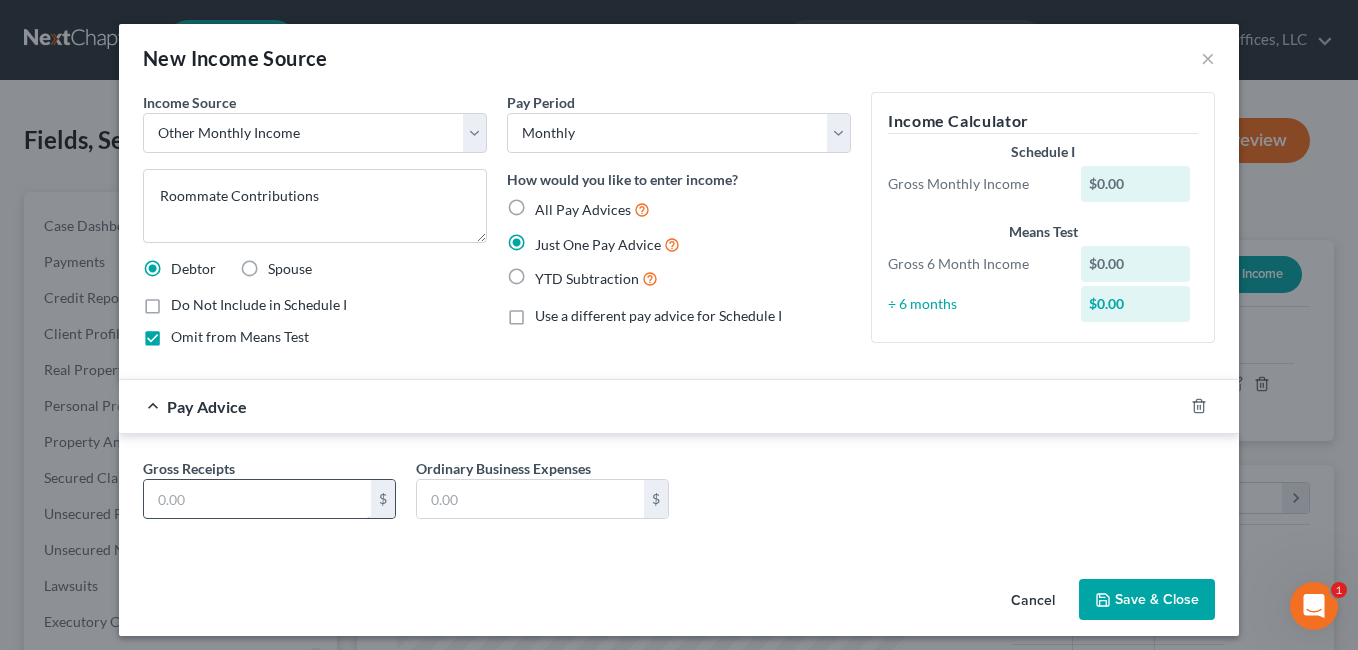 click at bounding box center [257, 499] 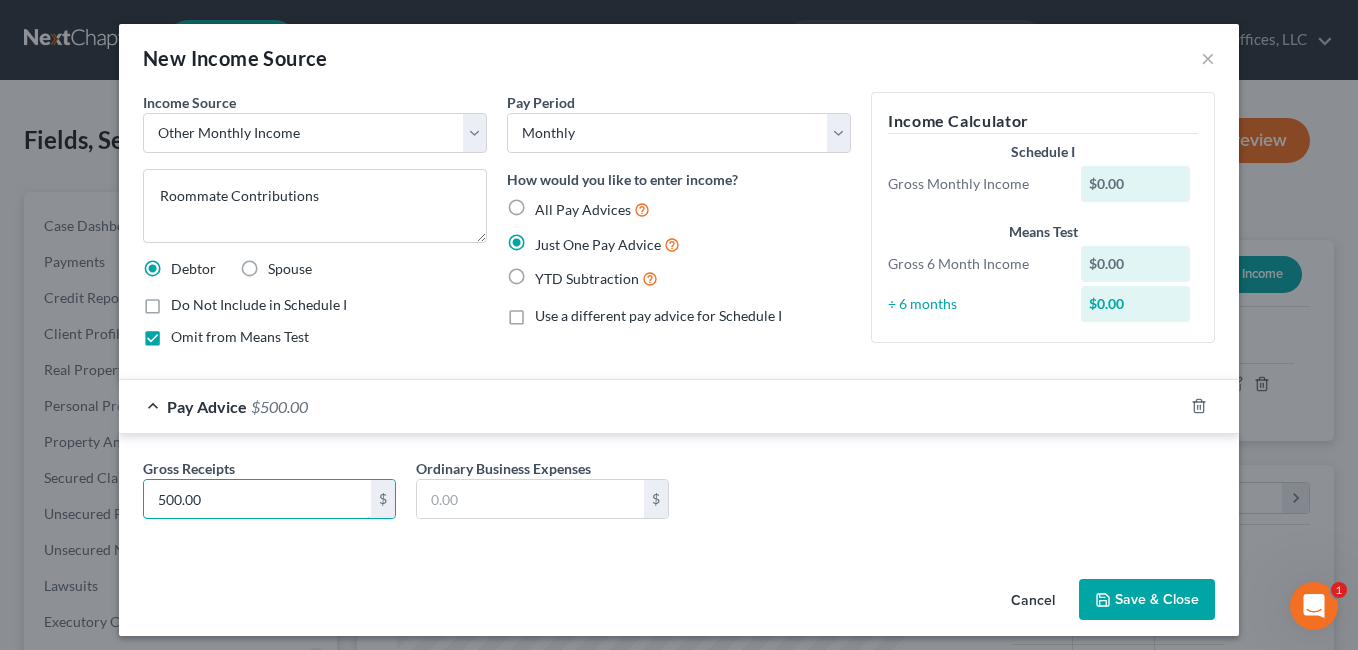 type on "500.00" 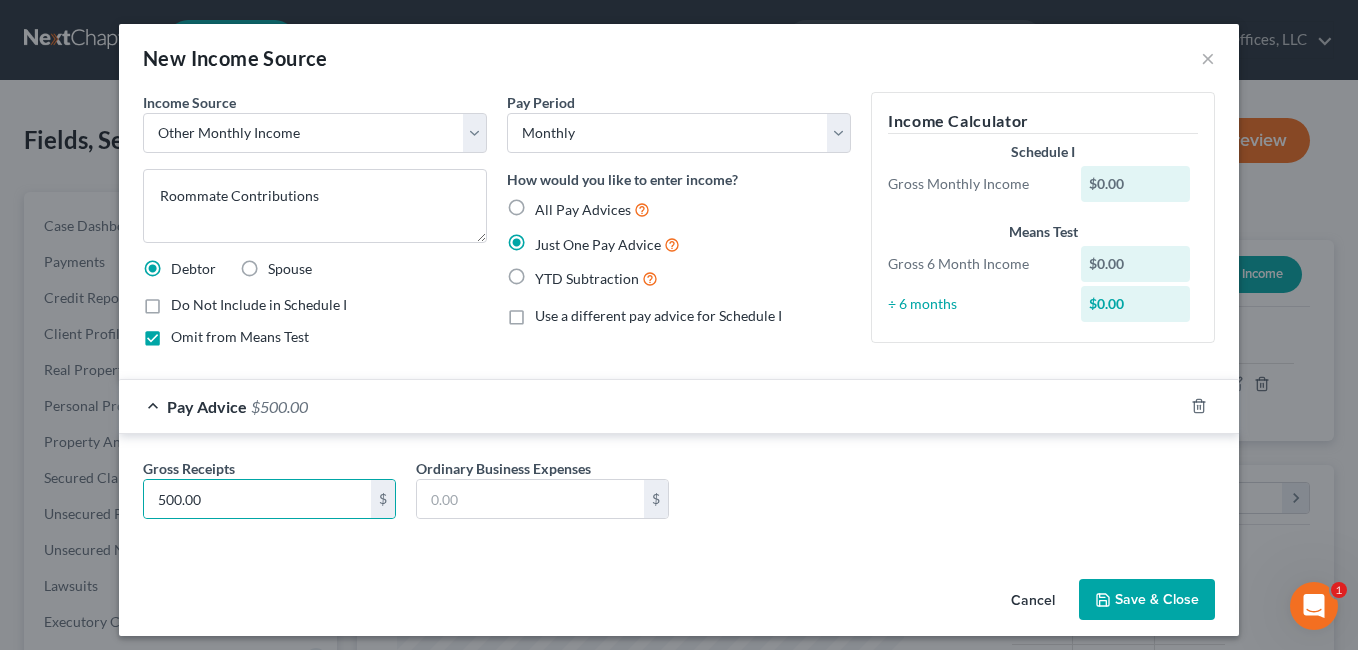 drag, startPoint x: 1149, startPoint y: 577, endPoint x: 1149, endPoint y: 588, distance: 11 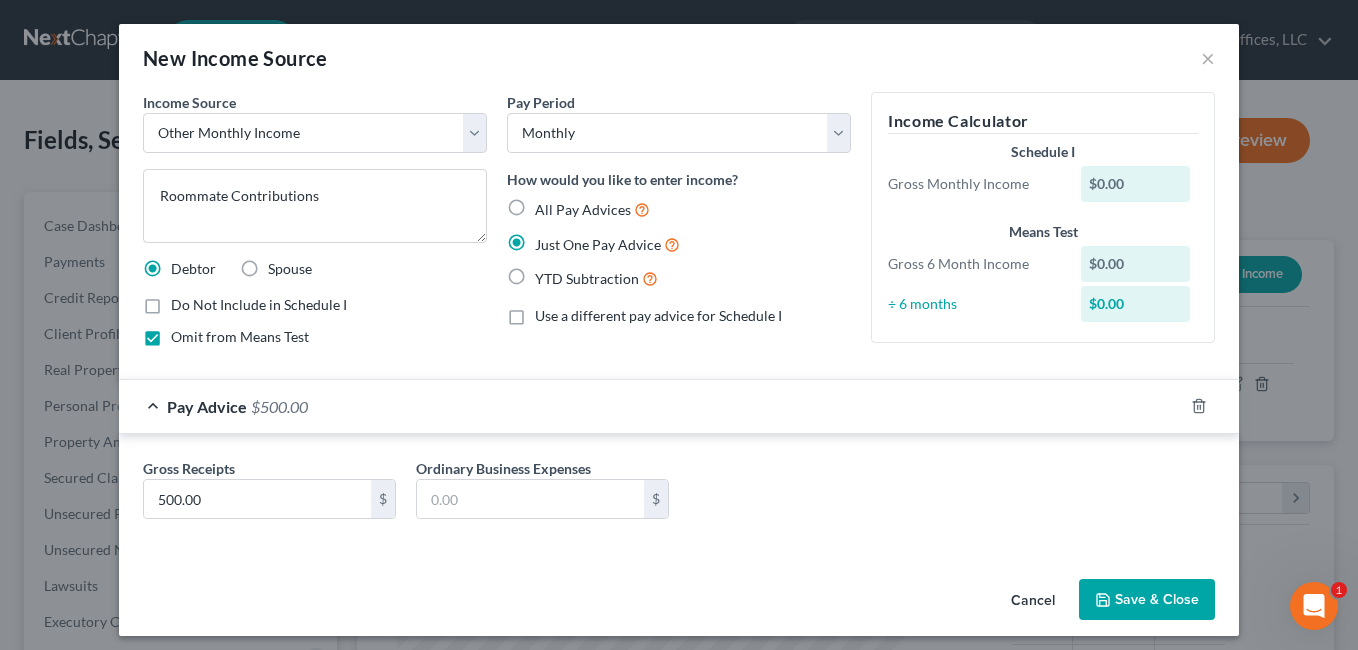 click on "Save & Close" at bounding box center [1147, 600] 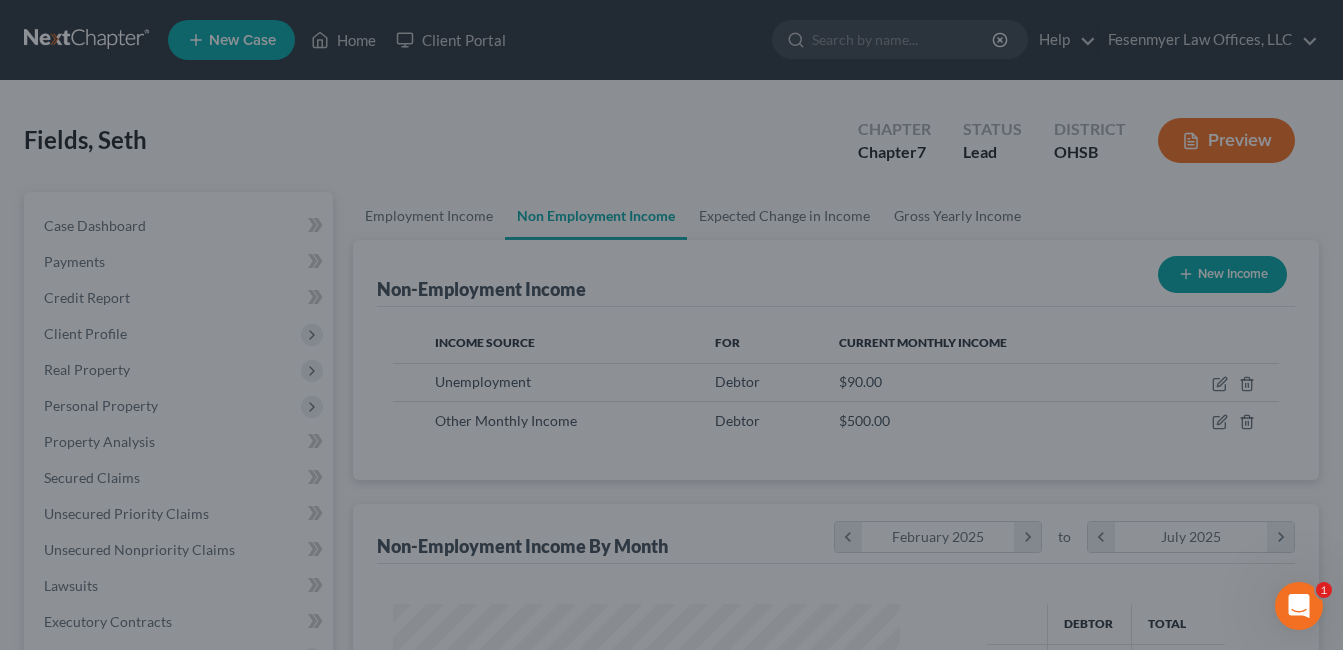 scroll, scrollTop: 359, scrollLeft: 541, axis: both 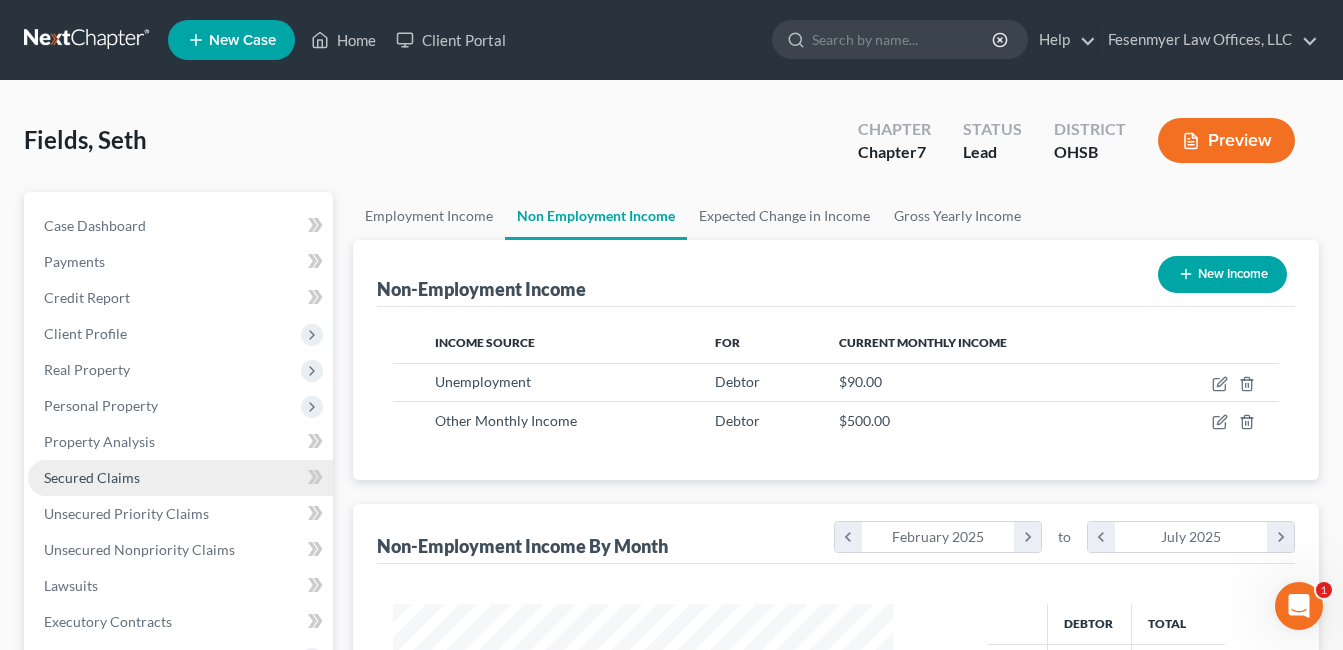 click on "Secured Claims" at bounding box center [92, 477] 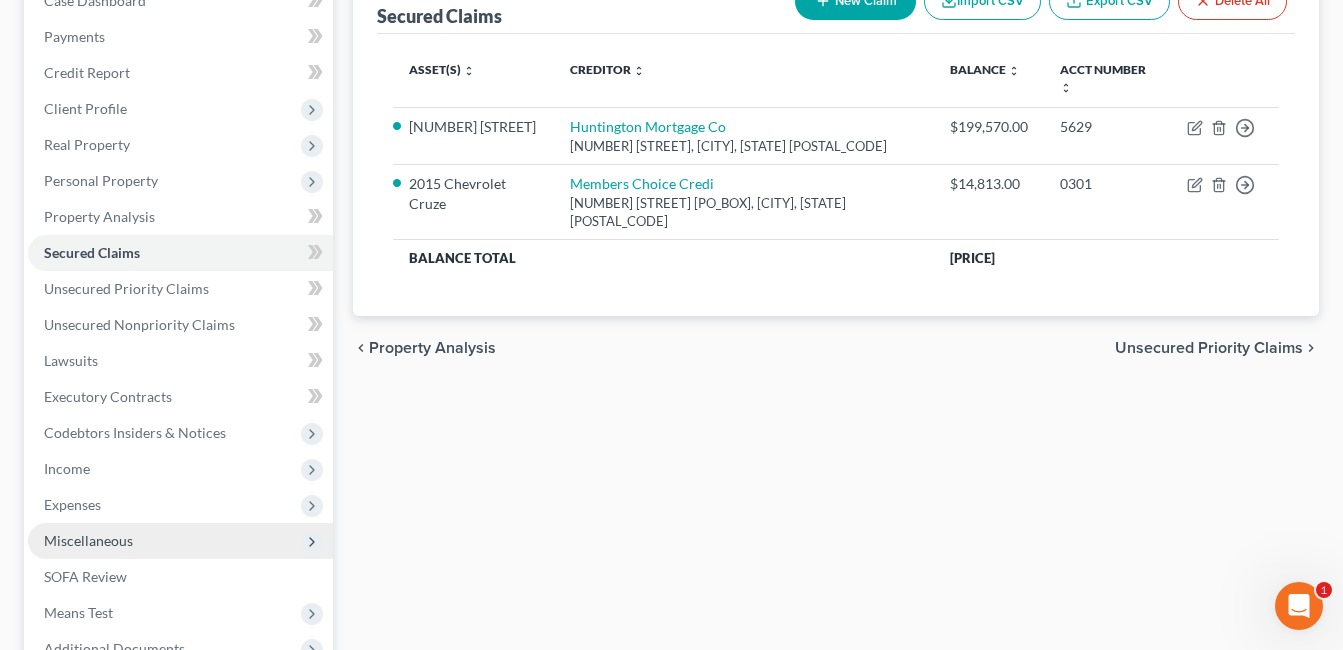 scroll, scrollTop: 300, scrollLeft: 0, axis: vertical 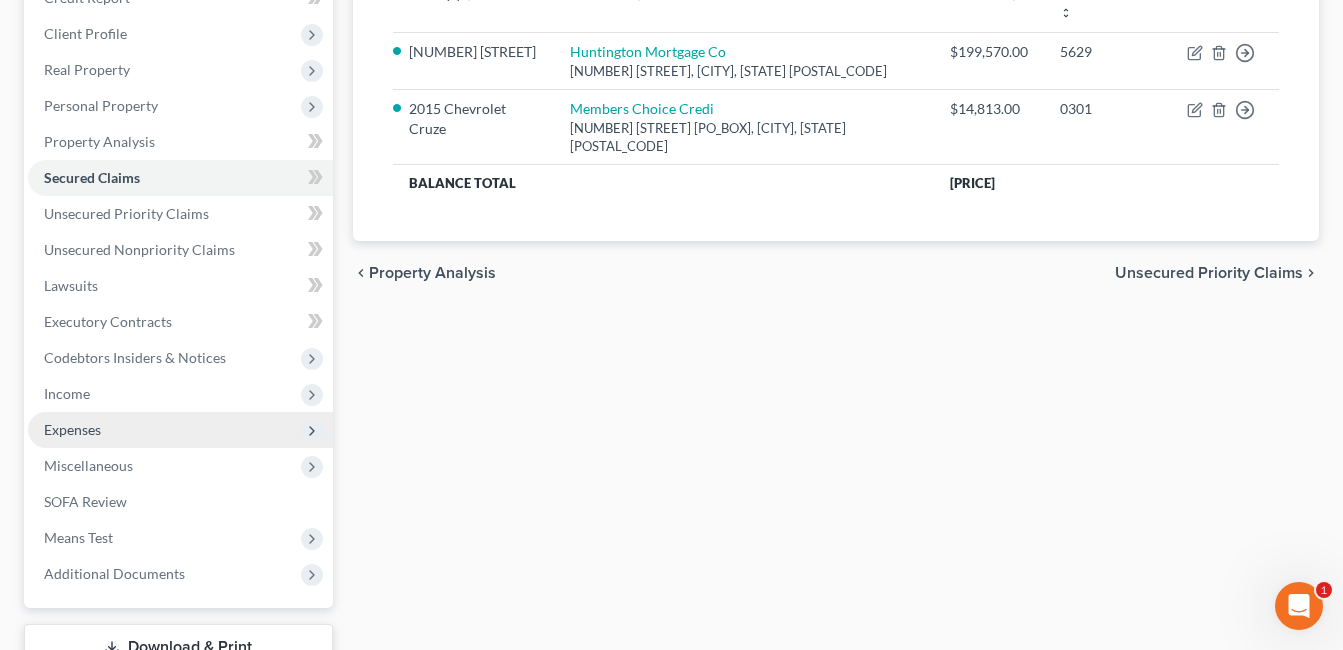 click on "Expenses" at bounding box center (180, 430) 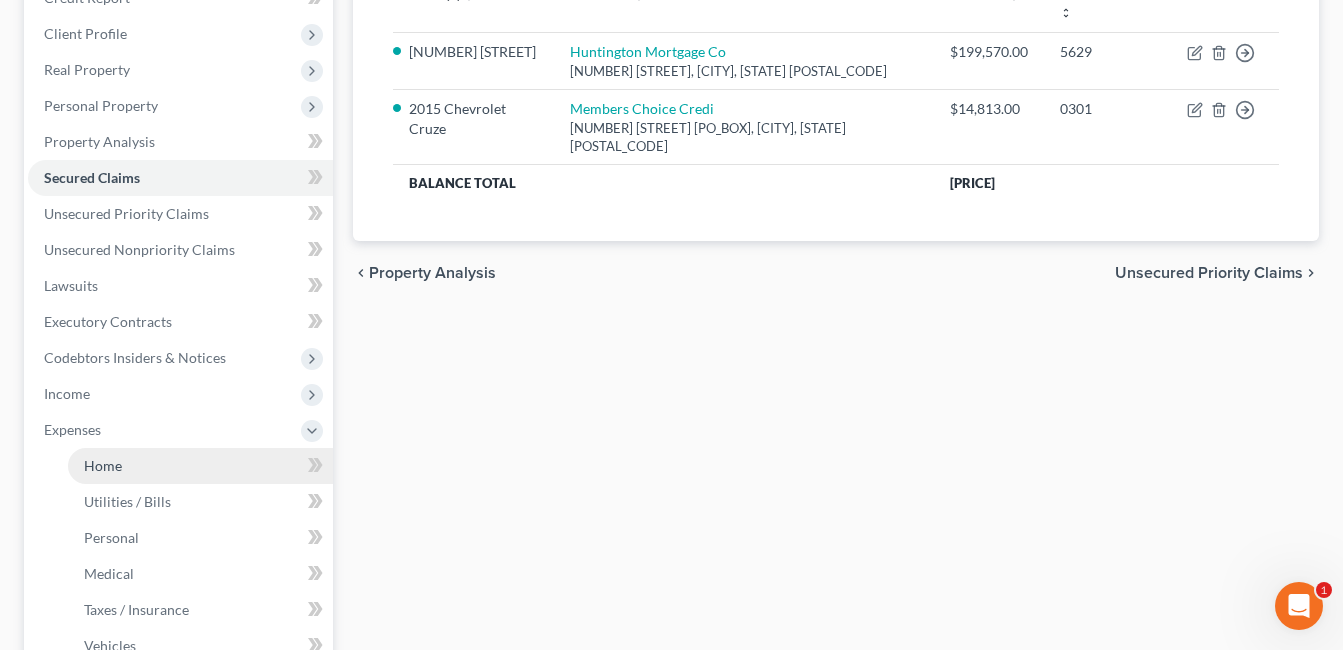 click on "Home" at bounding box center [200, 466] 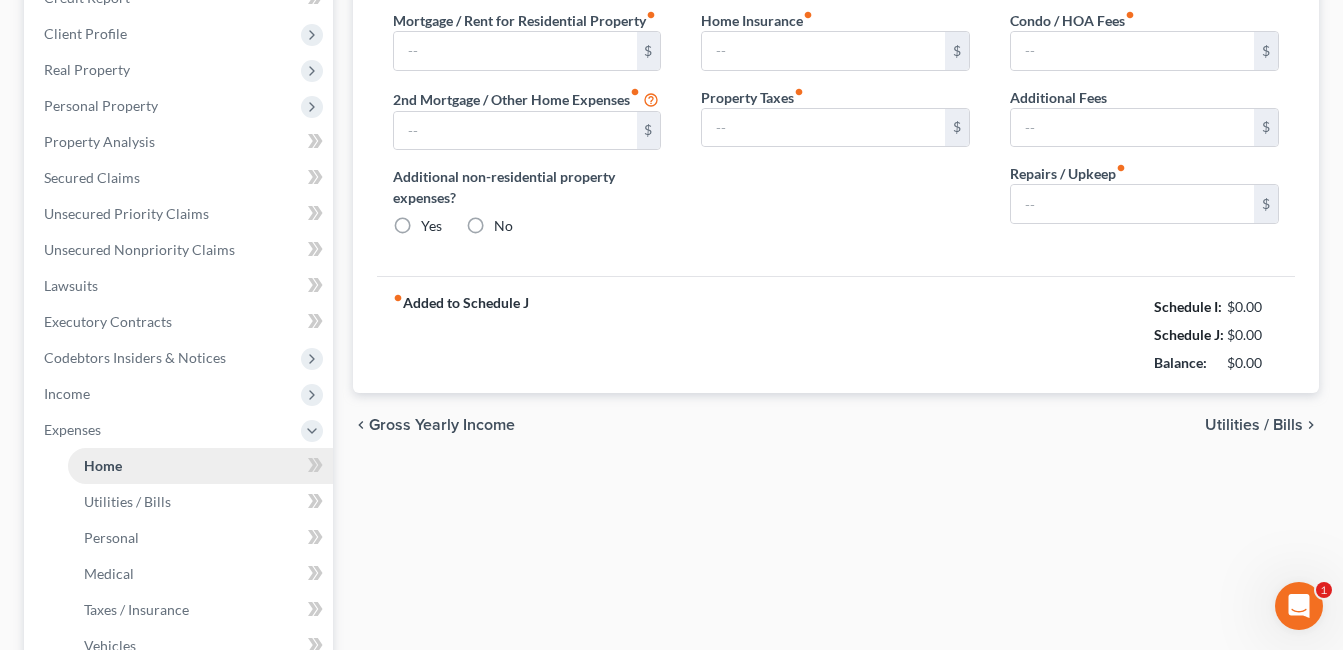 type on "1,728.00" 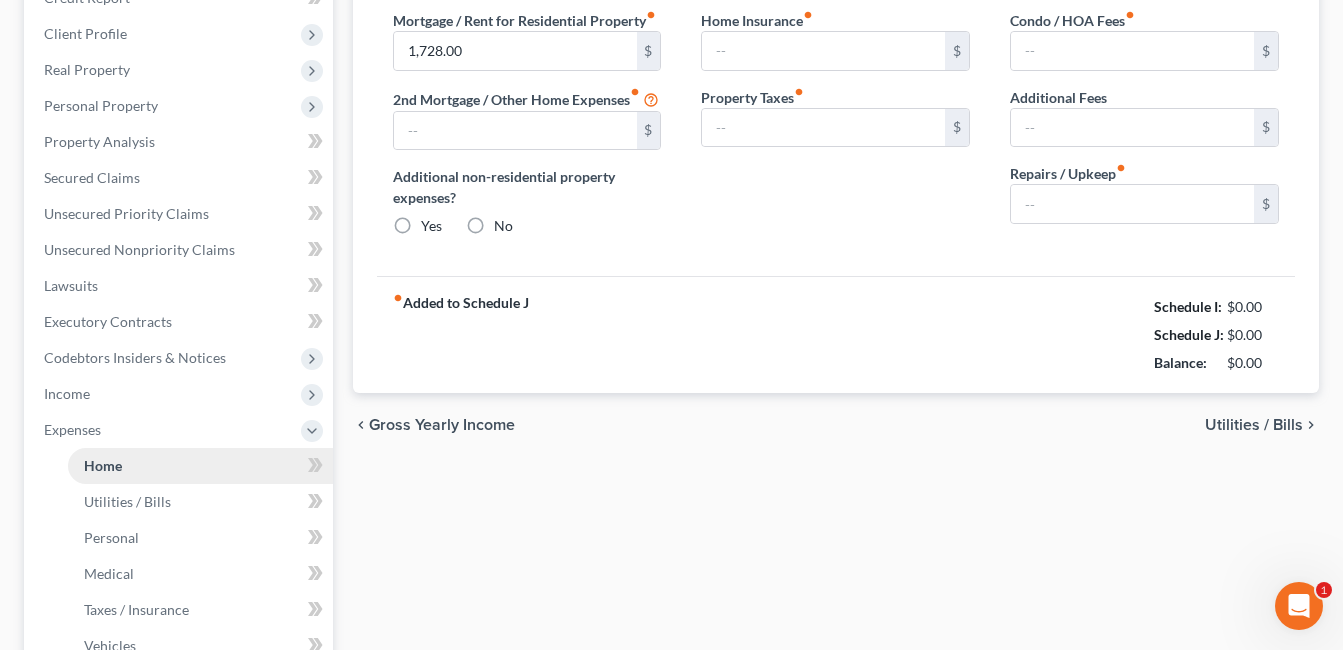 radio on "true" 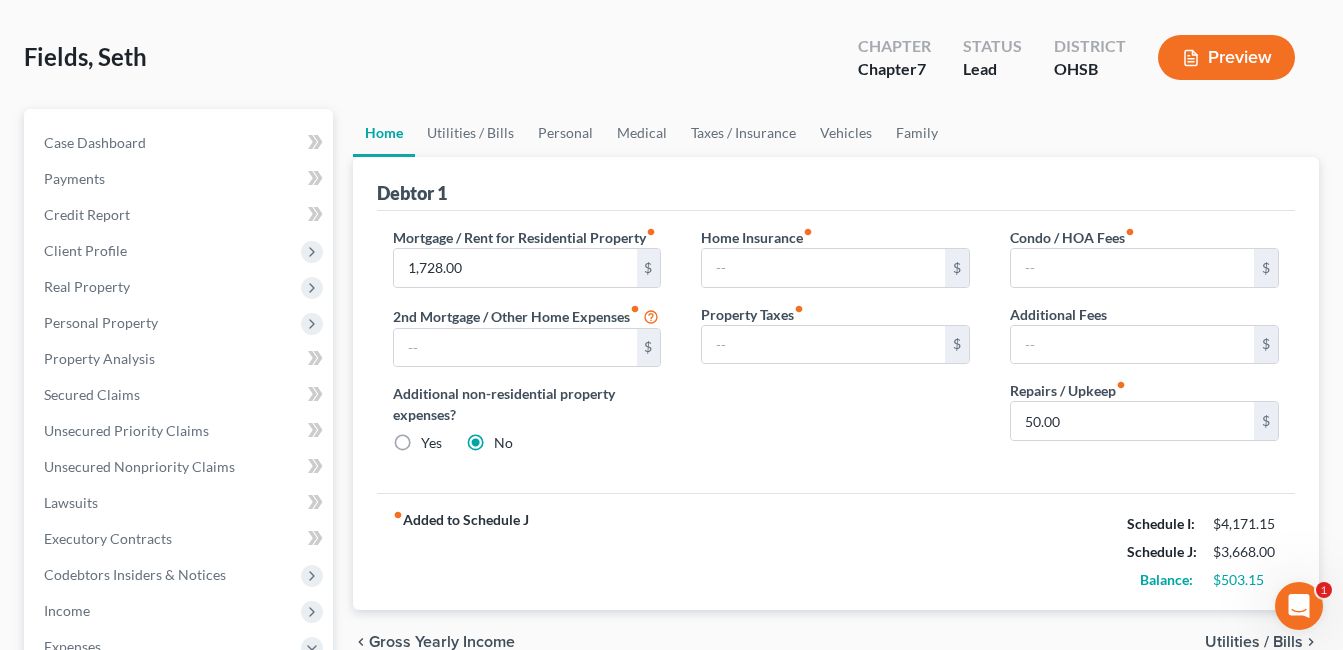 scroll, scrollTop: 0, scrollLeft: 0, axis: both 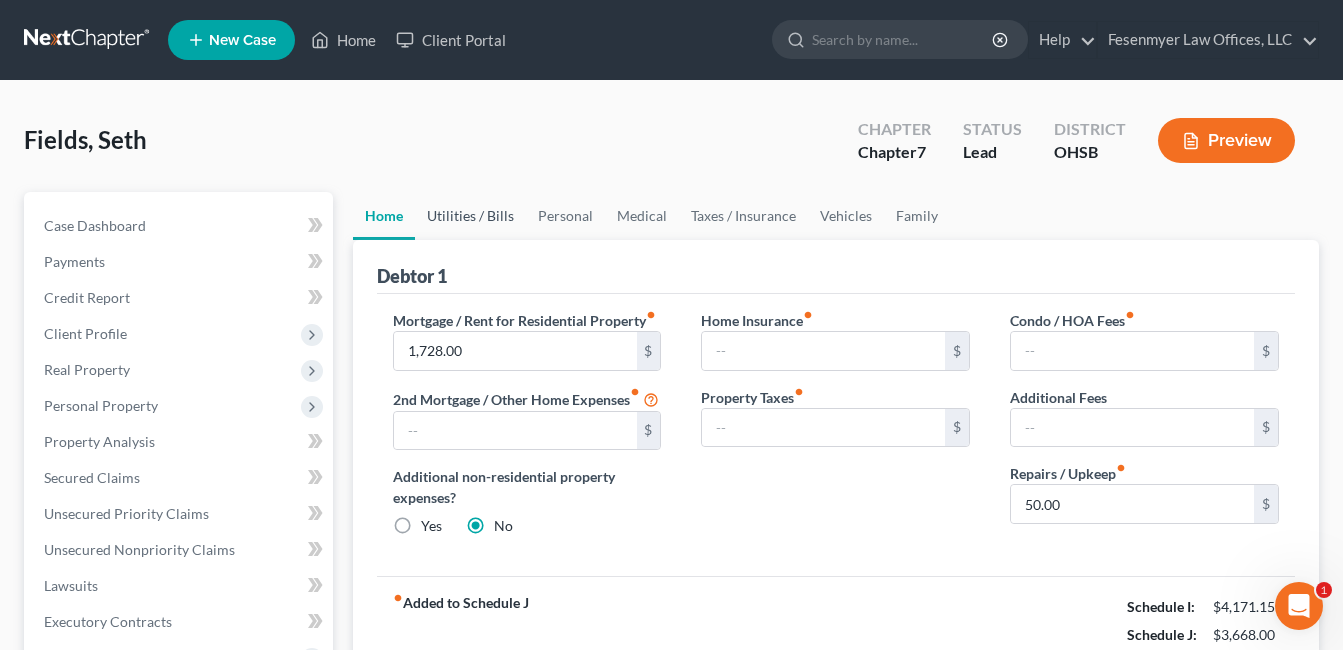 click on "Utilities / Bills" at bounding box center (470, 216) 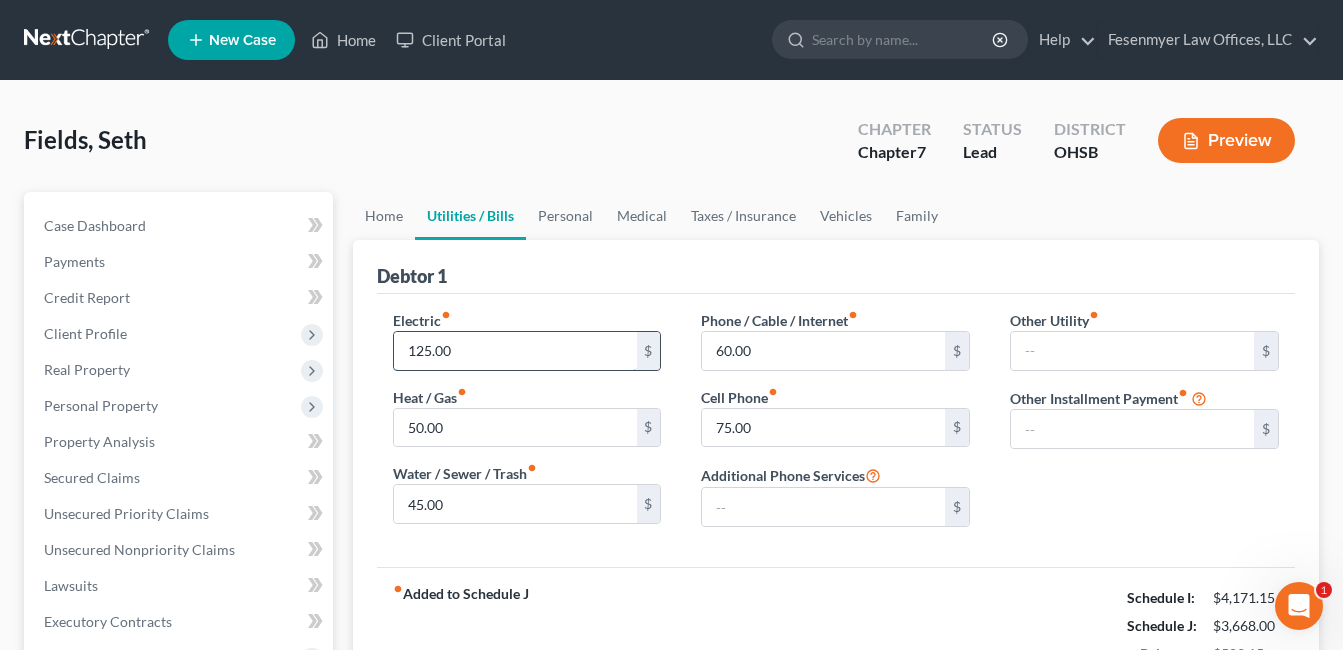 click on "125.00" at bounding box center [515, 351] 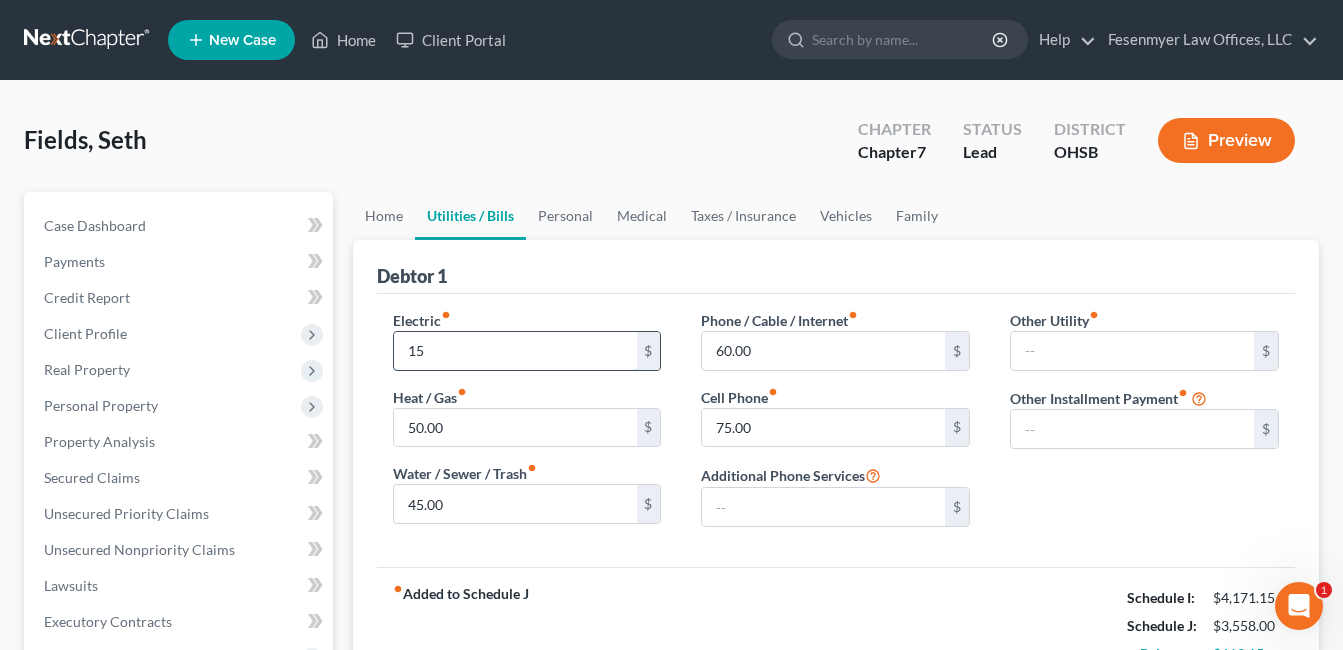 type on "1" 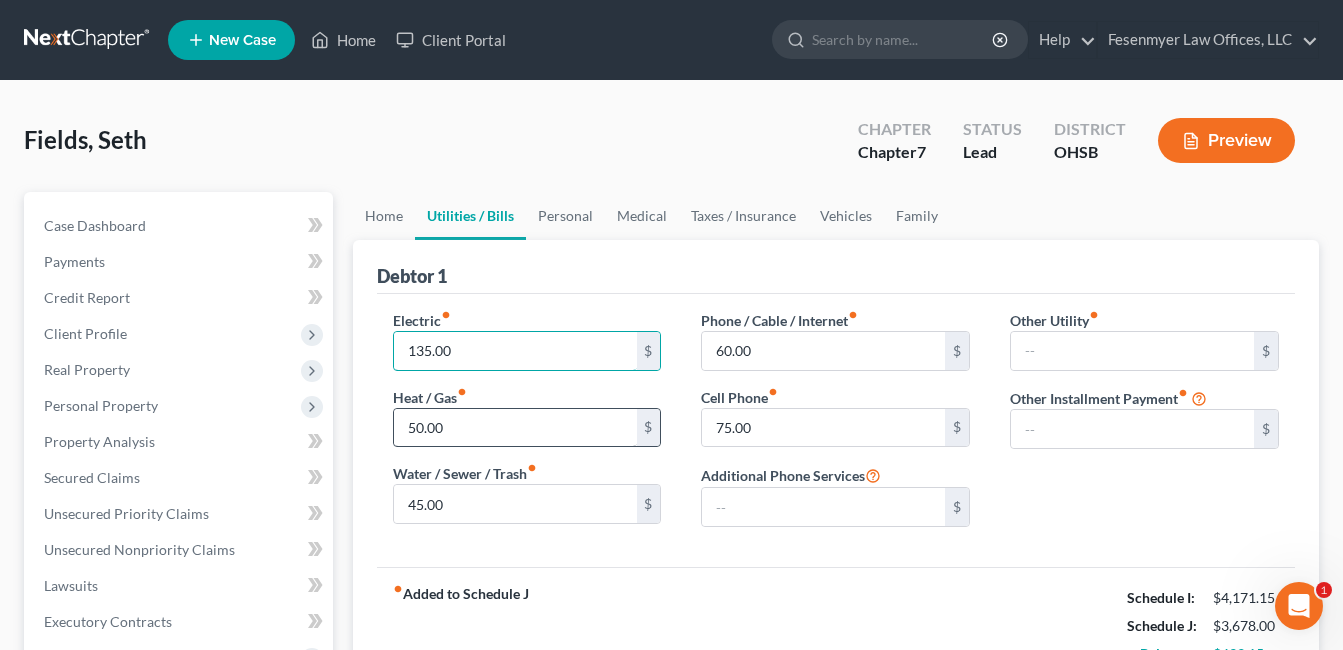 type on "135.00" 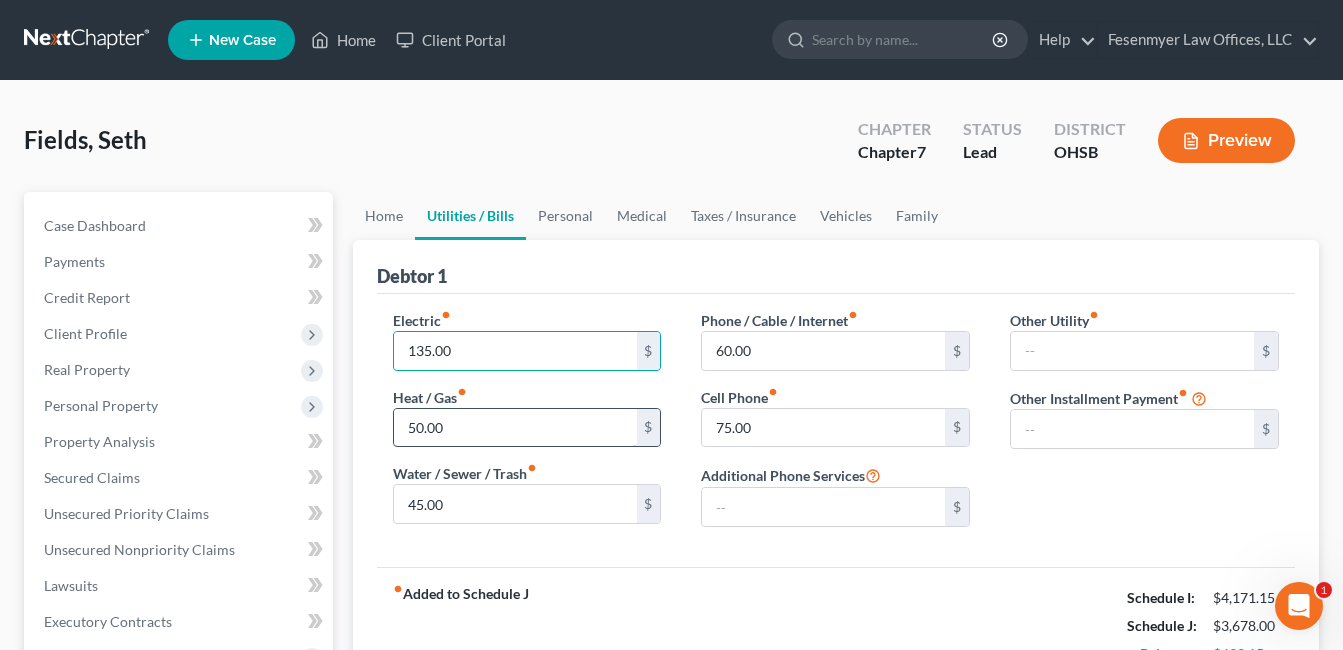 click on "50.00" at bounding box center [515, 428] 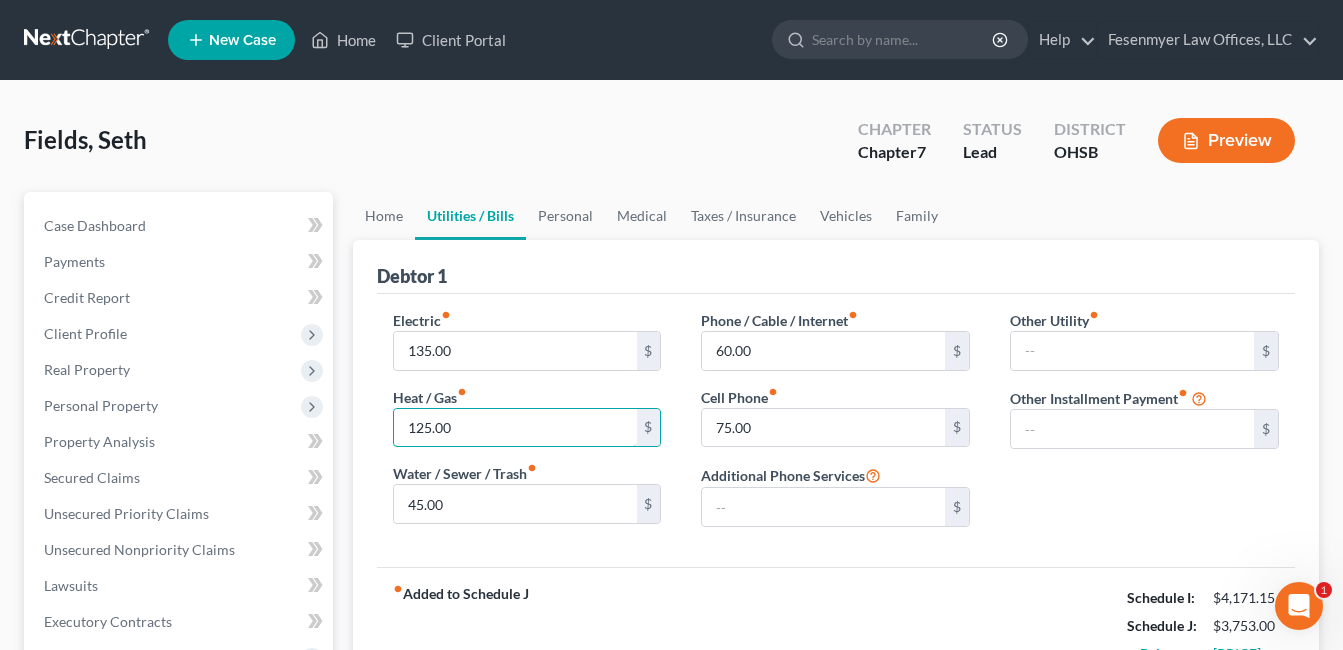 type on "125.00" 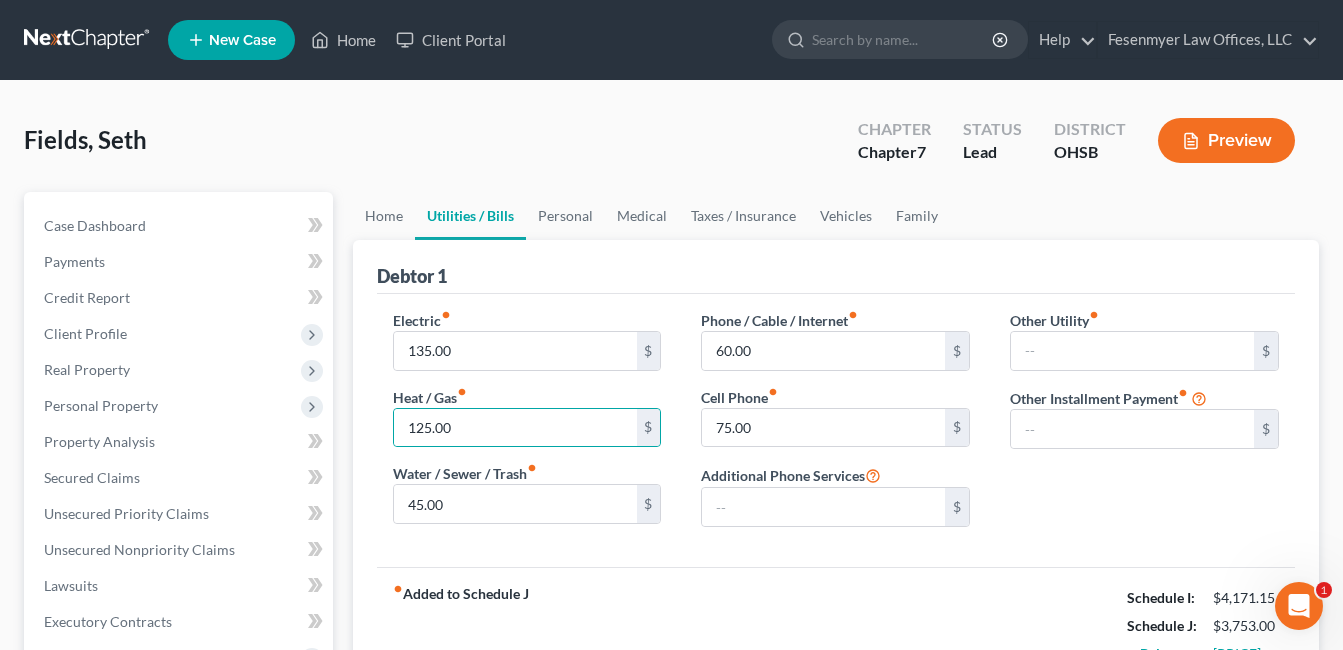 click on "Electric  fiber_manual_record 135.00 $ Heat / Gas  fiber_manual_record 125.00 $  Water / Sewer / Trash  fiber_manual_record 45.00 $" at bounding box center (527, 426) 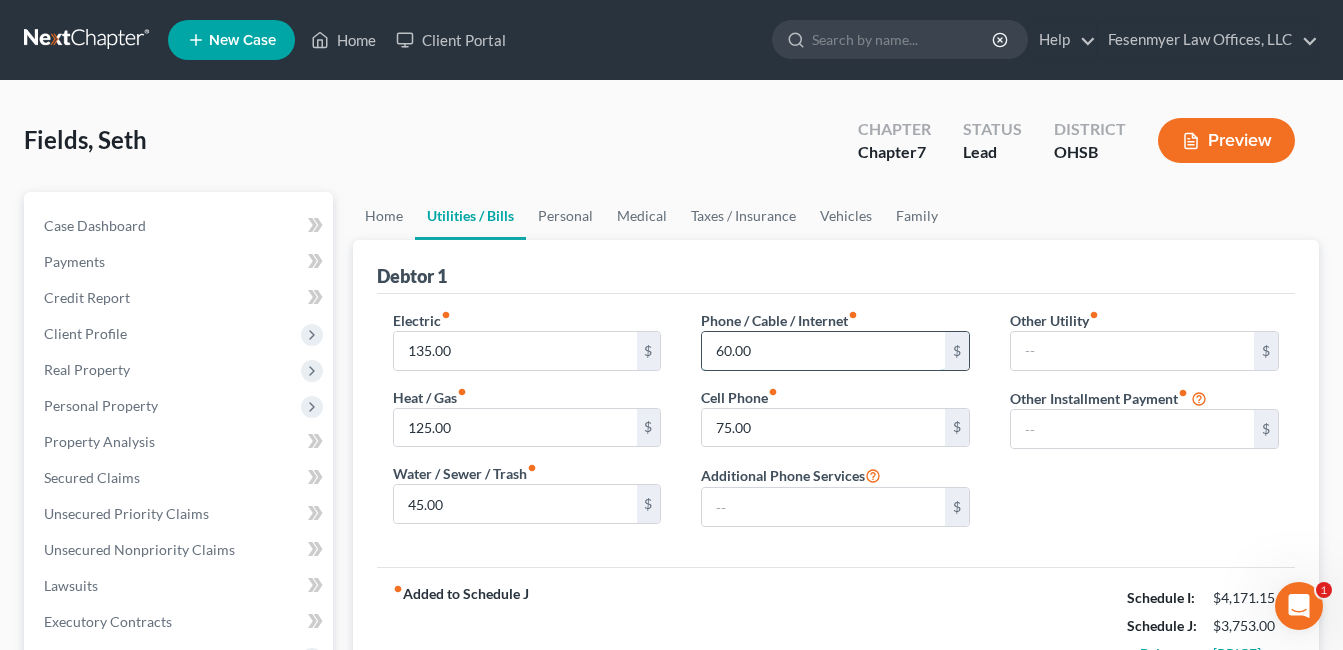 click on "60.00" at bounding box center [823, 351] 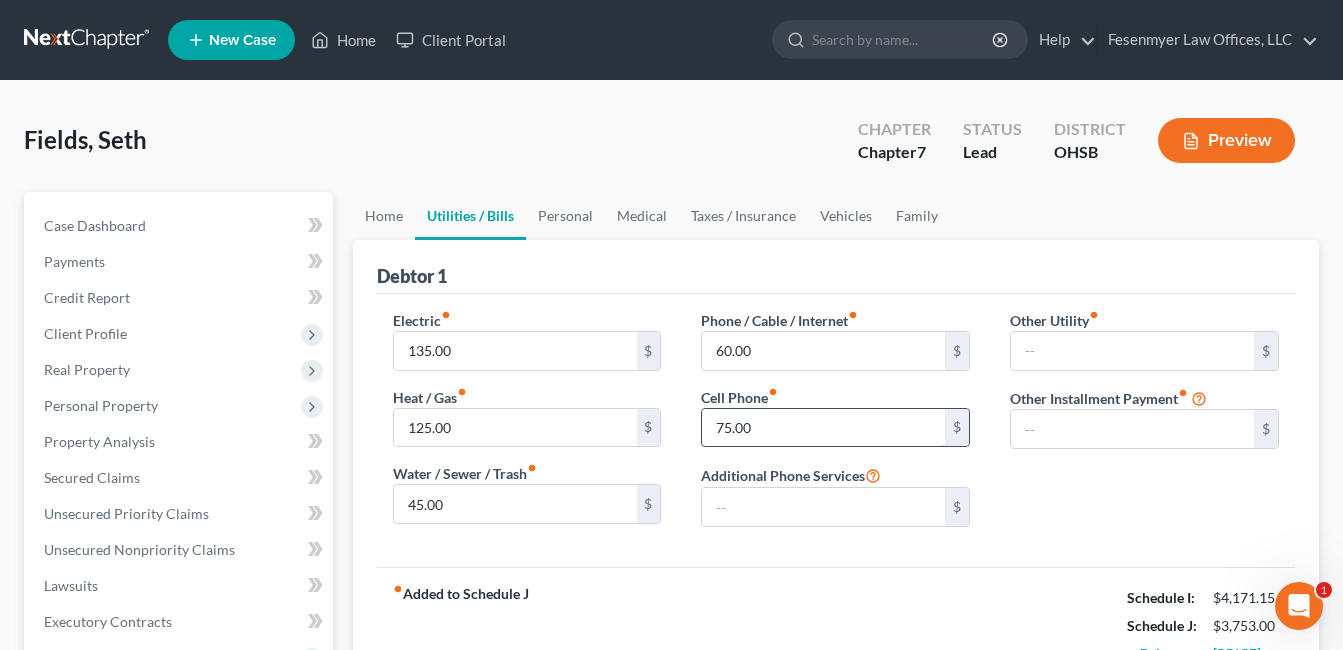 click on "75.00" at bounding box center [823, 428] 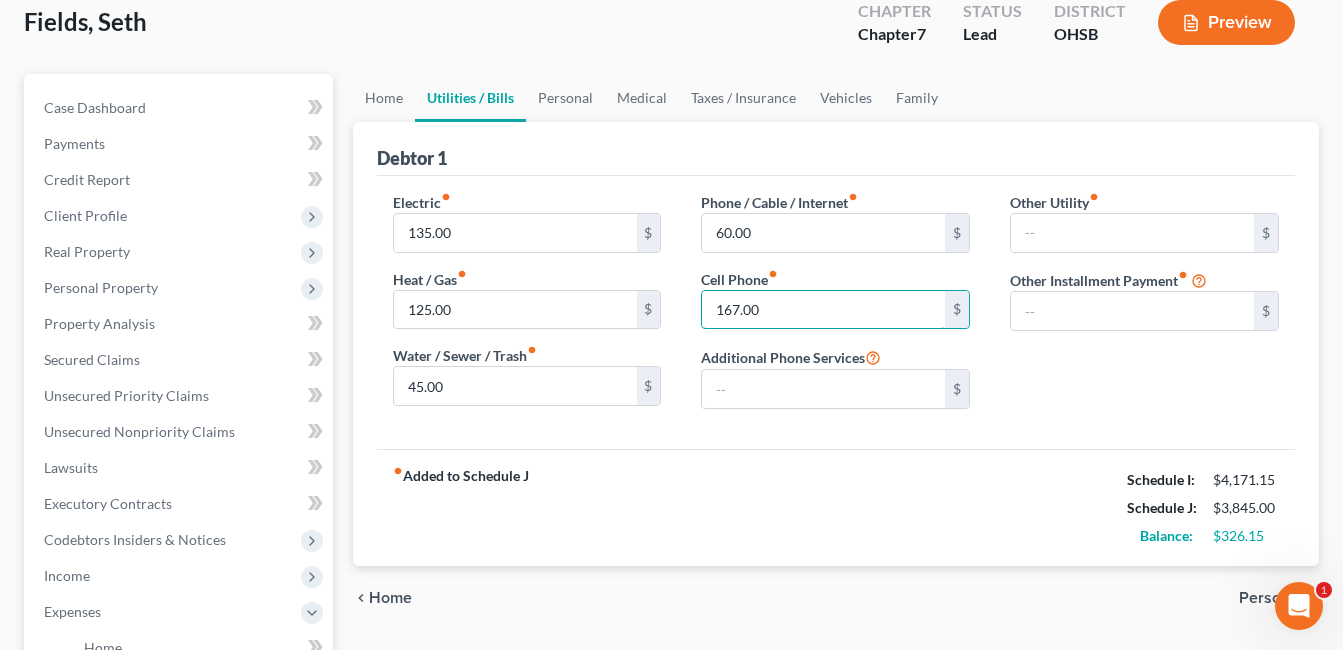 scroll, scrollTop: 100, scrollLeft: 0, axis: vertical 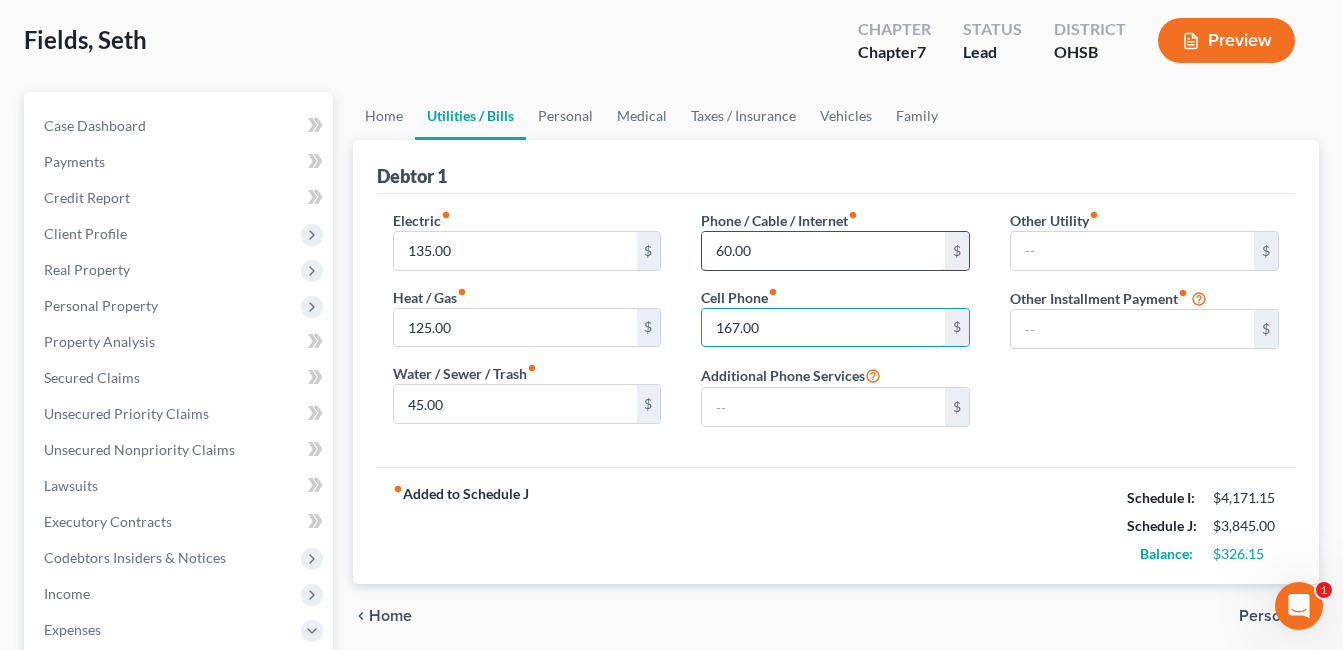 type on "167.00" 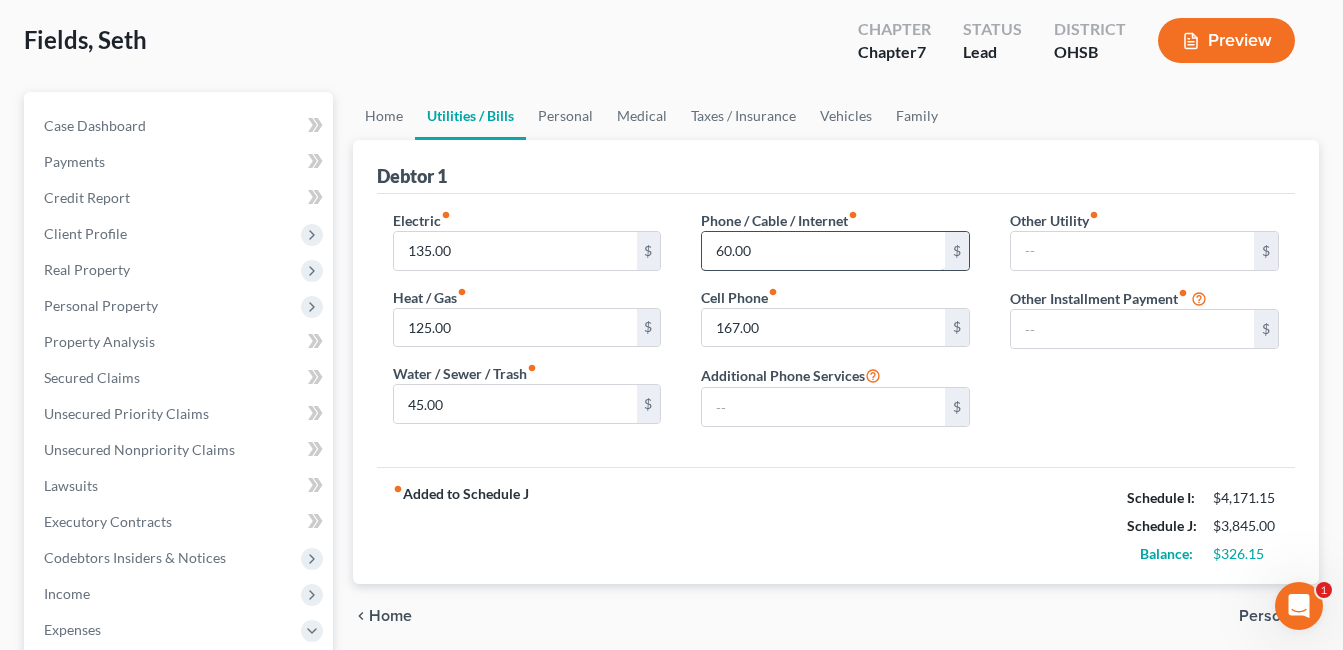 click on "60.00" at bounding box center [823, 251] 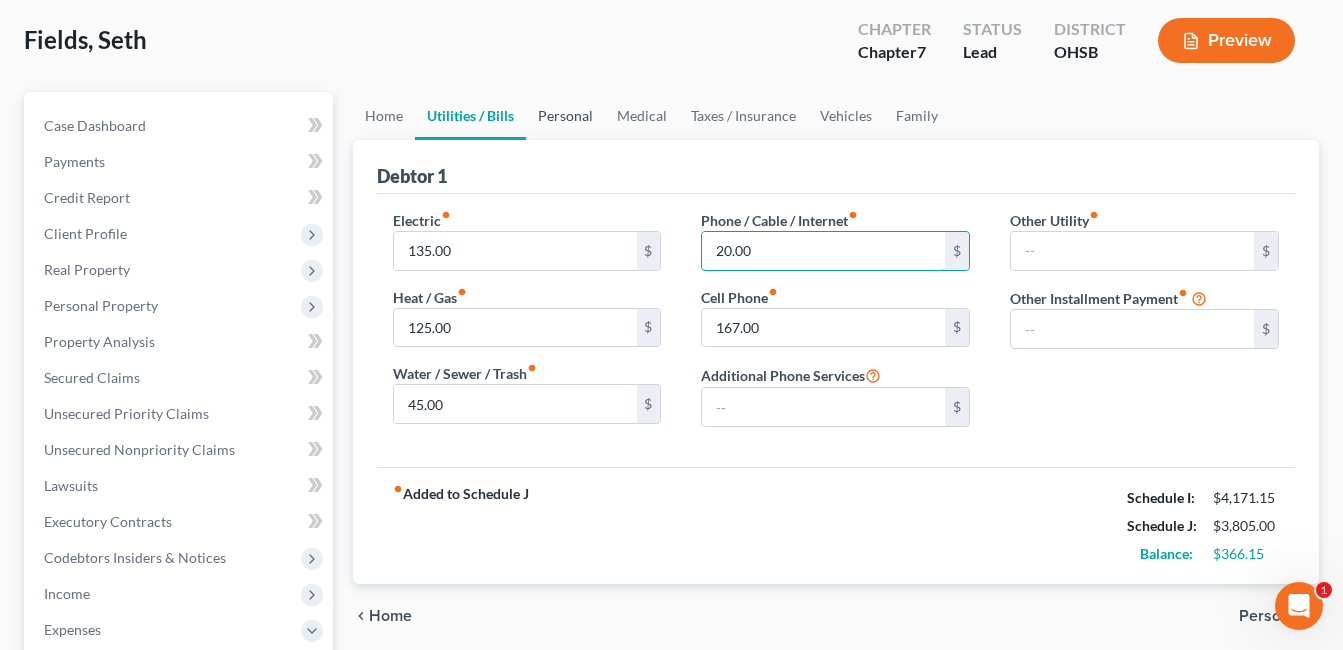 type on "20.00" 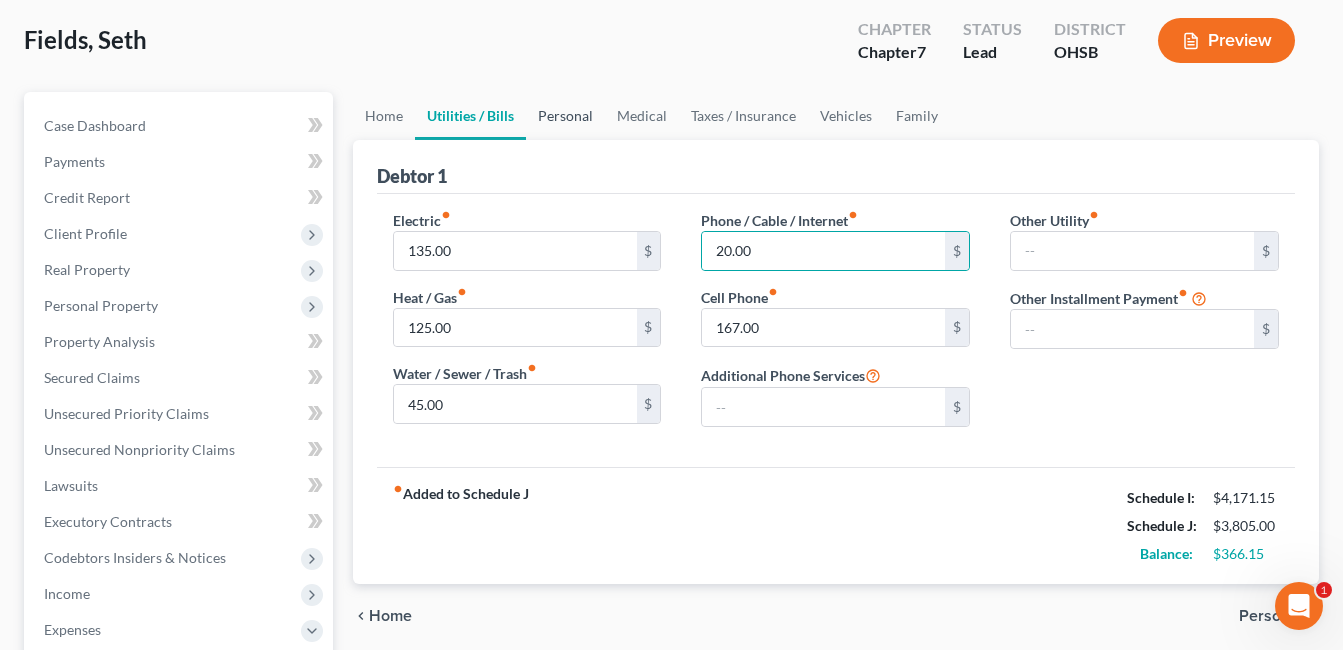 click on "Personal" at bounding box center (565, 116) 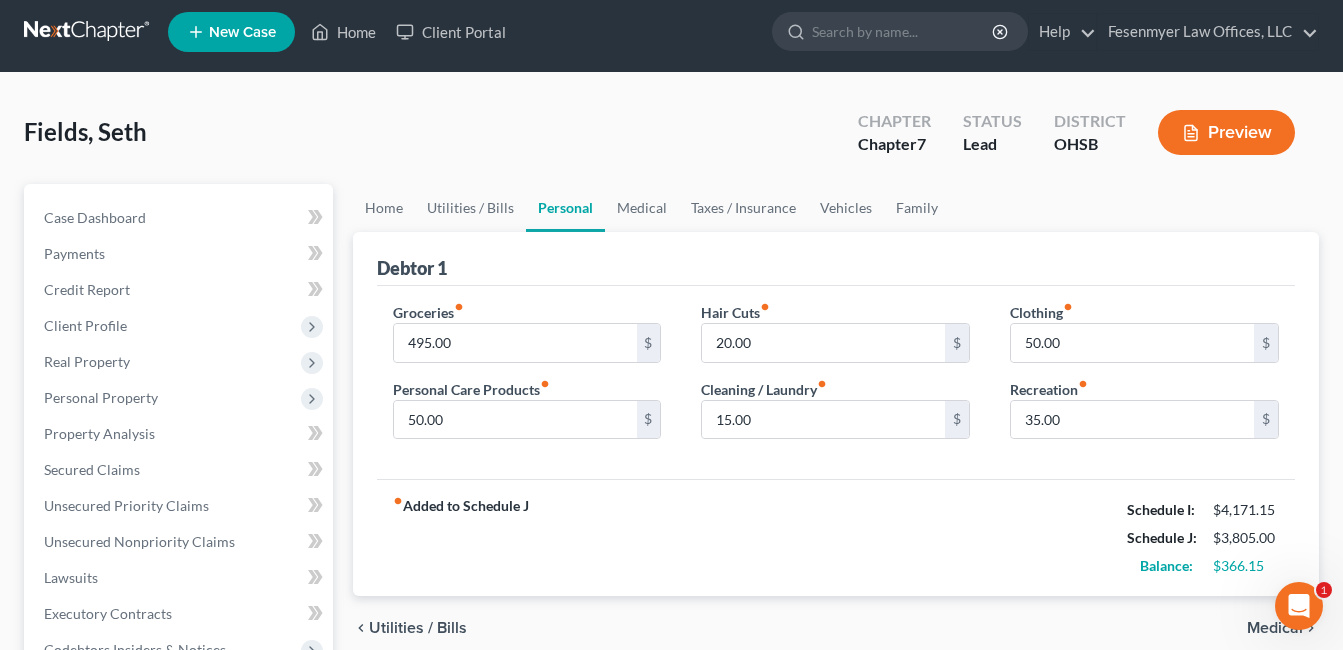 scroll, scrollTop: 0, scrollLeft: 0, axis: both 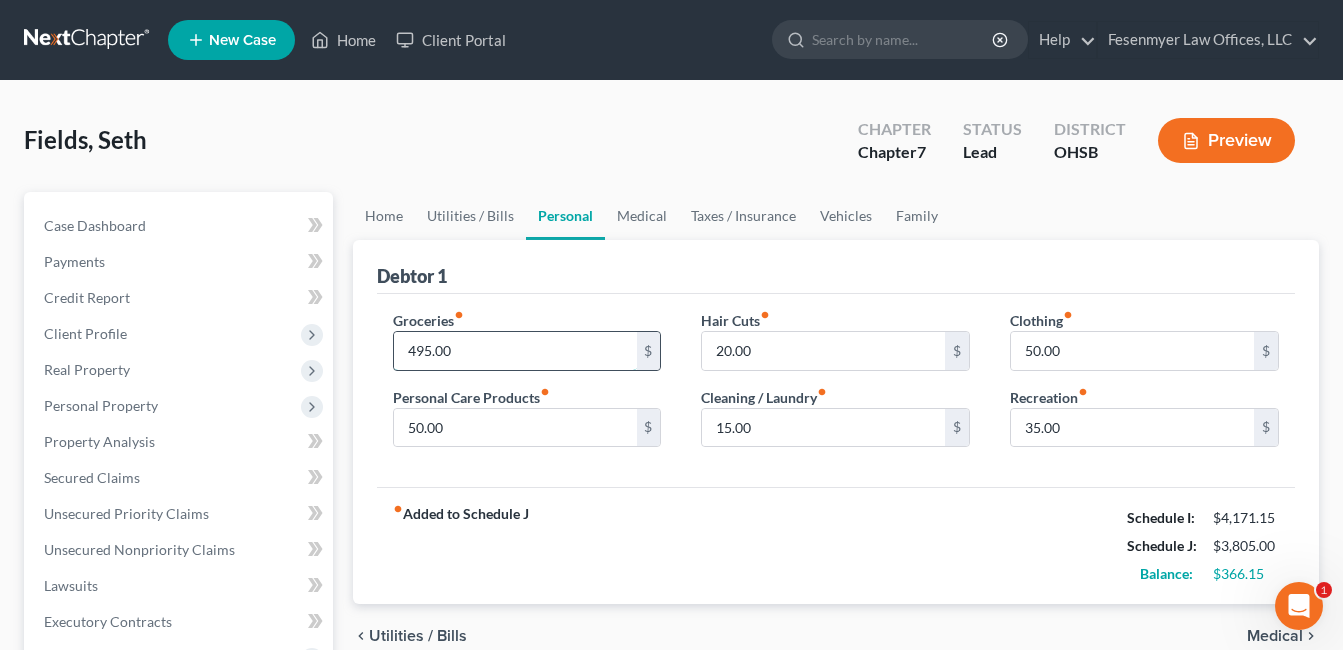 click on "495.00" at bounding box center (515, 351) 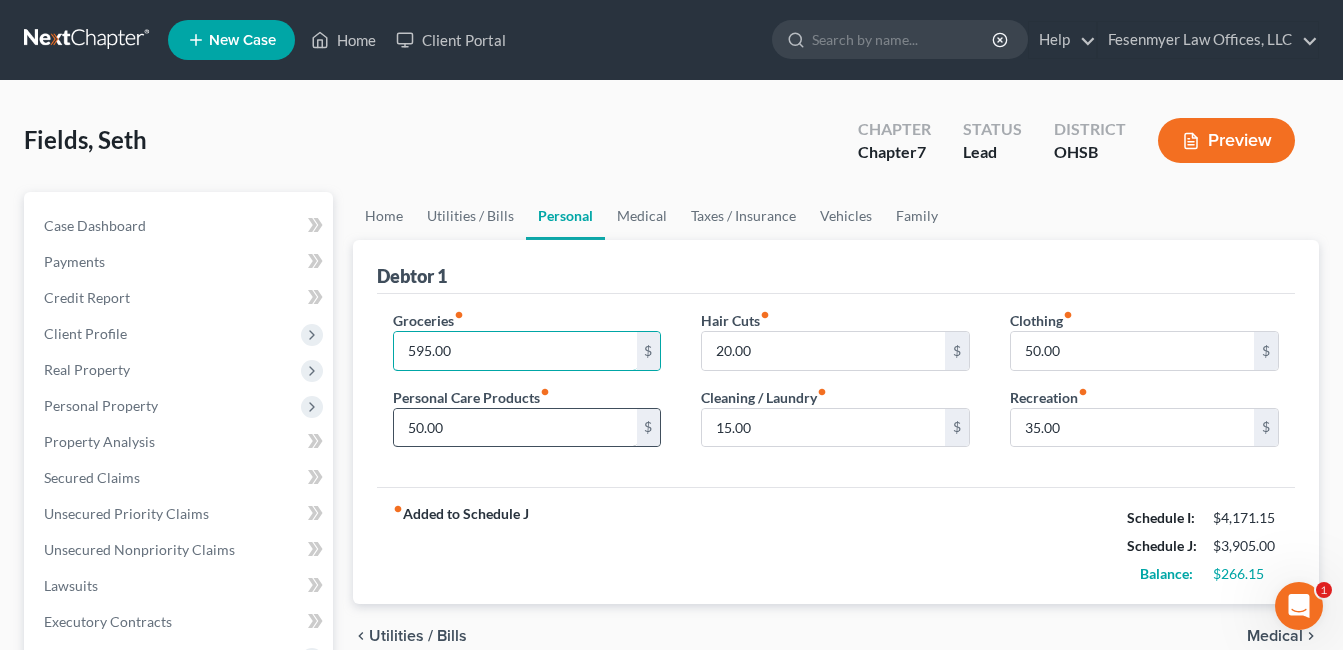 type on "595.00" 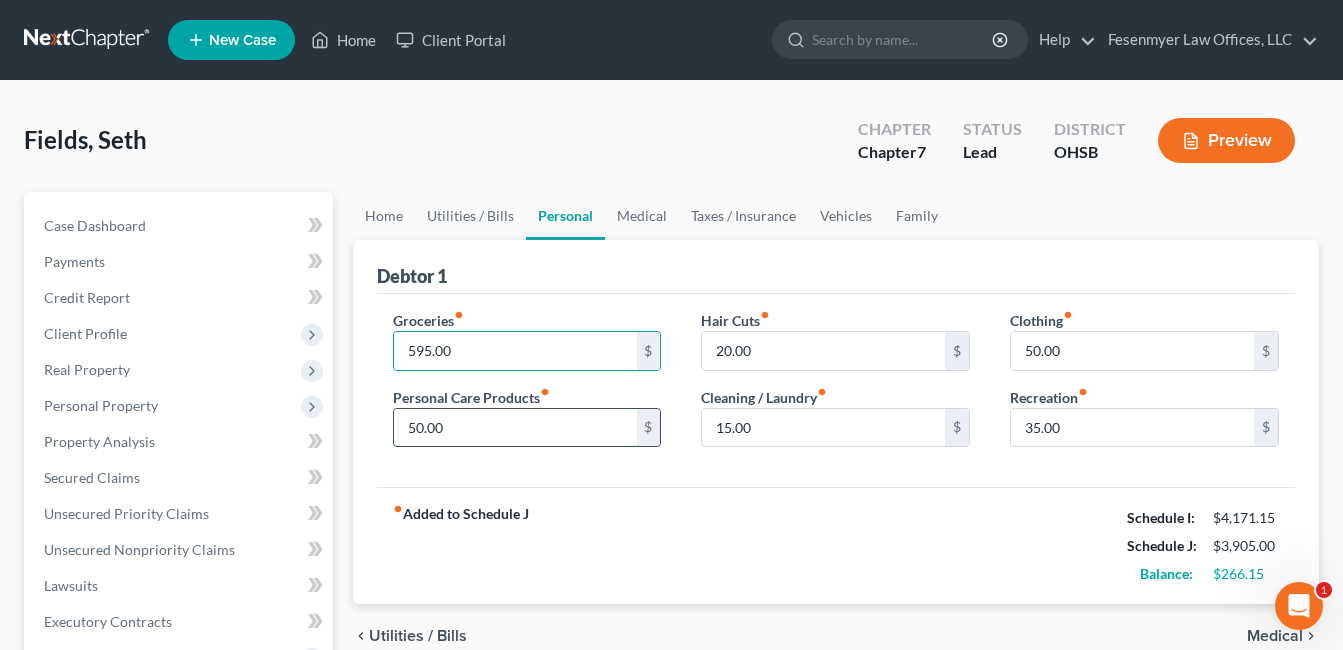 click on "50.00" at bounding box center (515, 428) 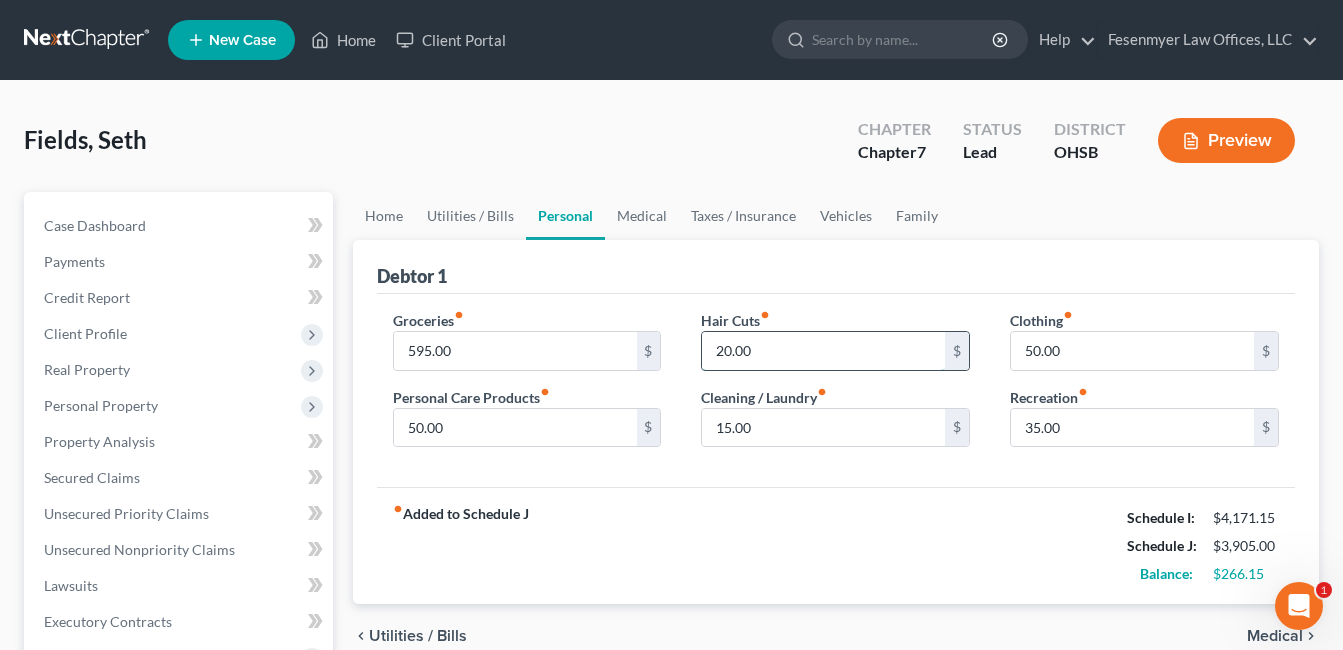 click on "20.00" at bounding box center [823, 351] 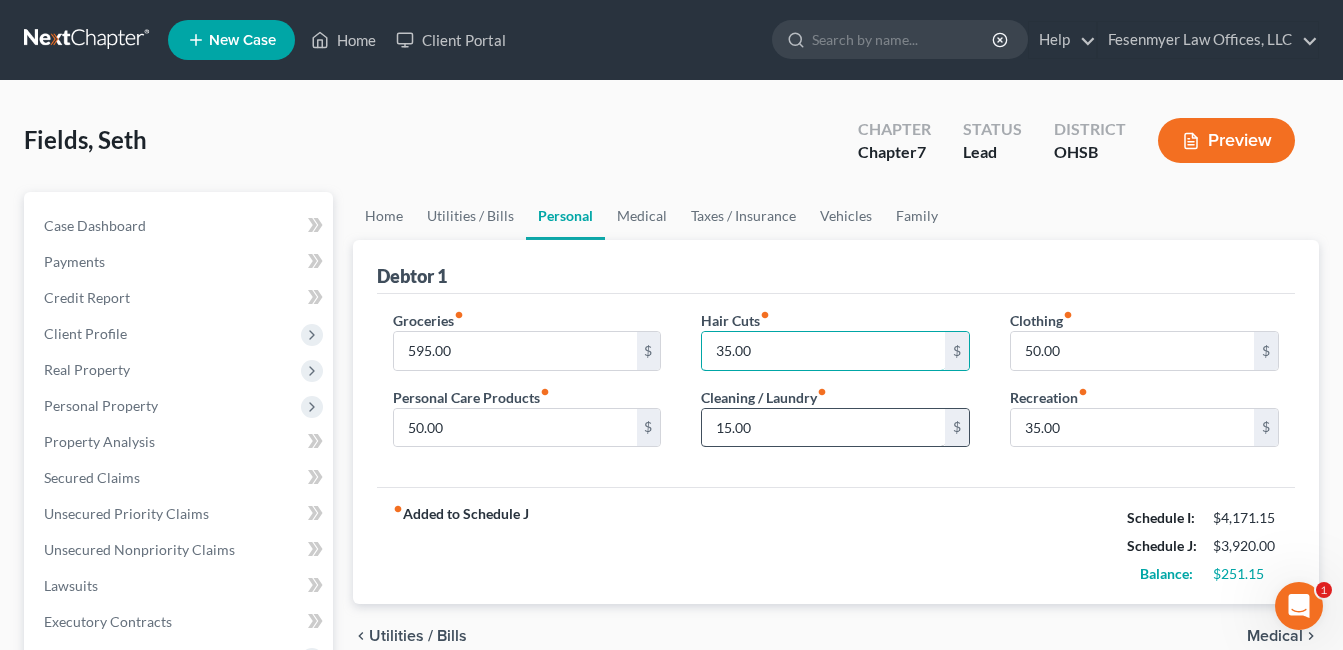 type on "35.00" 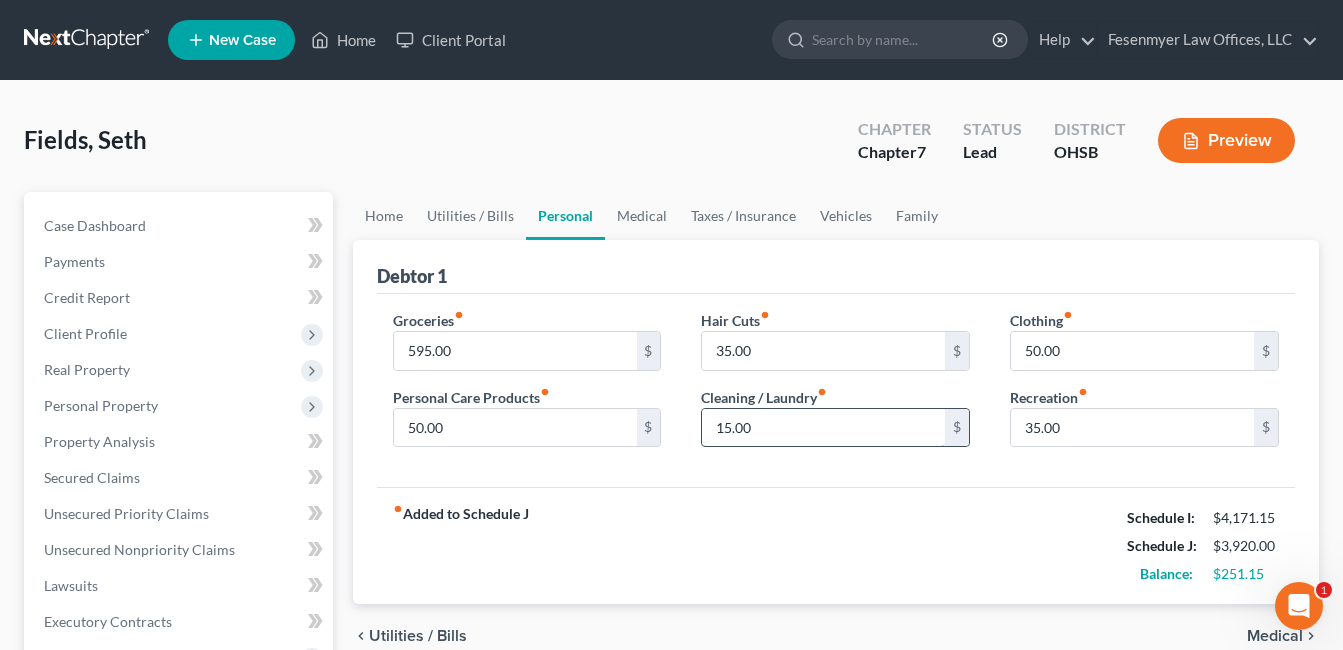 click on "15.00" at bounding box center (823, 428) 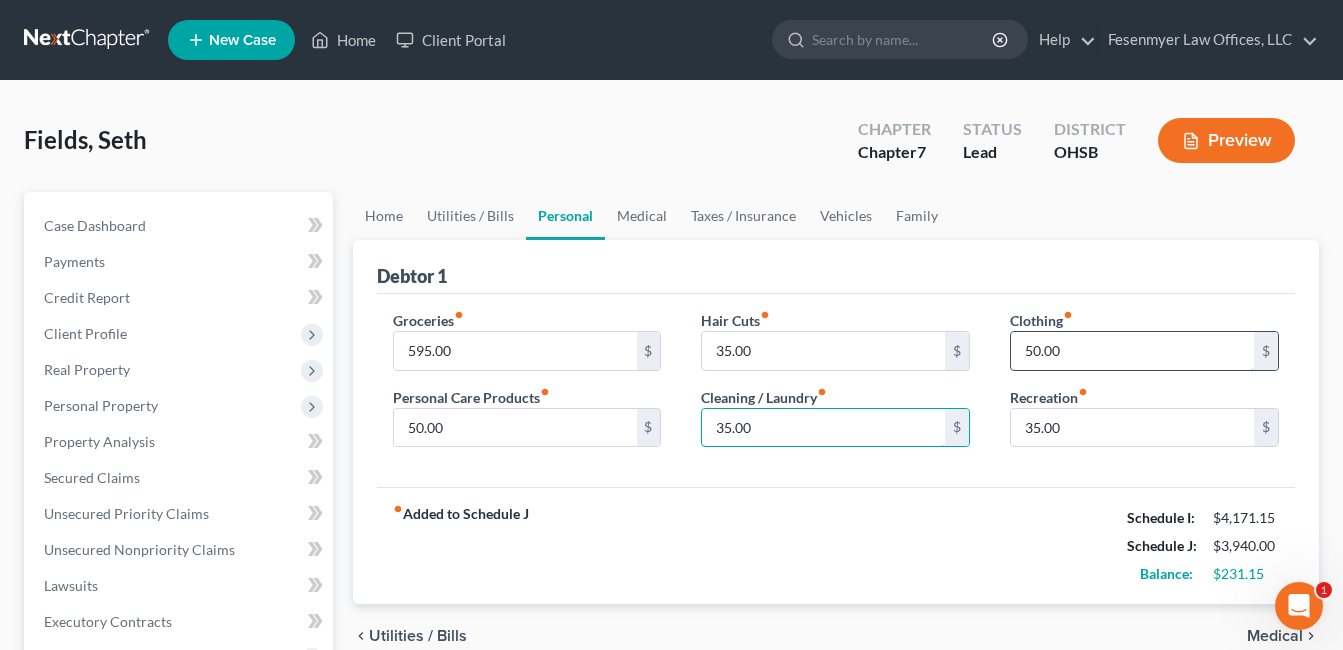 type on "35.00" 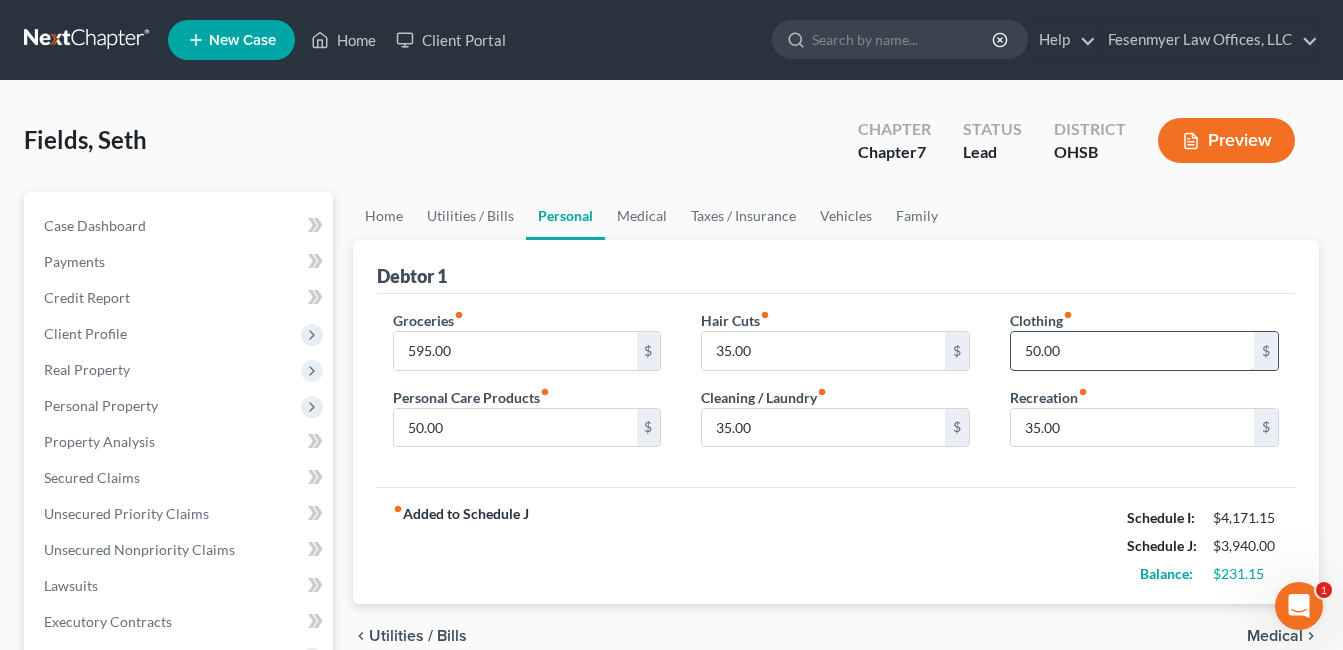 click on "50.00" at bounding box center (1132, 351) 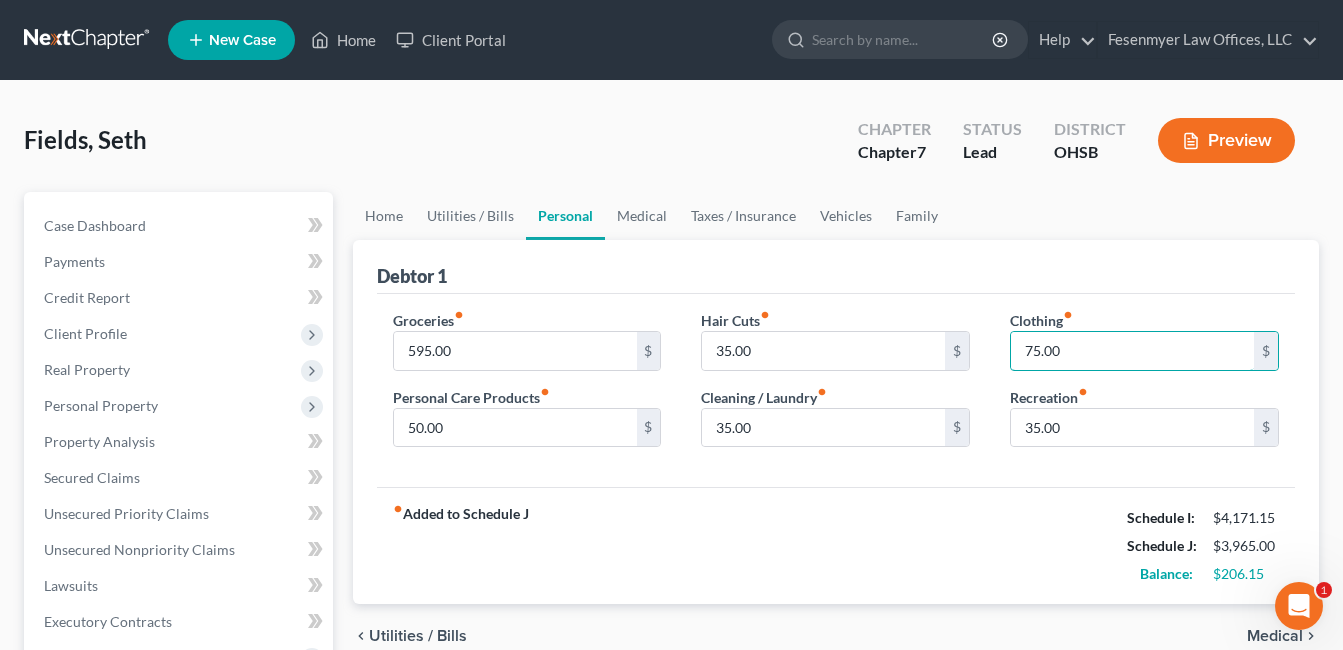 type on "75.00" 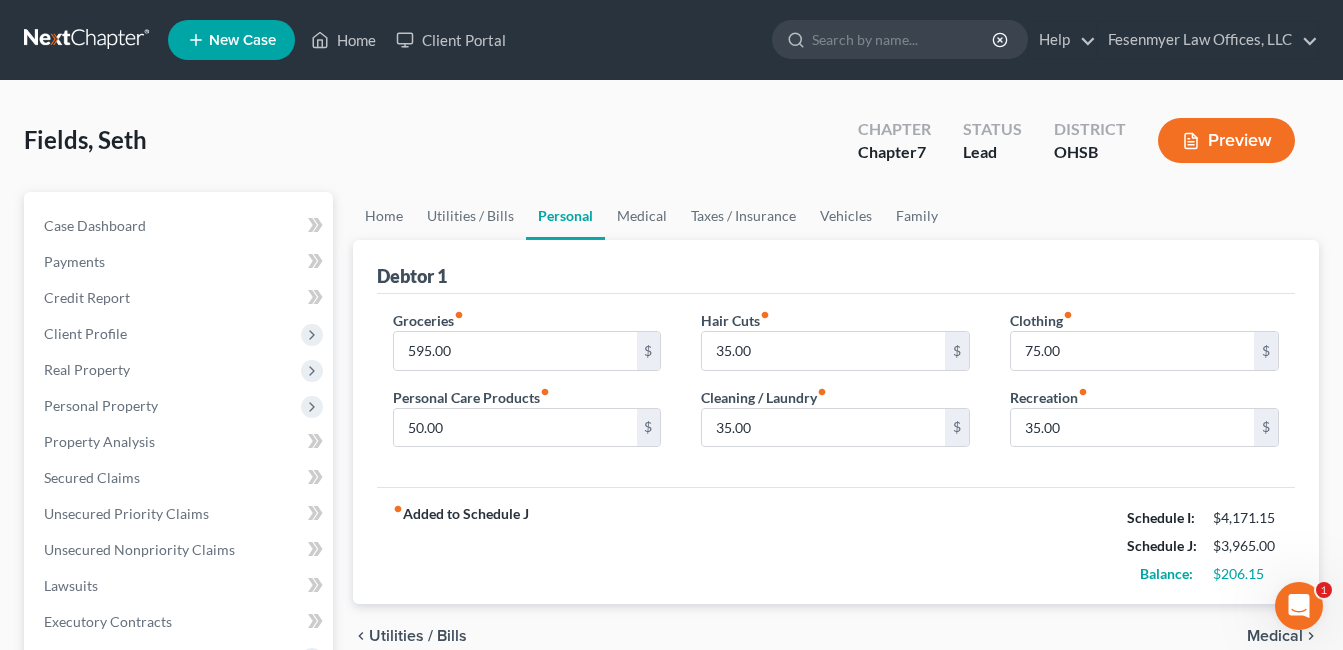 click on "Clothing  fiber_manual_record 75.00 $ Recreation  fiber_manual_record 35.00 $" at bounding box center (1144, 387) 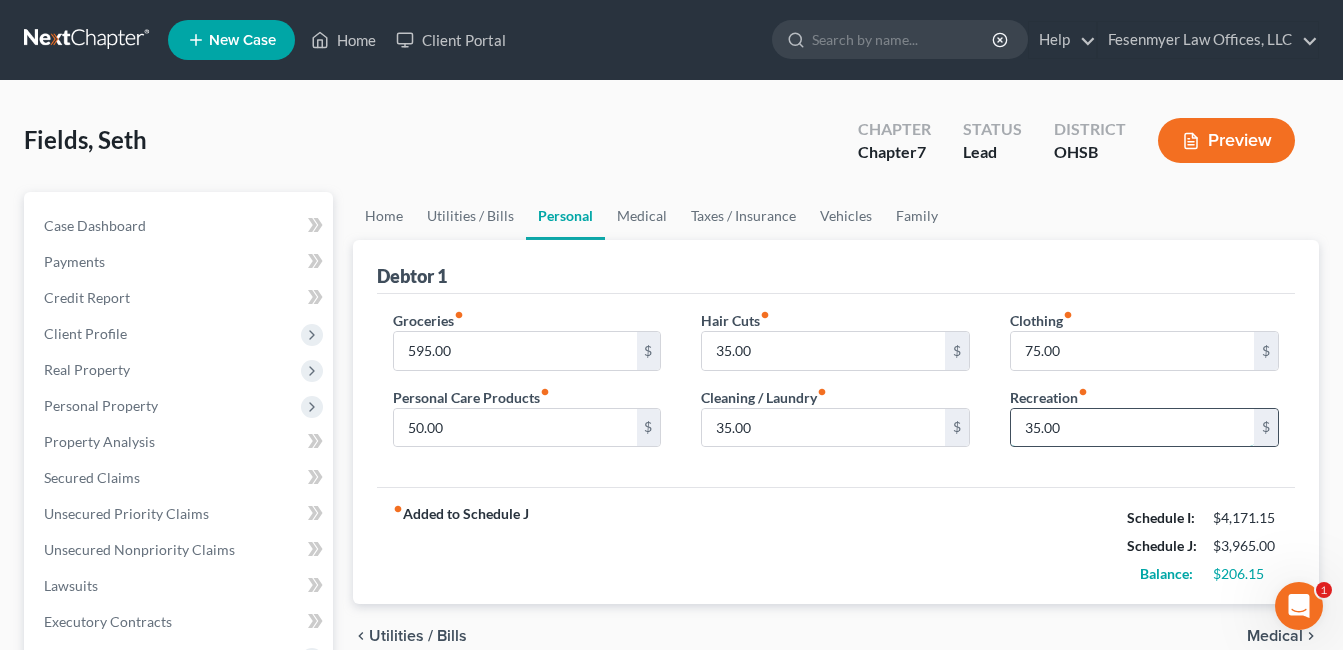 click on "35.00" at bounding box center (1132, 428) 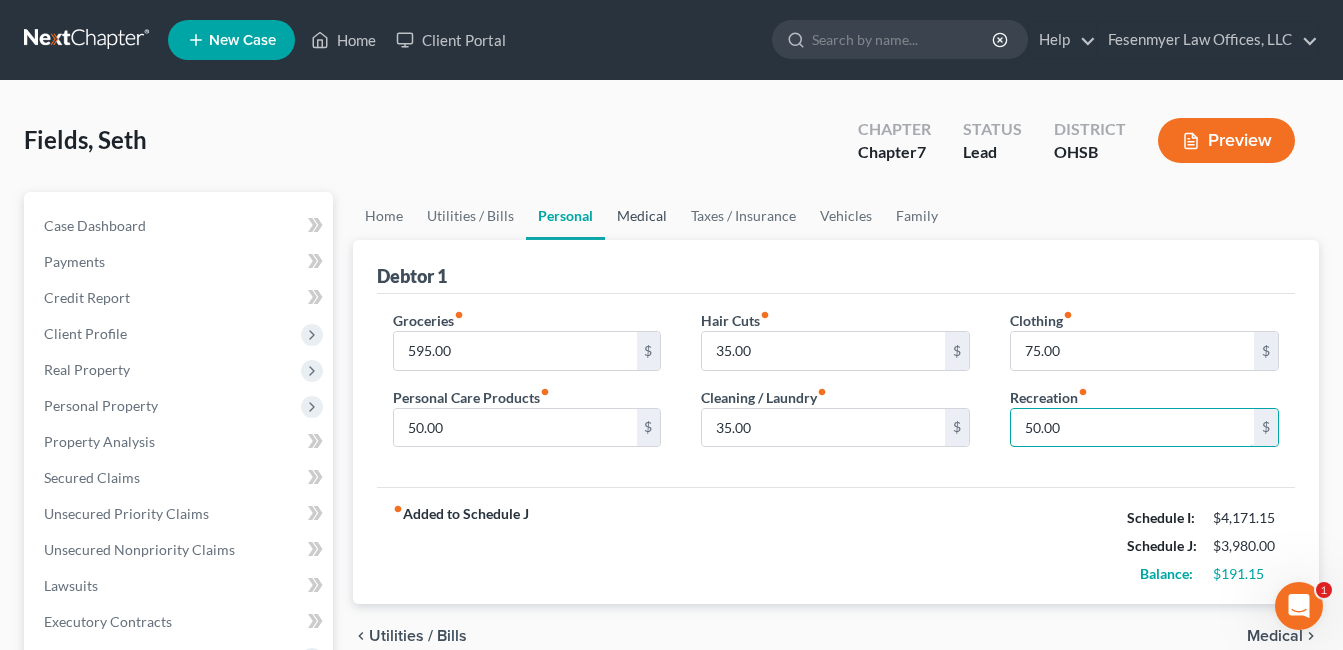 type on "50.00" 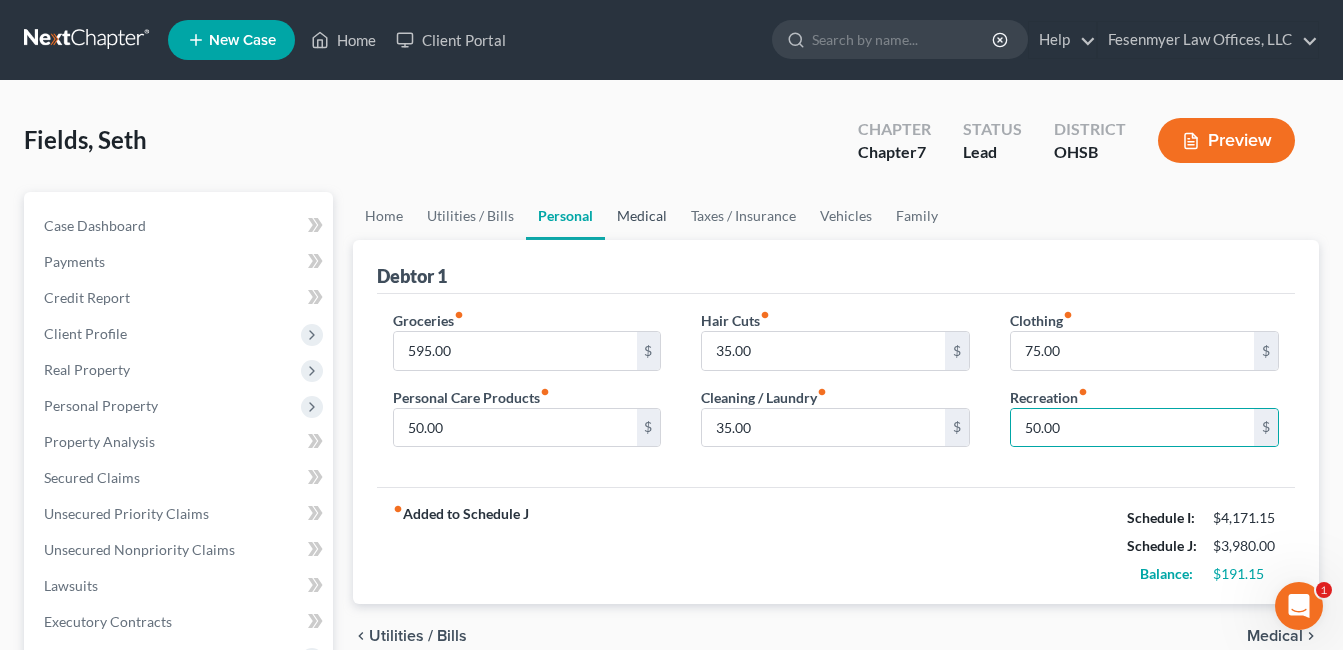 drag, startPoint x: 635, startPoint y: 208, endPoint x: 645, endPoint y: 213, distance: 11.18034 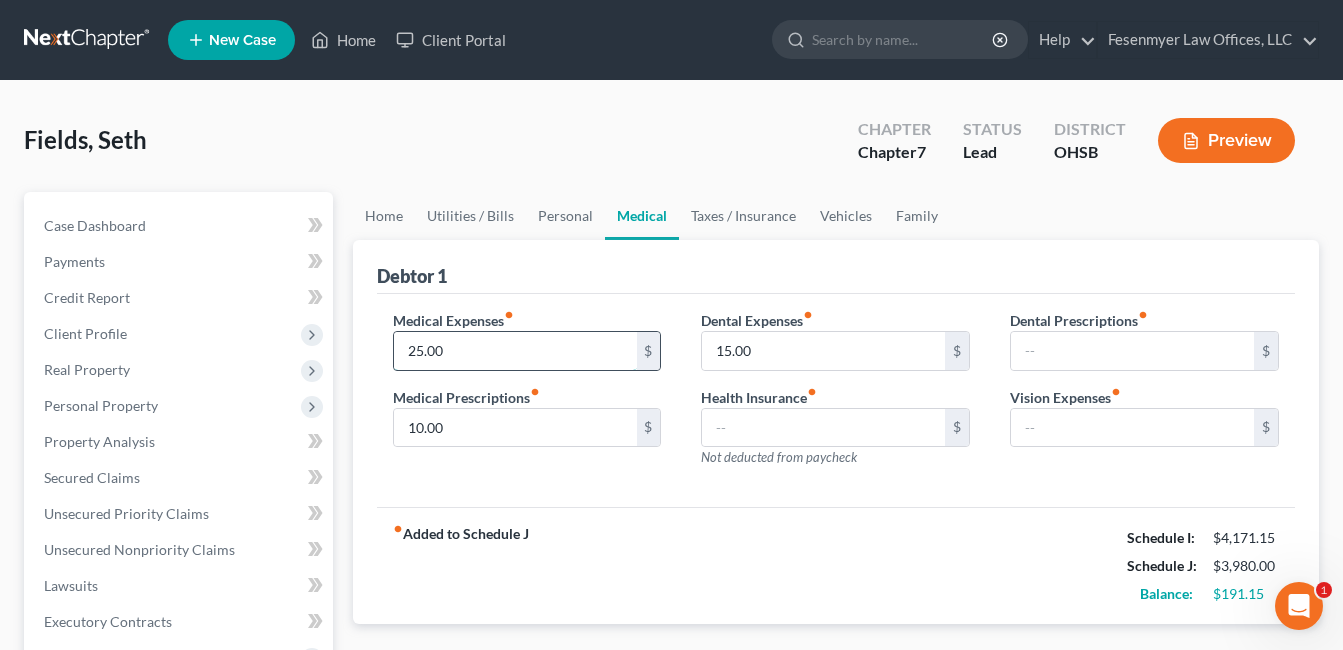 click on "25.00" at bounding box center (515, 351) 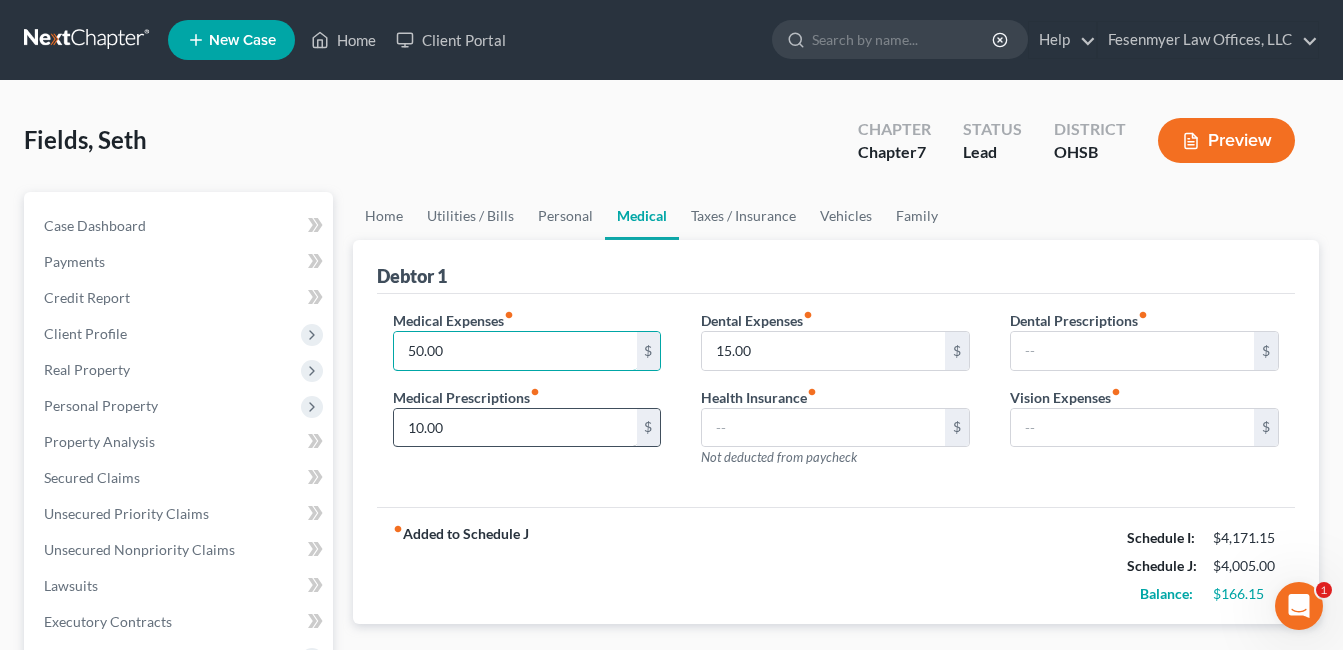 type on "50.00" 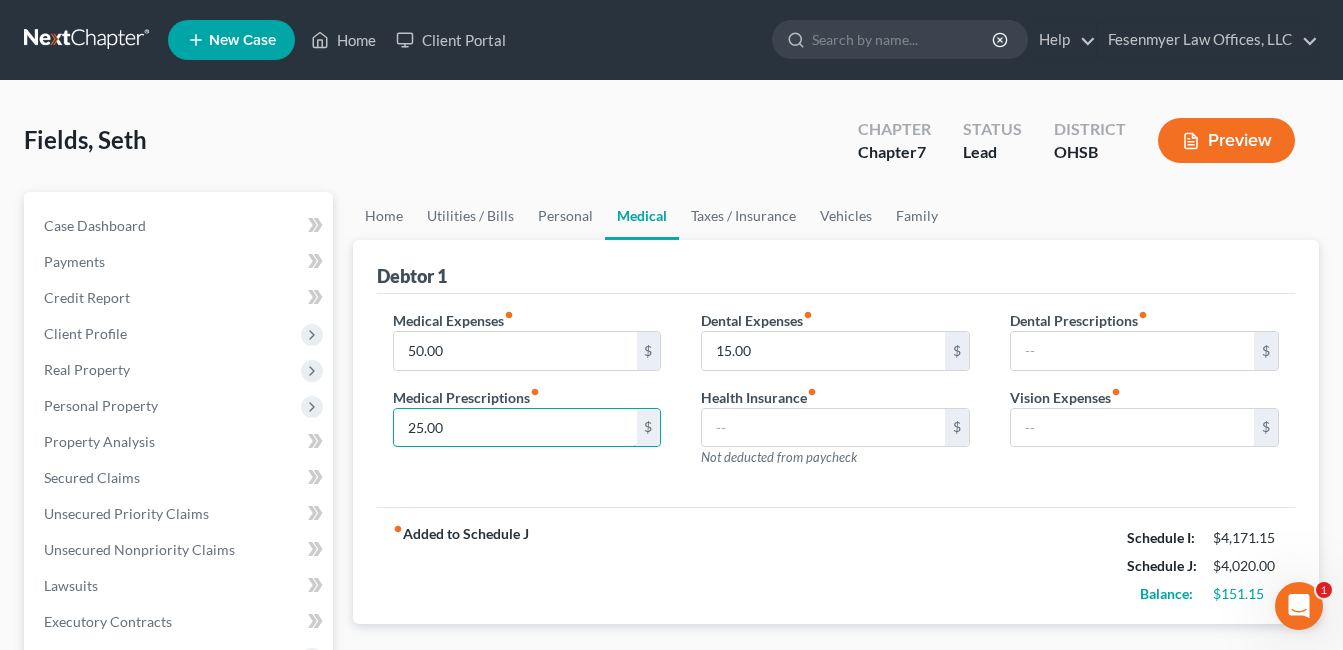 type on "25.00" 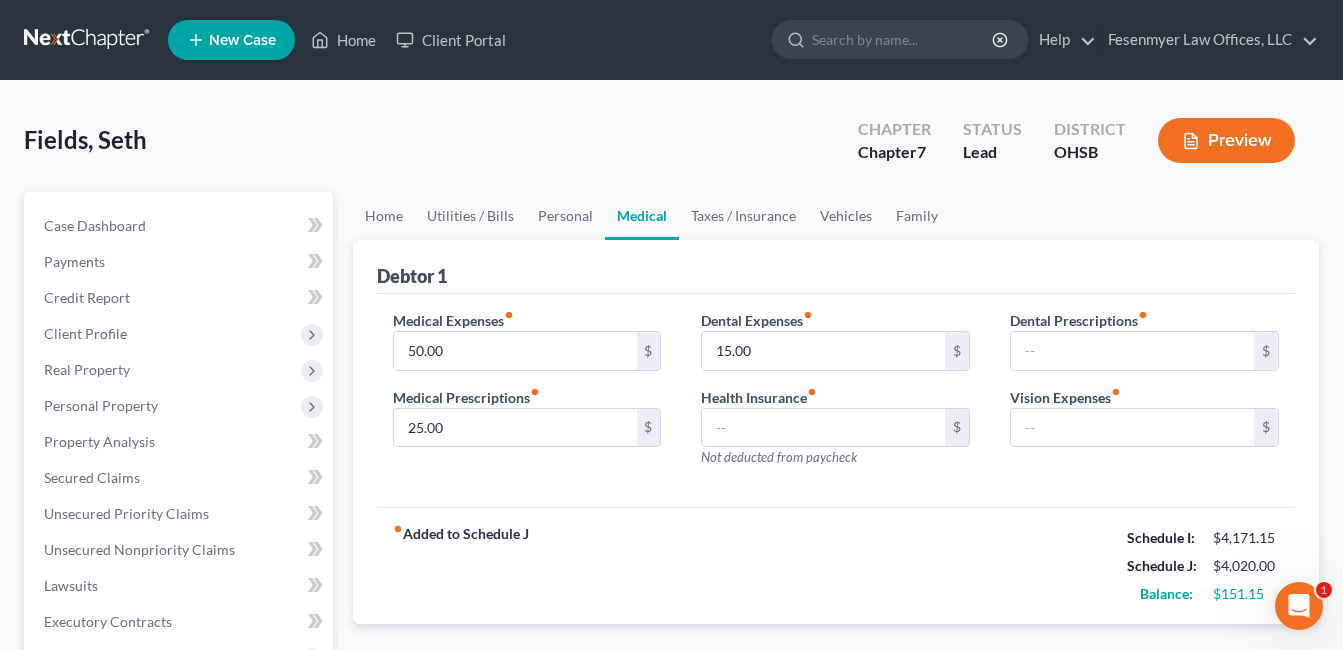 click on "Medical Expenses  fiber_manual_record [PRICE] $ Medical Prescriptions  fiber_manual_record [PRICE] $" at bounding box center [527, 397] 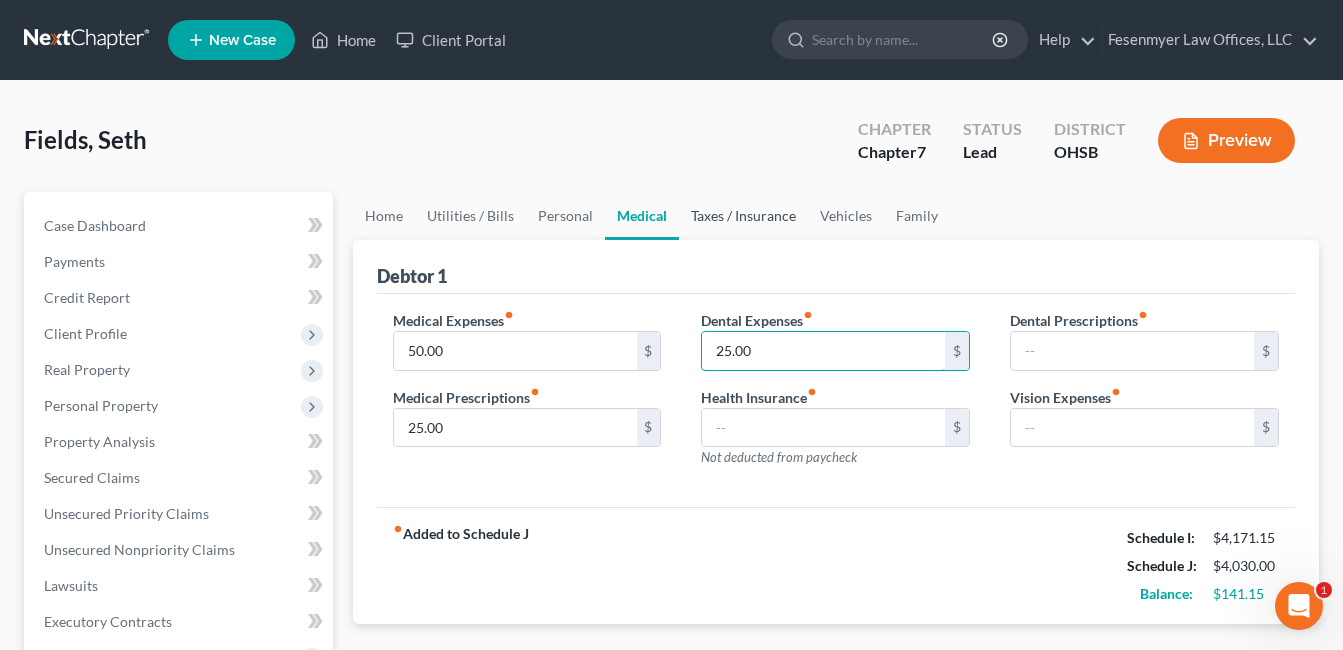 type on "25.00" 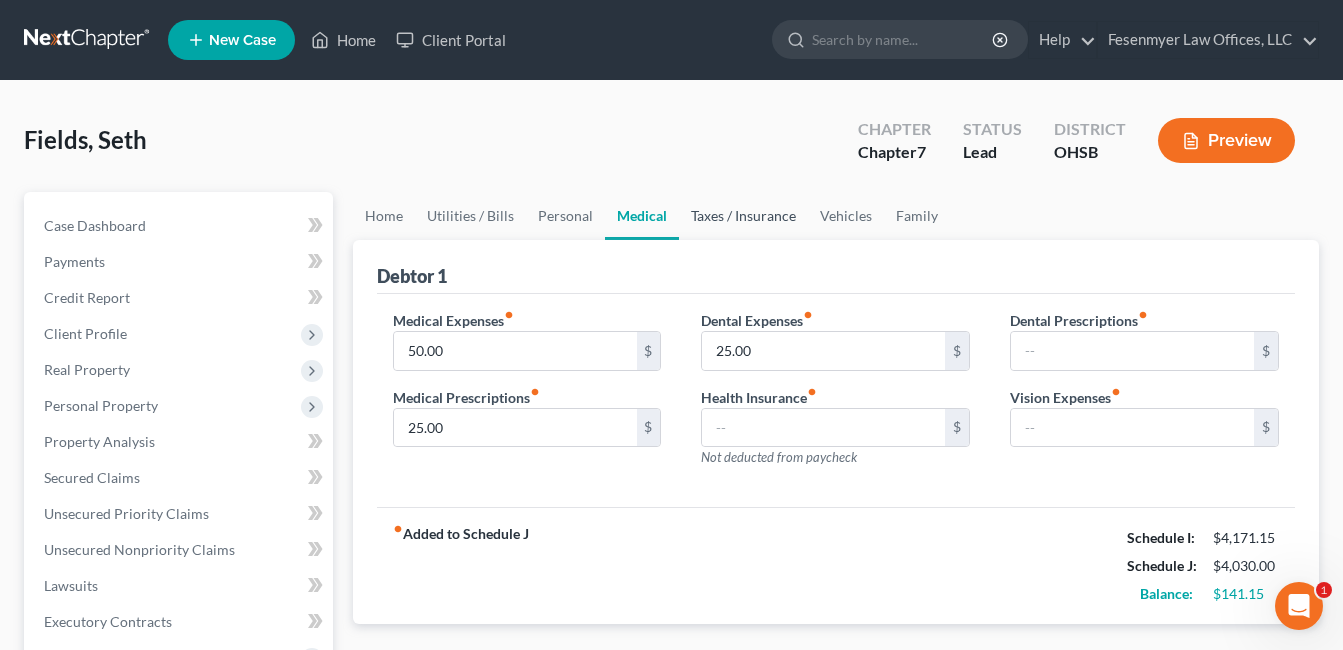 click on "Taxes / Insurance" at bounding box center [743, 216] 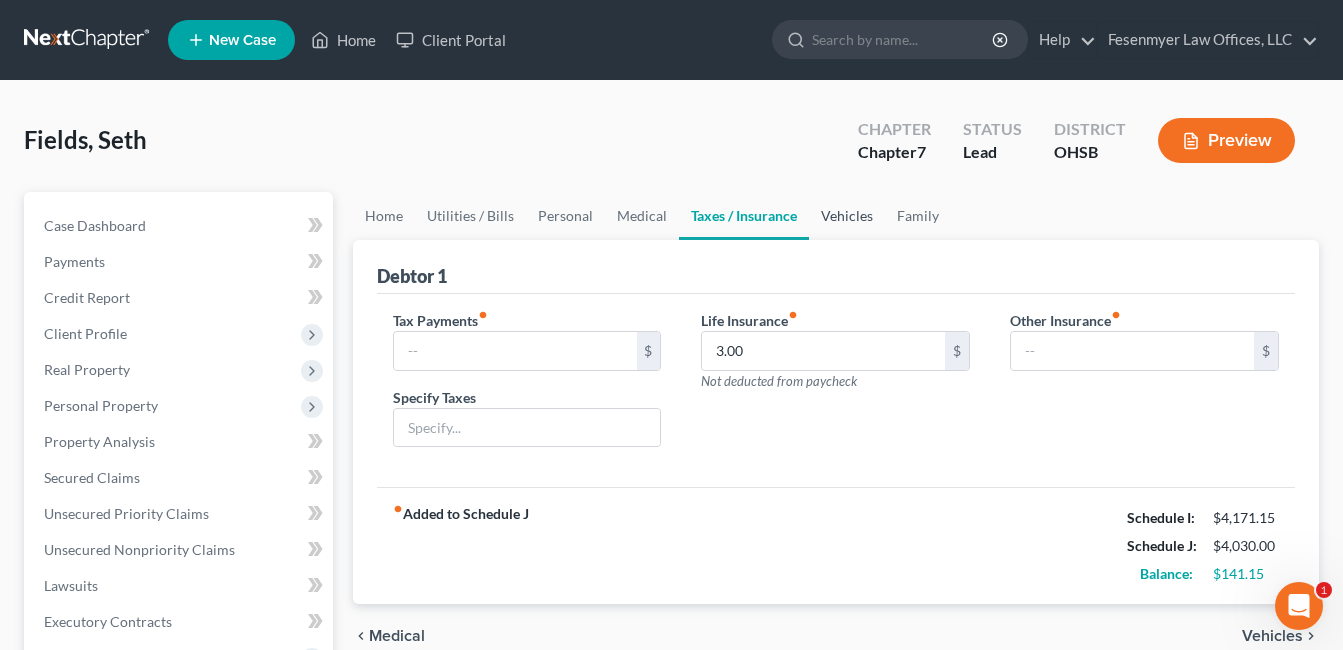click on "Vehicles" at bounding box center [847, 216] 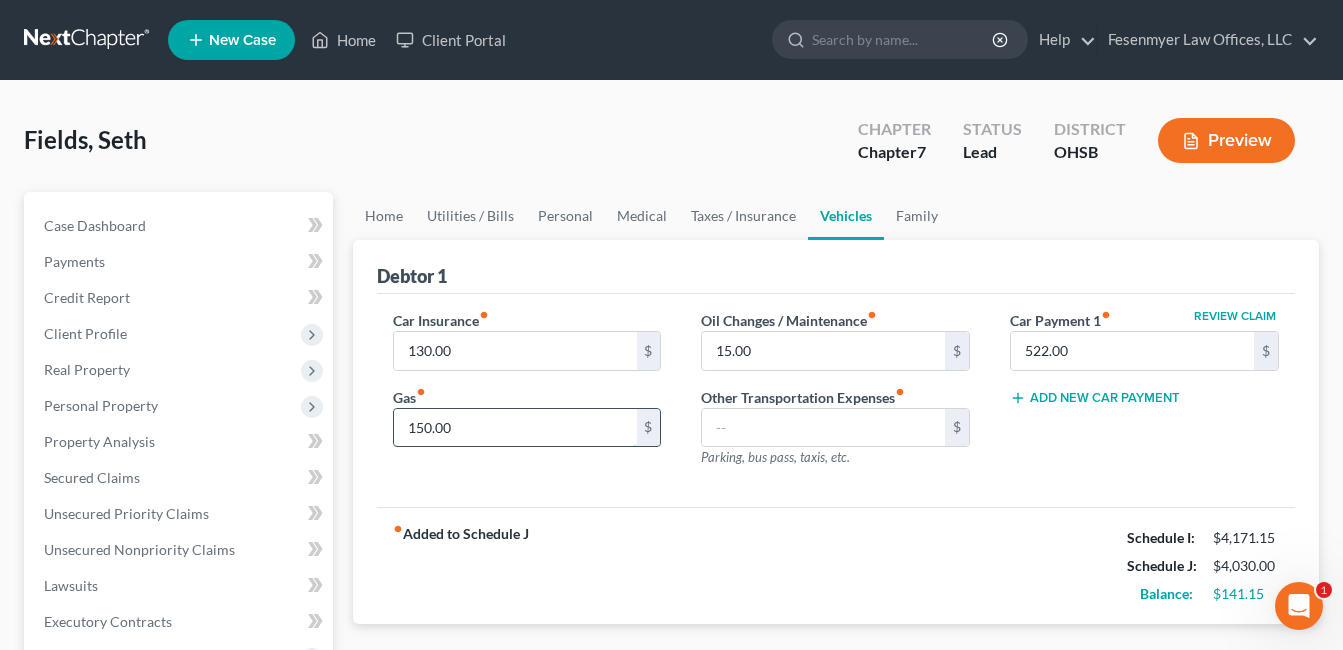 click on "150.00" at bounding box center [515, 428] 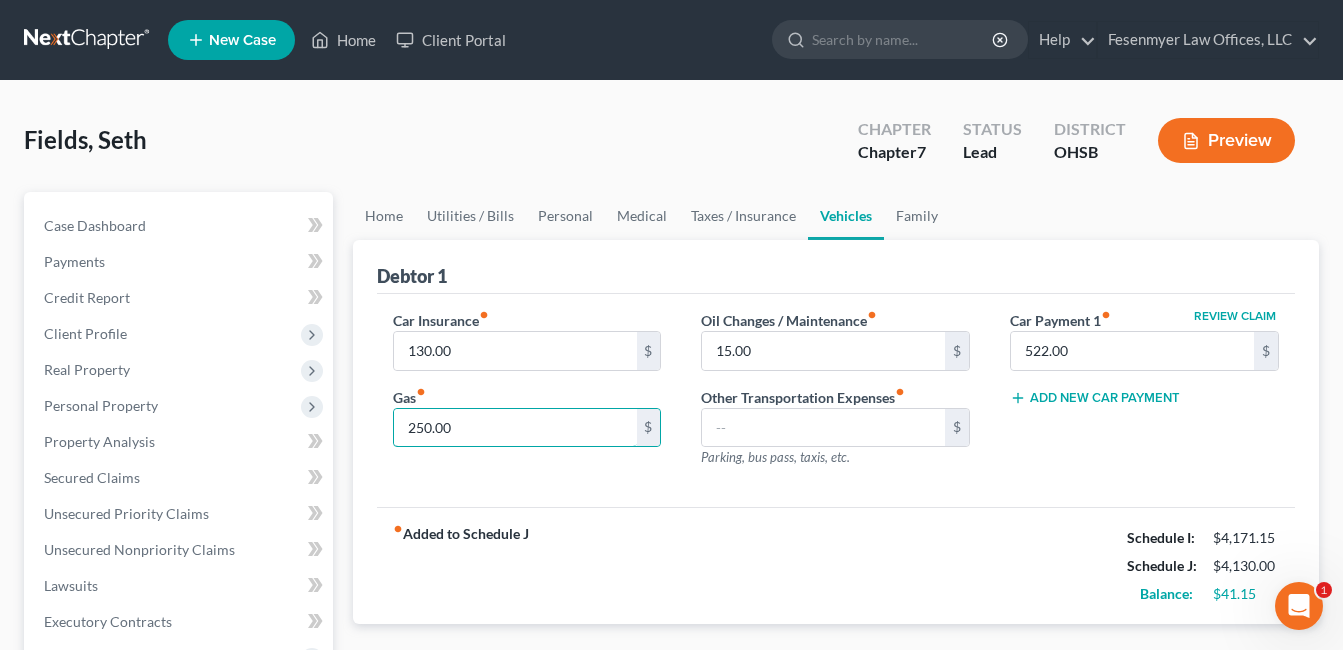 type on "250.00" 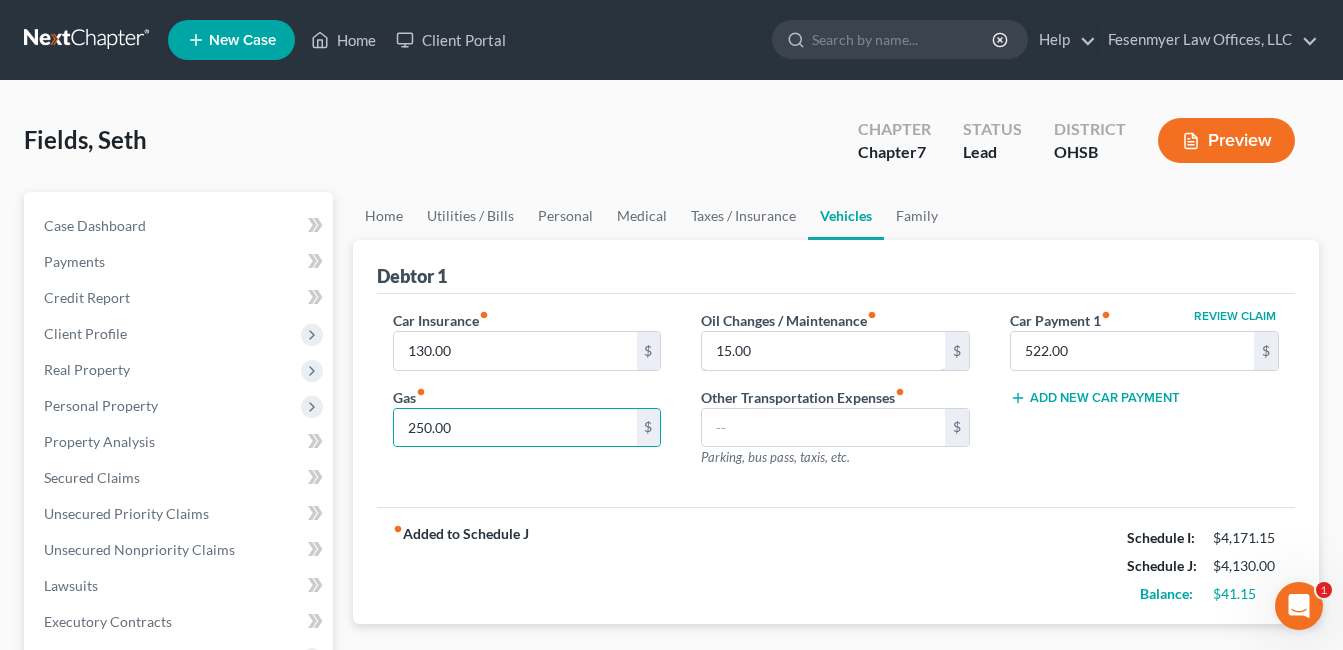 click on "15.00" at bounding box center (823, 351) 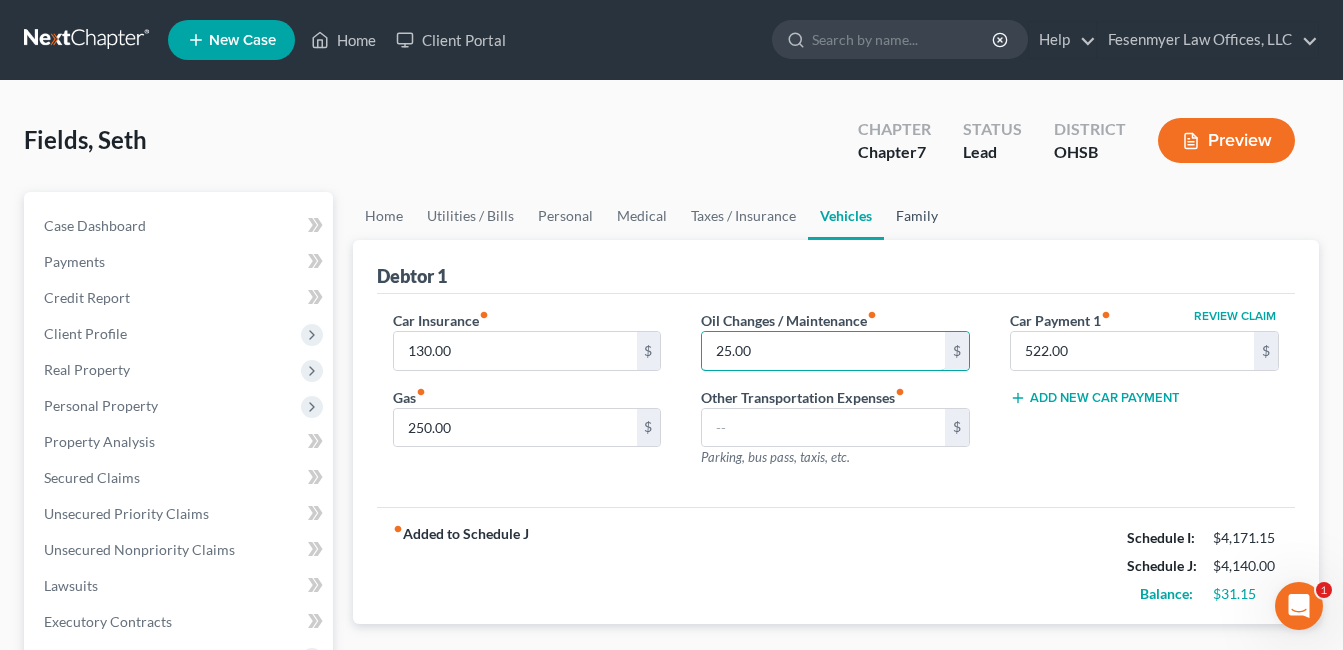 type on "25.00" 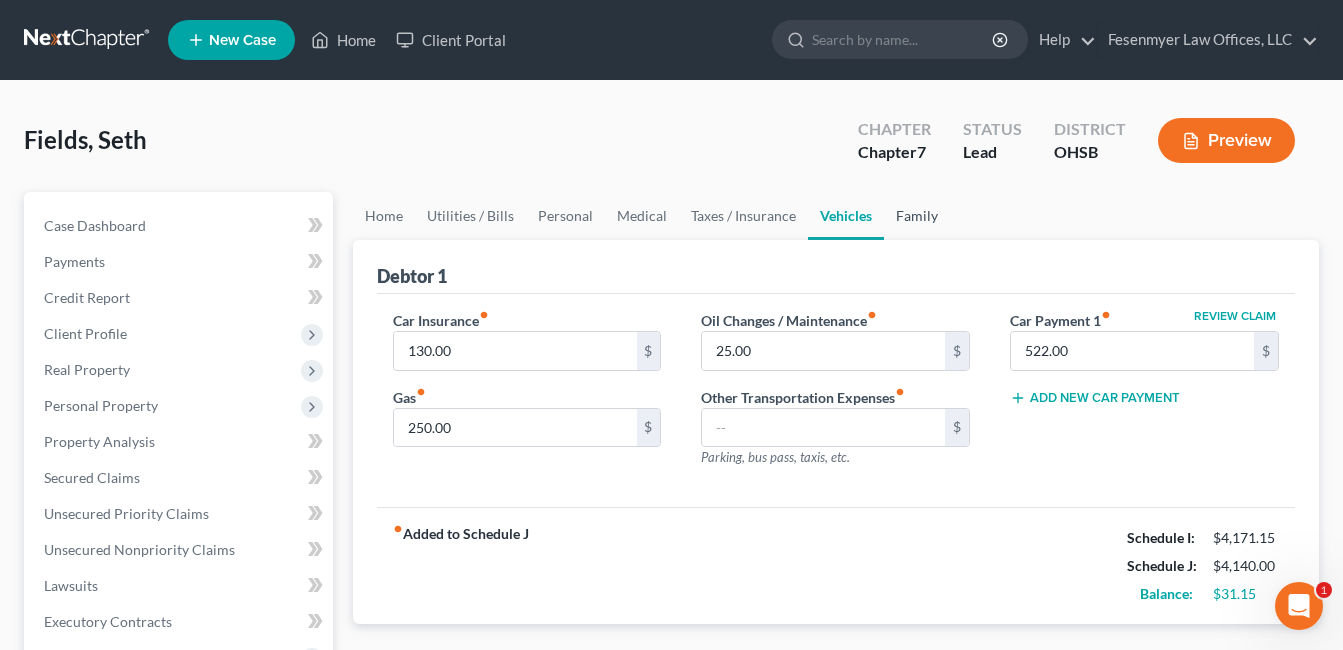 click on "Family" at bounding box center (917, 216) 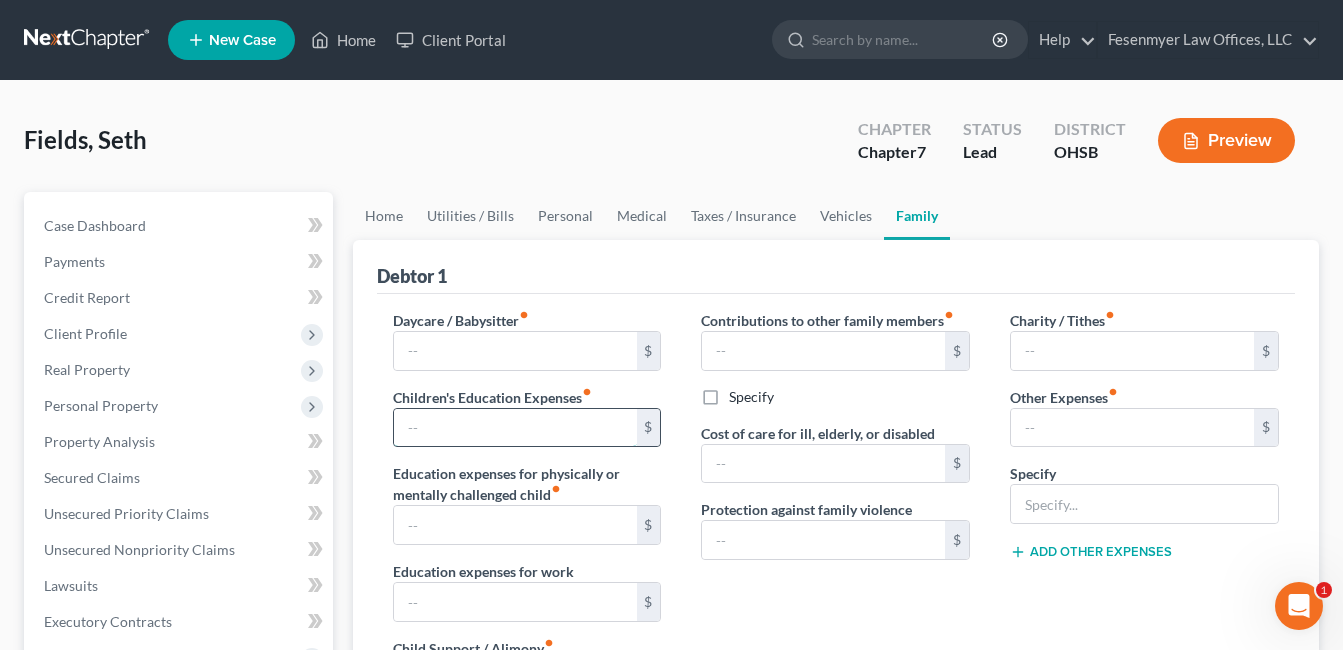 drag, startPoint x: 446, startPoint y: 419, endPoint x: 436, endPoint y: 416, distance: 10.440307 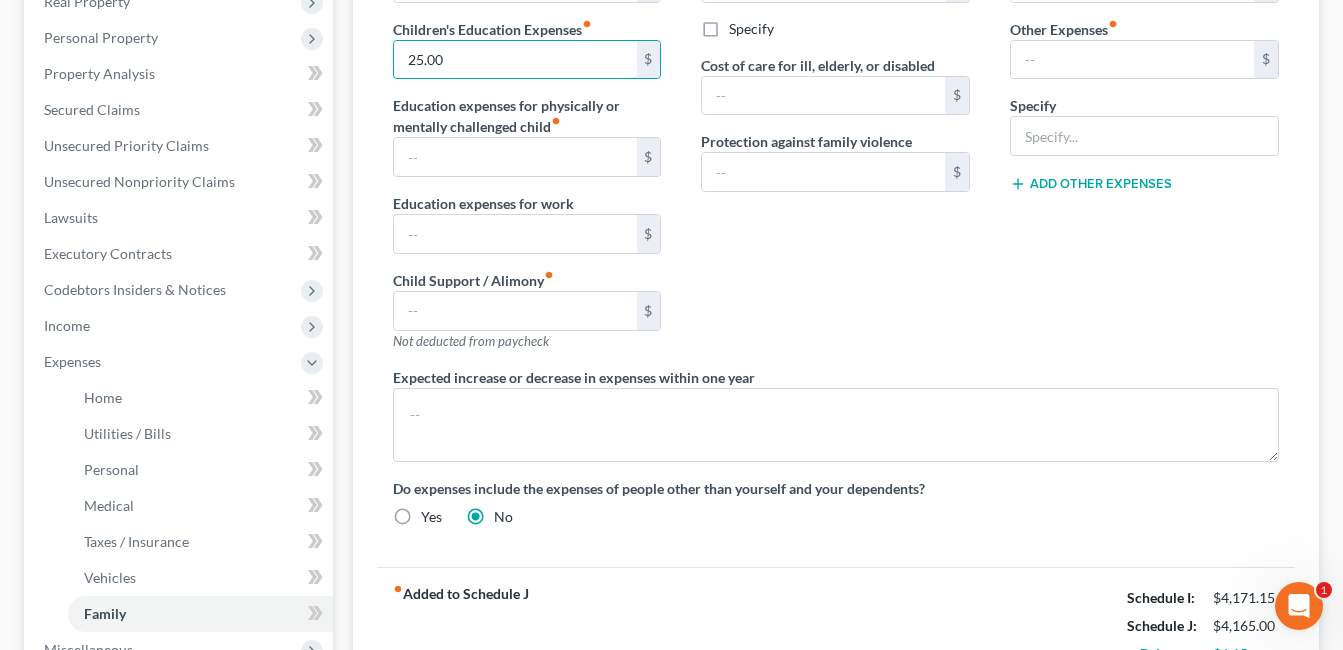 scroll, scrollTop: 400, scrollLeft: 0, axis: vertical 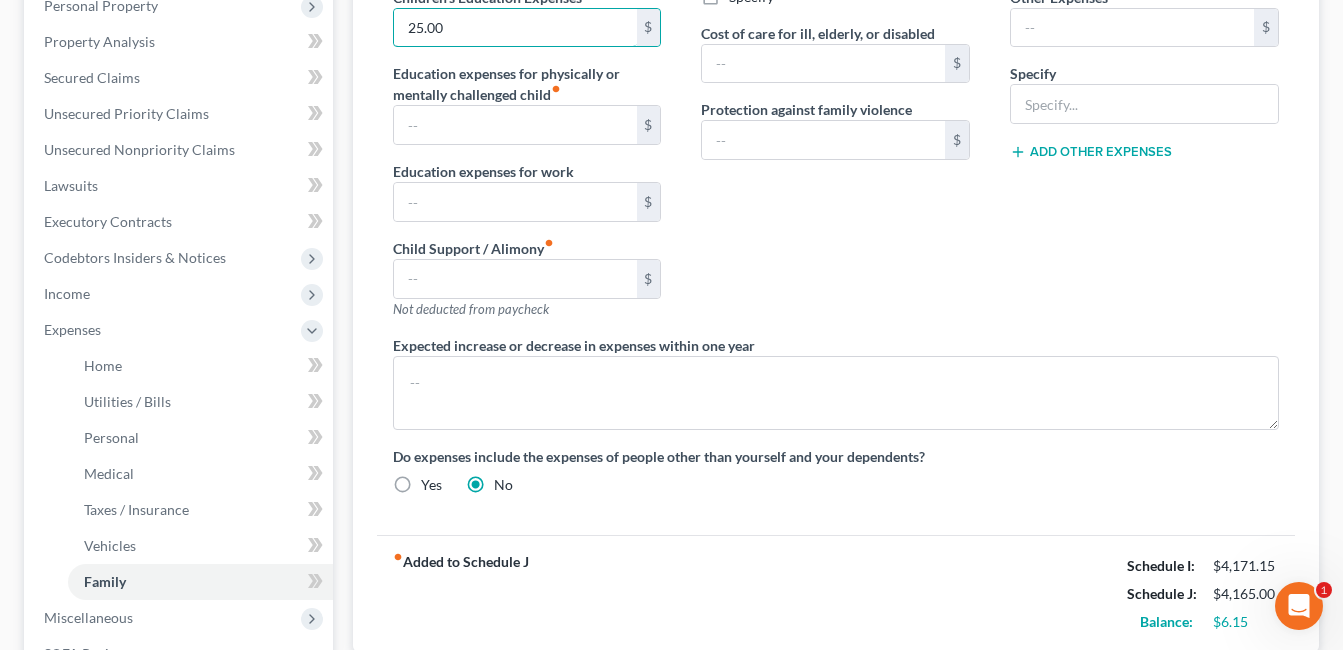 type on "25.00" 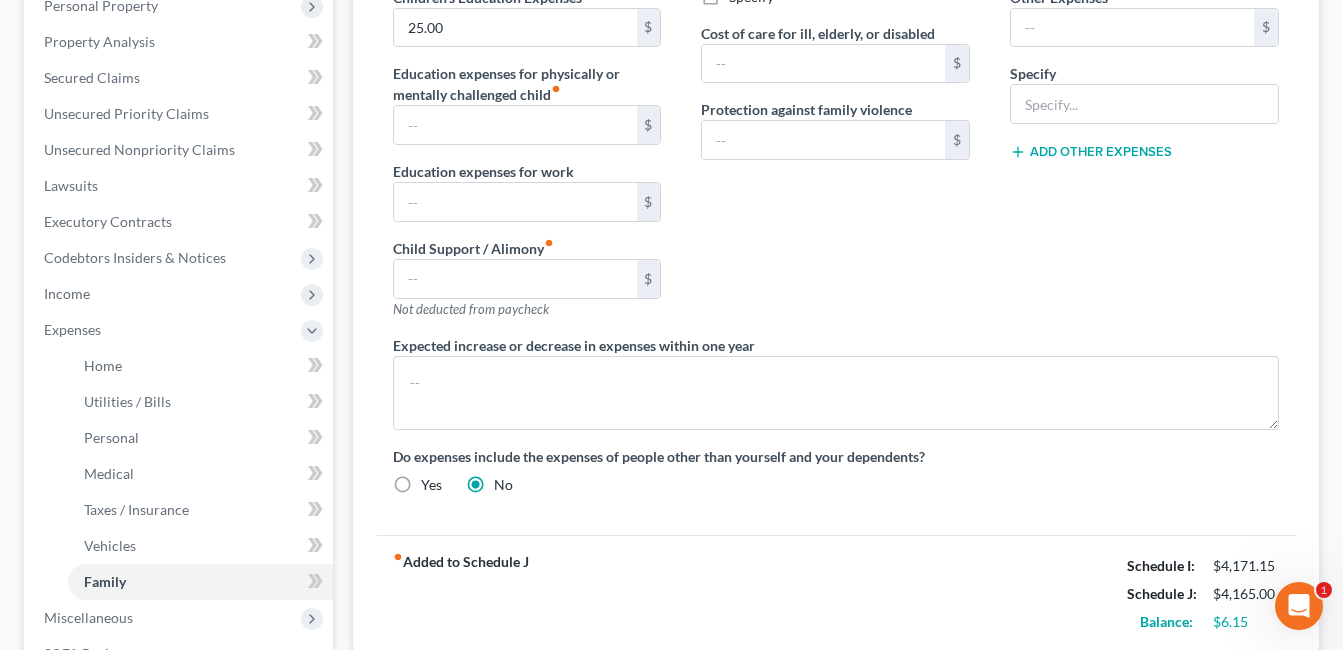 click on "Charity / Tithes  fiber_manual_record $ Other Expenses  fiber_manual_record $ Specify Add Other Expenses" at bounding box center (1144, 122) 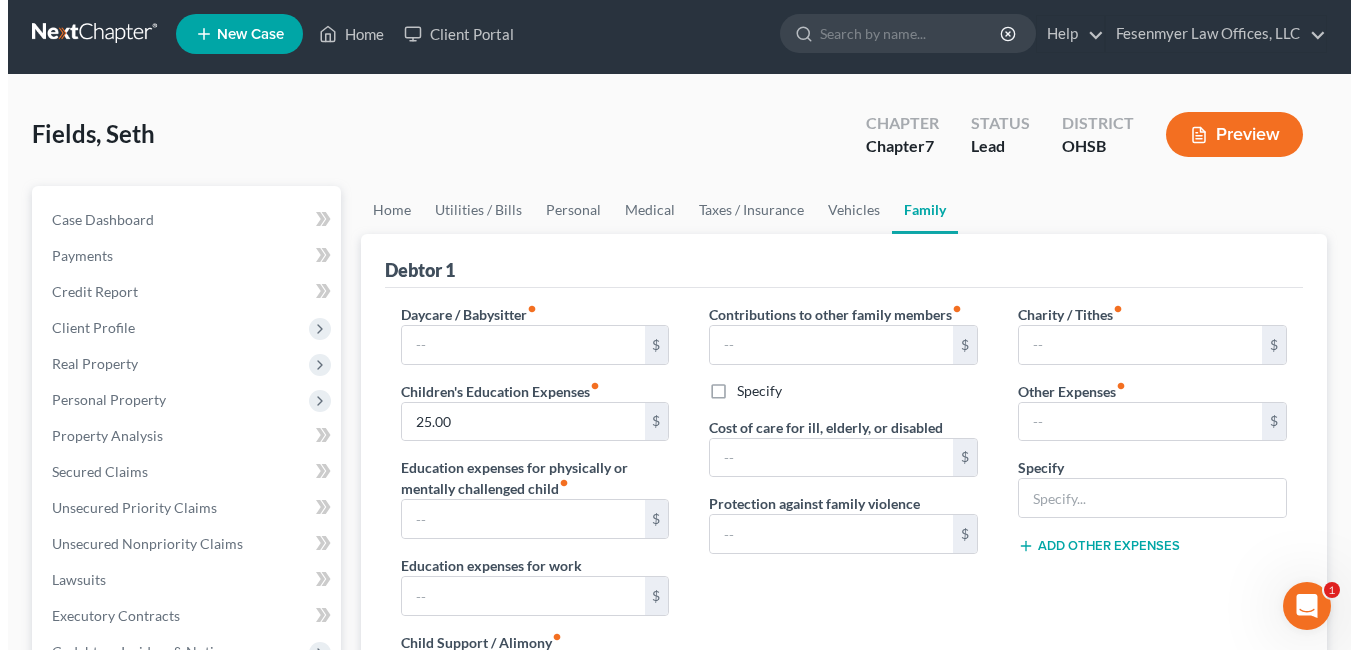scroll, scrollTop: 0, scrollLeft: 0, axis: both 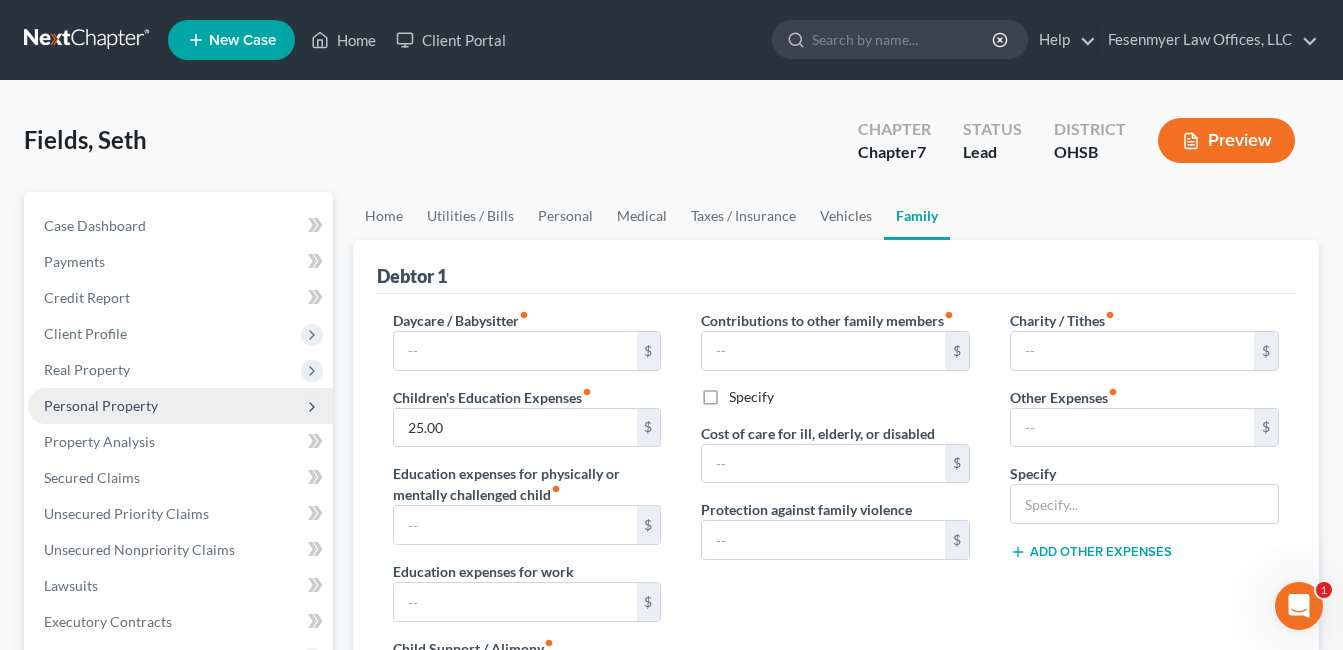 click on "Personal Property" at bounding box center (180, 406) 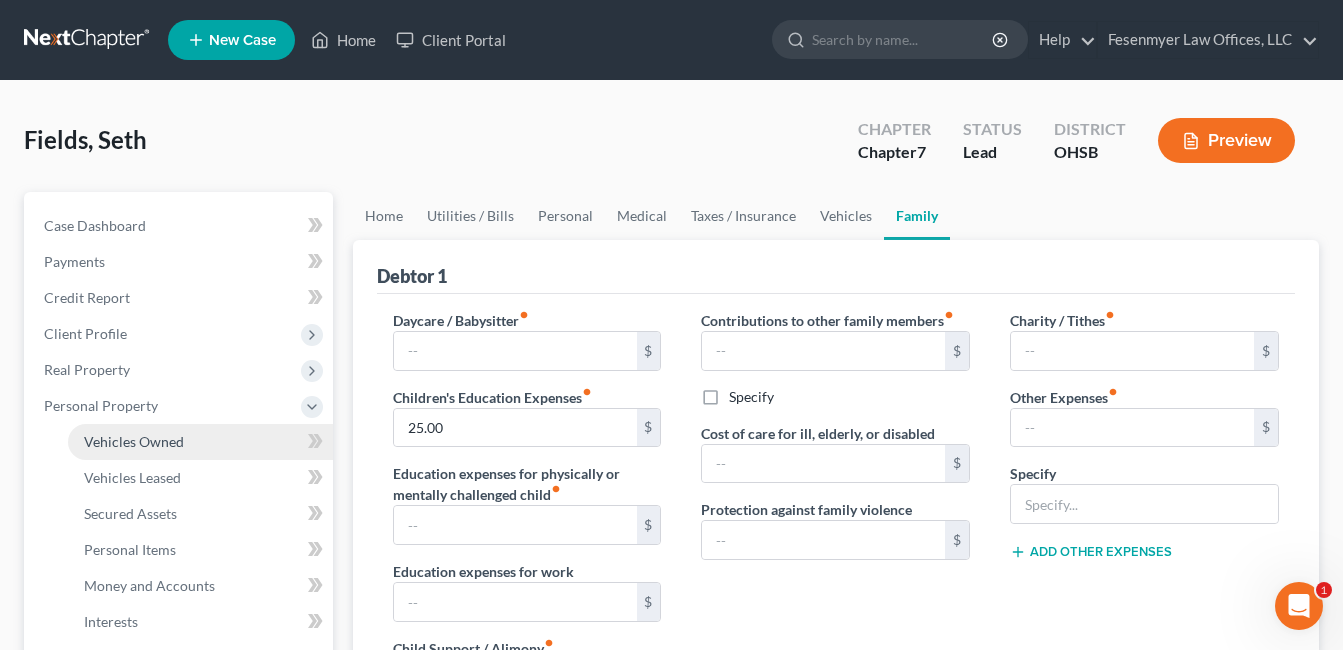 click on "Vehicles Owned" at bounding box center [134, 441] 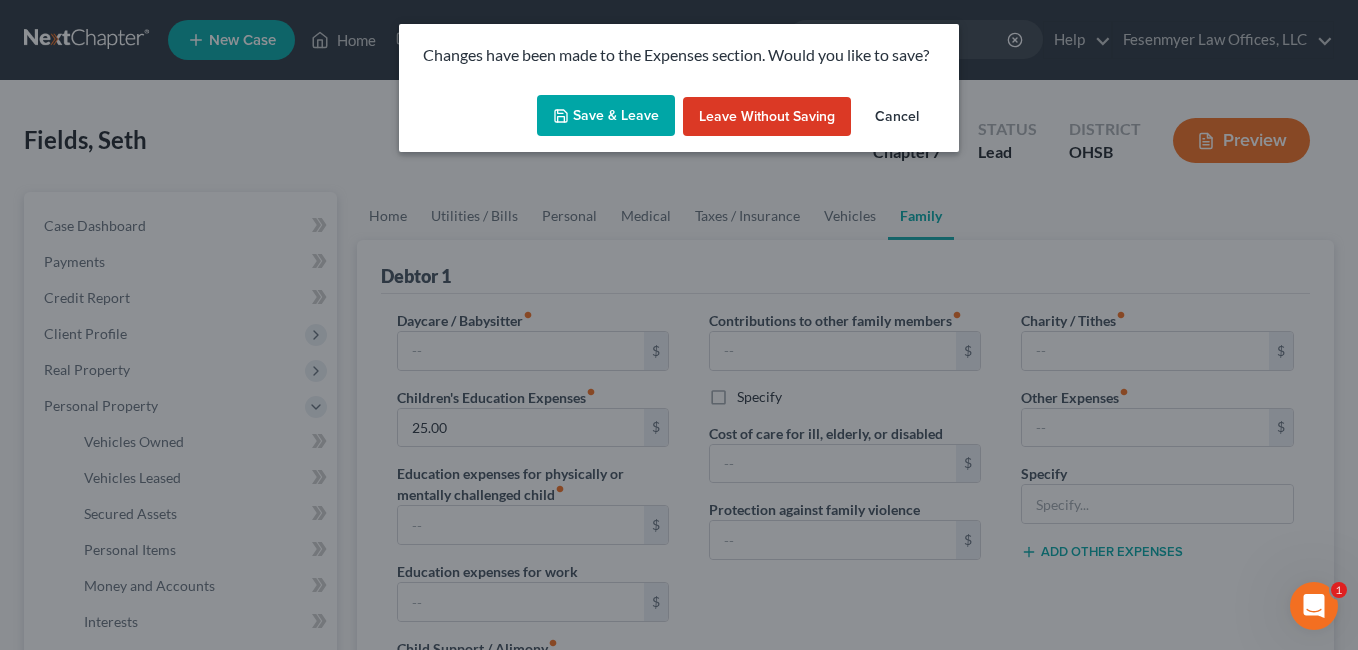 click on "Save & Leave" at bounding box center [606, 116] 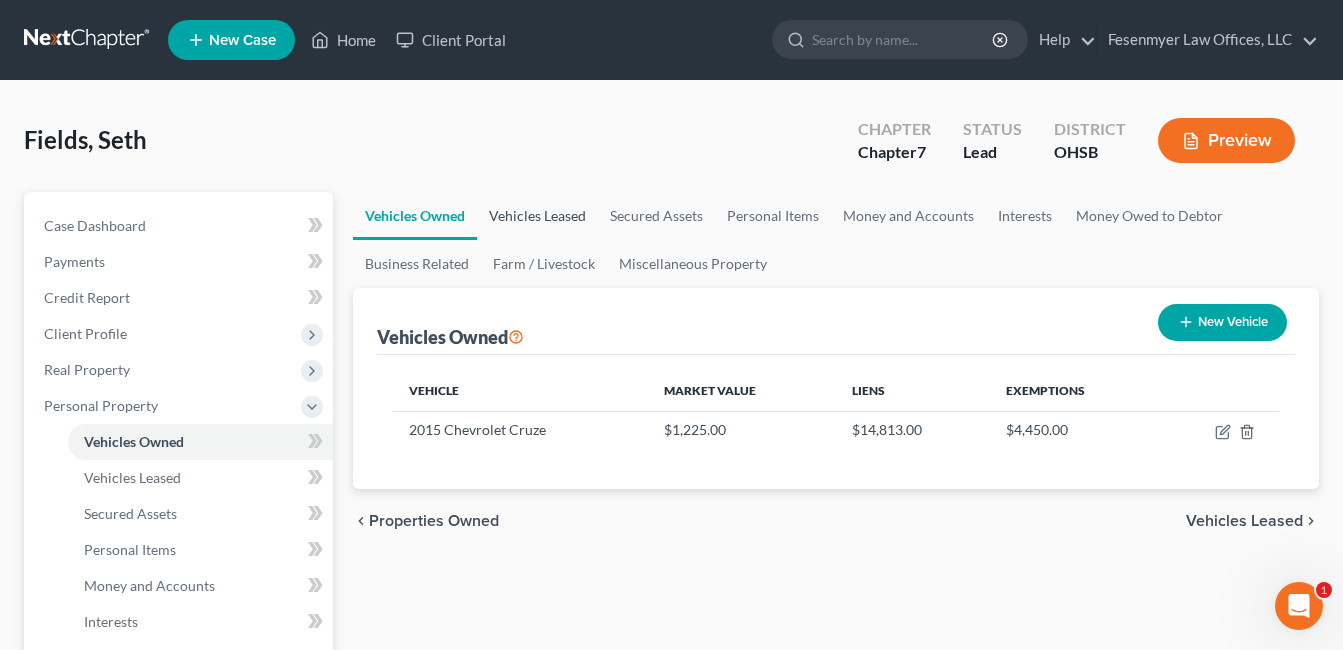 click on "Vehicles Leased" at bounding box center (537, 216) 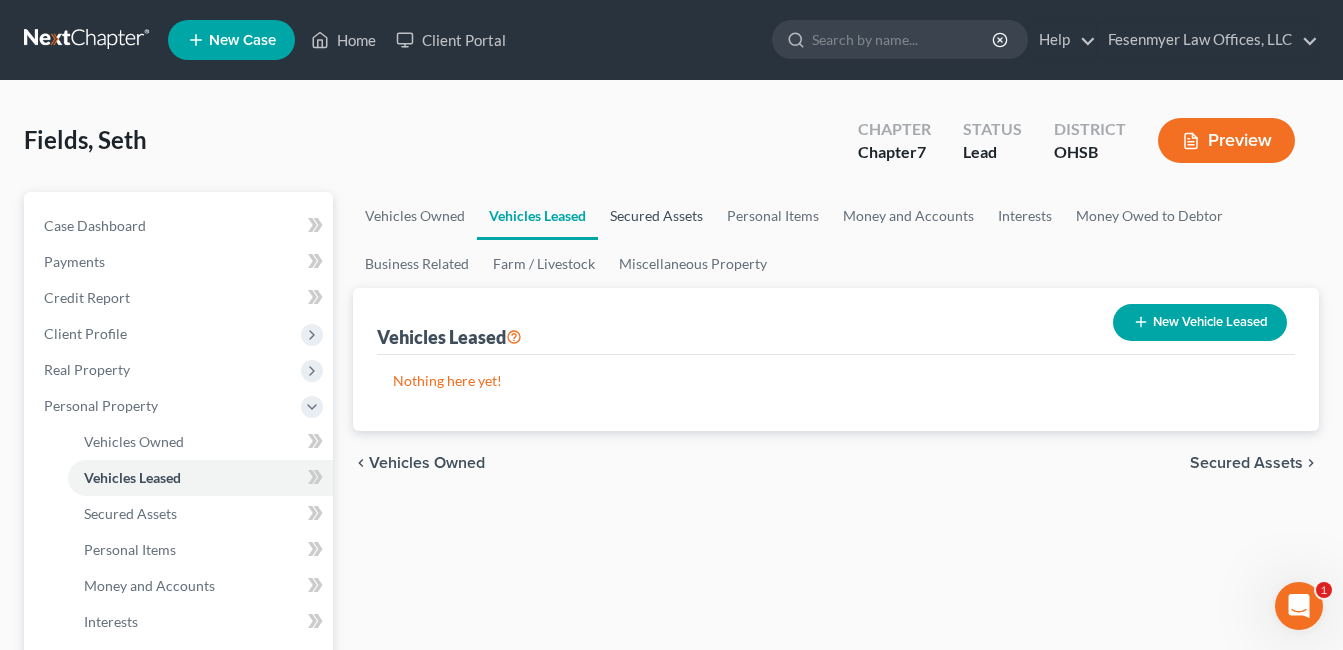 click on "Secured Assets" at bounding box center (656, 216) 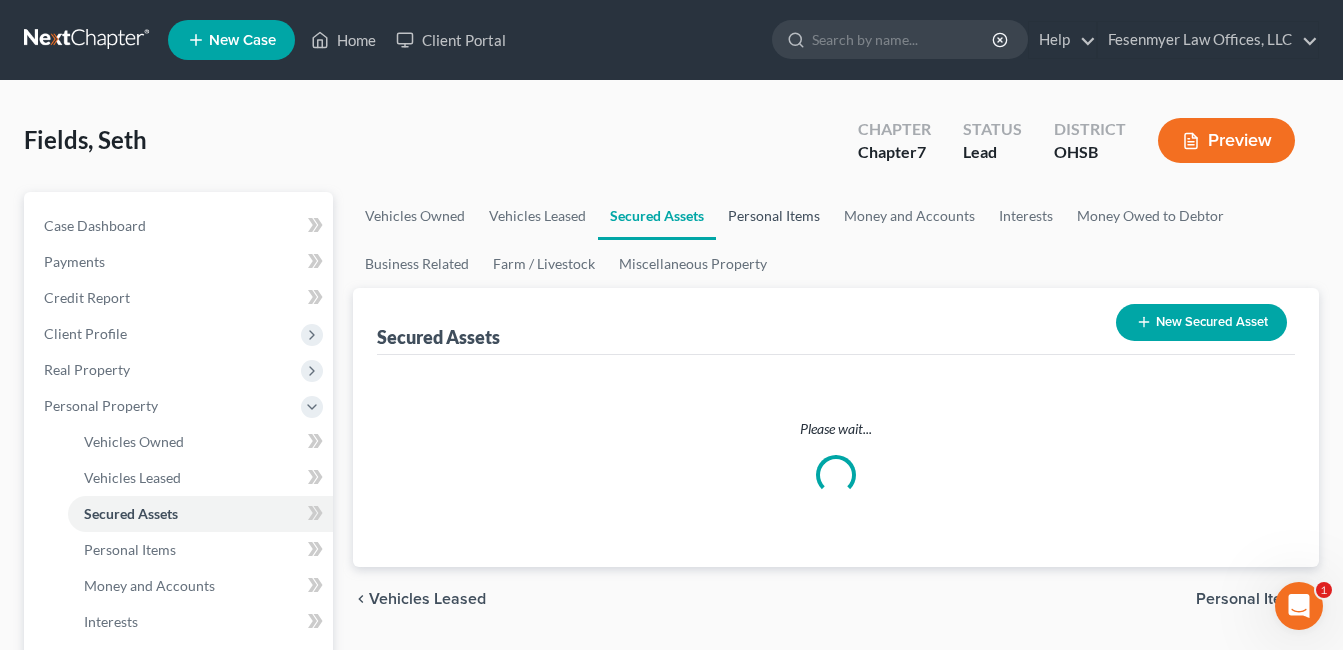 click on "Personal Items" at bounding box center (774, 216) 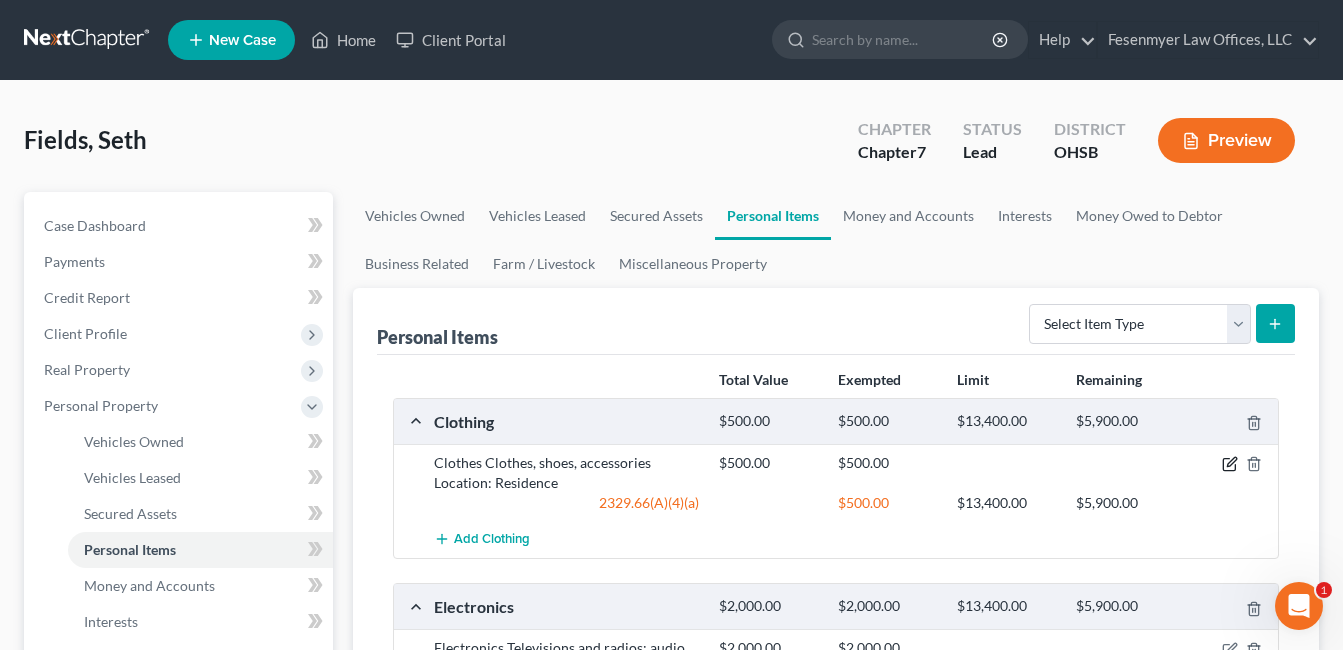 drag, startPoint x: 1229, startPoint y: 459, endPoint x: 839, endPoint y: 245, distance: 444.85504 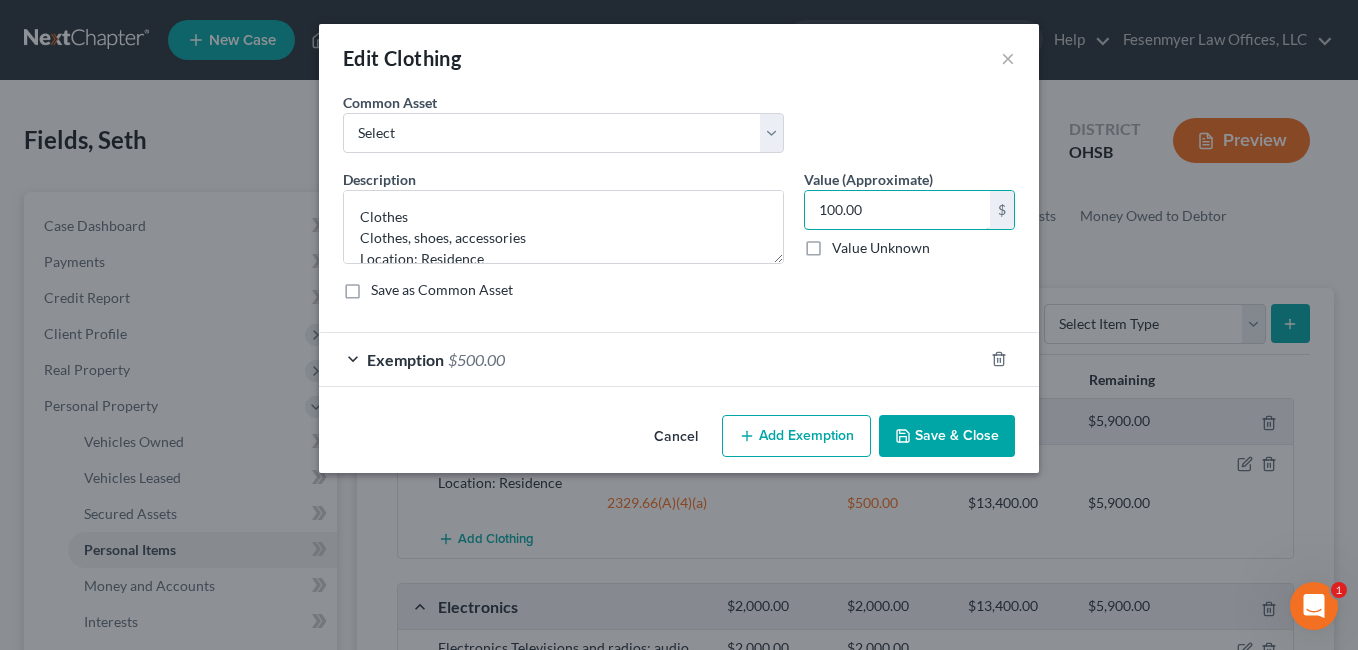 type on "100.00" 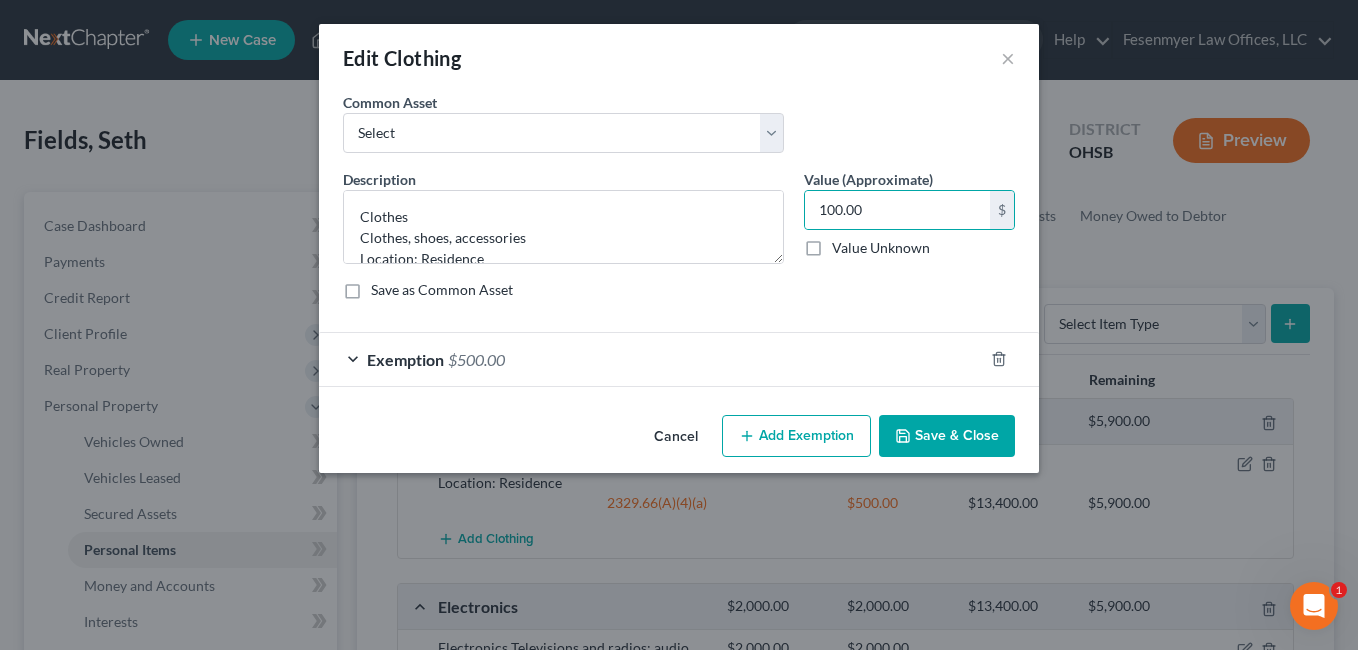 click on "Exemption $500.00" at bounding box center (651, 359) 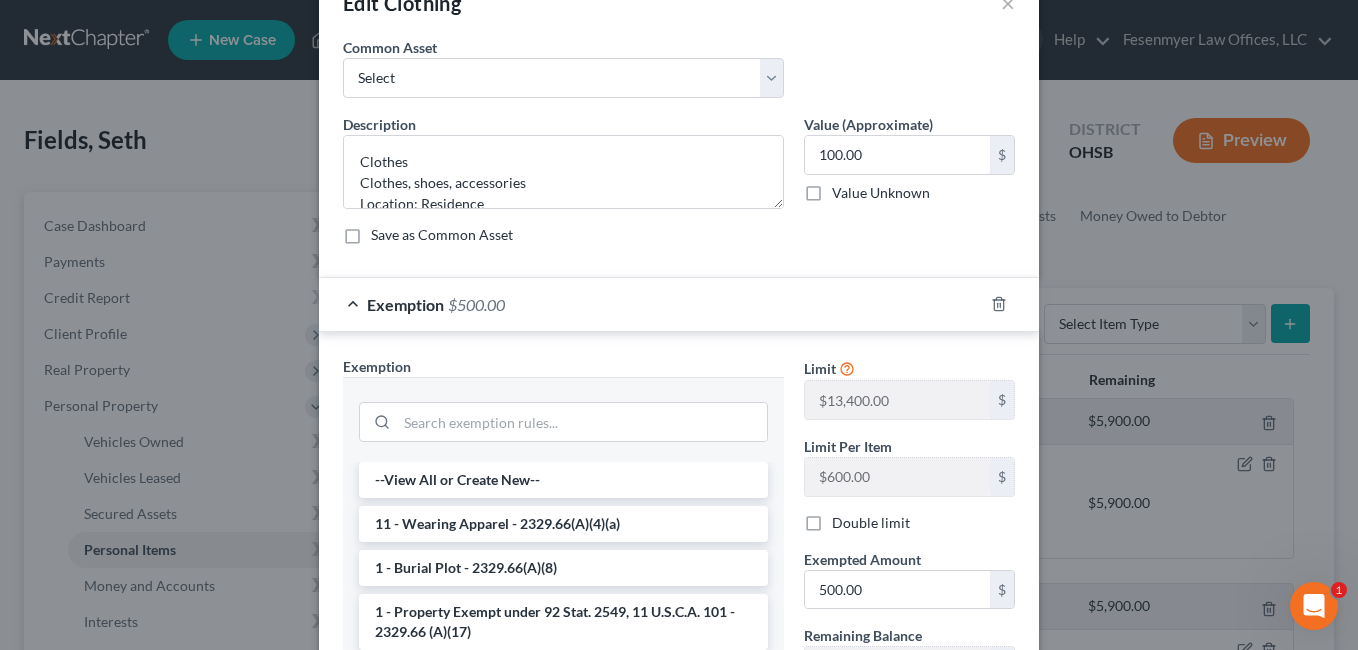 scroll, scrollTop: 100, scrollLeft: 0, axis: vertical 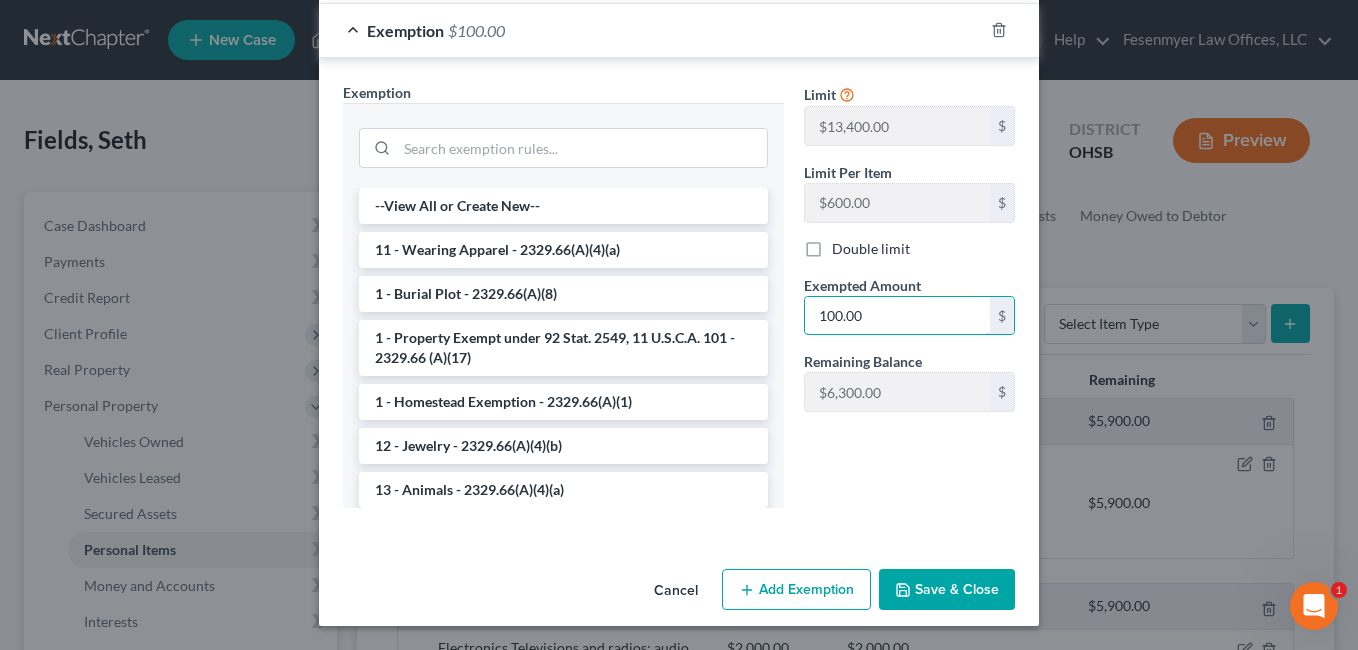 type on "100.00" 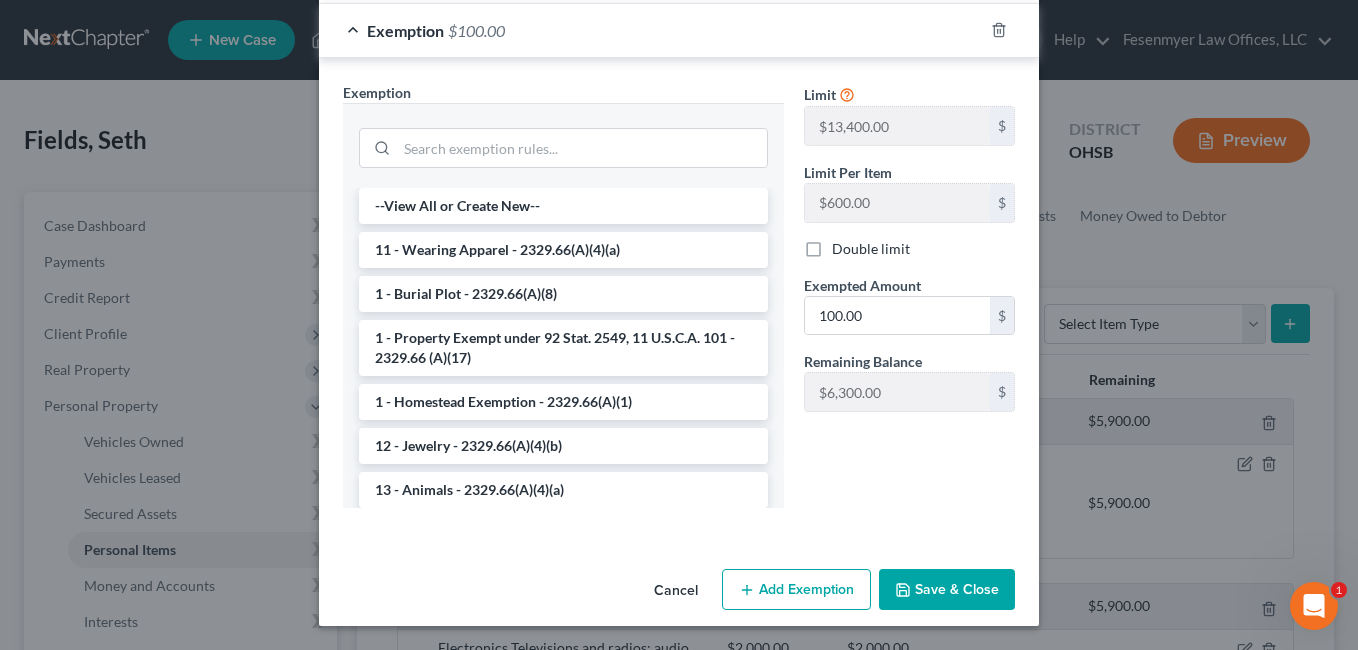click on "Save & Close" at bounding box center (947, 590) 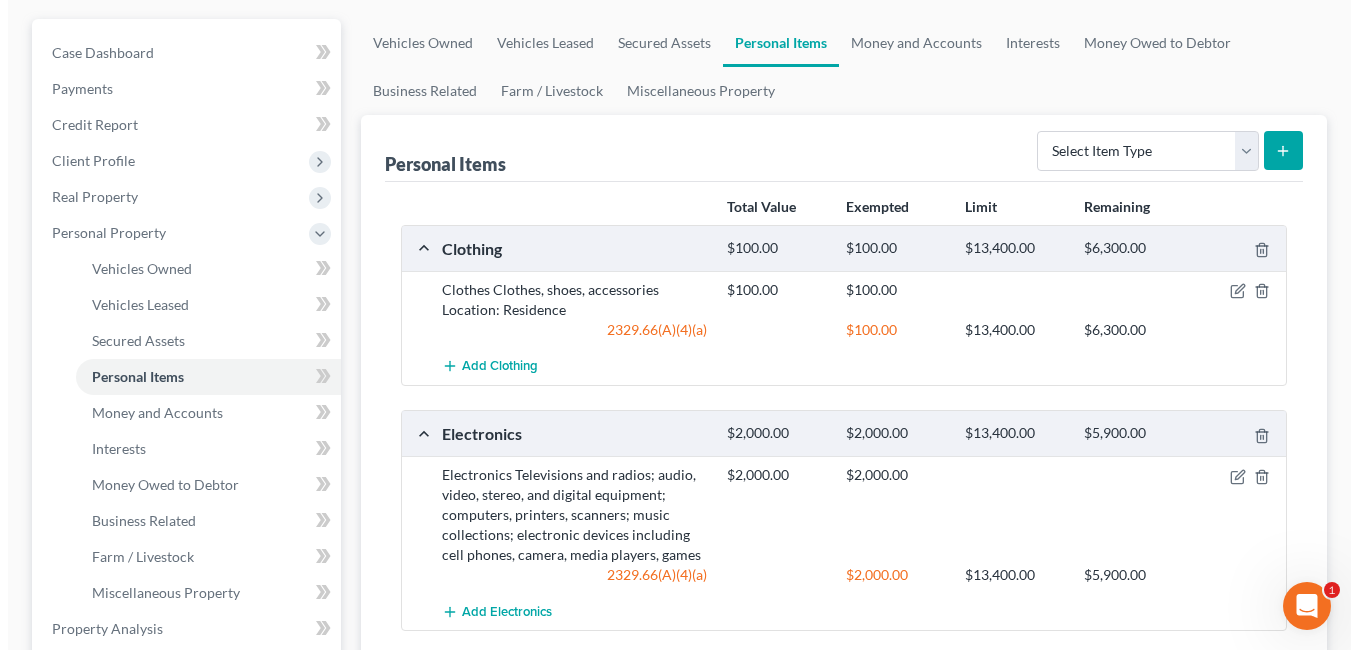 scroll, scrollTop: 200, scrollLeft: 0, axis: vertical 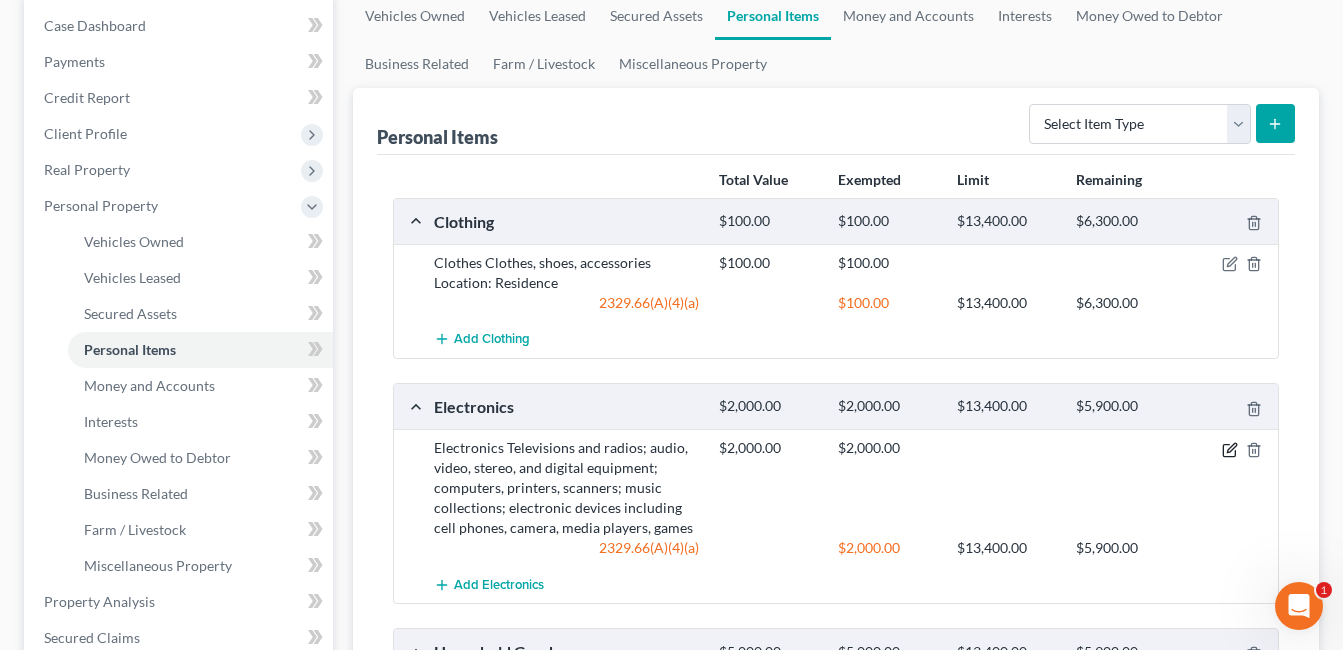 click 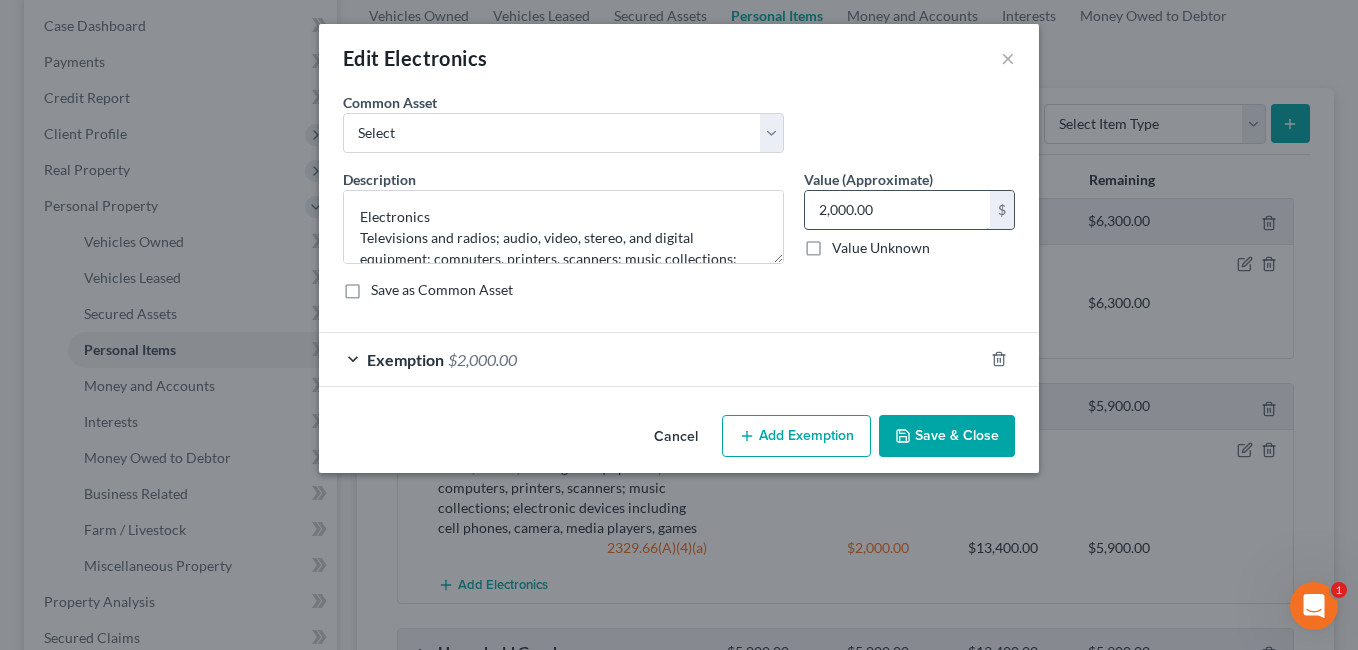 click on "2,000.00" at bounding box center [897, 210] 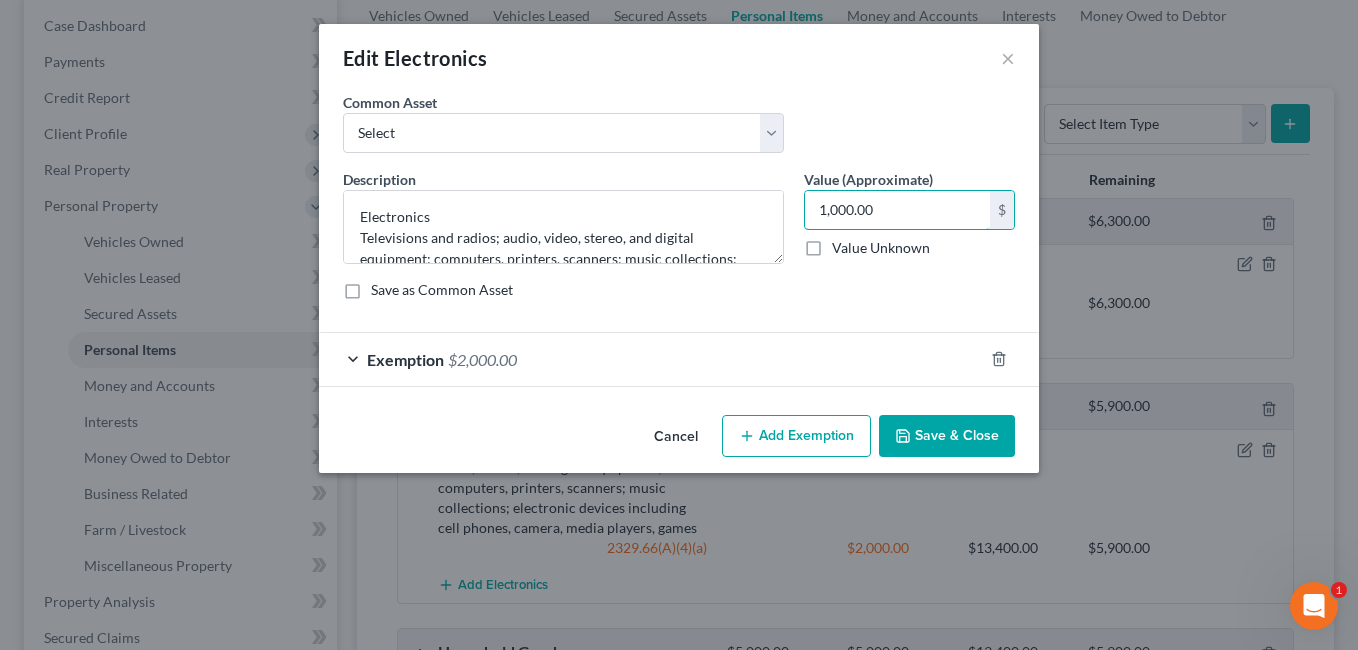 type on "1,000.00" 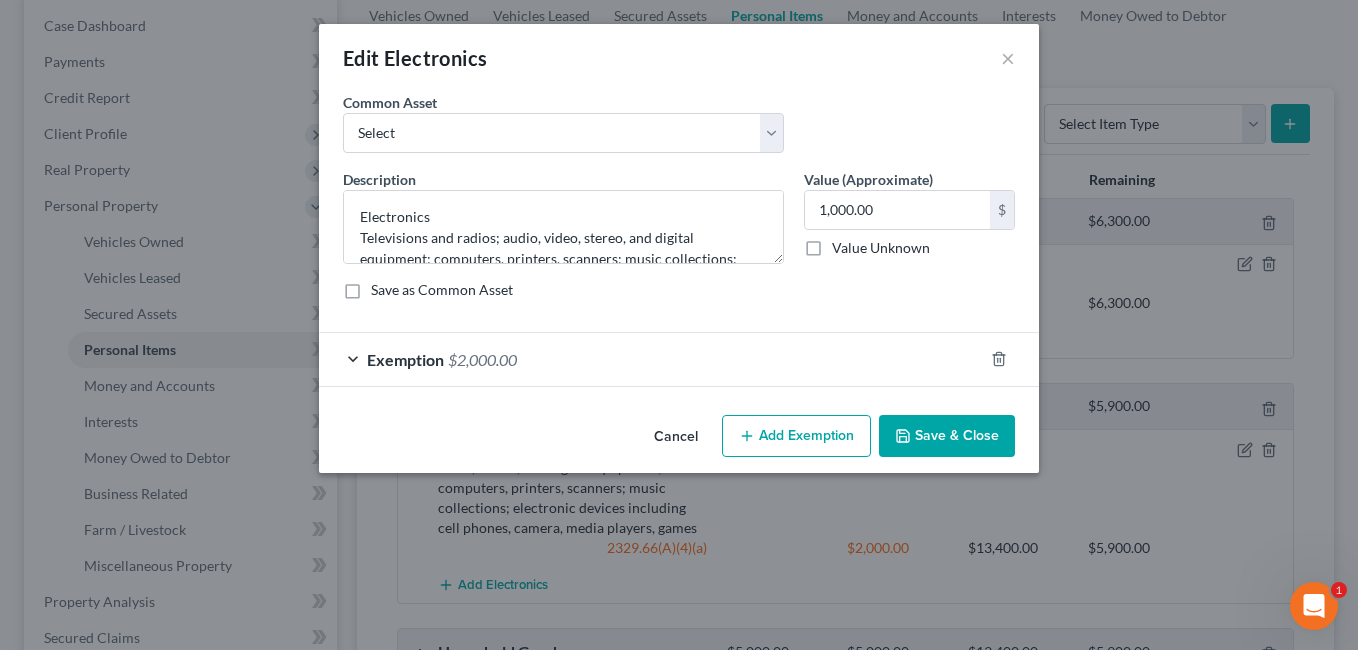 click on "Exemption $2,000.00" at bounding box center (651, 359) 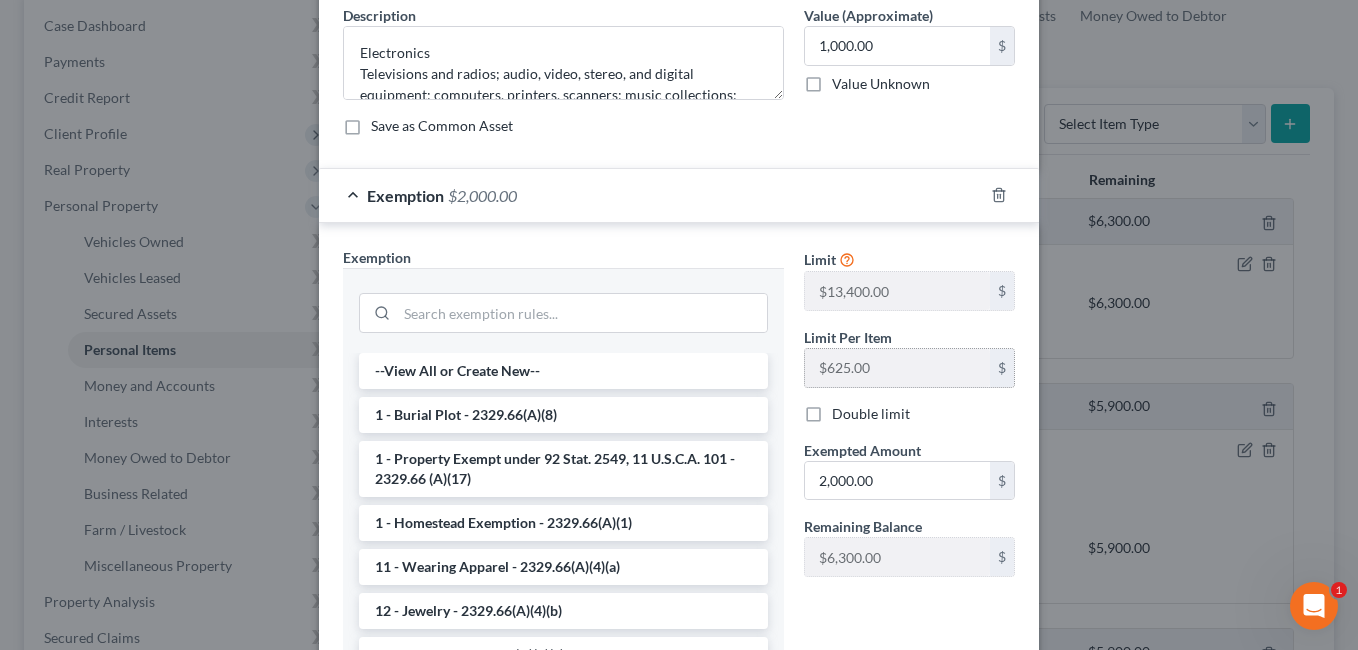 scroll, scrollTop: 200, scrollLeft: 0, axis: vertical 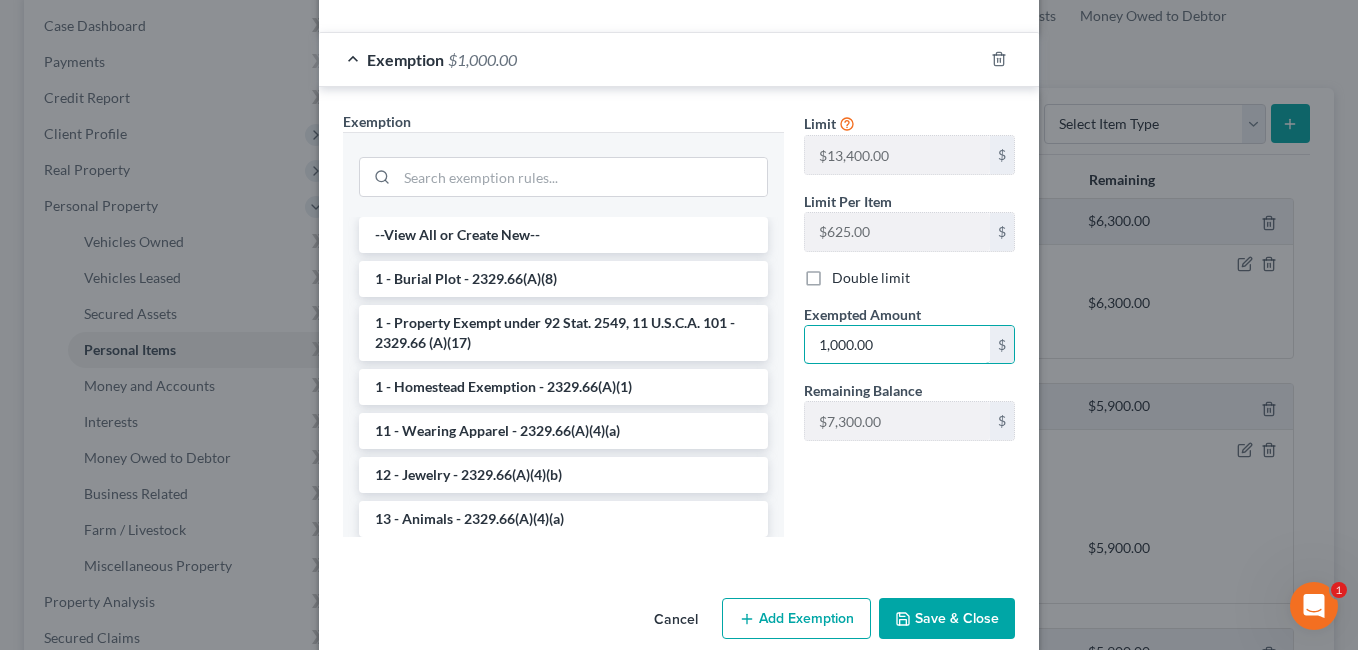 type on "1,000.00" 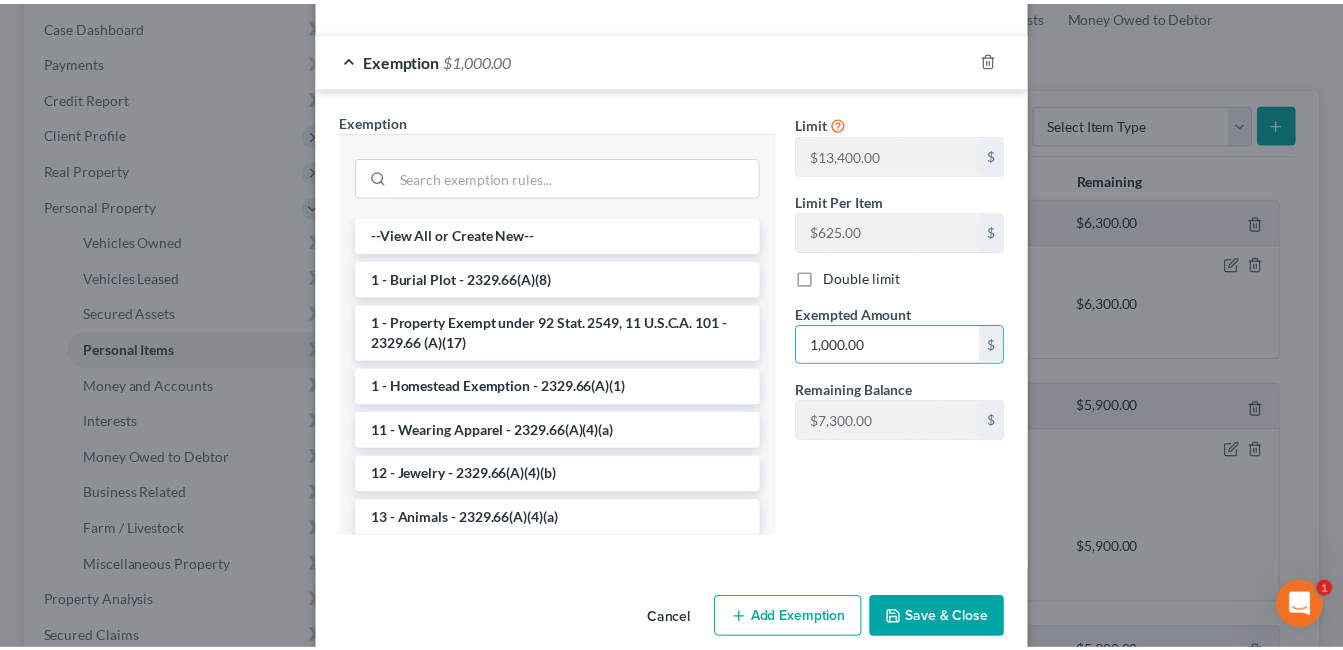 scroll, scrollTop: 280, scrollLeft: 0, axis: vertical 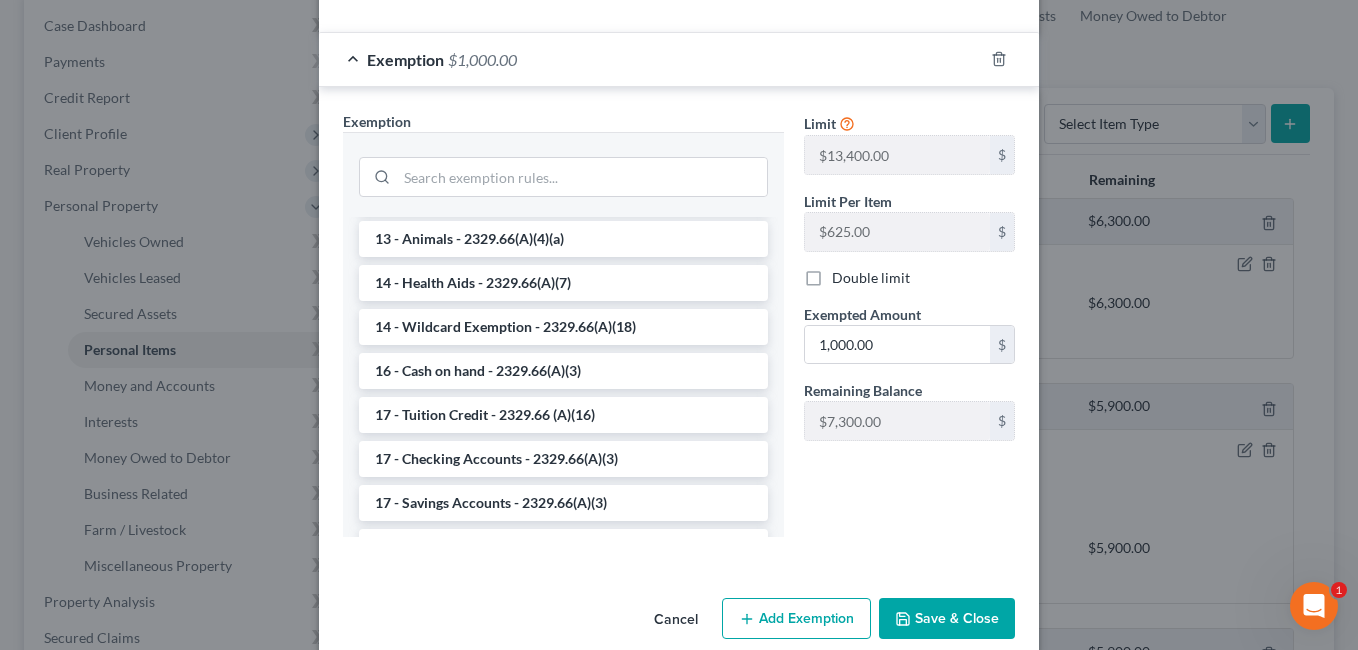click on "Save & Close" at bounding box center [947, 619] 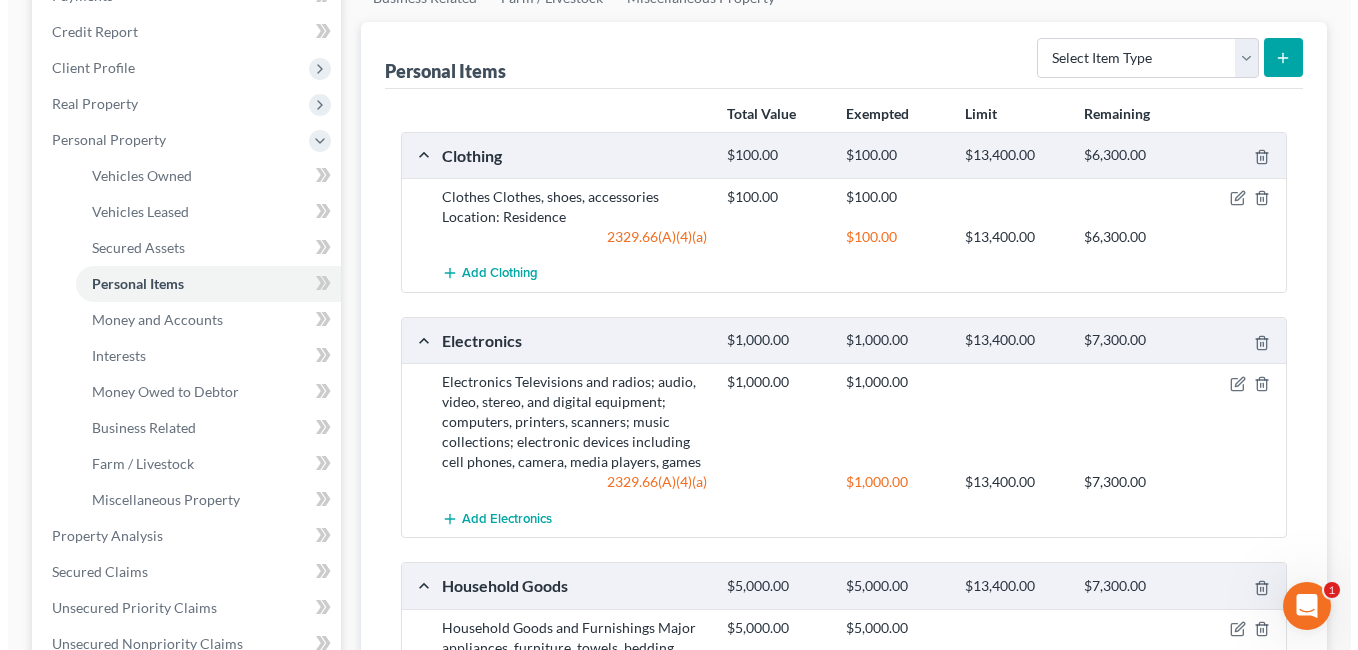 scroll, scrollTop: 300, scrollLeft: 0, axis: vertical 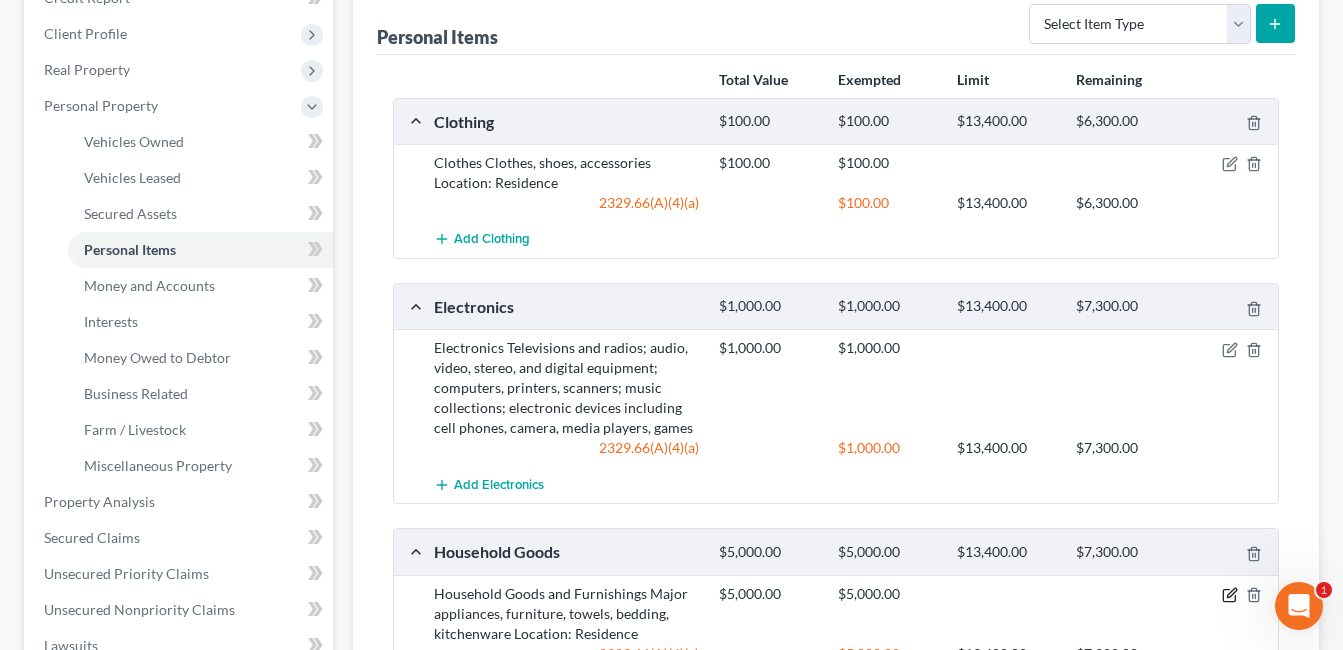 click 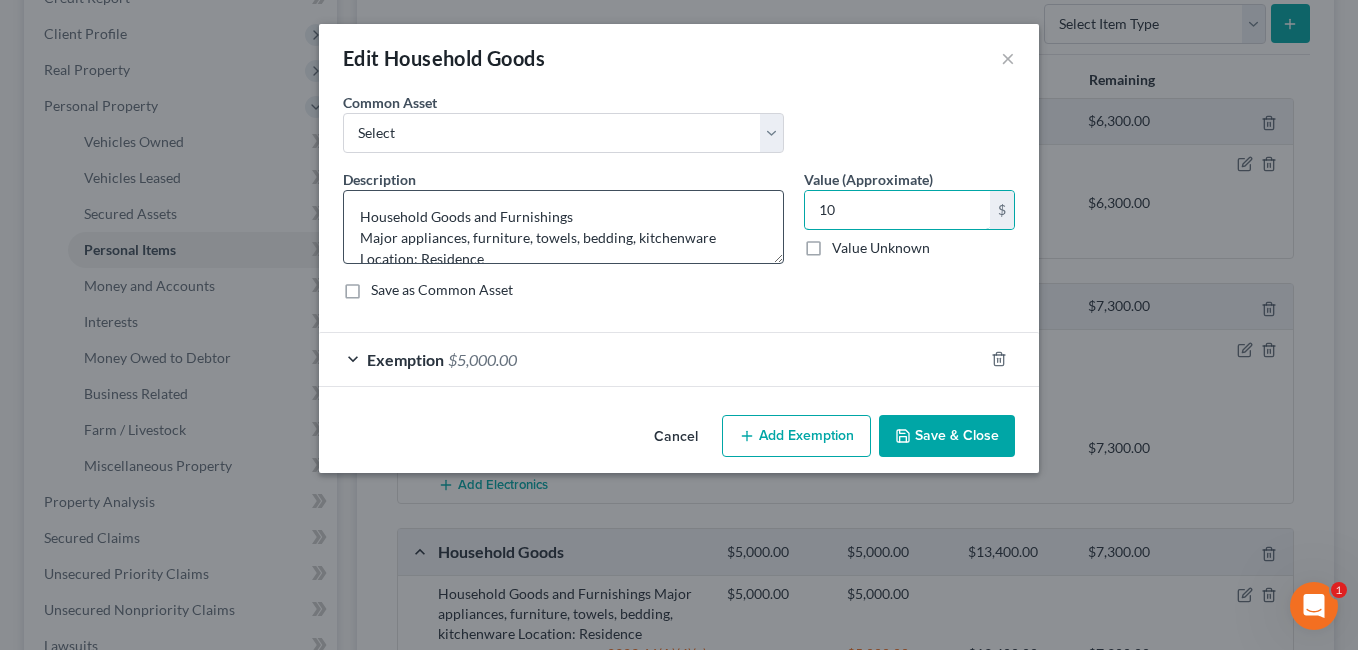 type on "1" 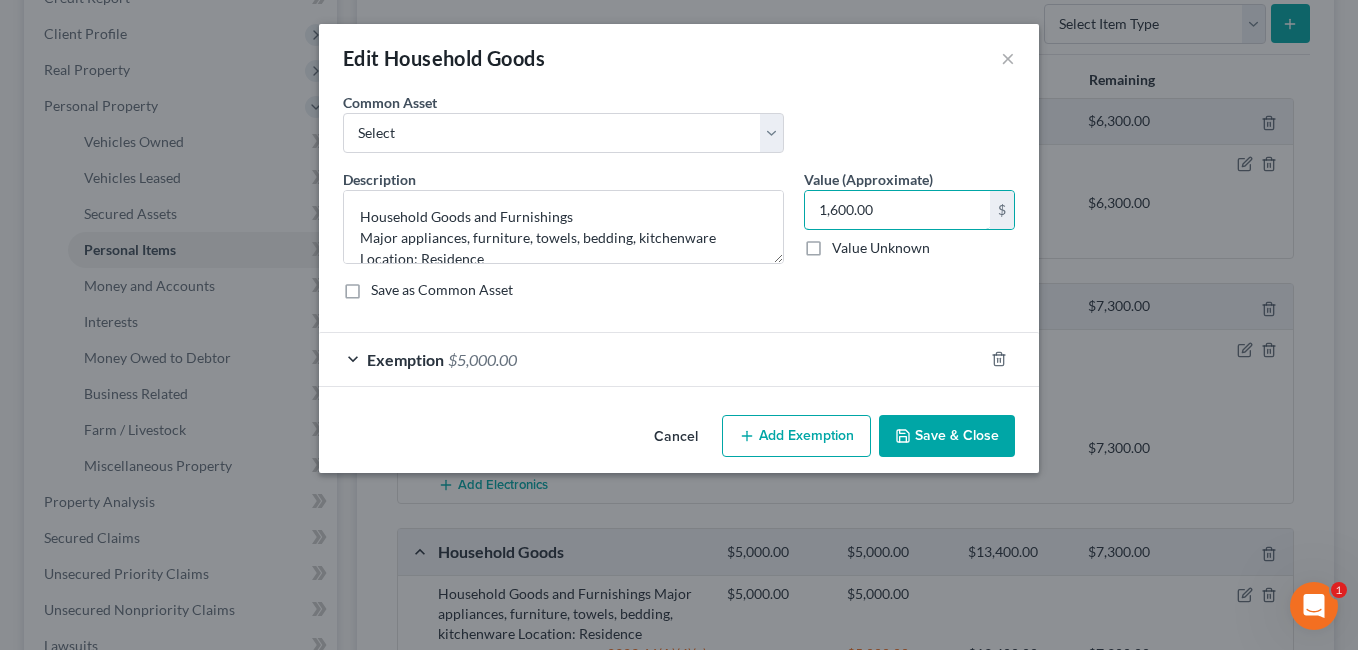 type on "1,600.00" 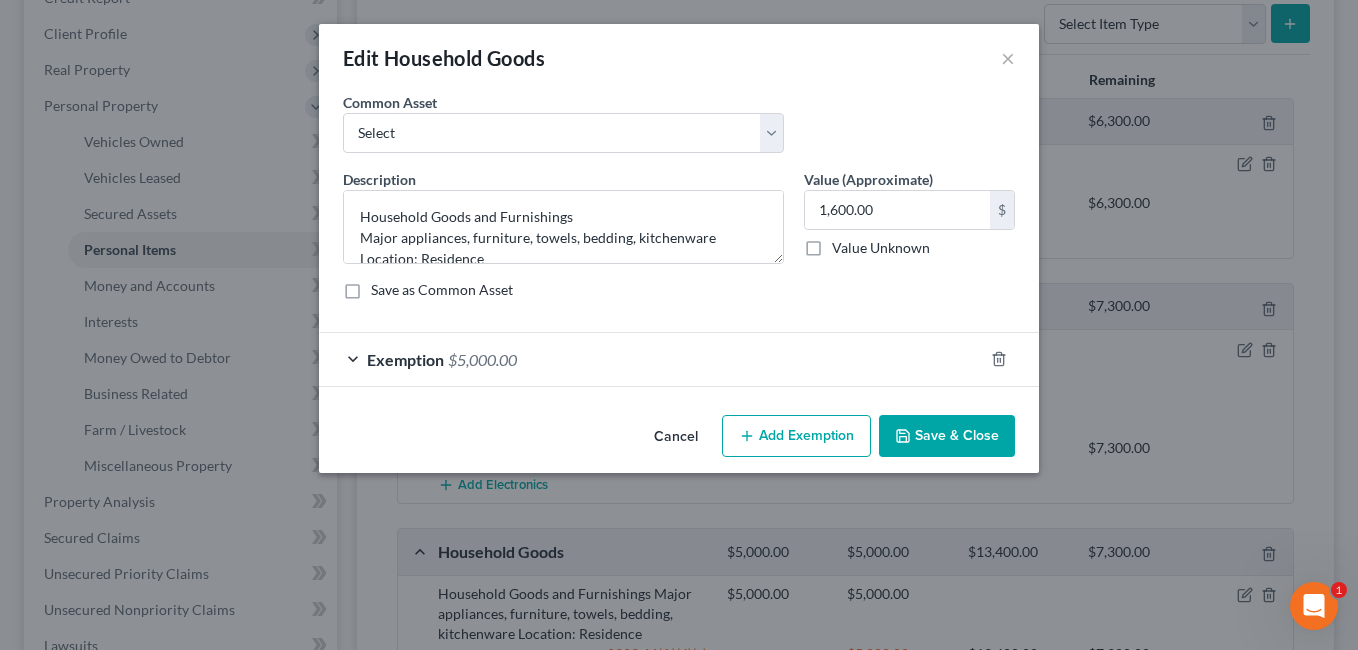 click on "Exemption $5,000.00" at bounding box center [651, 359] 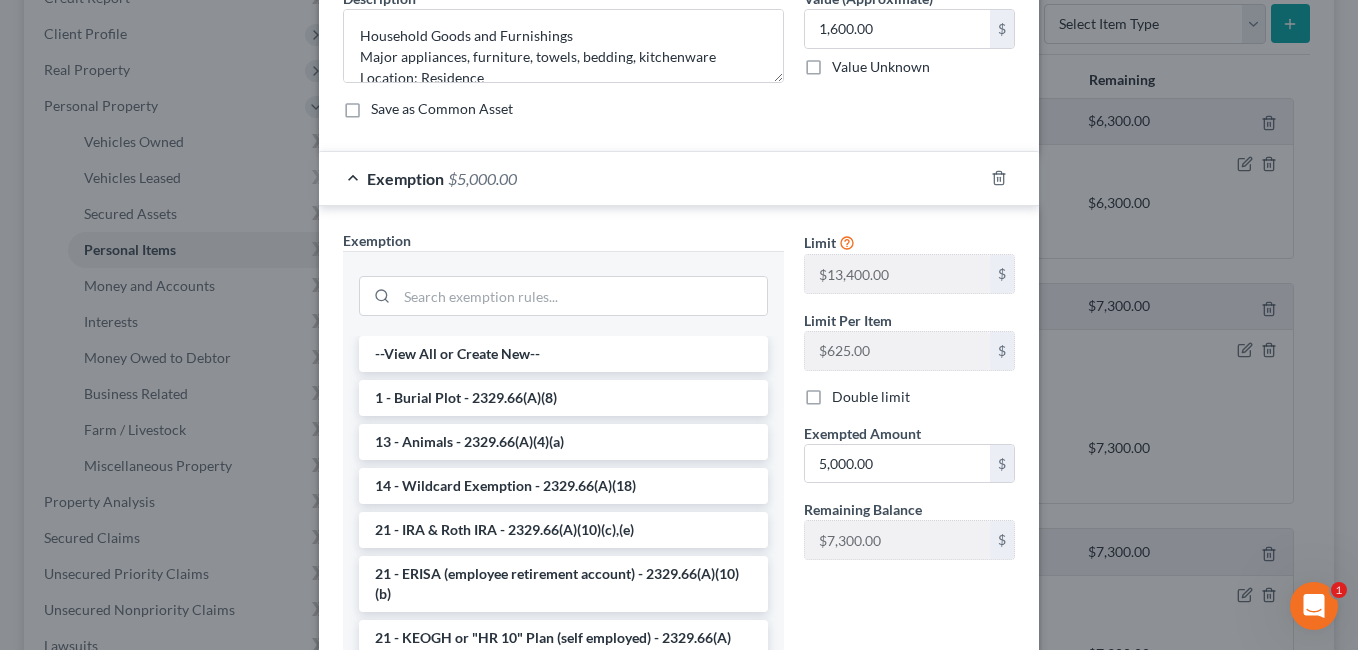 scroll, scrollTop: 200, scrollLeft: 0, axis: vertical 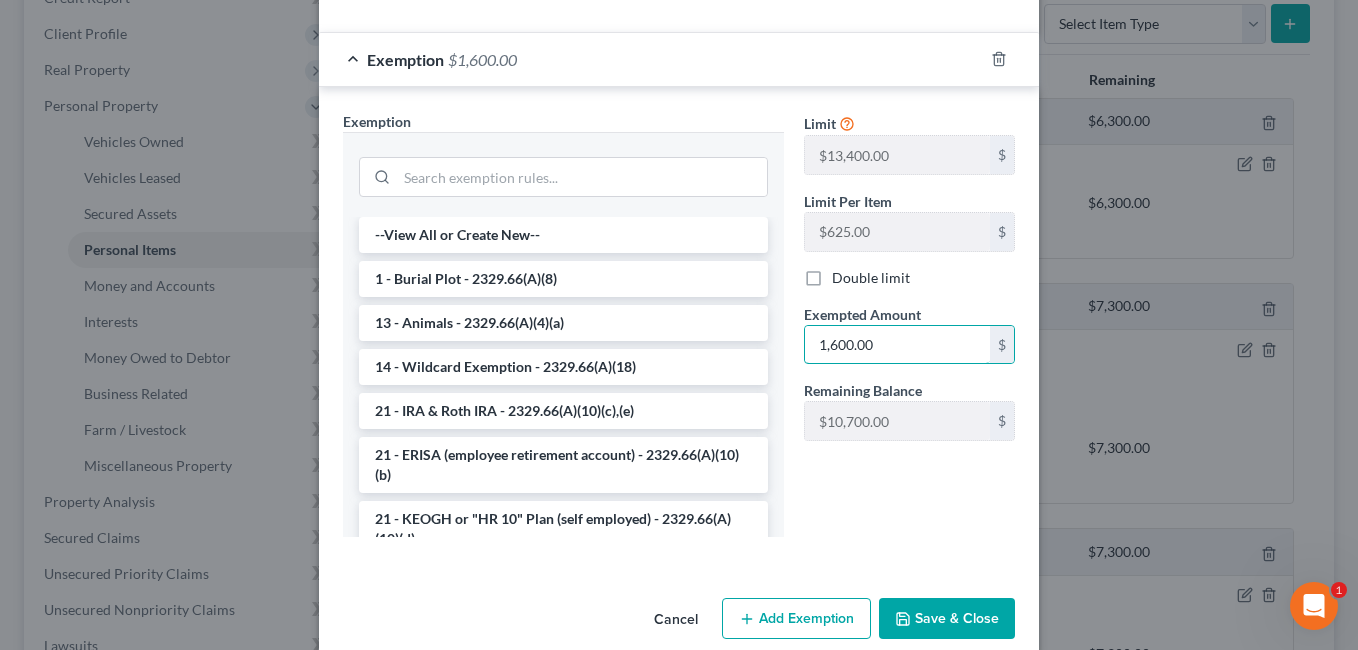 type on "1,600.00" 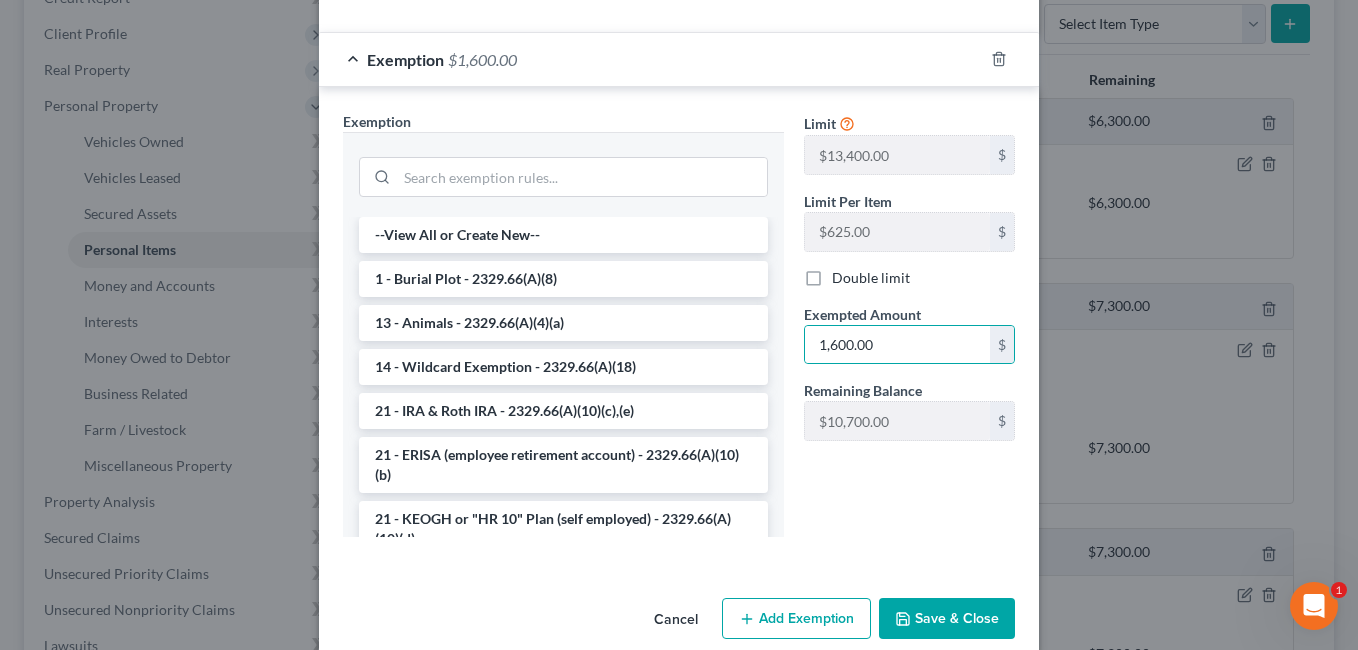 click on "Save & Close" at bounding box center (947, 619) 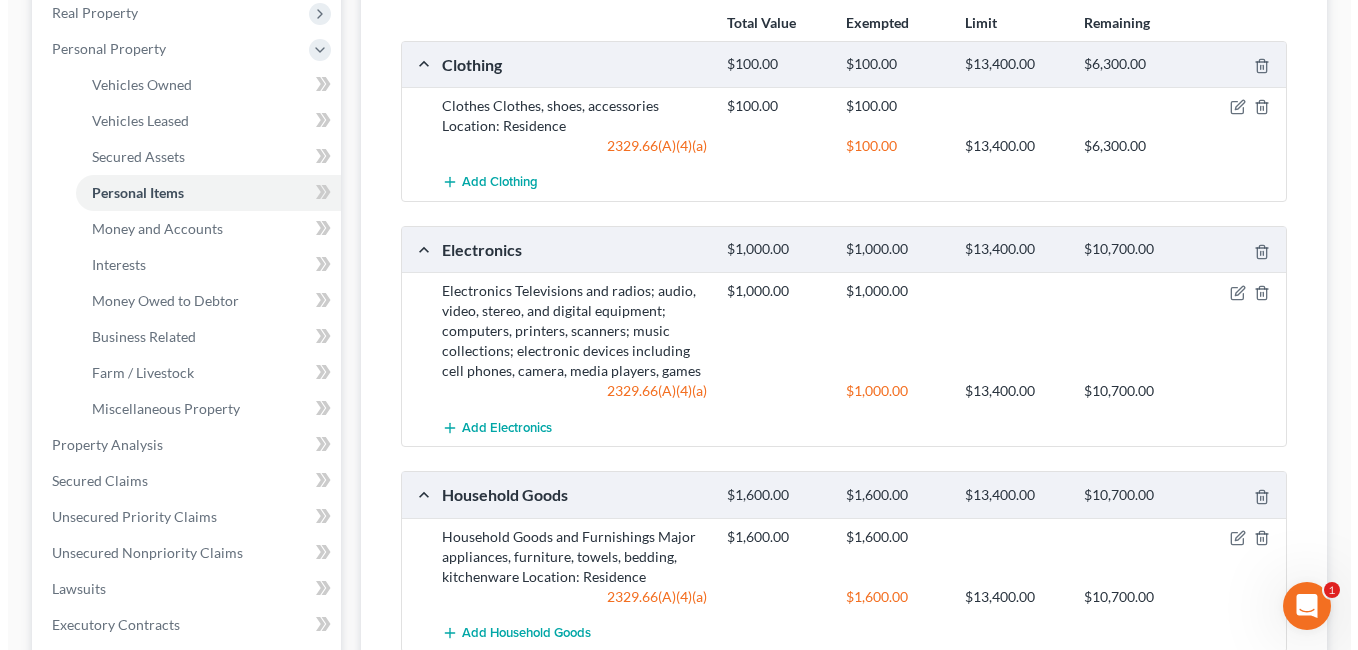 scroll, scrollTop: 0, scrollLeft: 0, axis: both 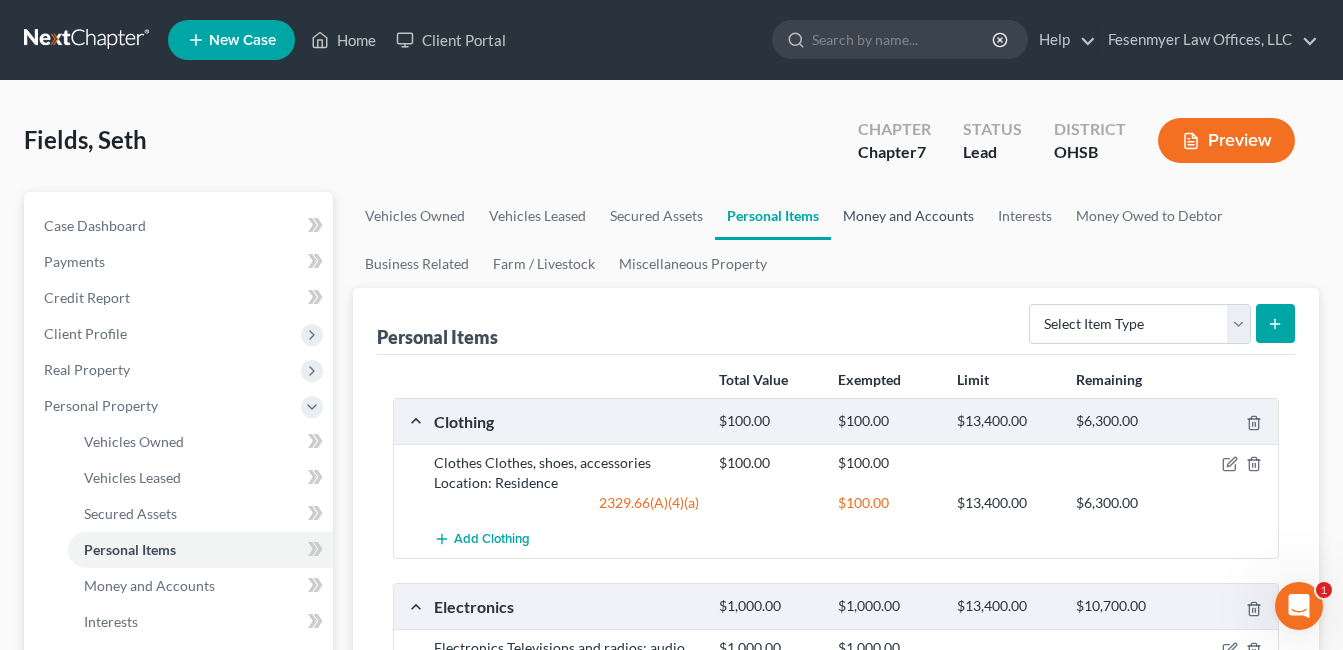 click on "Money and Accounts" at bounding box center (908, 216) 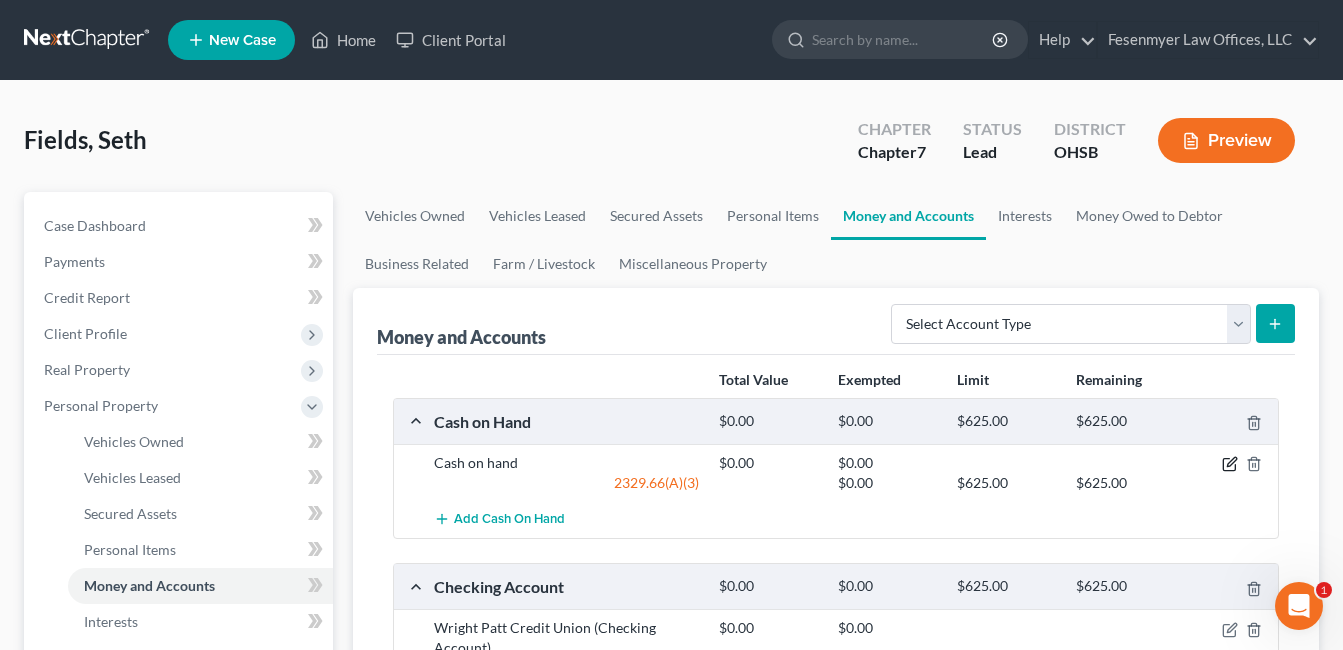 drag, startPoint x: 1224, startPoint y: 464, endPoint x: 1234, endPoint y: 420, distance: 45.122055 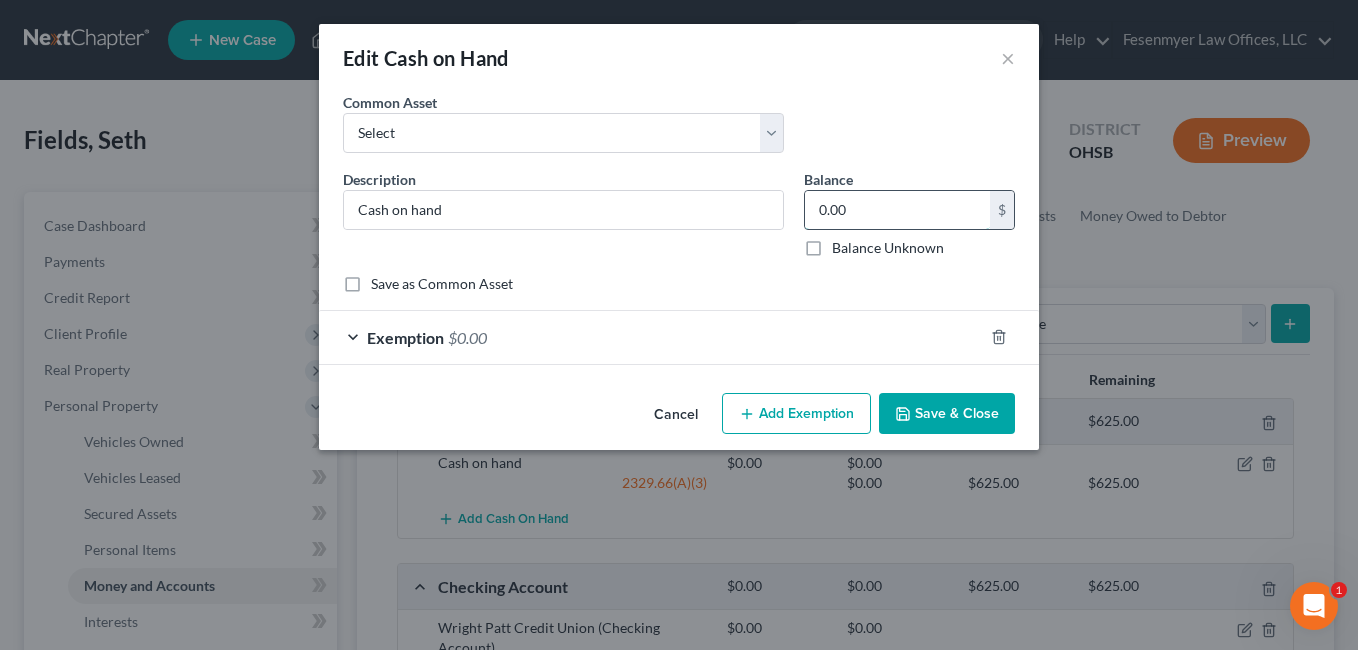 click on "0.00" at bounding box center (897, 210) 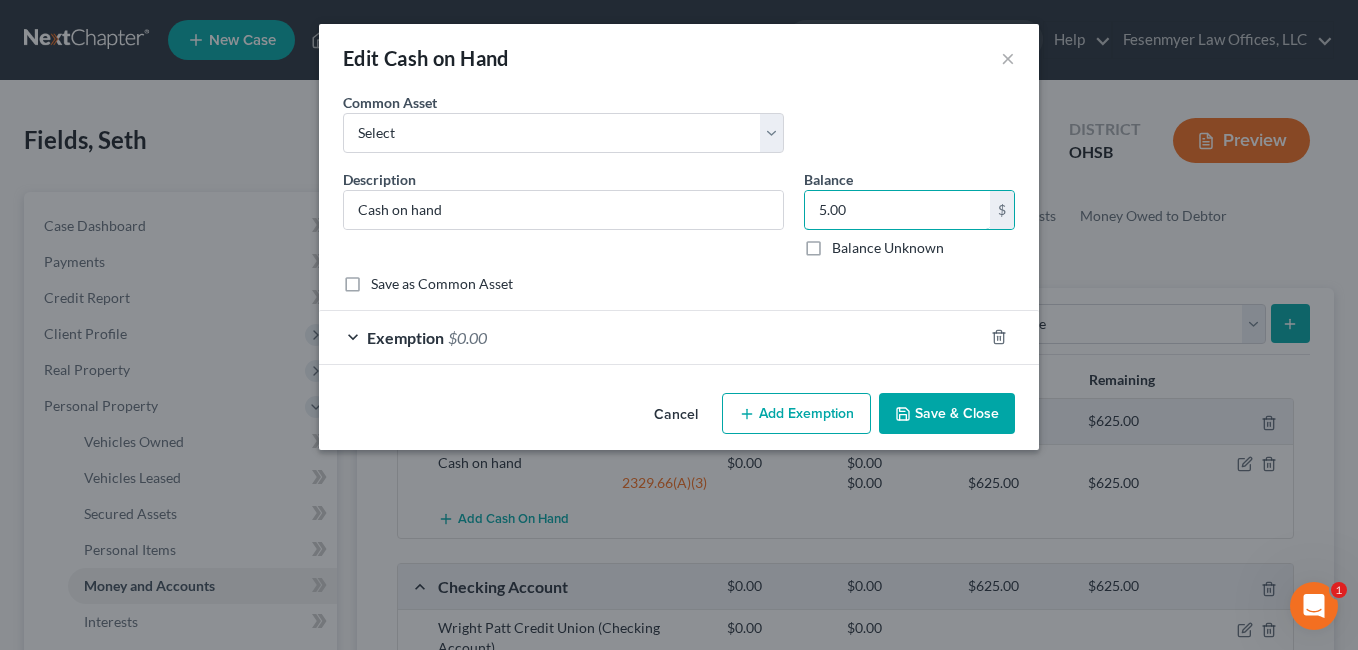 type on "5.00" 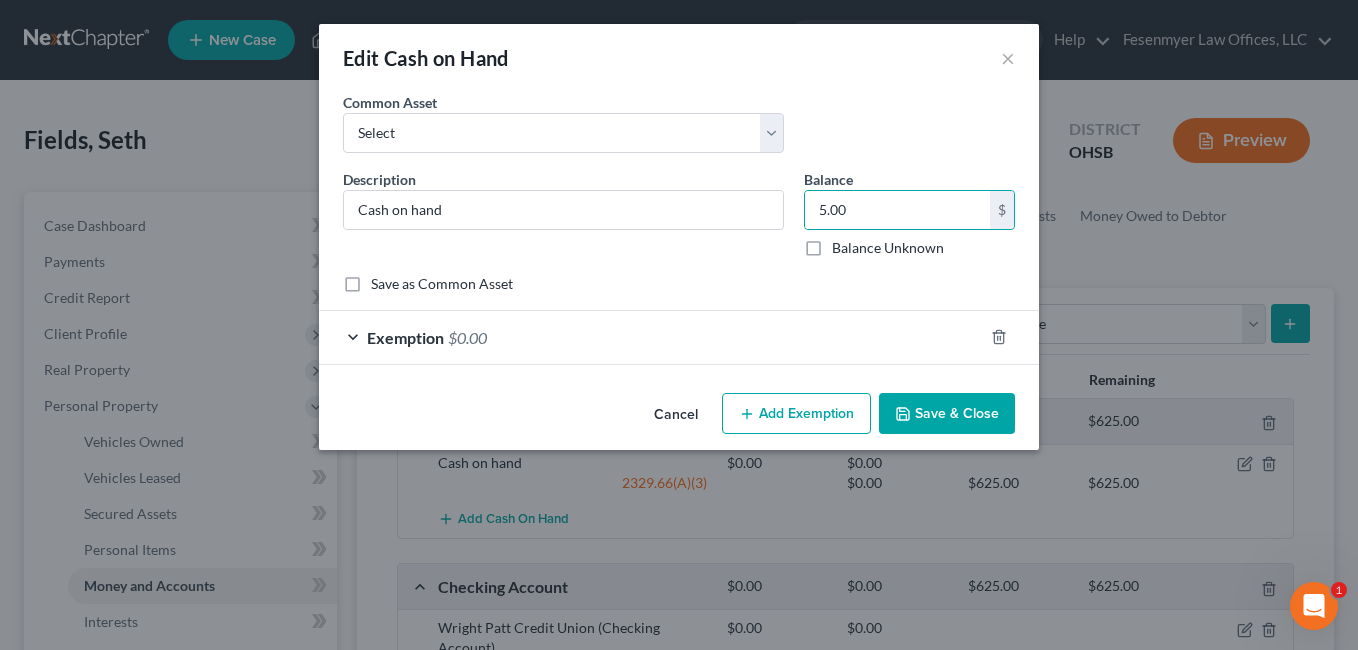 drag, startPoint x: 719, startPoint y: 329, endPoint x: 883, endPoint y: 272, distance: 173.62315 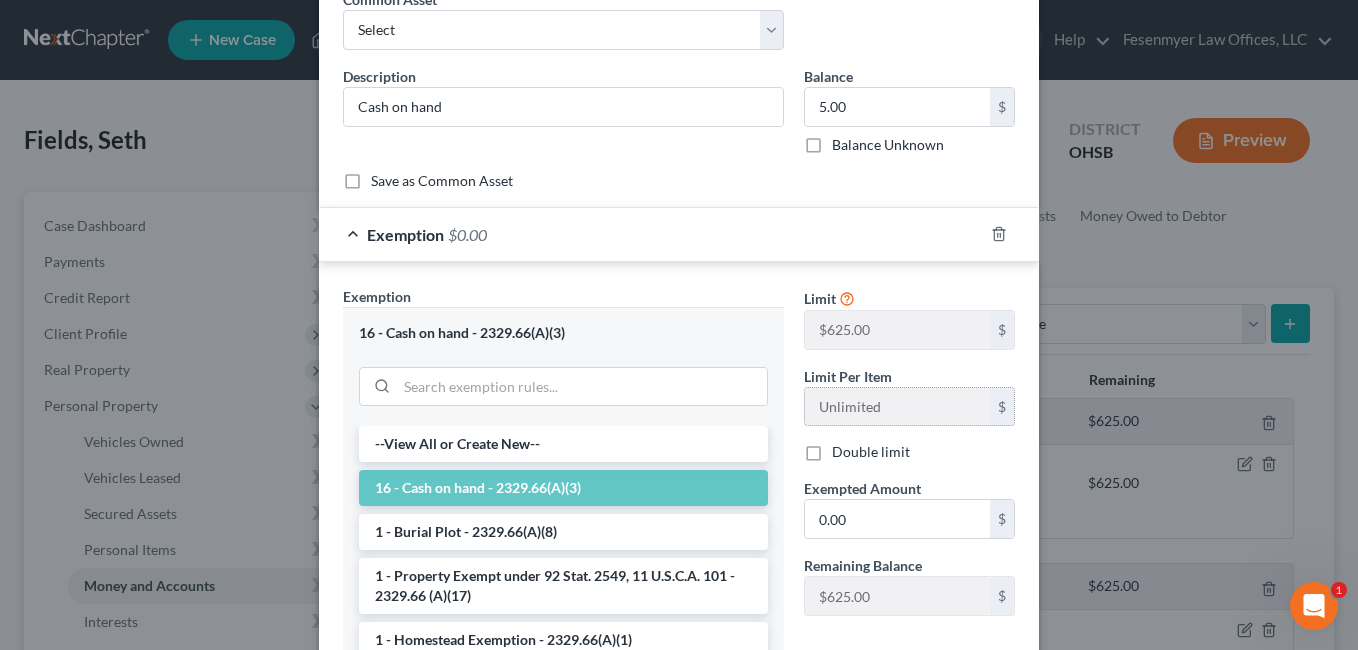 scroll, scrollTop: 200, scrollLeft: 0, axis: vertical 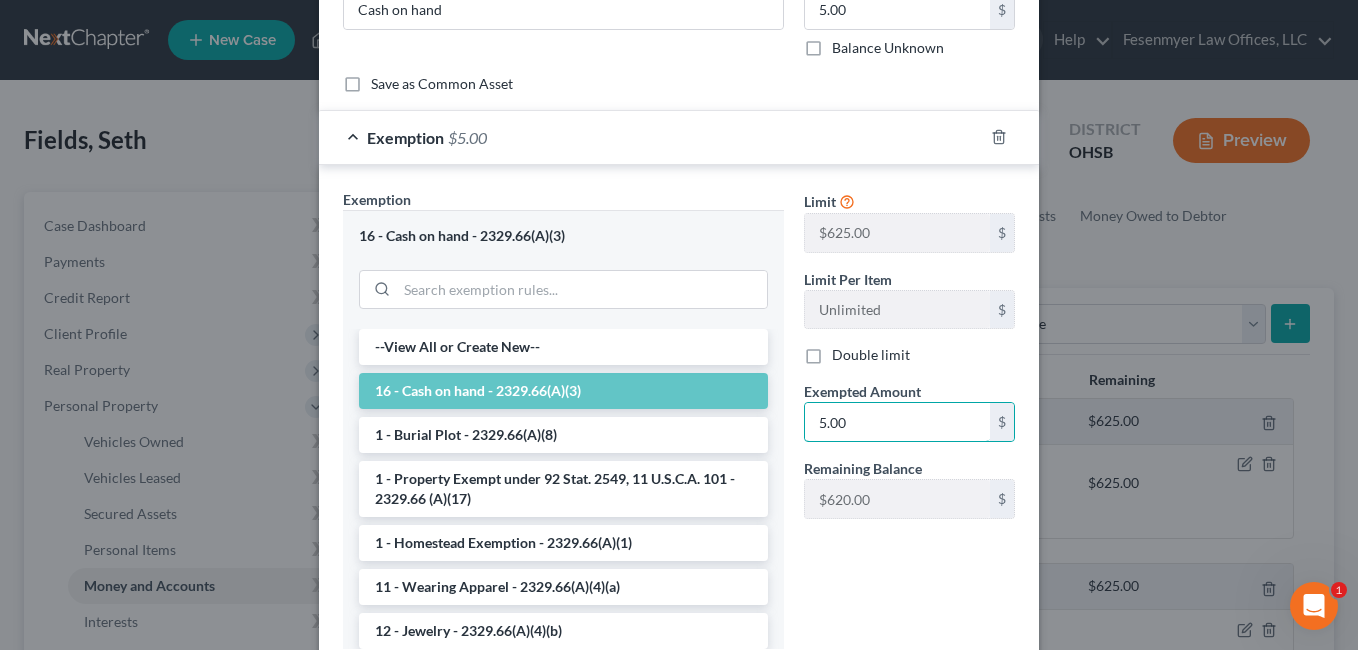 type on "5.00" 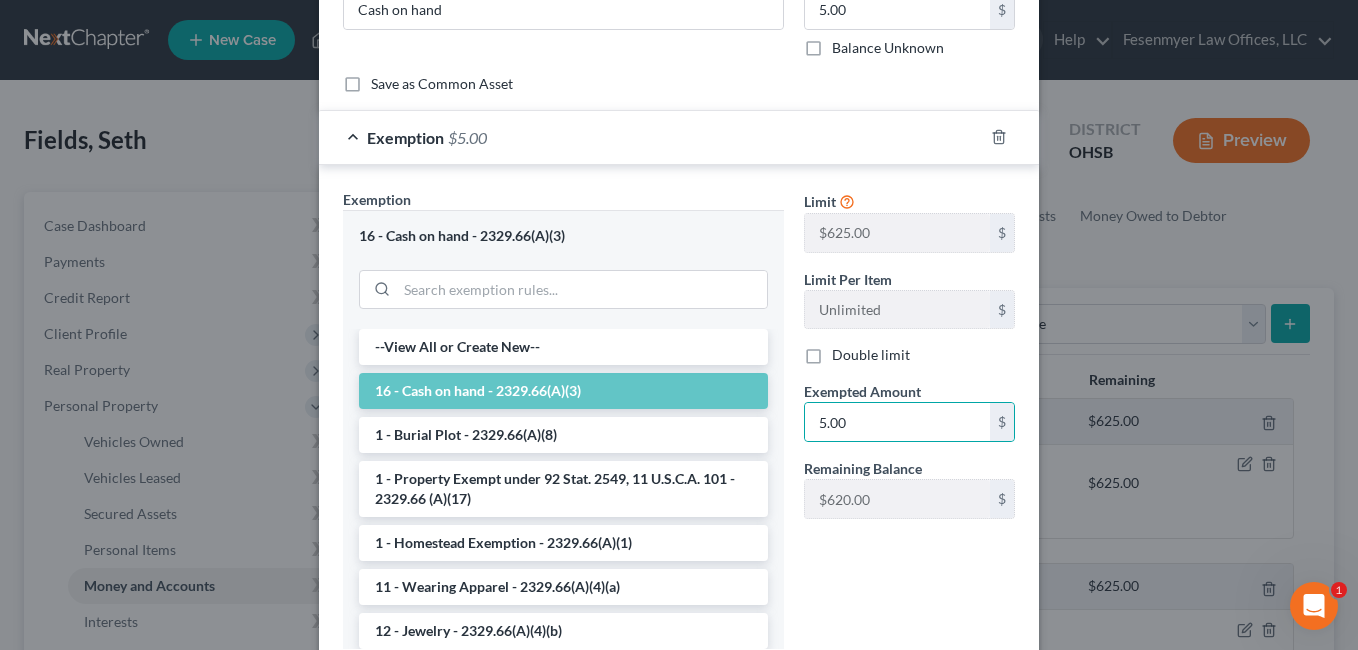 click on "Exemption Set must be selected for CA.
Exemption
*
16 - Cash on hand - 2329.66(A)(3)         --View All or Create New-- 16 - Cash on hand - 2329.66(A)(3) 1 - Burial Plot - 2329.66(A)(8) 1 - Property Exempt under 92 Stat. 2549,
11 U.S.C.A. 101 - 2329.66 (A)(17) 1 - Homestead Exemption  - 2329.66(A)(1) 11 - Wearing Apparel - 2329.66(A)(4)(a) 12 - Jewelry  - 2329.66(A)(4)(b) 13 - Animals - 2329.66(A)(4)(a) 14 - Health Aids - 2329.66(A)(7) 14 - Wildcard Exemption  - 2329.66(A)(18) 17 - Tuition Credit - 2329.66 (A)(16) 17 - Checking Accounts - 2329.66(A)(3) 17 - Savings Accounts  - 2329.66(A)(3) 21 - Tax Exempt Retirement Accounts - 11 U.S.C. § 522 21 - IRA & Roth IRA - 2329.66(A)(10)(c),(e) 21 - ERISA (employee retirement account) - 2329.66(A)(10)(b) 21 - KEOGH or "HR 10" Plan (self employed) - 2329.66(A)(10)(d) 21 - Private Pension Plans - 2329.66(A)(10)(b) 21 - Public Employees Benefits - 145.56, 2329.66 (A)(10)(a) 21 - Volunteer firefighters' dependents - 146.13 21 - State Teachers - 3307.41" at bounding box center (563, 427) 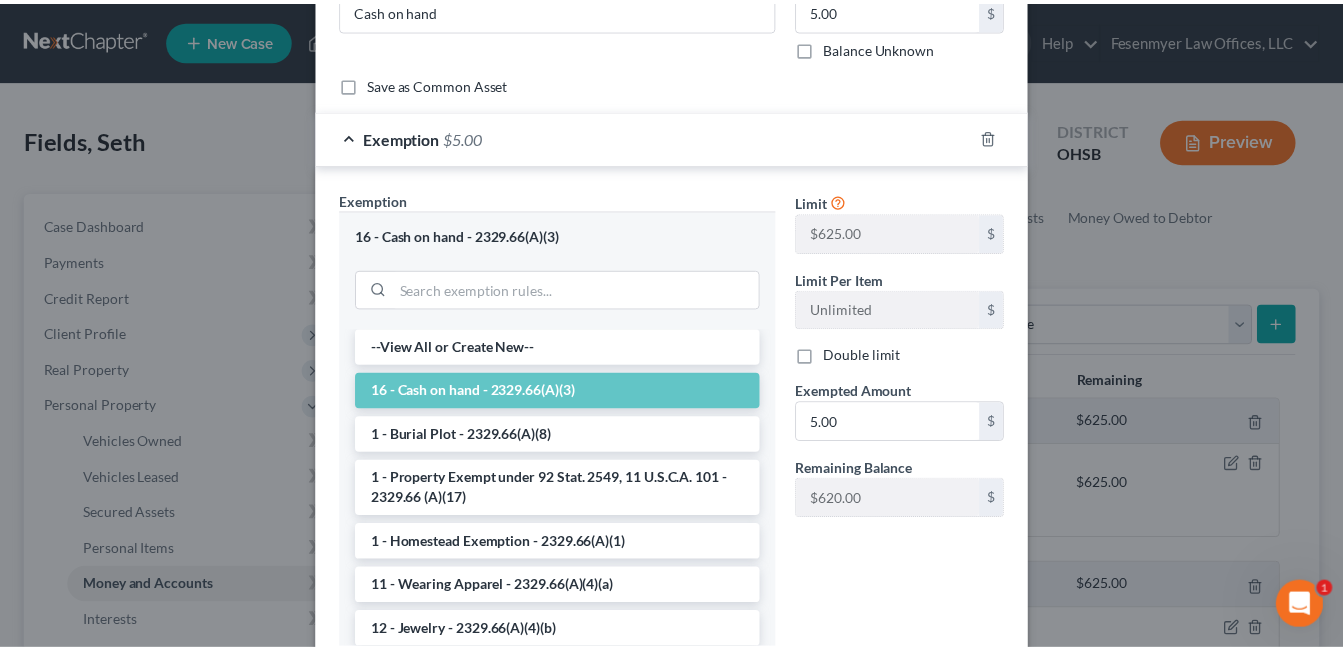 scroll, scrollTop: 342, scrollLeft: 0, axis: vertical 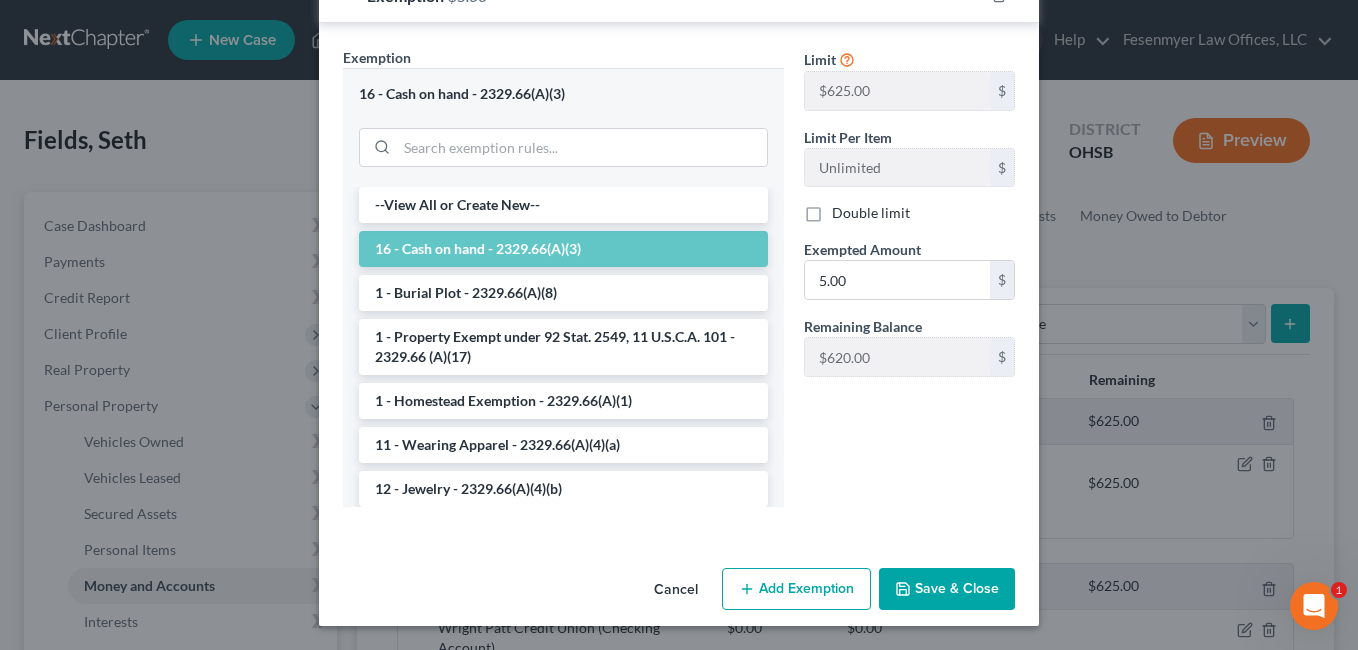 drag, startPoint x: 922, startPoint y: 577, endPoint x: 959, endPoint y: 399, distance: 181.80484 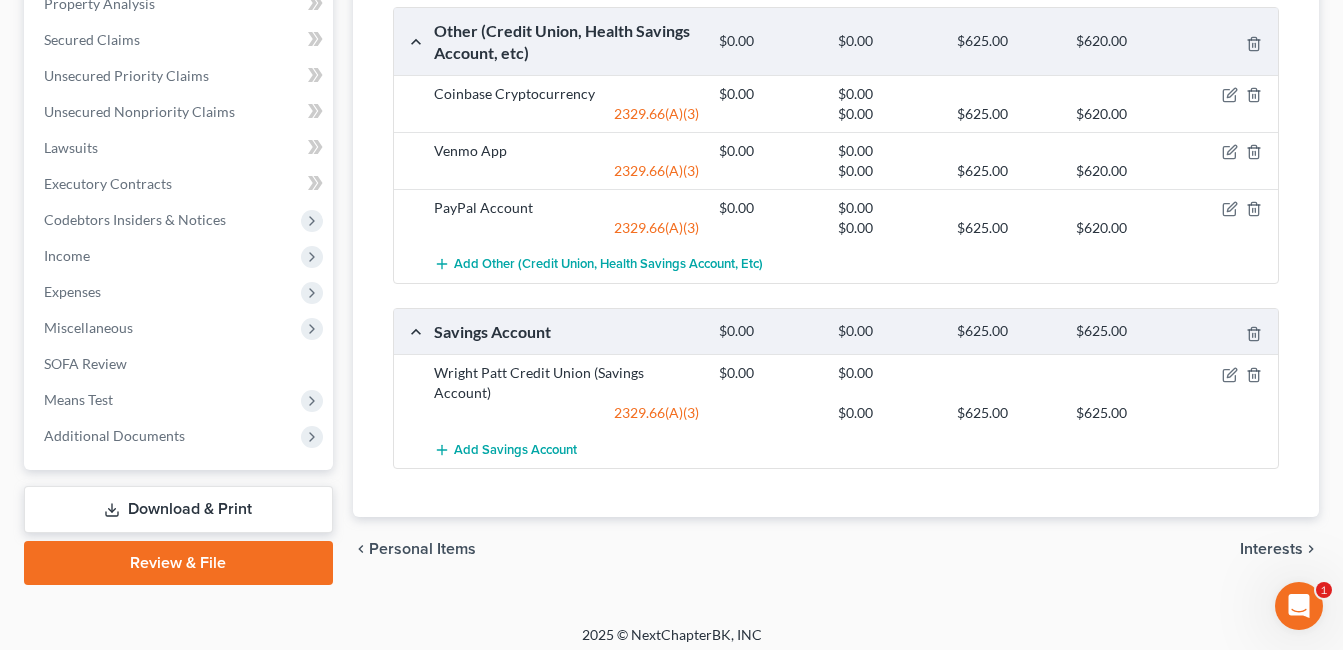 scroll, scrollTop: 809, scrollLeft: 0, axis: vertical 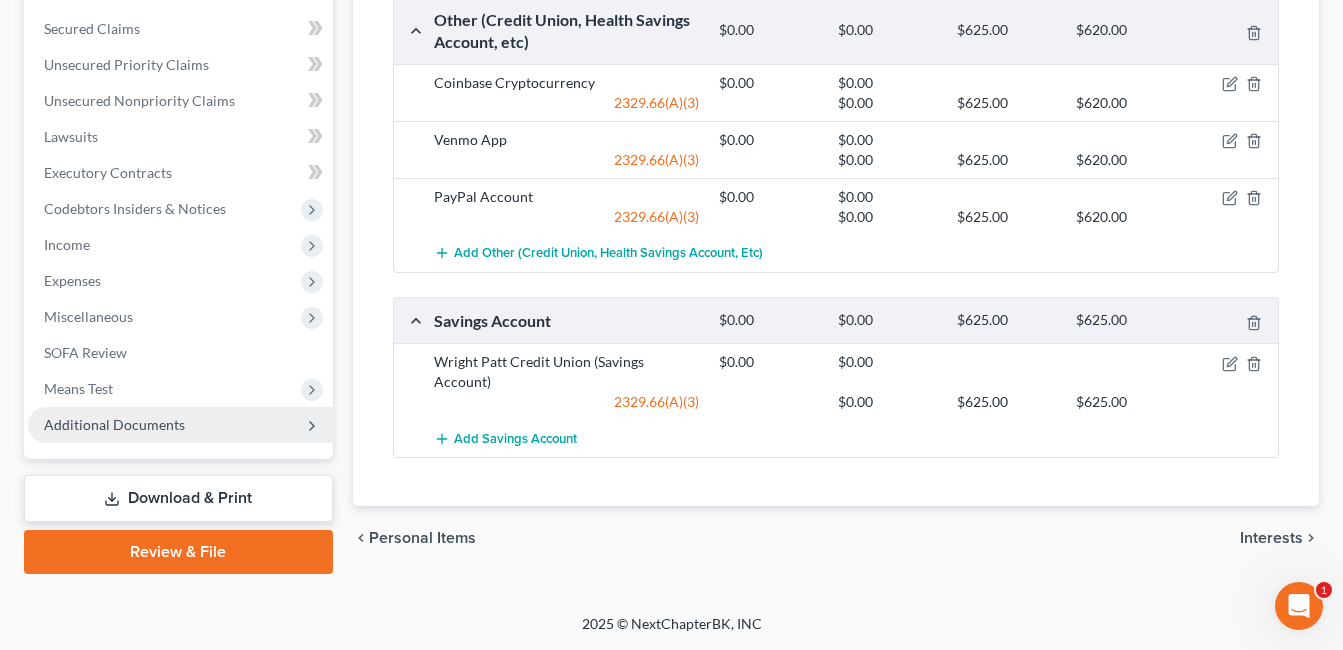 click on "Additional Documents" at bounding box center (114, 424) 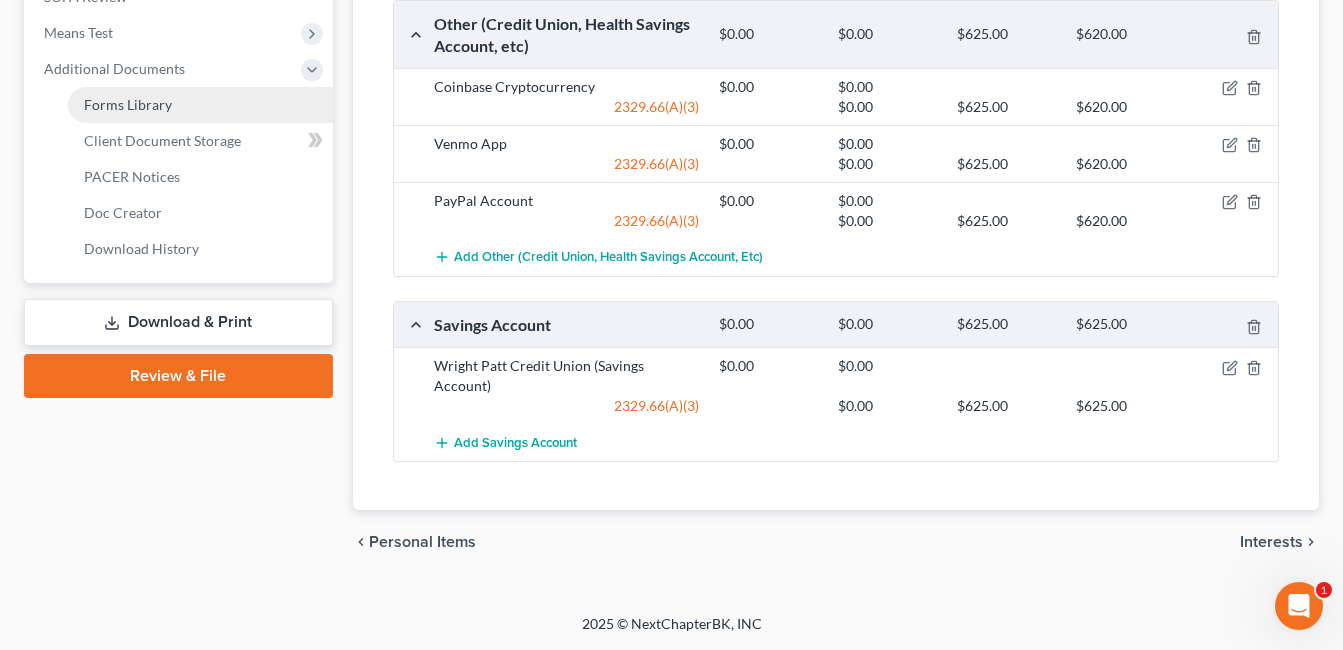 scroll, scrollTop: 449, scrollLeft: 0, axis: vertical 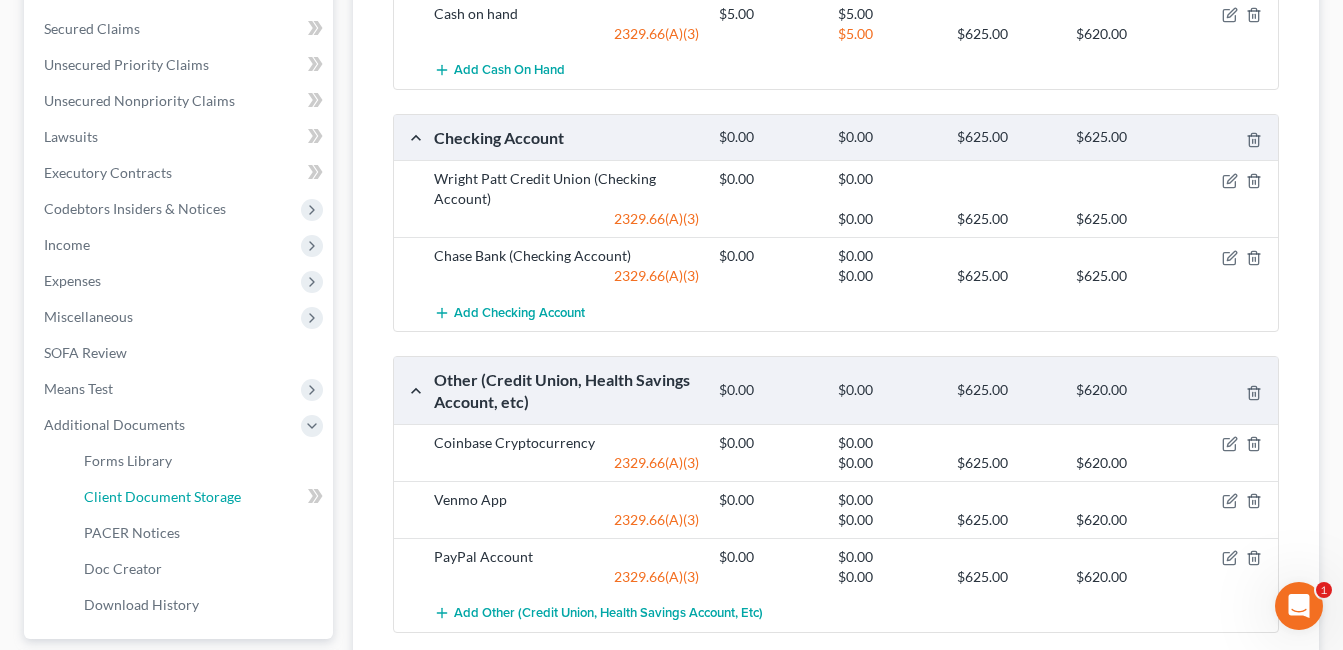 click on "Client Document Storage" at bounding box center (200, 497) 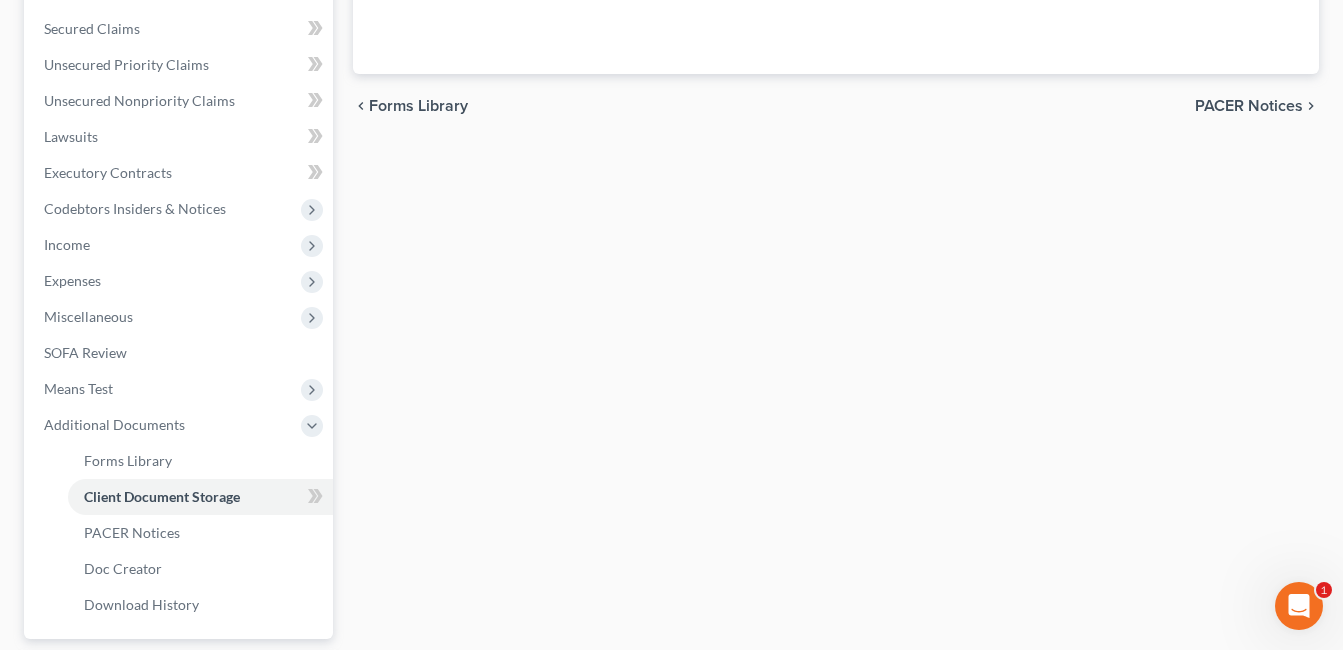 scroll, scrollTop: 347, scrollLeft: 0, axis: vertical 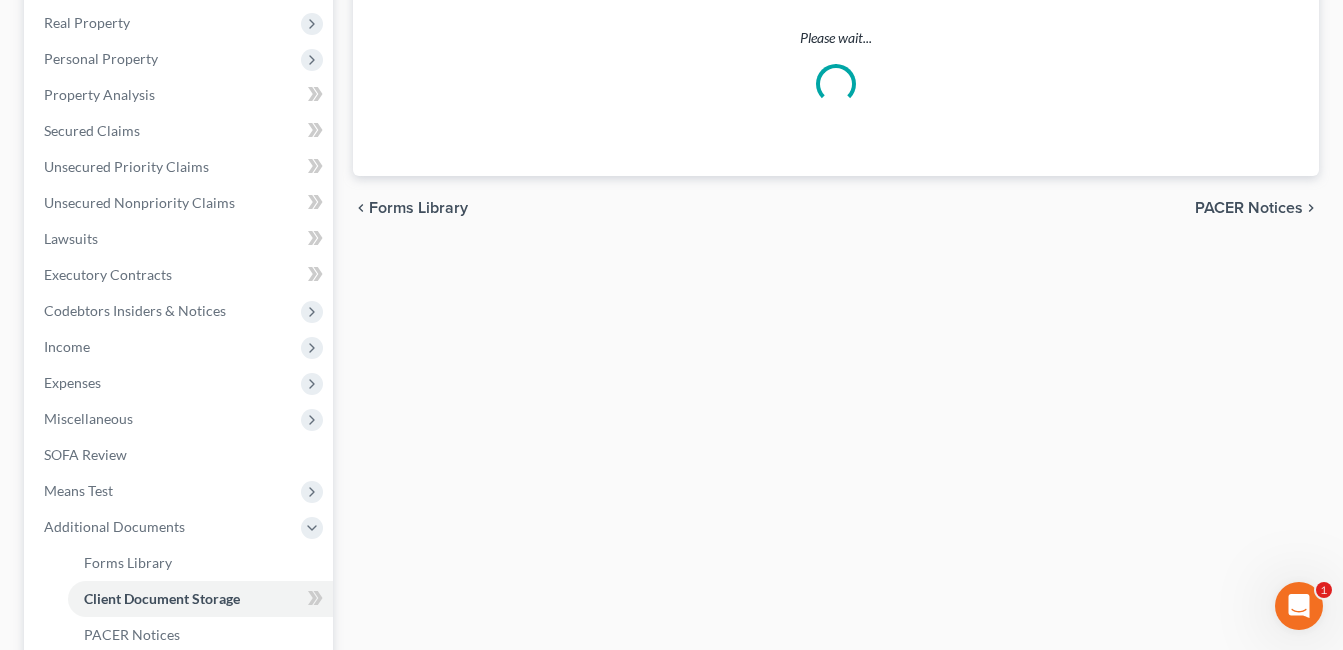 select on "7" 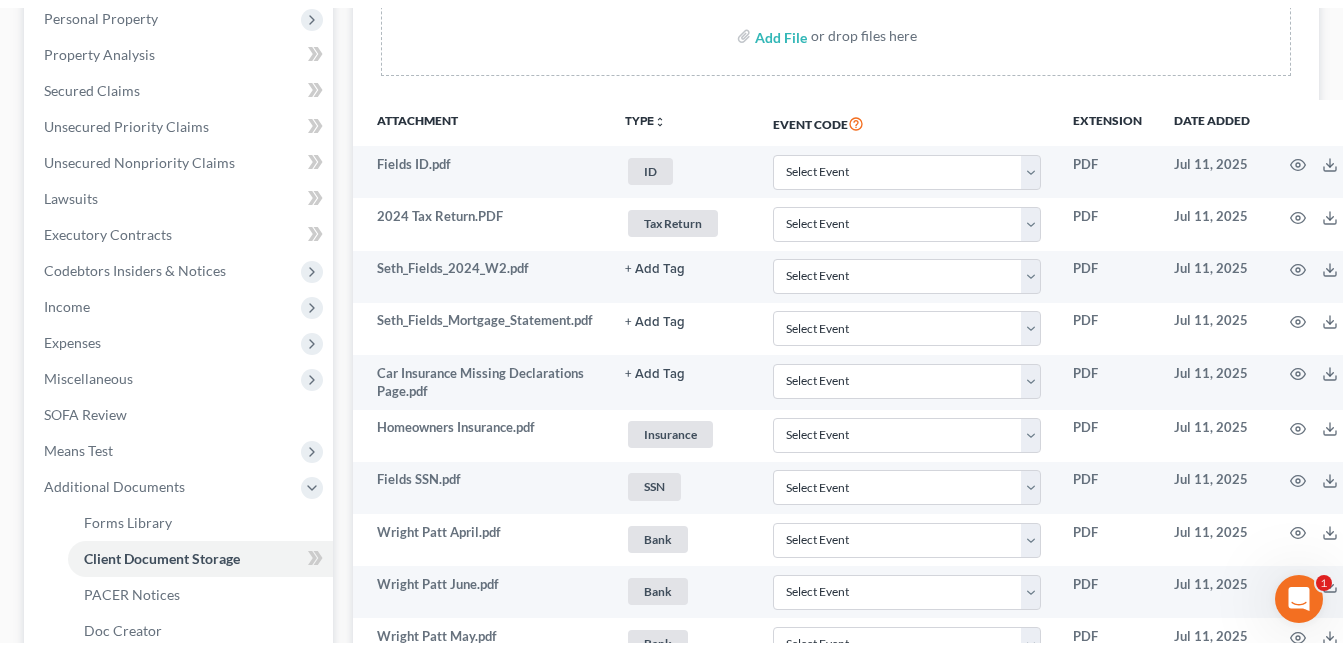 scroll, scrollTop: 212, scrollLeft: 0, axis: vertical 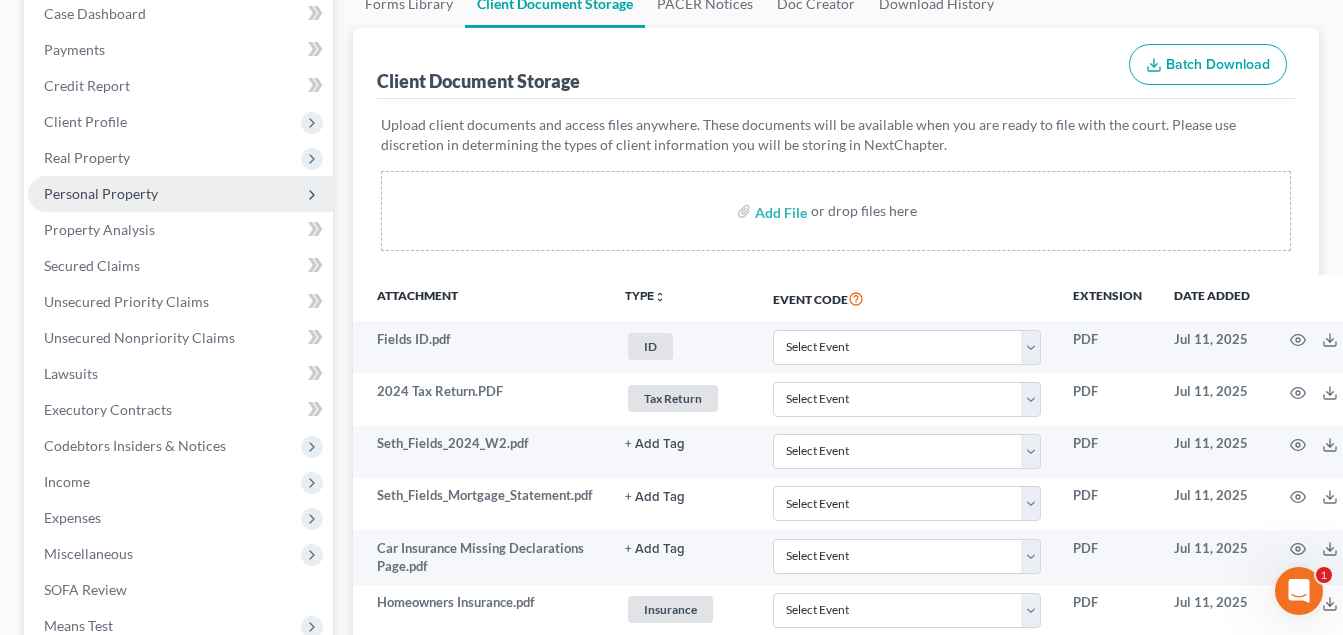 click on "Personal Property" at bounding box center (101, 193) 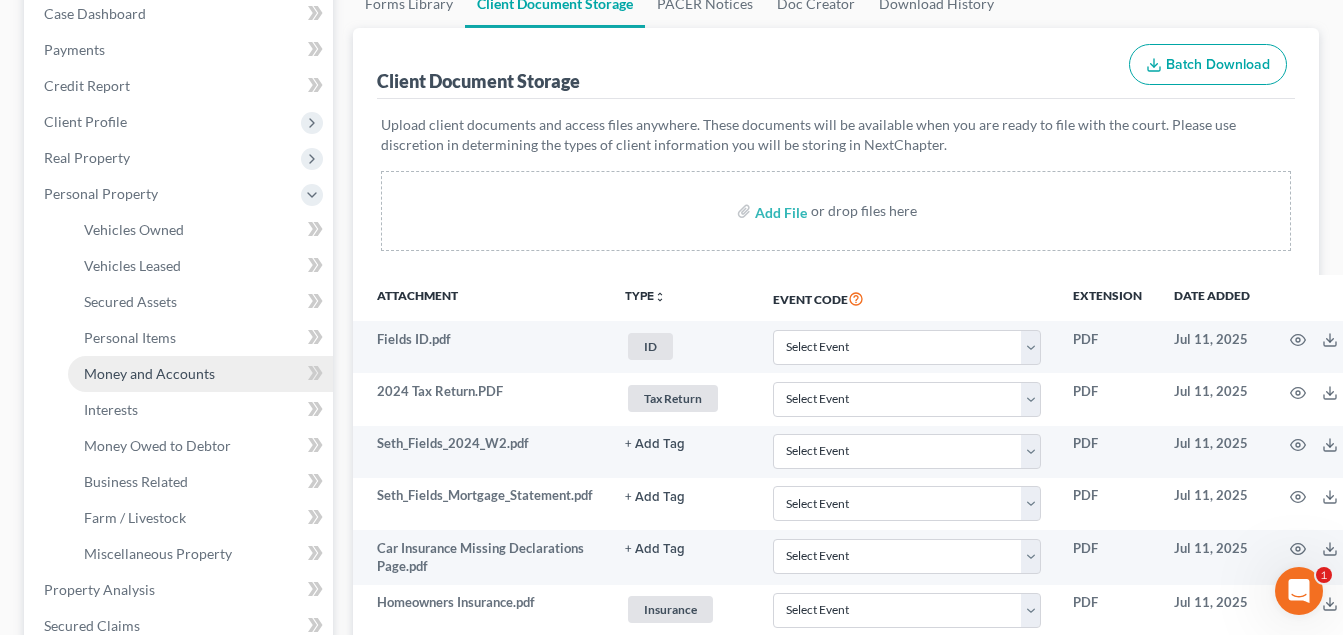 click on "Money and Accounts" at bounding box center (149, 373) 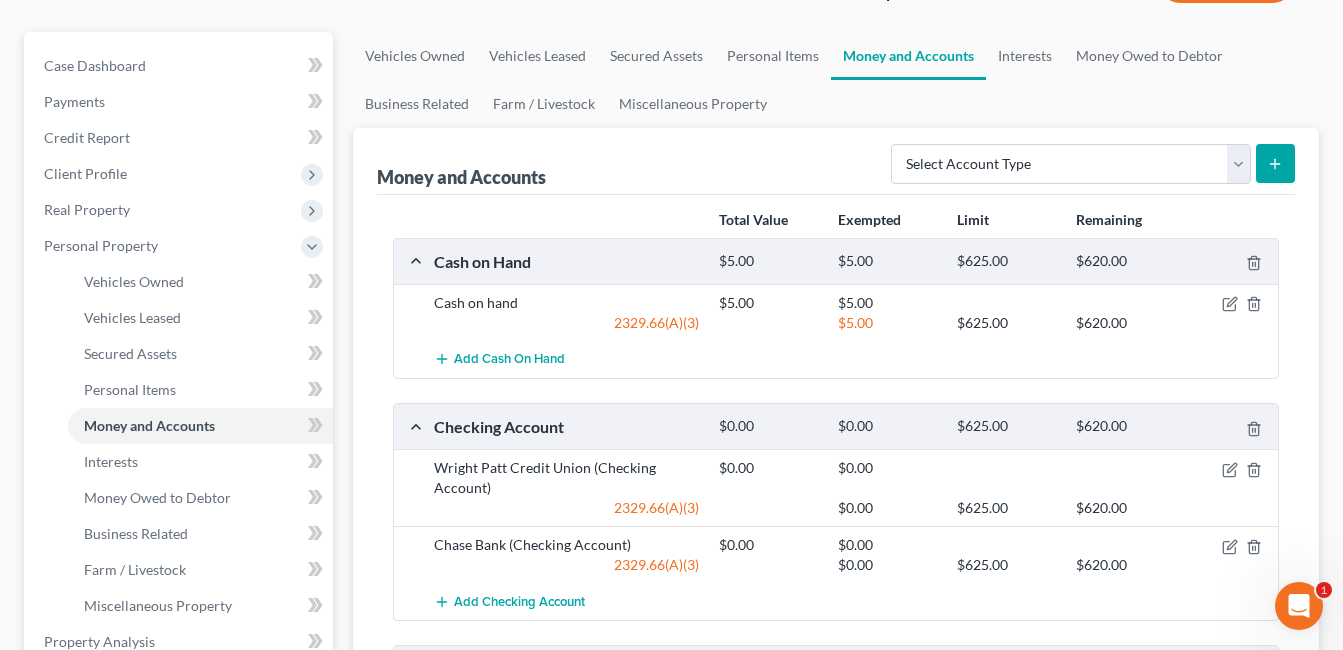 scroll, scrollTop: 200, scrollLeft: 0, axis: vertical 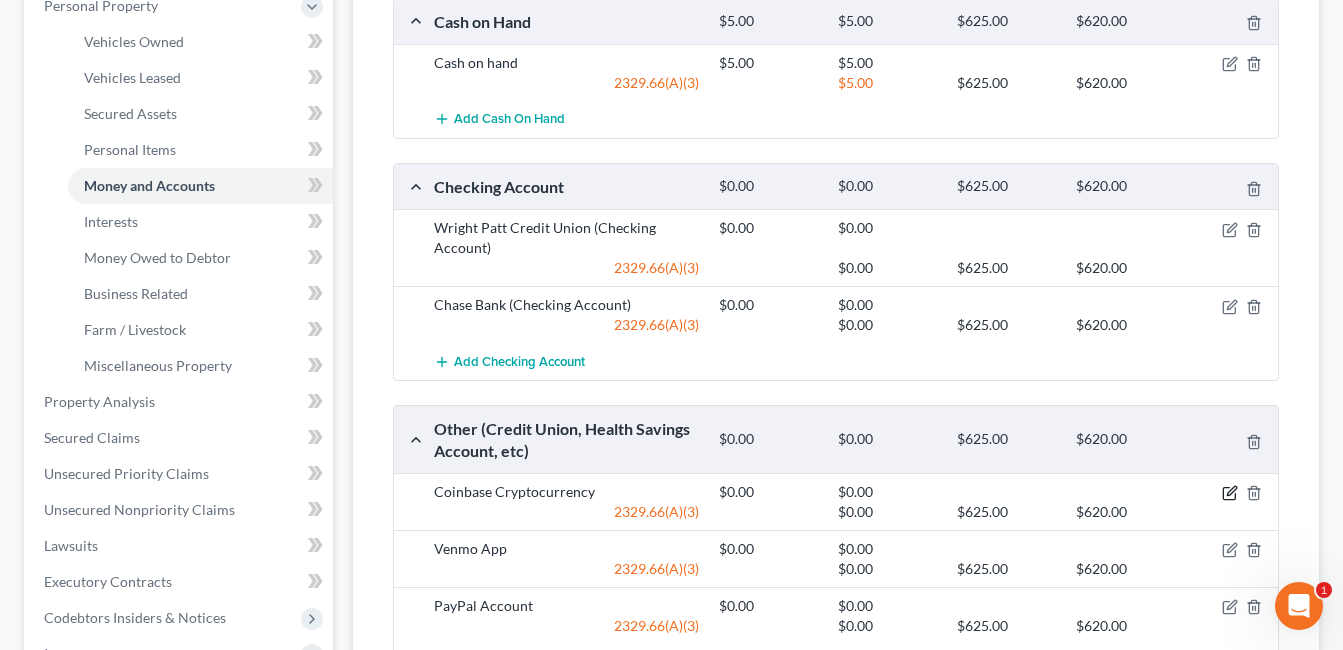 click 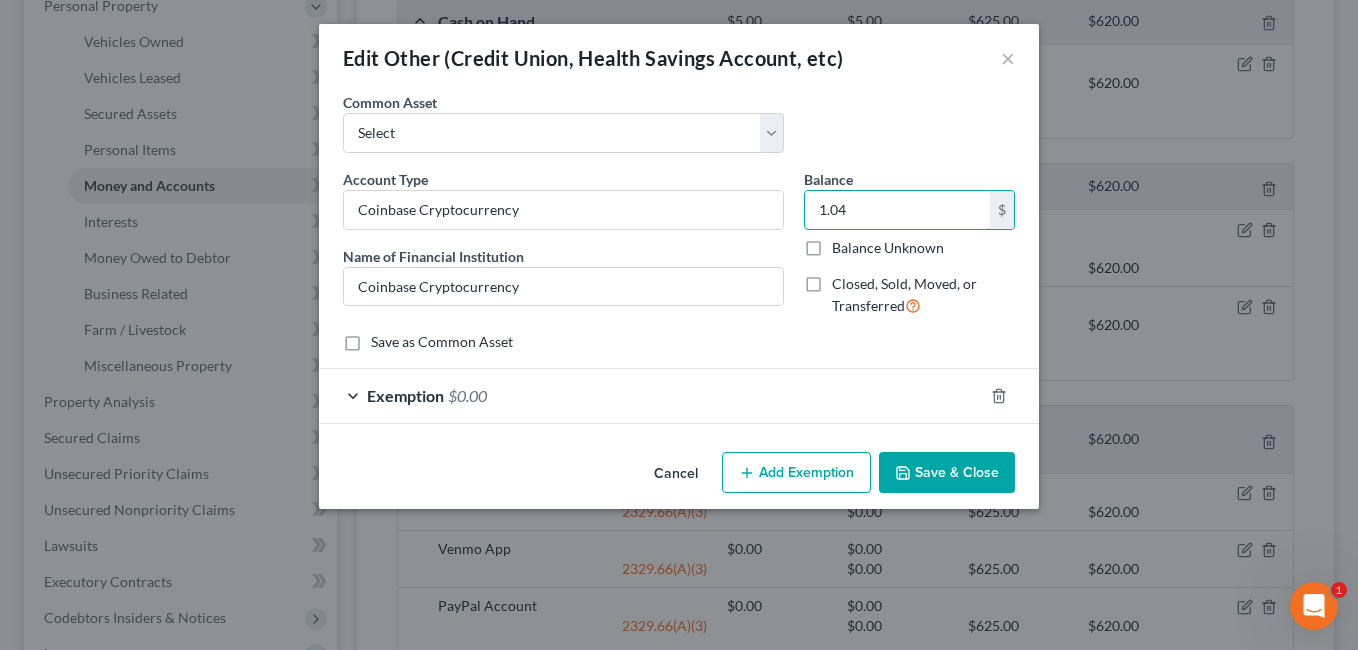 type on "1.04" 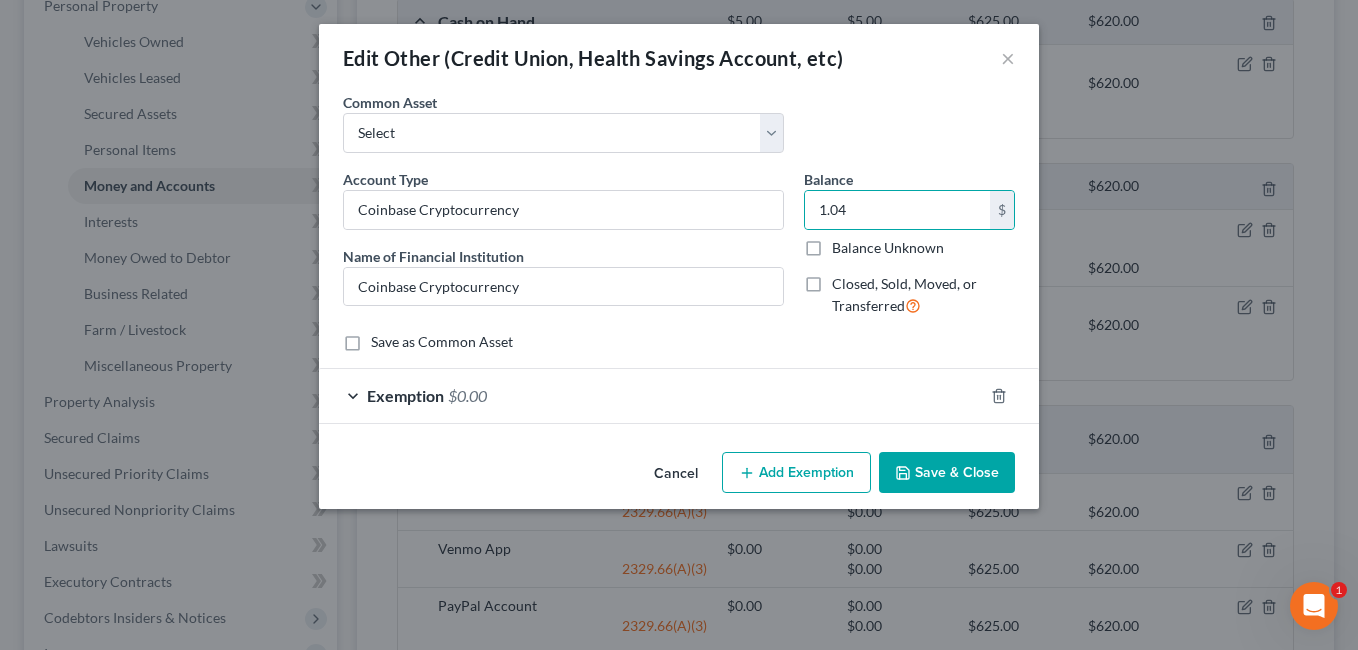 click on "Exemption $0.00" at bounding box center [651, 395] 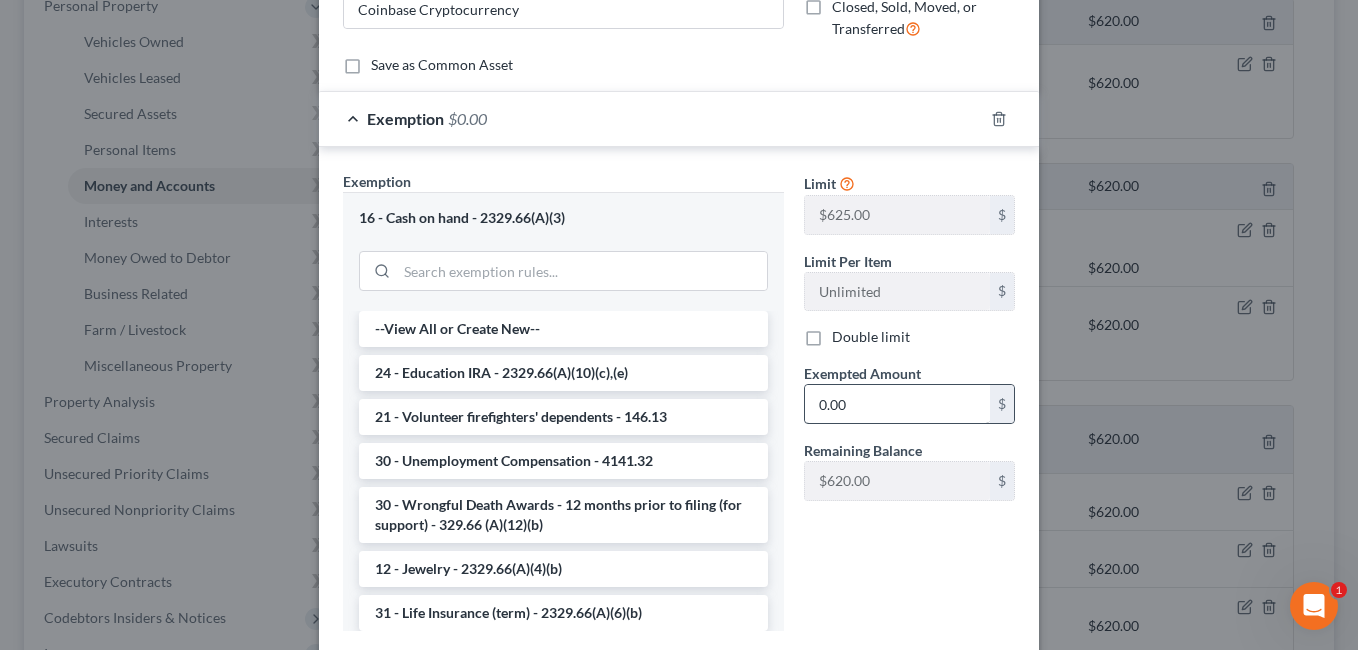 scroll, scrollTop: 300, scrollLeft: 0, axis: vertical 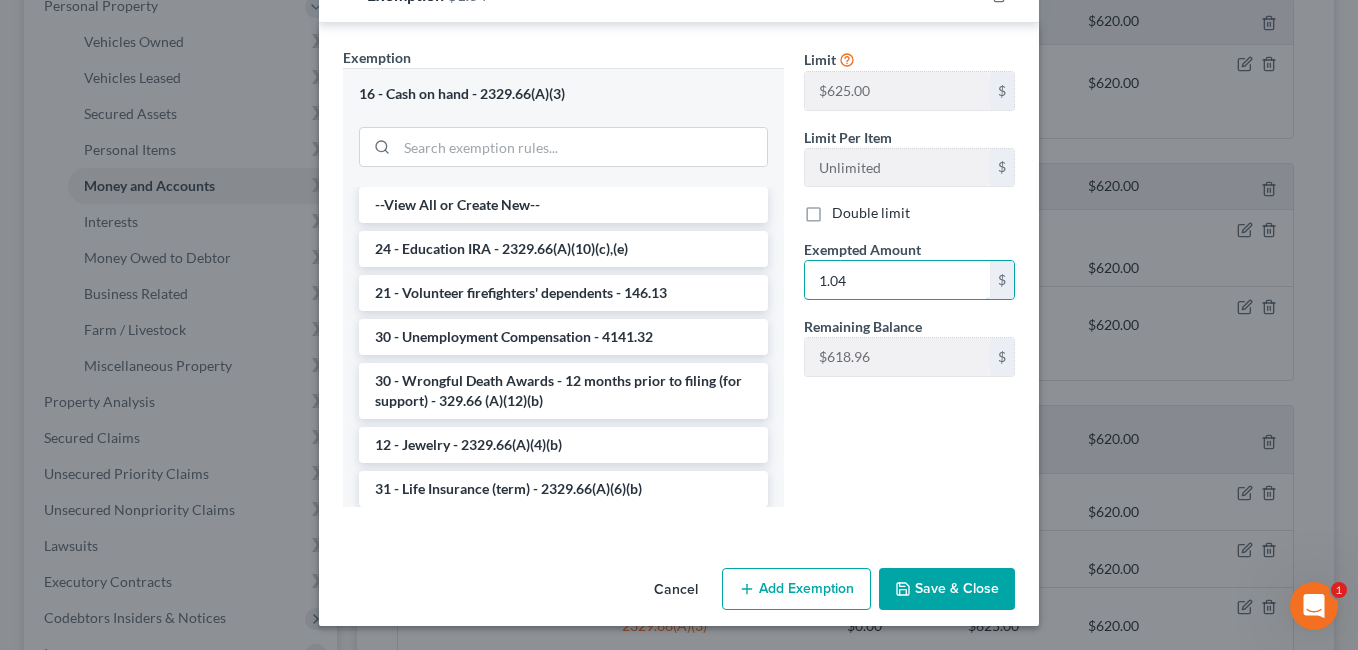 type on "1.04" 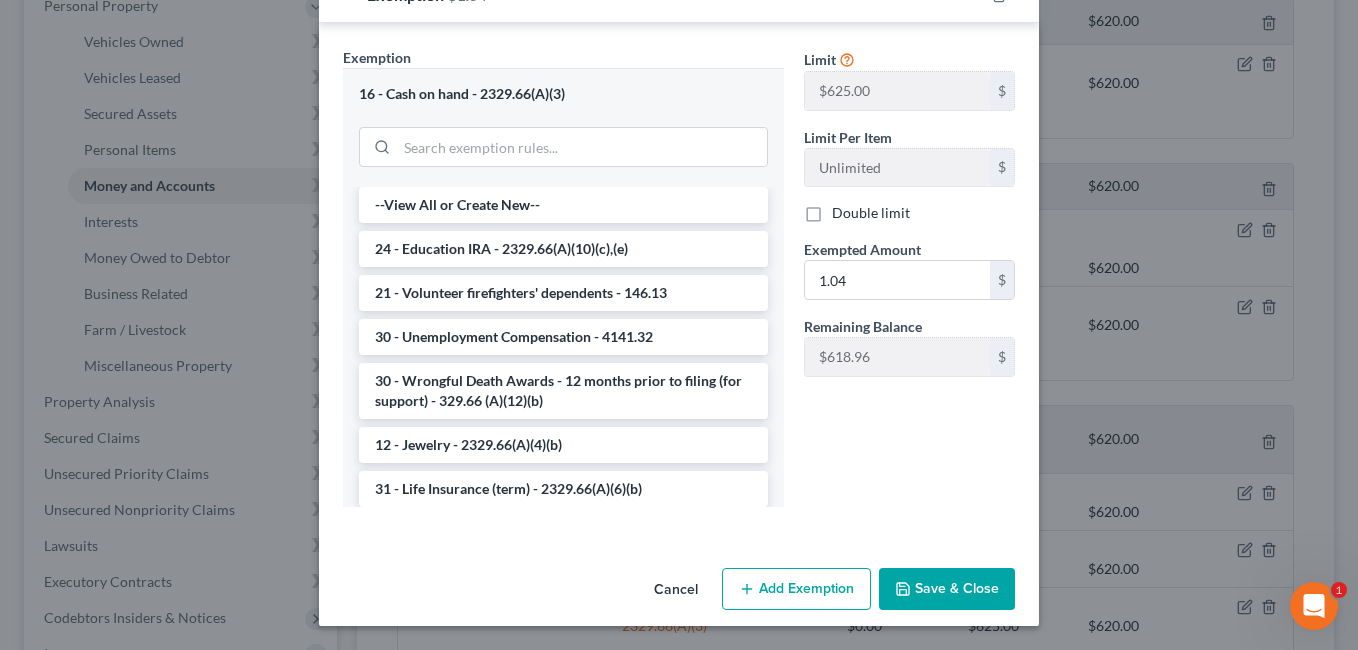 click on "Save & Close" at bounding box center (947, 589) 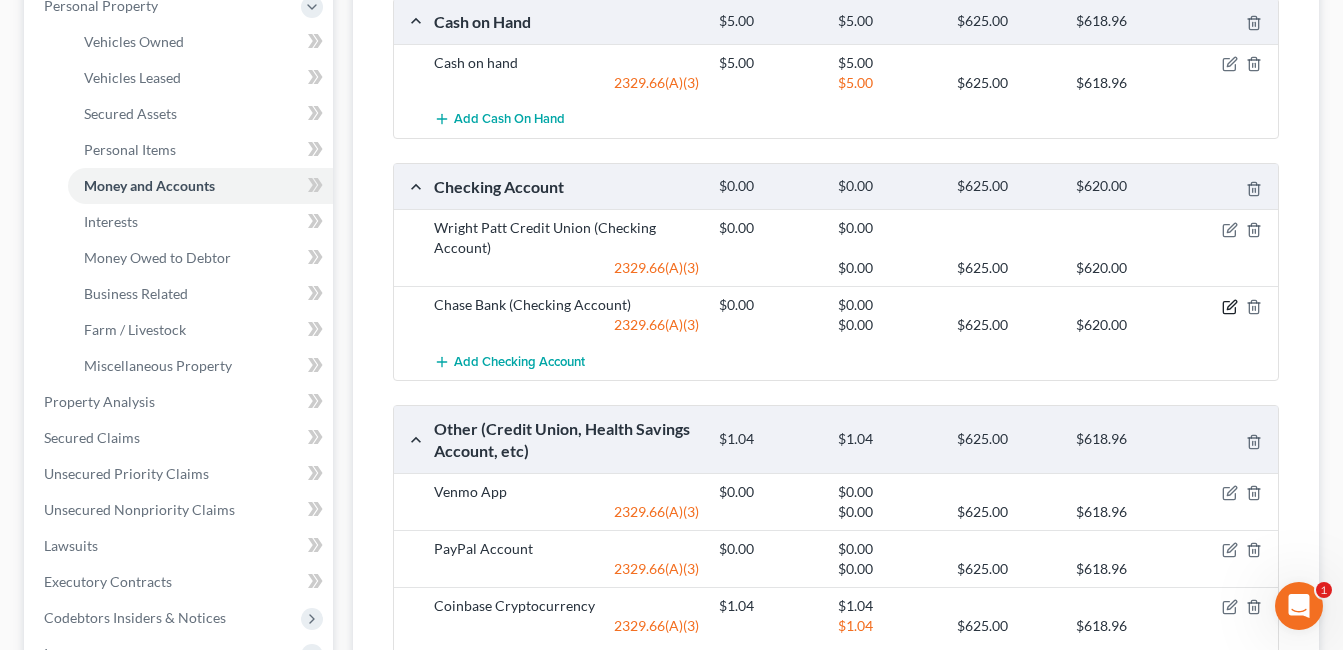 click 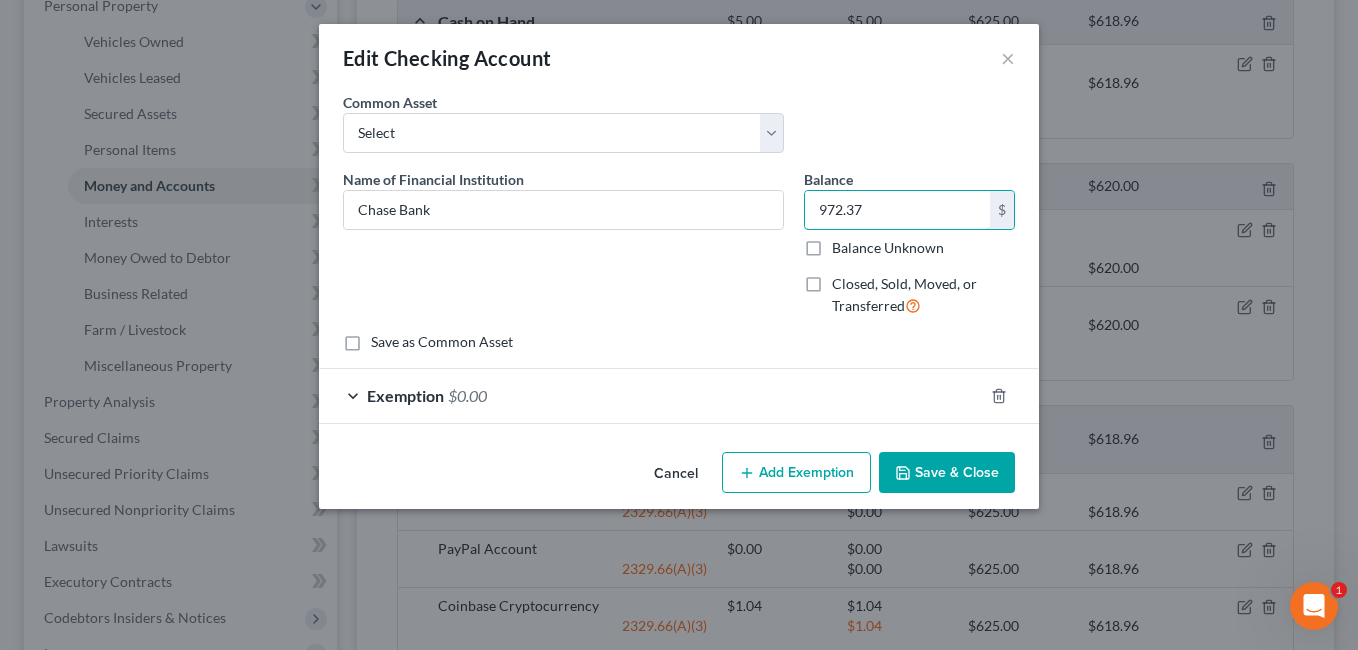 type on "972.37" 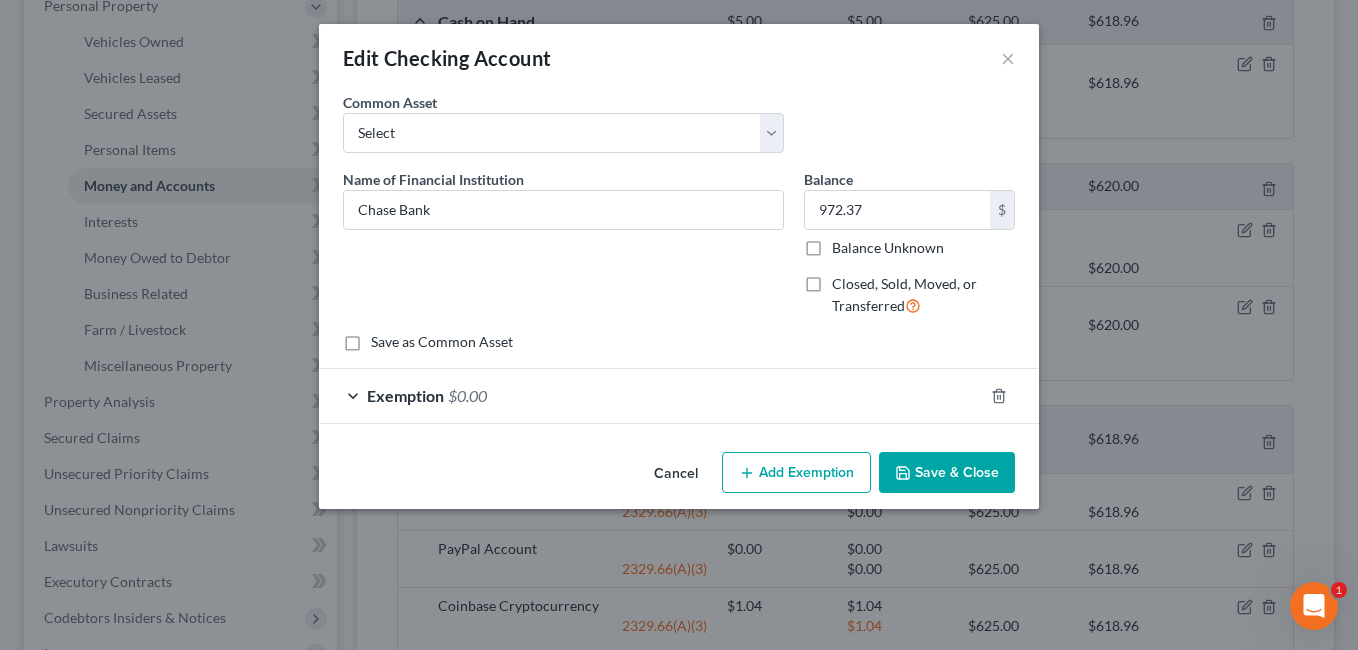 click on "Save & Close" at bounding box center [947, 473] 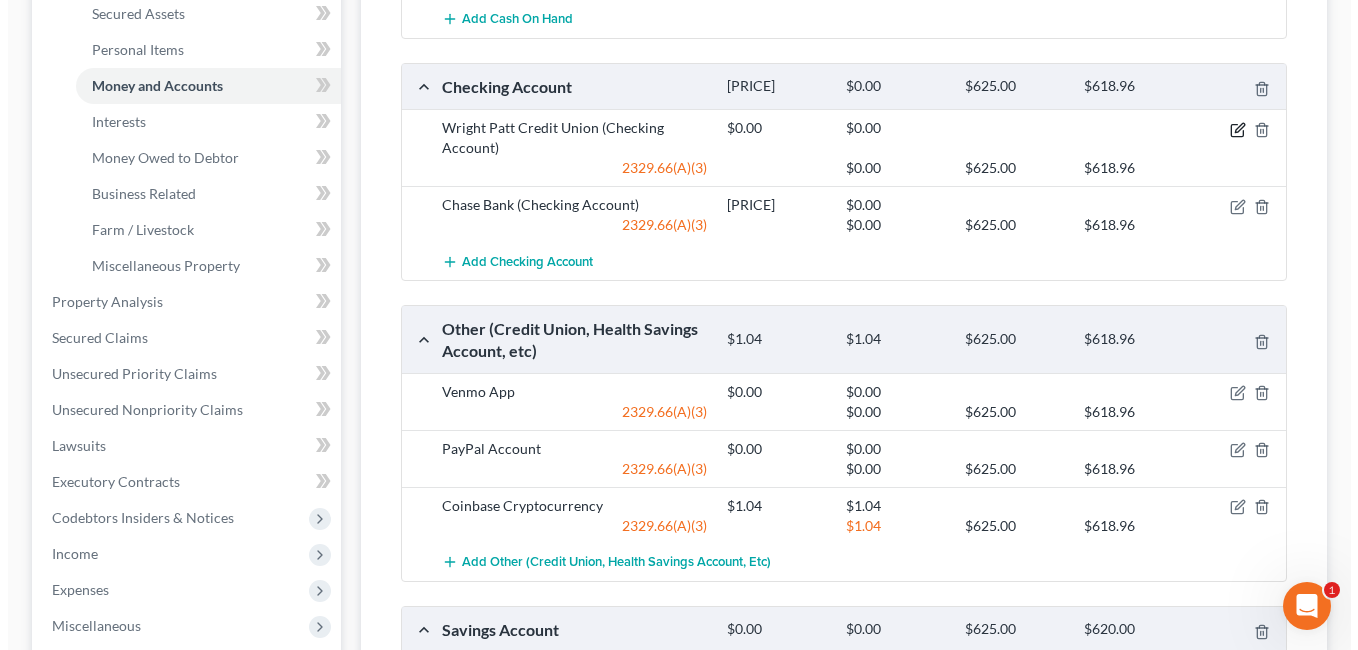 scroll, scrollTop: 600, scrollLeft: 0, axis: vertical 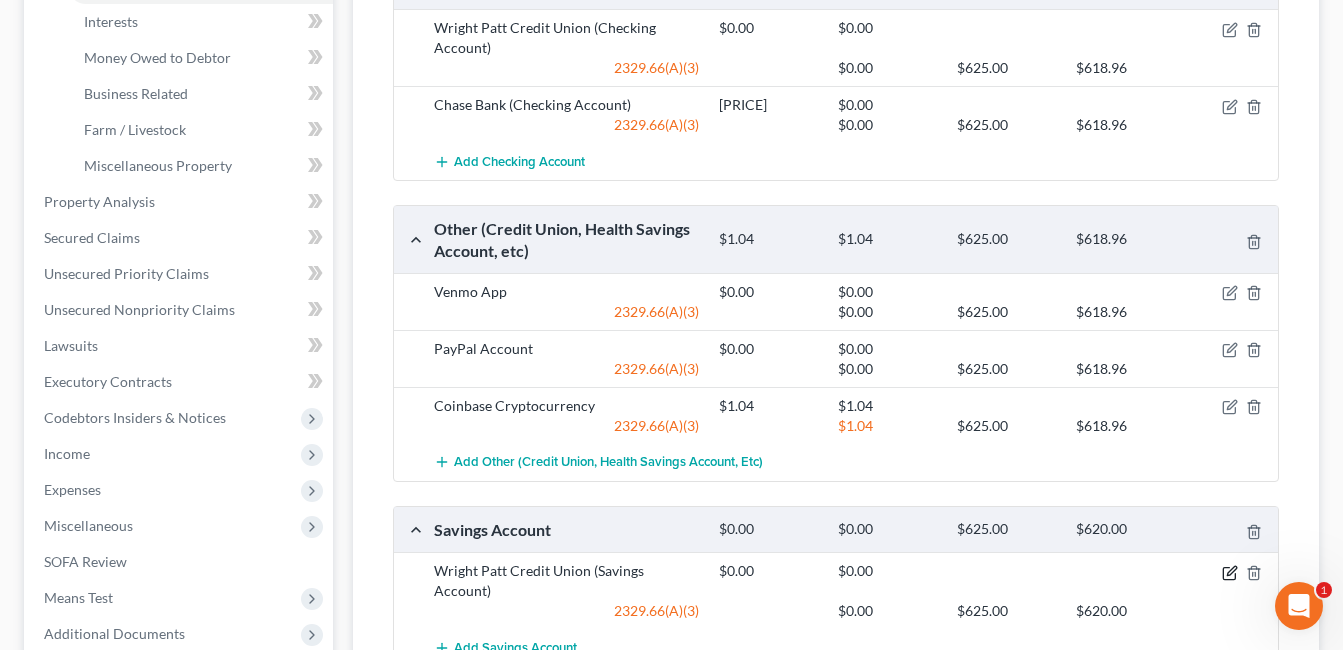 click 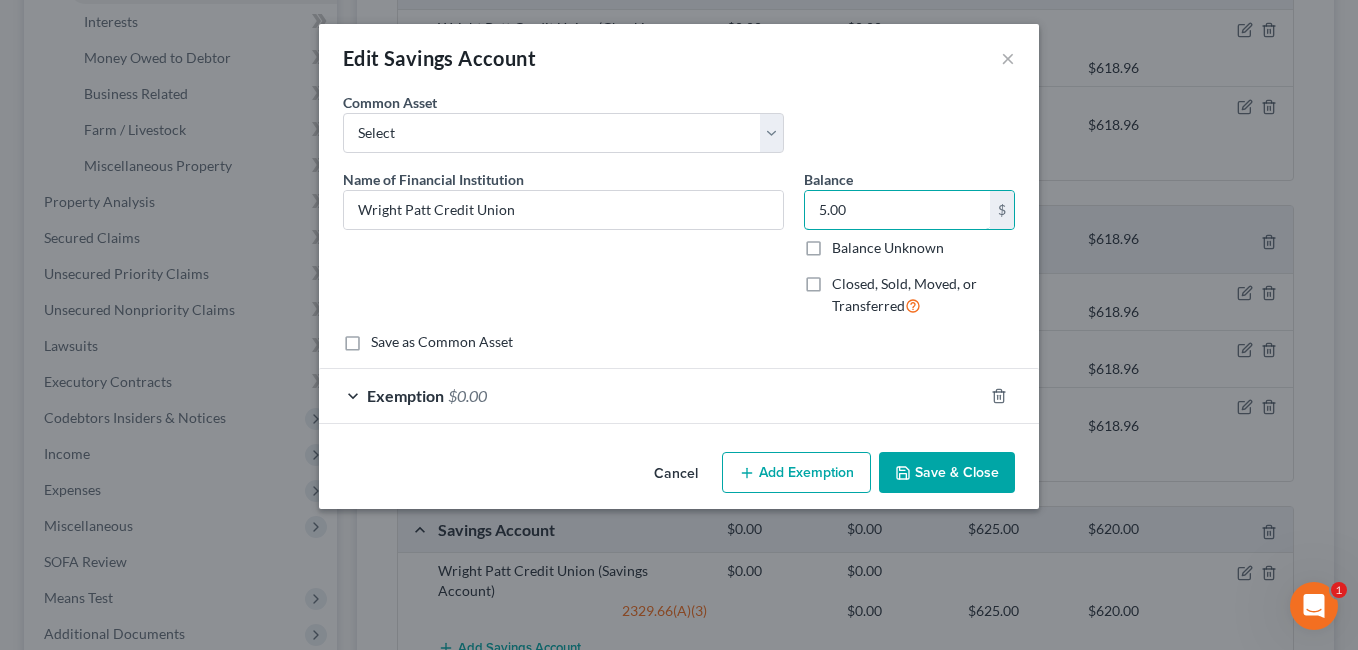 type on "5.00" 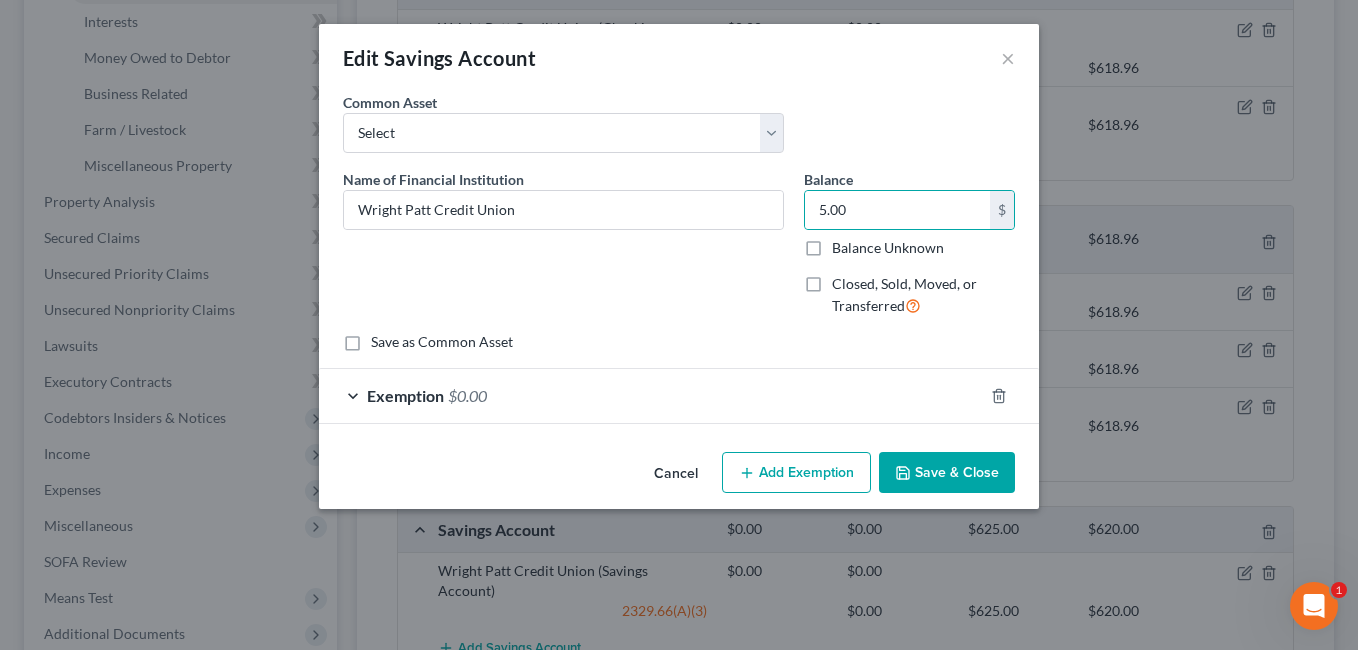 click on "Exemption $0.00" at bounding box center [651, 395] 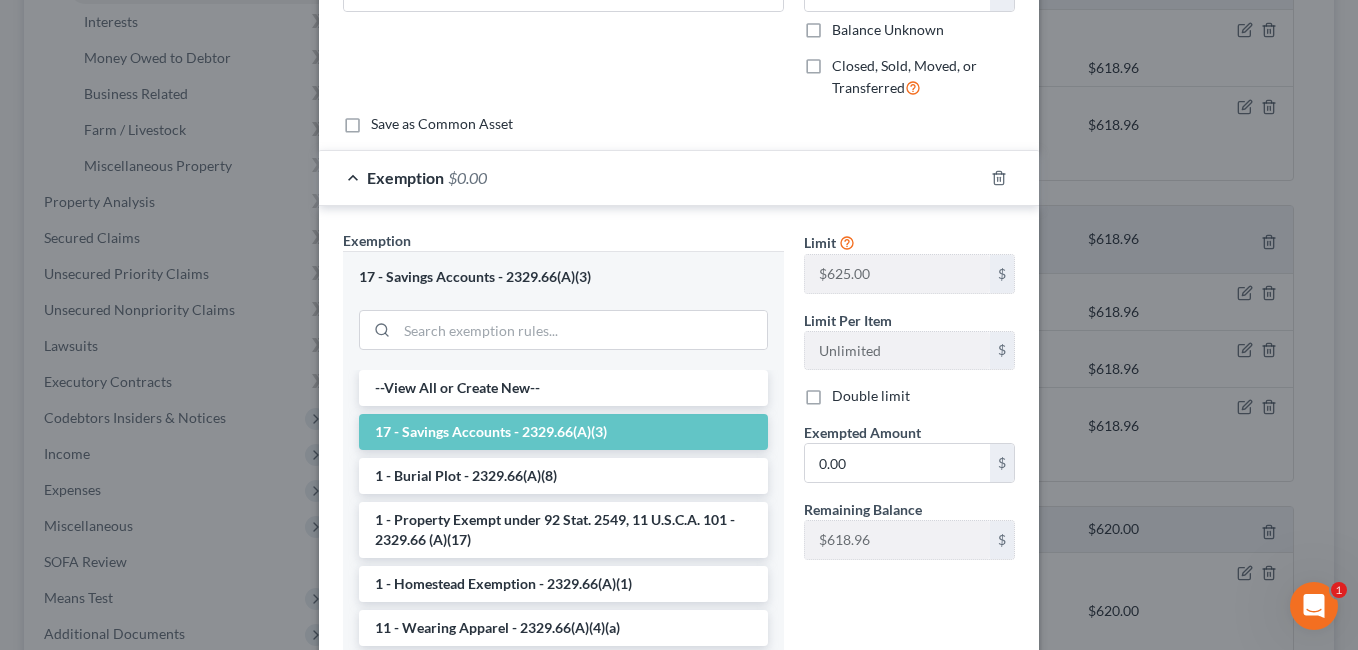 scroll, scrollTop: 300, scrollLeft: 0, axis: vertical 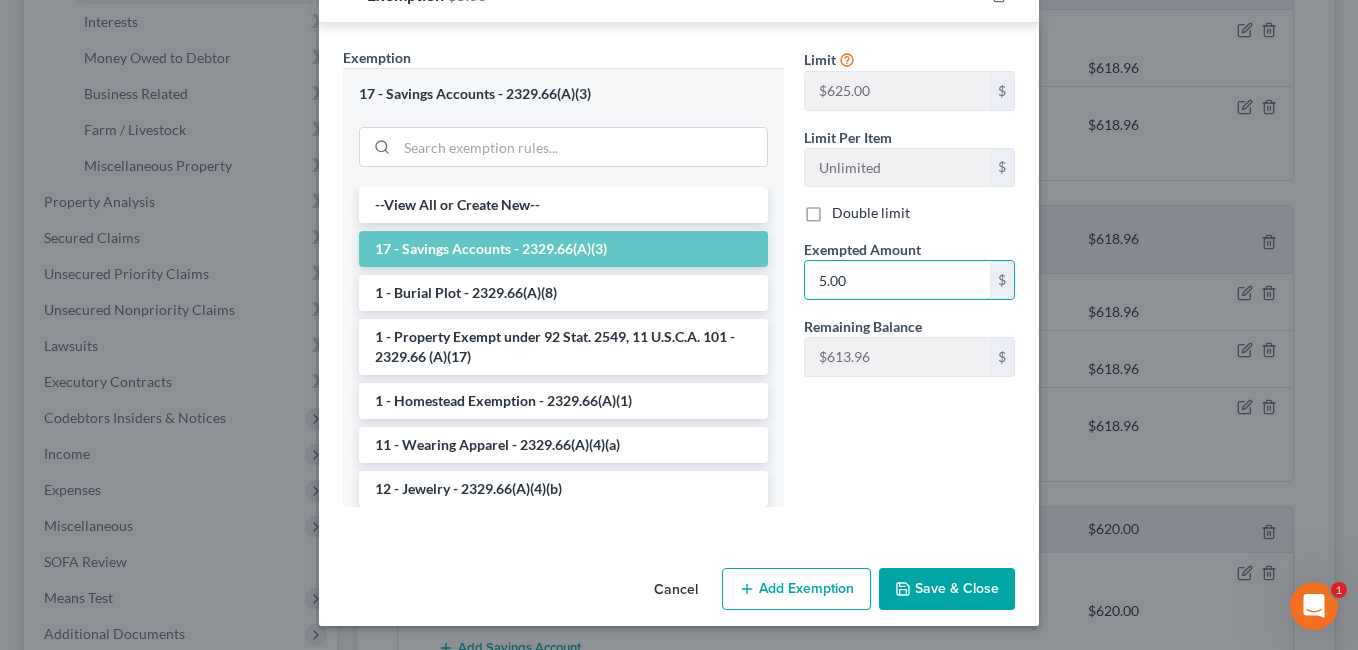 type on "5.00" 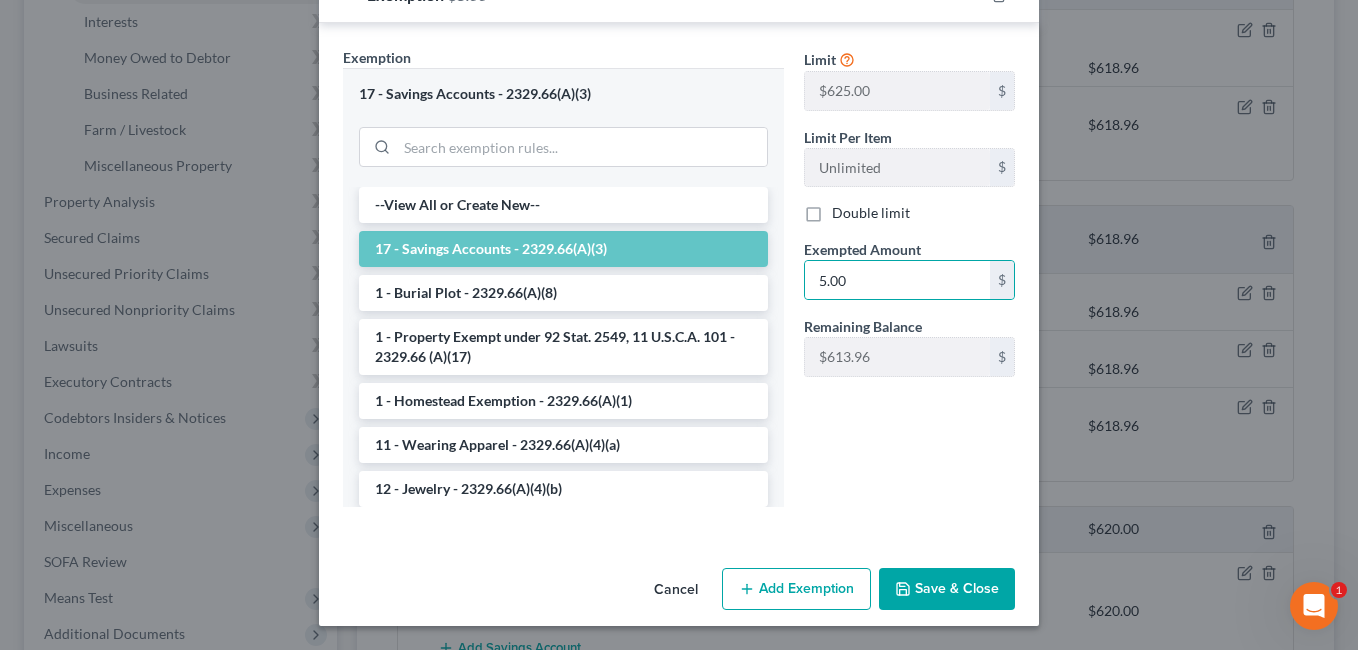 click on "Save & Close" at bounding box center (947, 589) 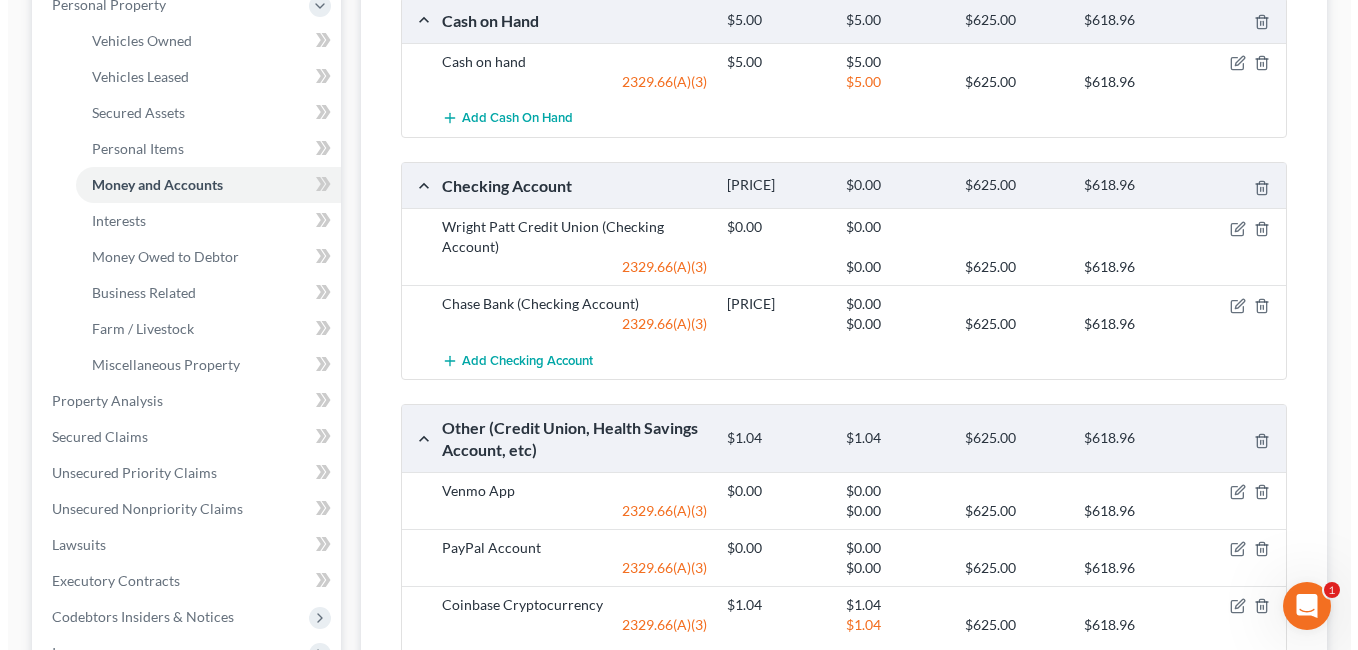 scroll, scrollTop: 400, scrollLeft: 0, axis: vertical 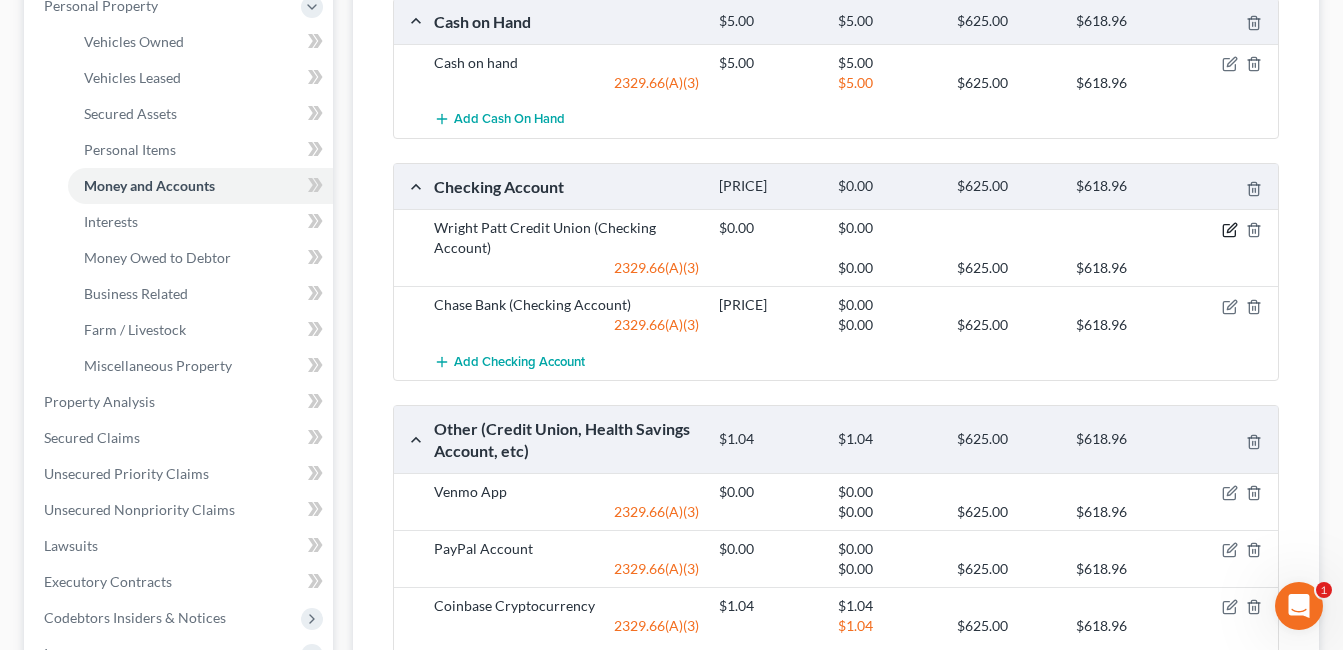 click 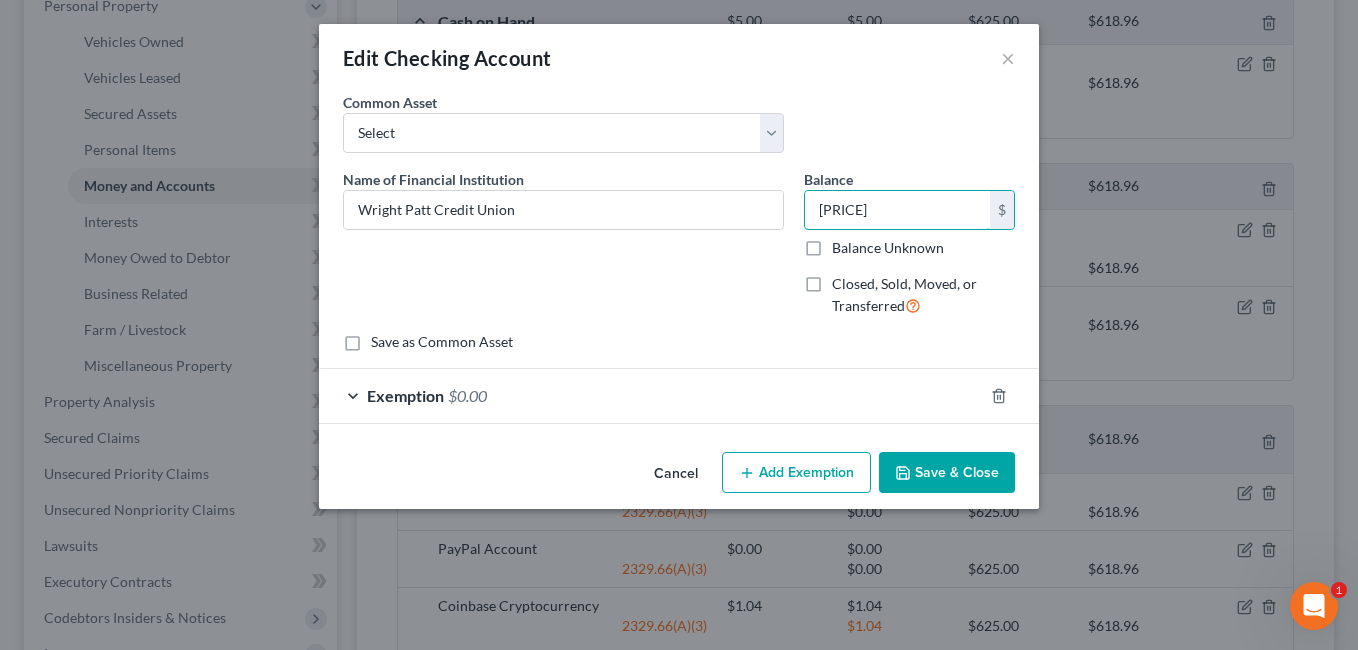 type on "[PRICE]" 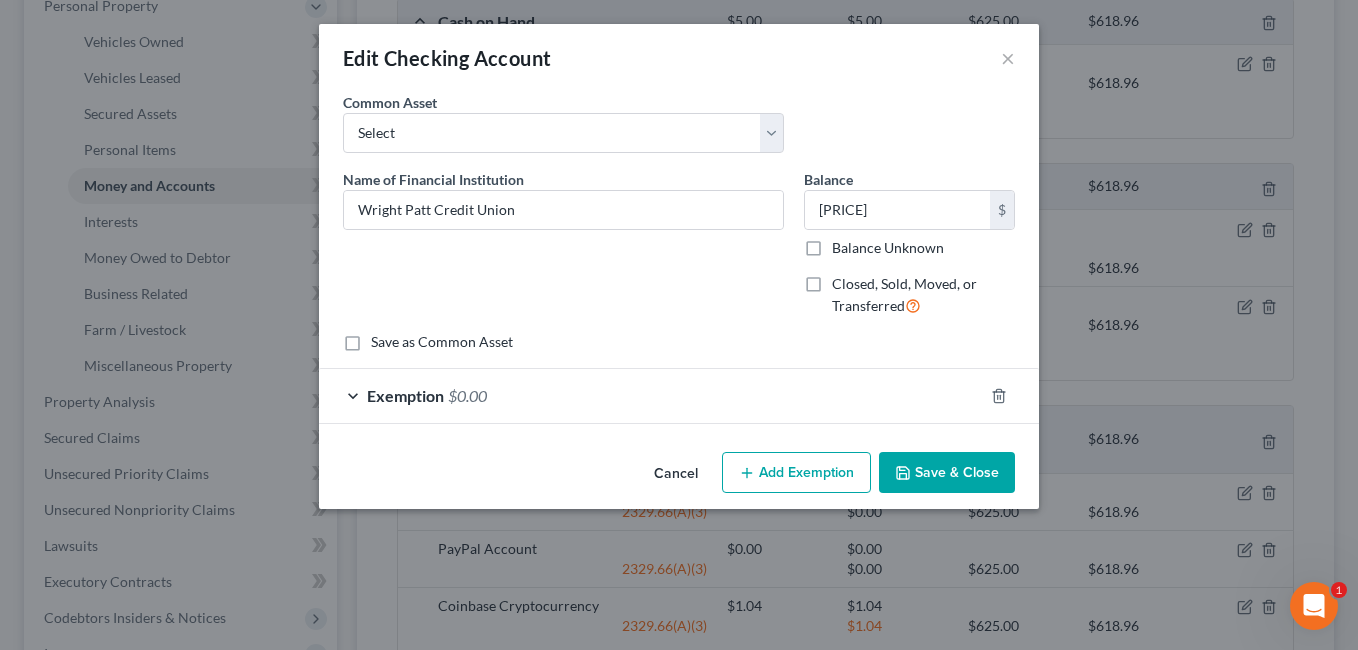 click on "Exemption $0.00" at bounding box center (651, 395) 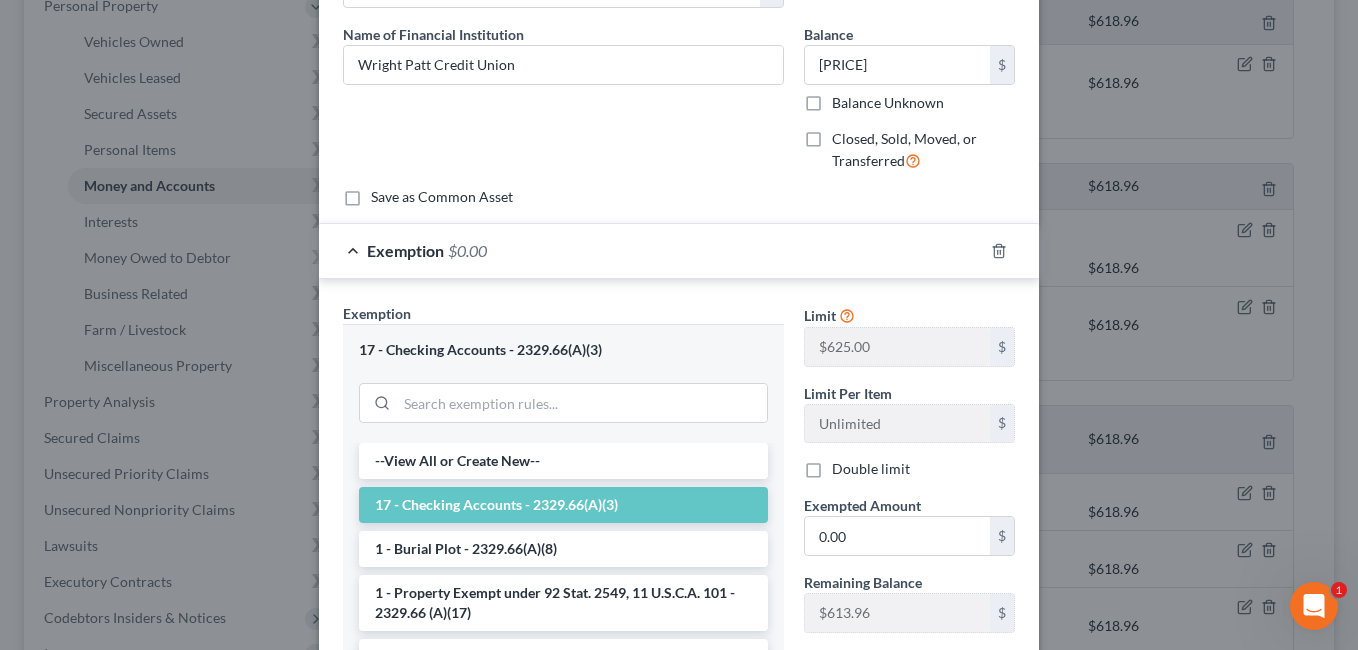 scroll, scrollTop: 200, scrollLeft: 0, axis: vertical 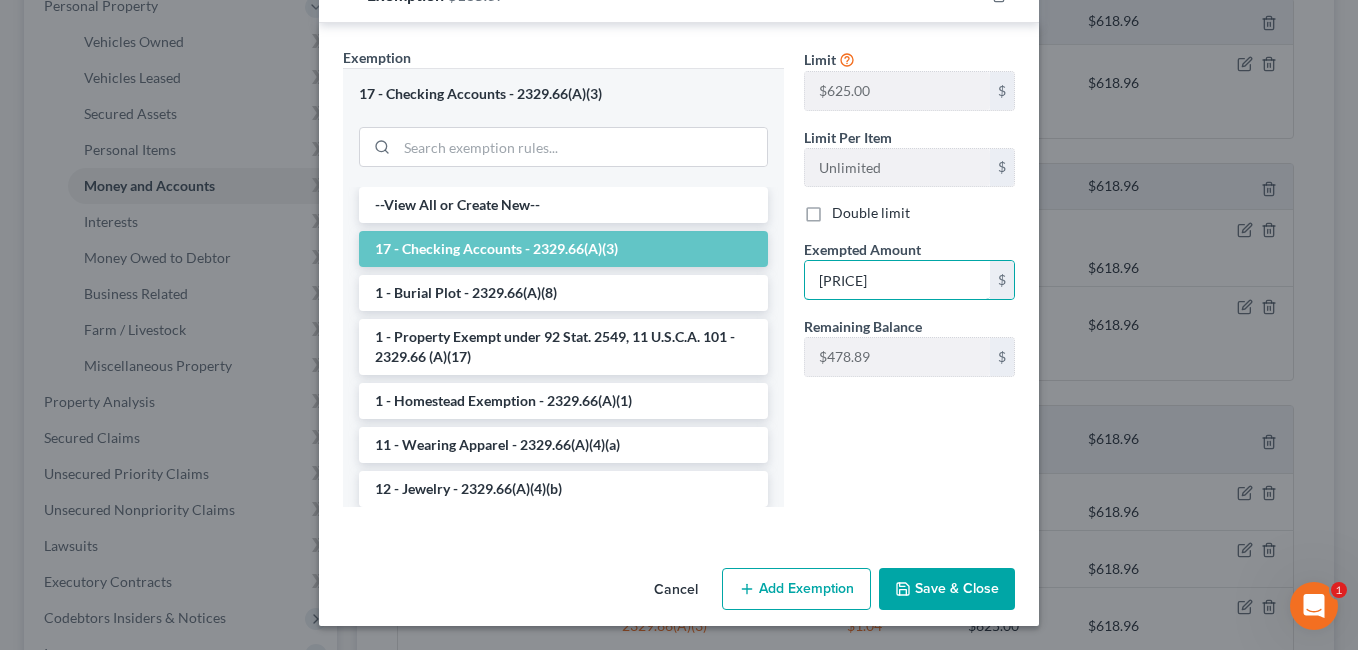 type on "[PRICE]" 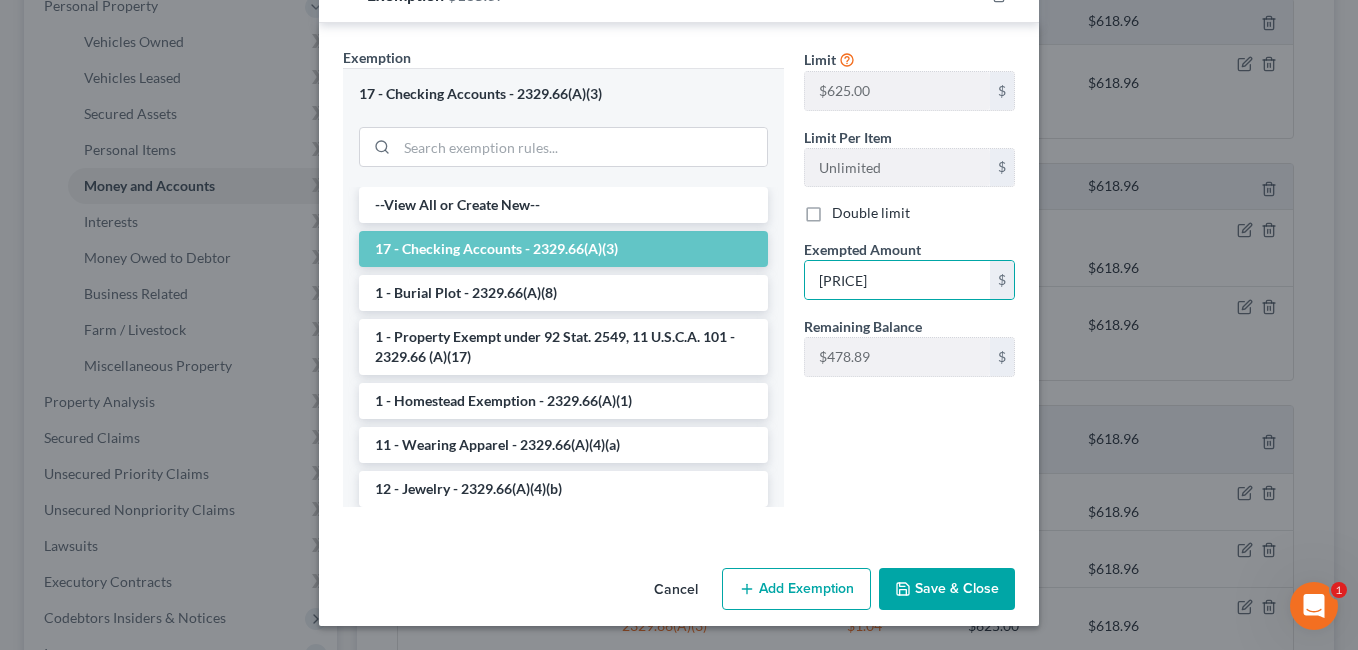 drag, startPoint x: 917, startPoint y: 573, endPoint x: 1073, endPoint y: 353, distance: 269.69614 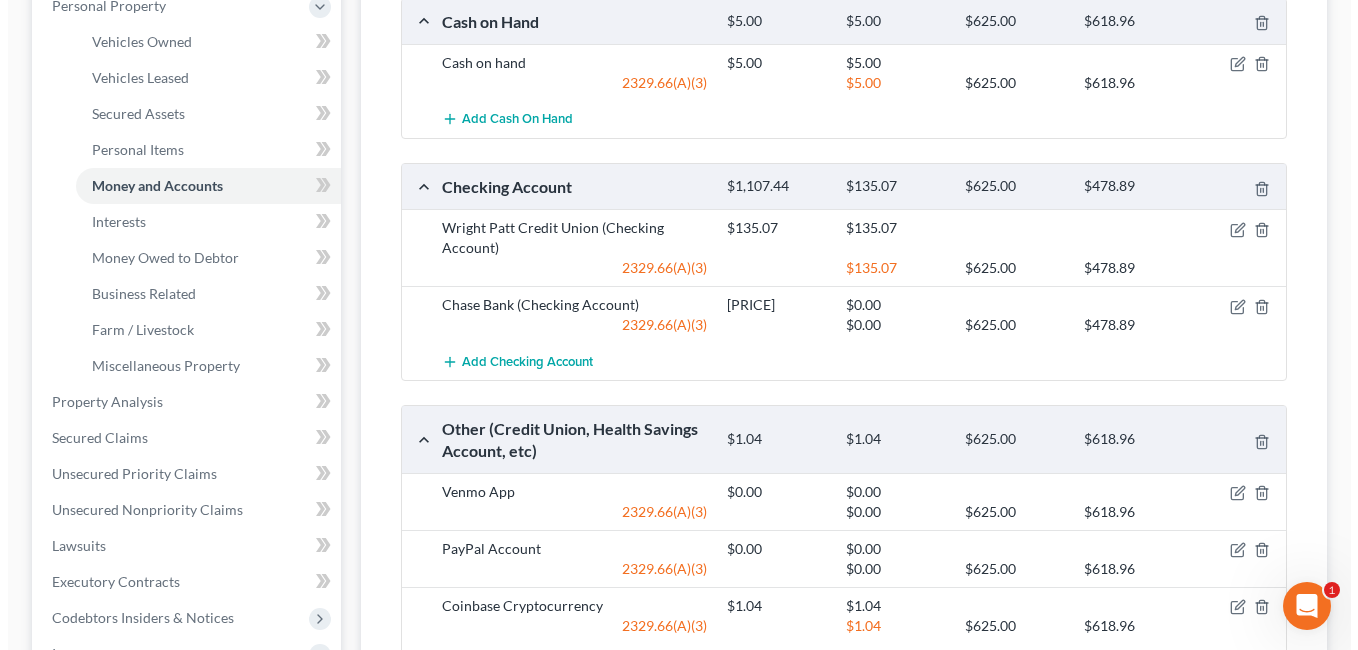 scroll, scrollTop: 600, scrollLeft: 0, axis: vertical 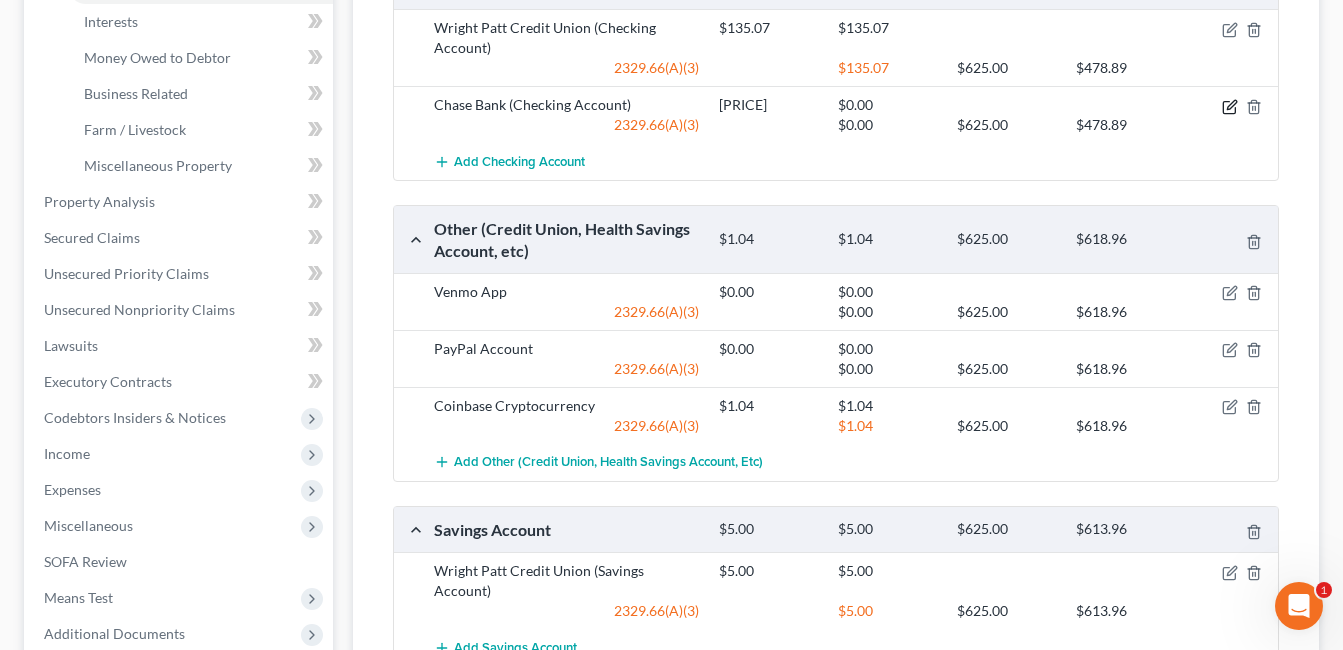 click 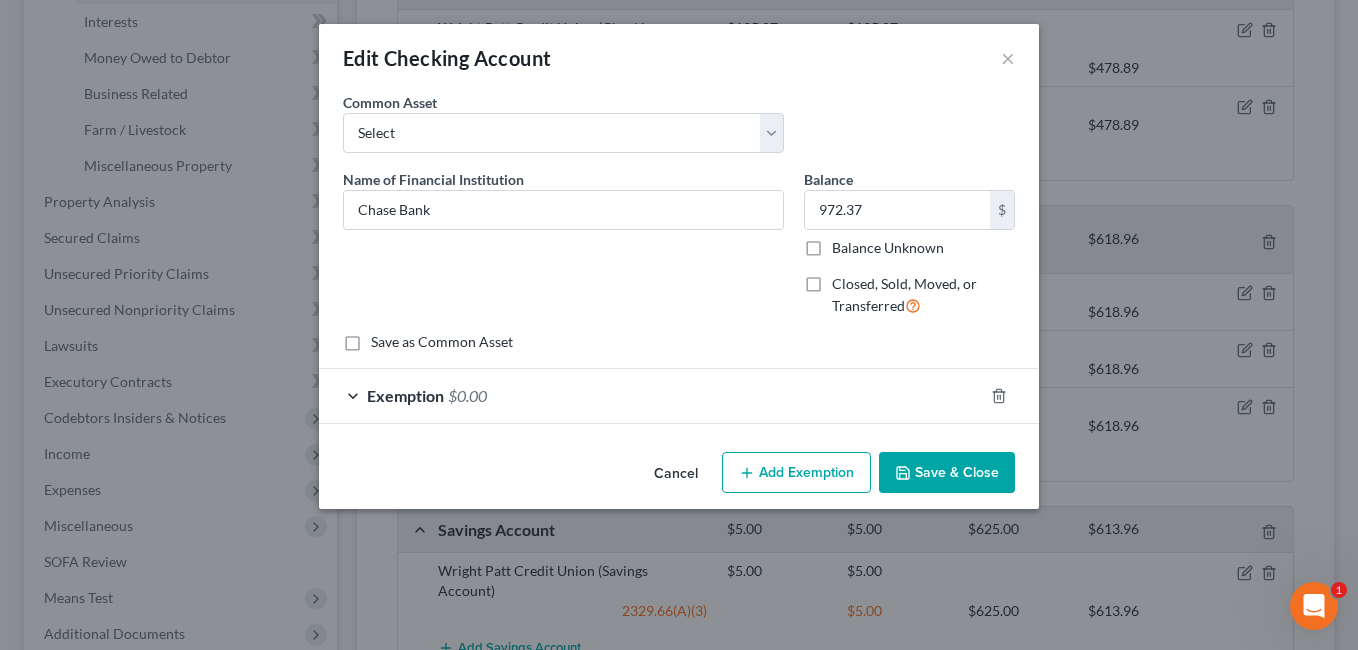 click on "Exemption $0.00" at bounding box center (651, 395) 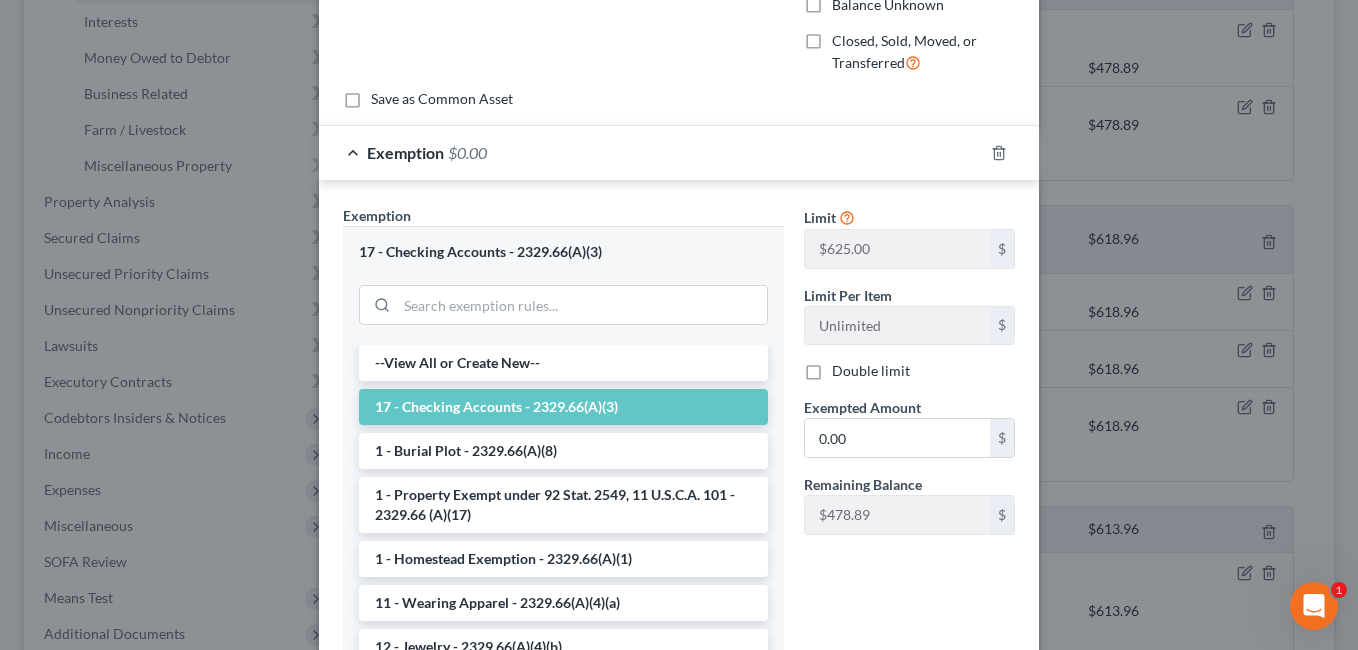 scroll, scrollTop: 300, scrollLeft: 0, axis: vertical 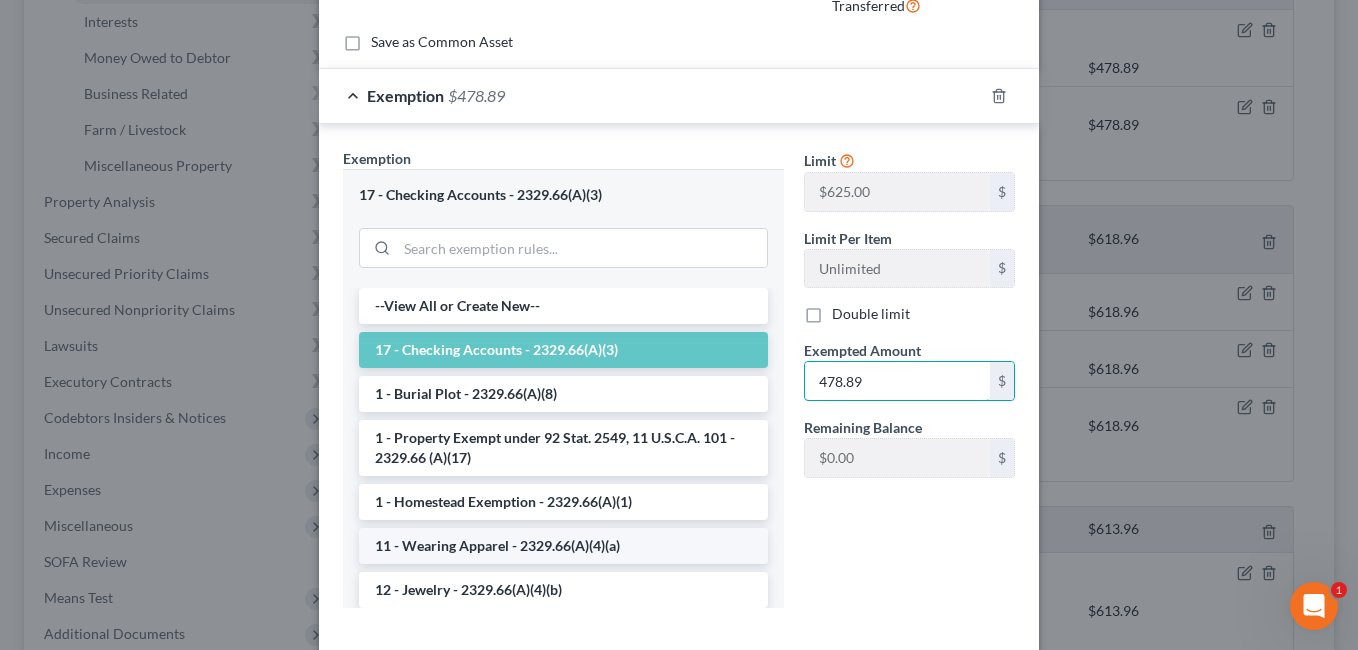 type on "478.89" 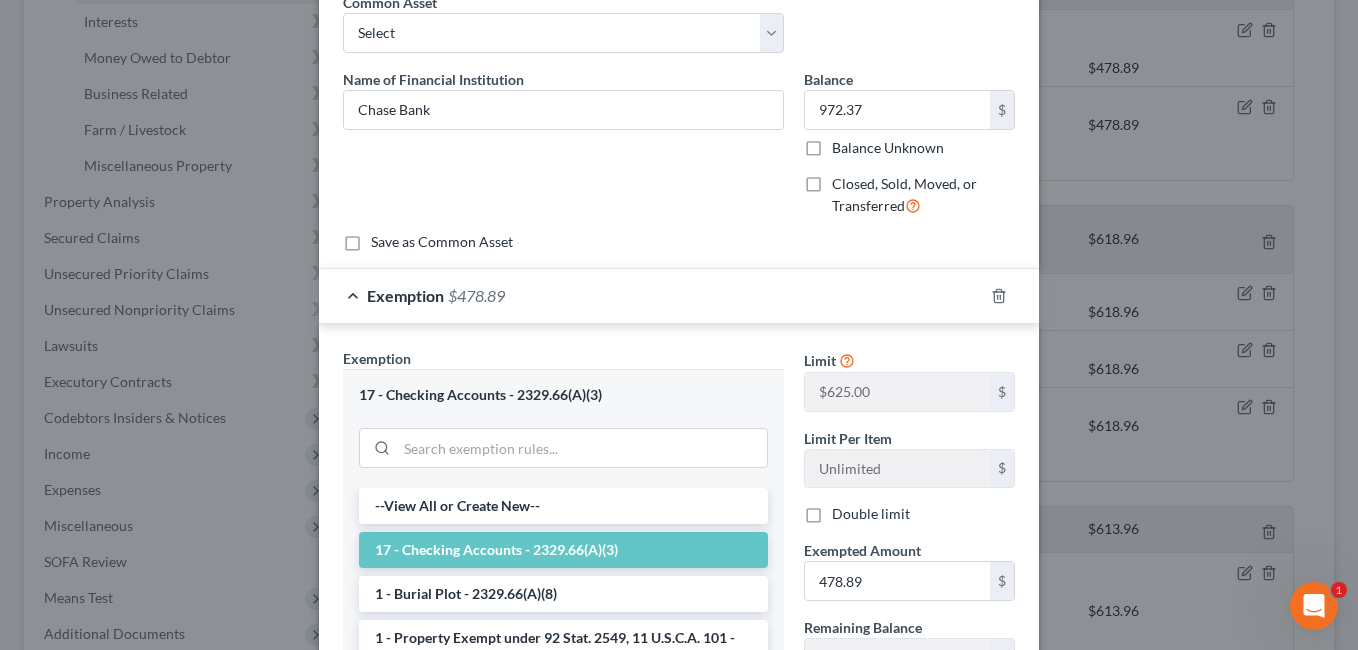 scroll, scrollTop: 400, scrollLeft: 0, axis: vertical 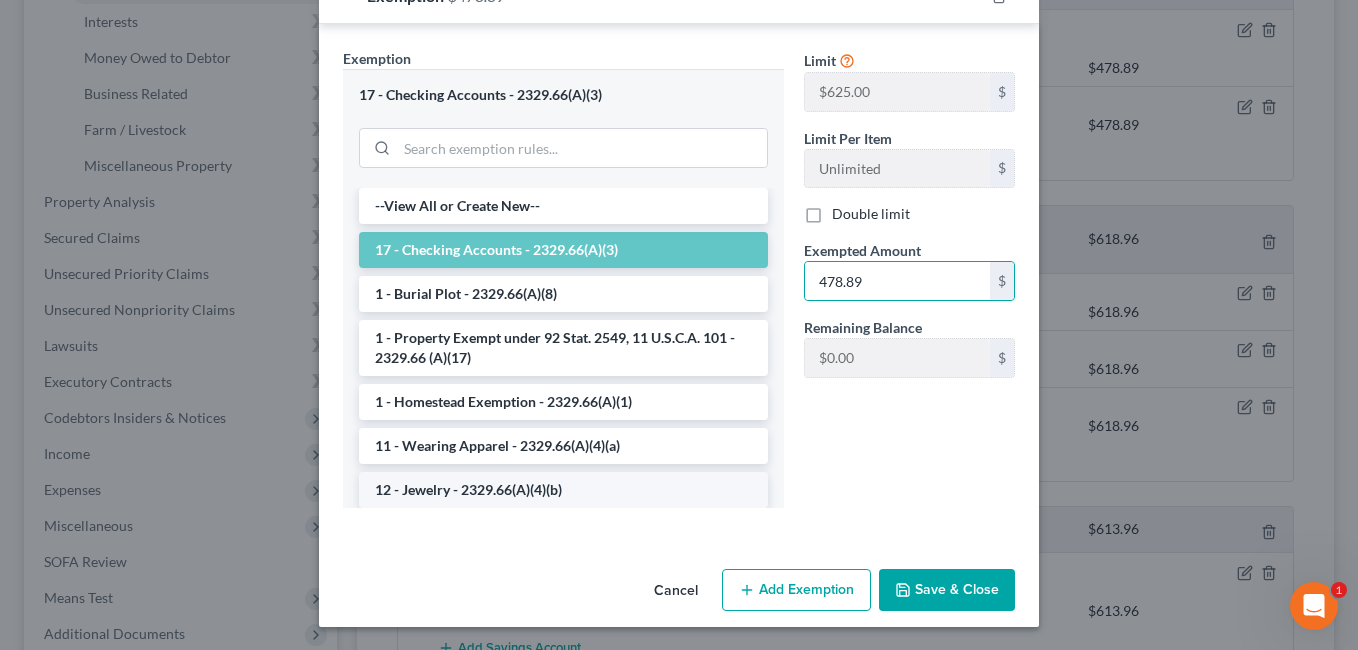 drag, startPoint x: 790, startPoint y: 583, endPoint x: 677, endPoint y: 490, distance: 146.34889 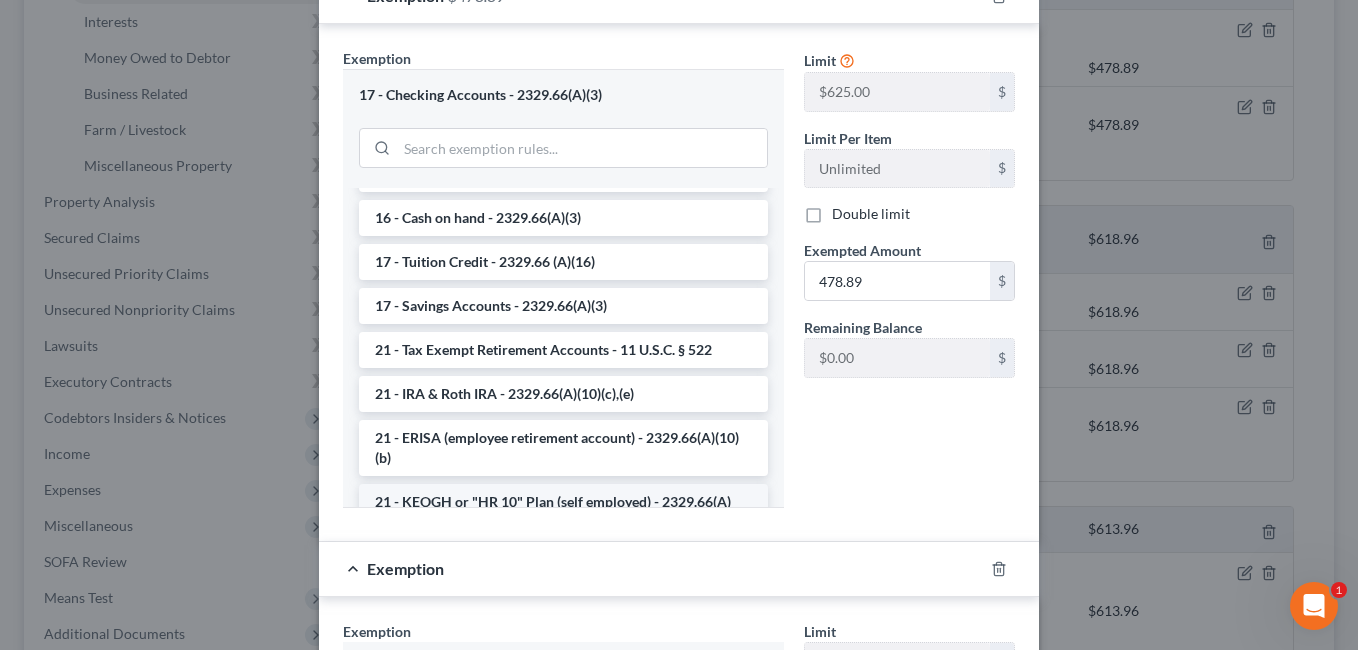 scroll, scrollTop: 500, scrollLeft: 0, axis: vertical 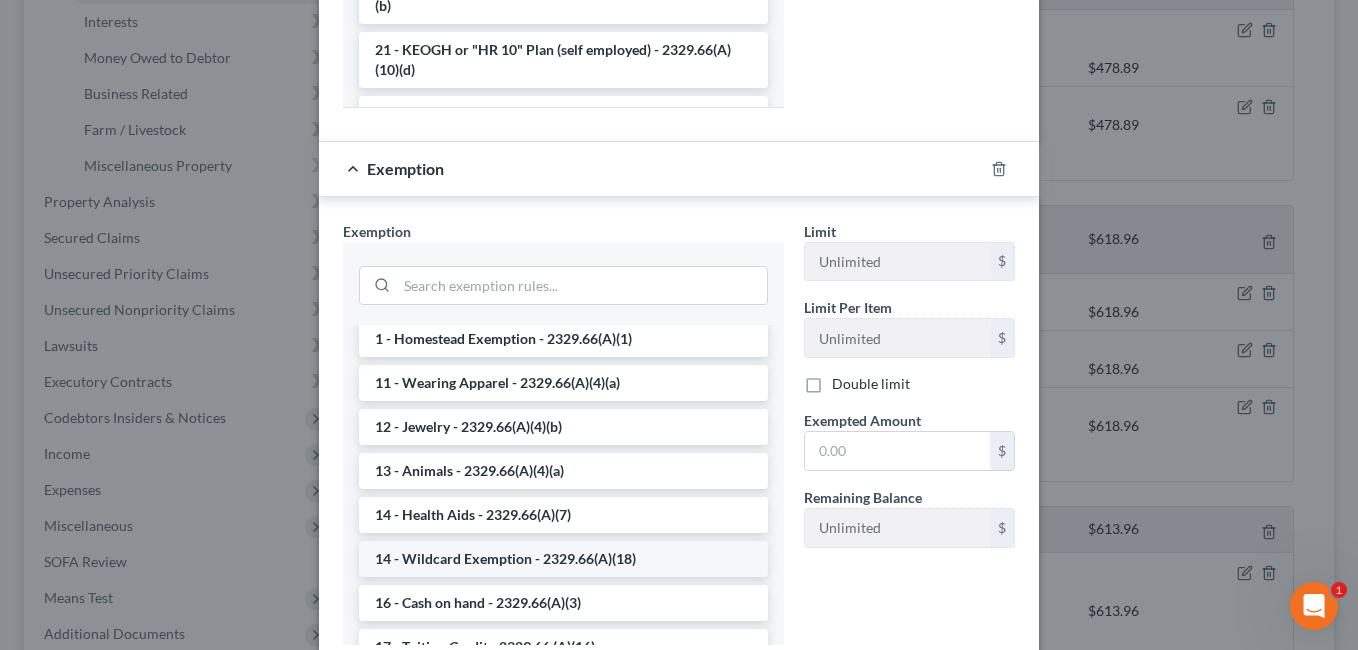 click on "14 - Wildcard Exemption  - 2329.66(A)(18)" at bounding box center [563, 559] 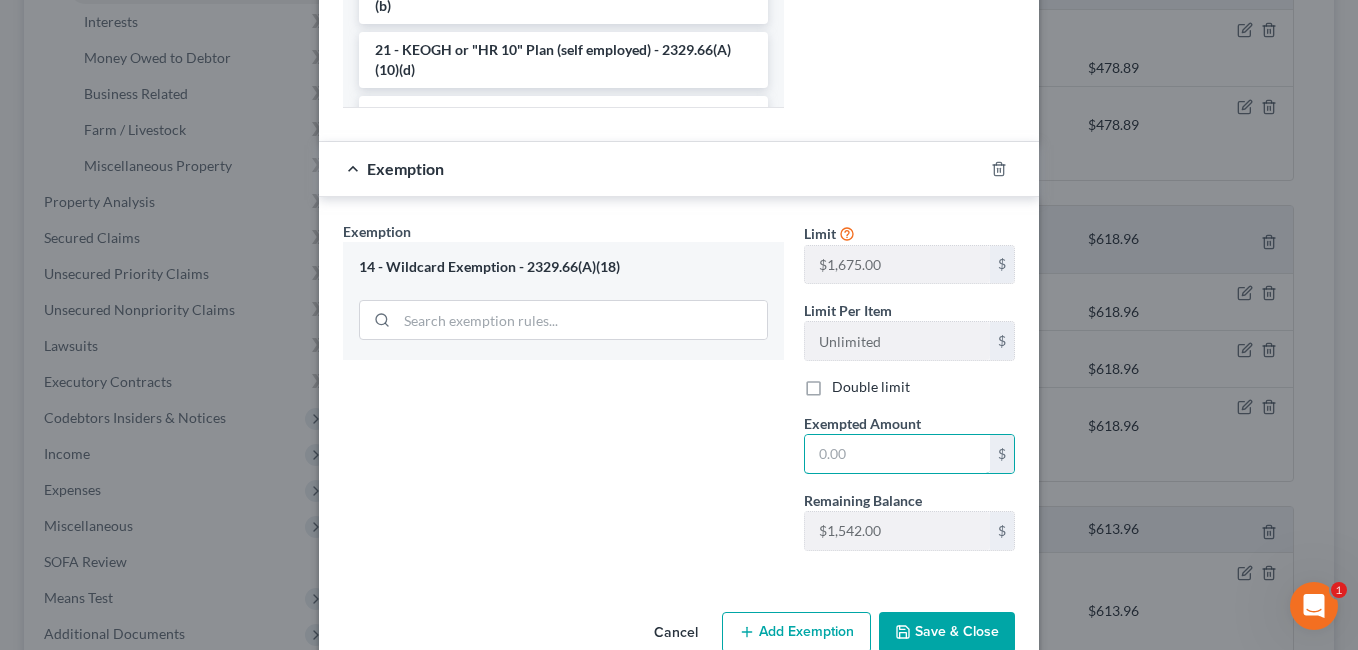 drag, startPoint x: 831, startPoint y: 465, endPoint x: 645, endPoint y: 464, distance: 186.00269 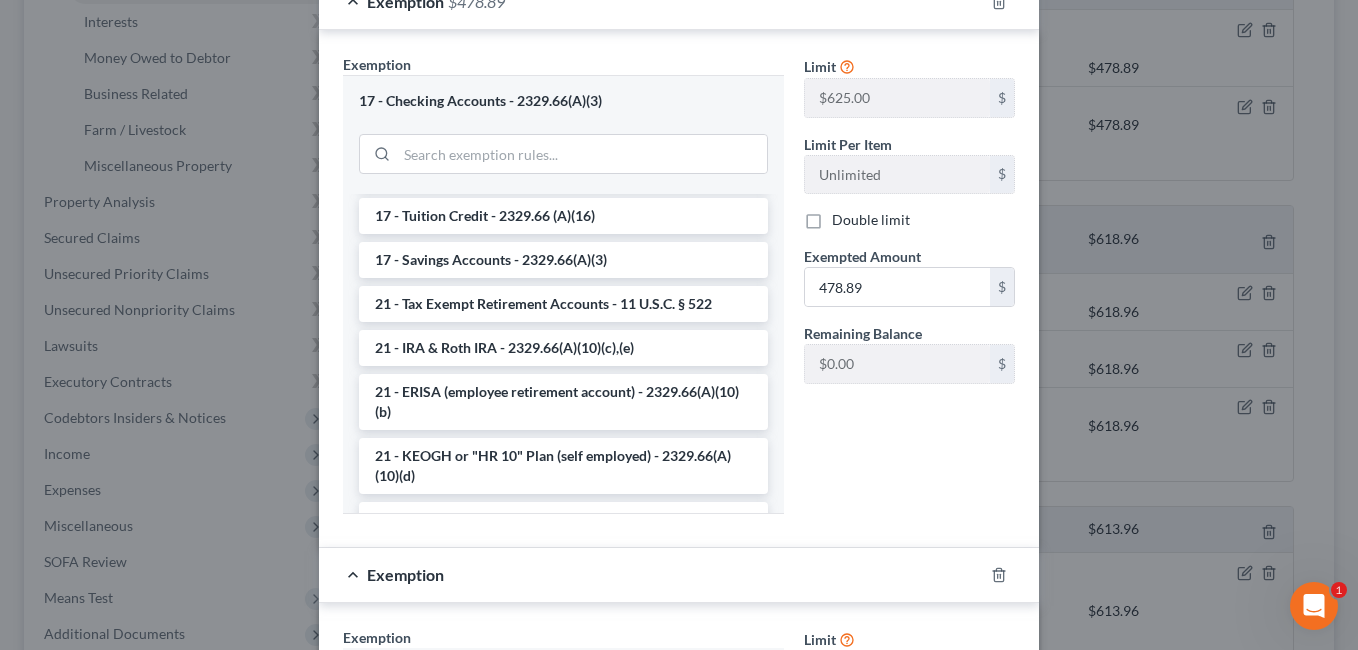 scroll, scrollTop: 300, scrollLeft: 0, axis: vertical 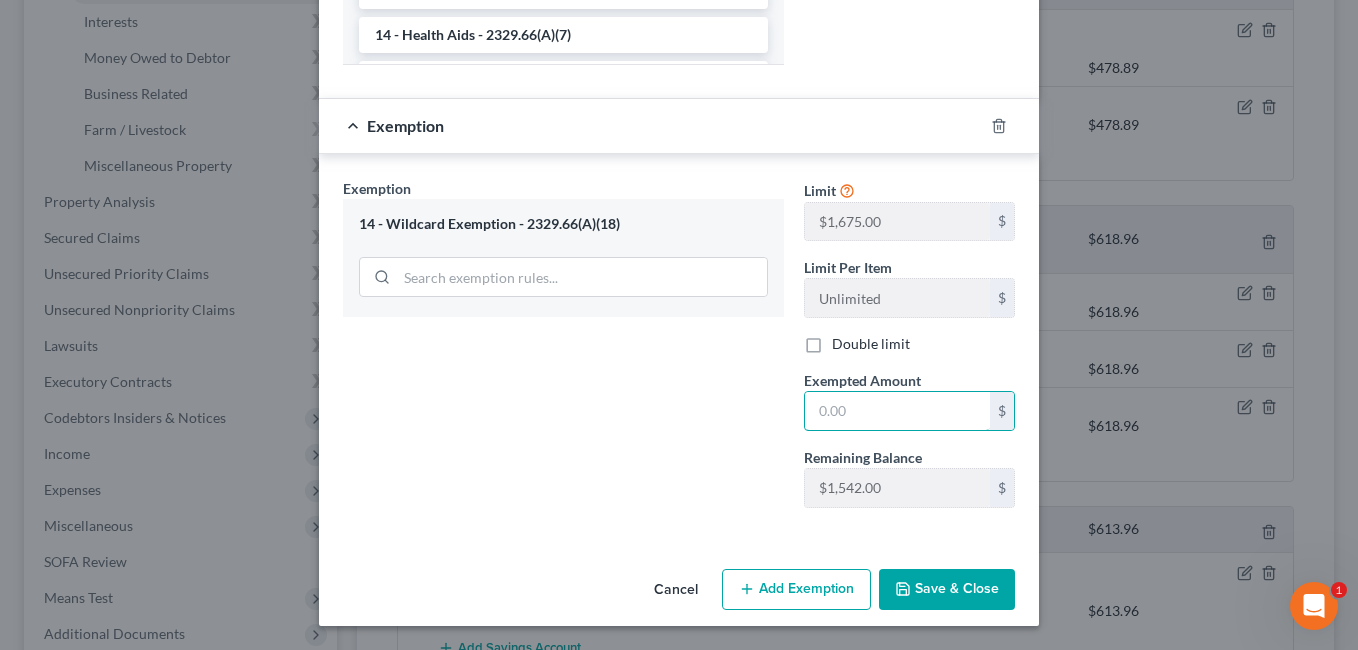 drag, startPoint x: 872, startPoint y: 411, endPoint x: 791, endPoint y: 422, distance: 81.7435 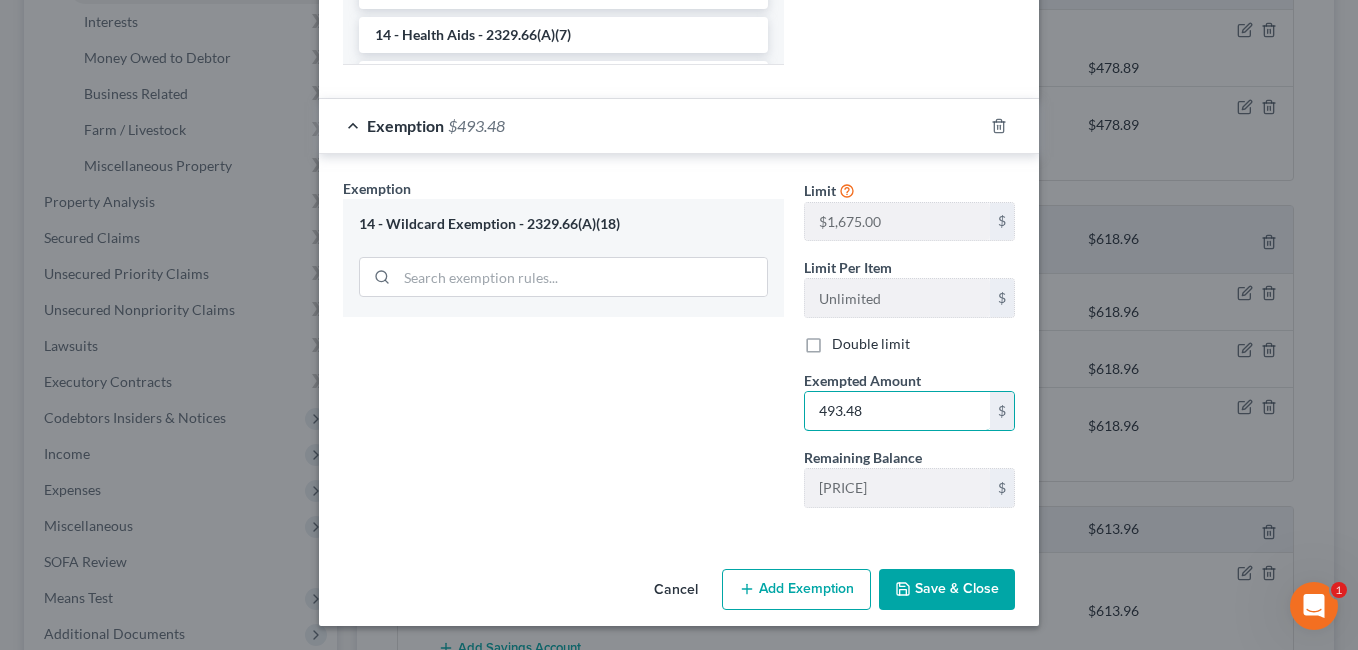 type on "493.48" 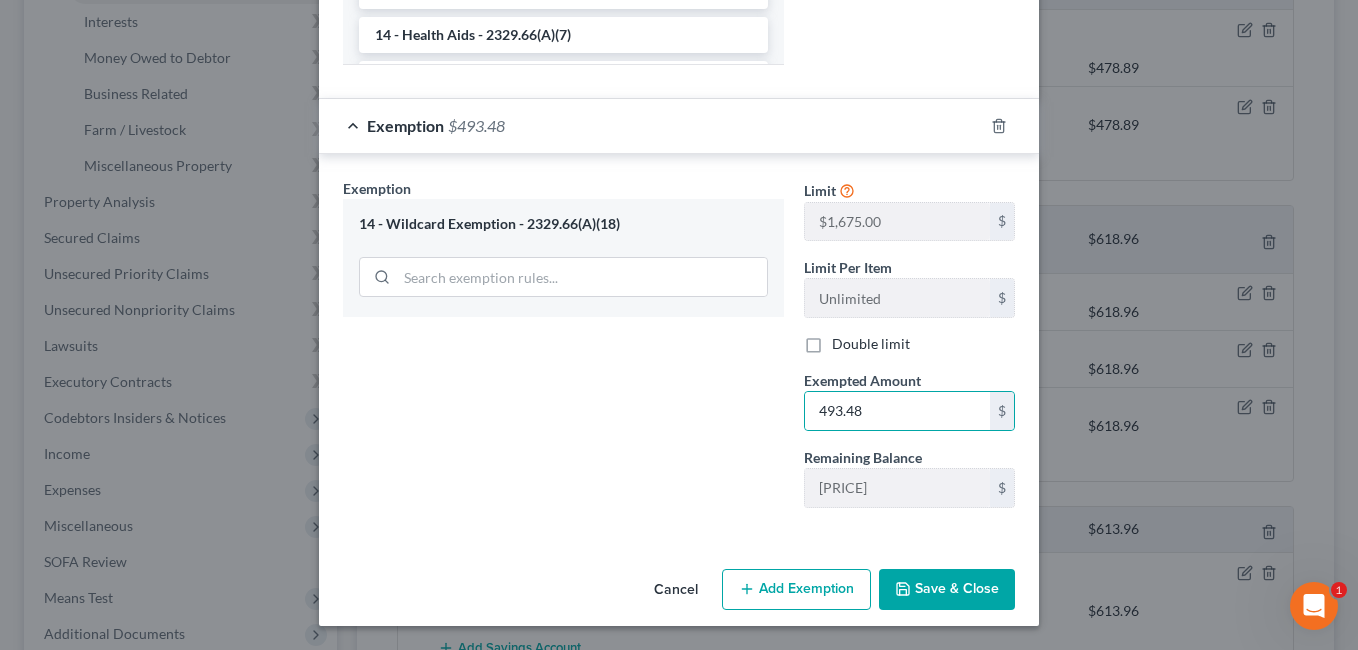 click on "Save & Close" at bounding box center [947, 590] 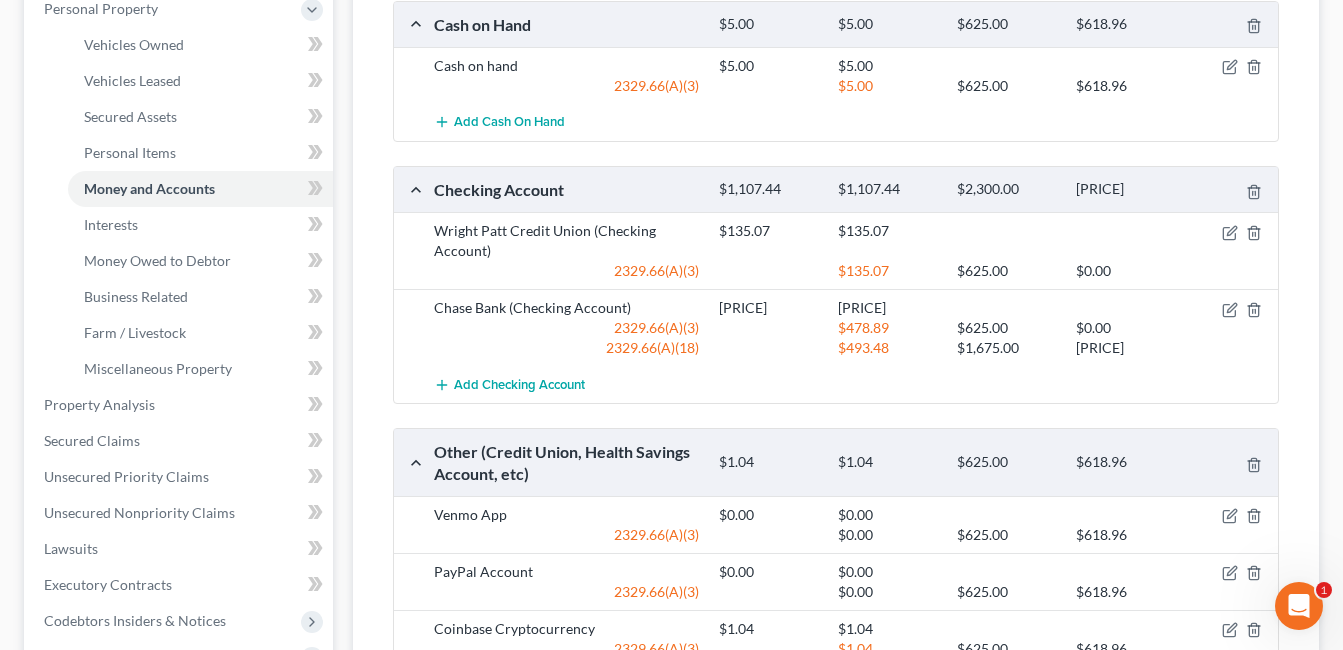 scroll, scrollTop: 0, scrollLeft: 0, axis: both 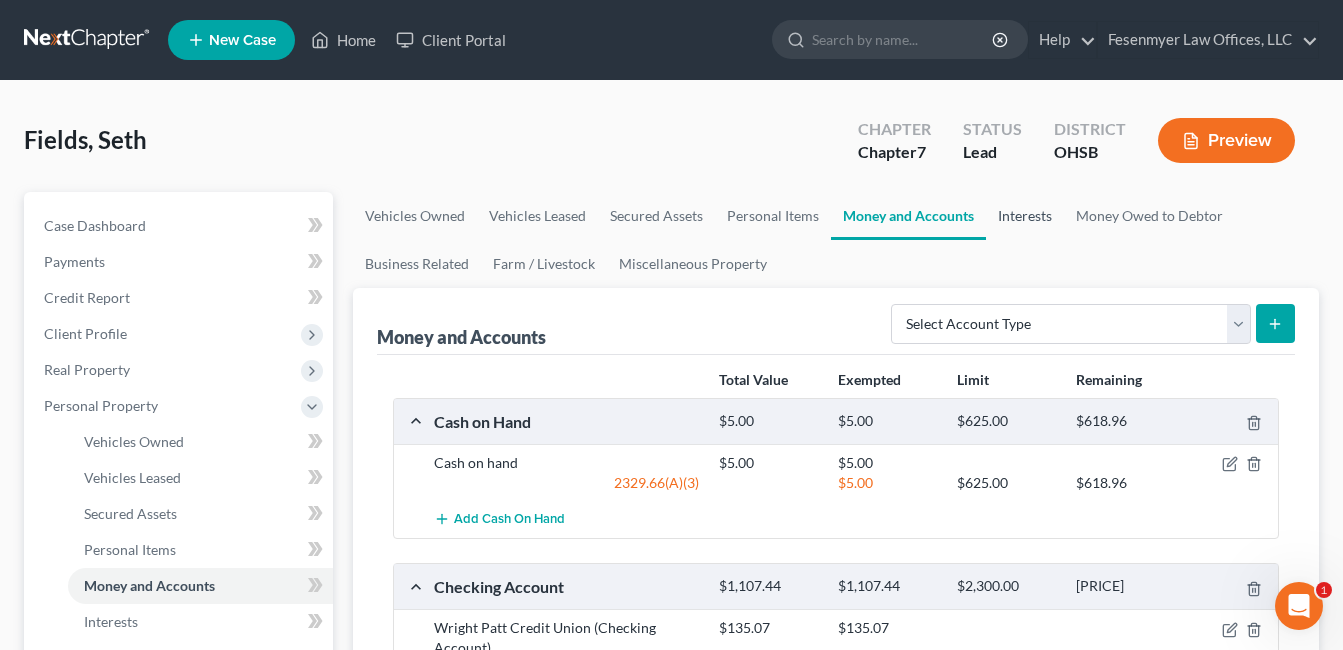 click on "Interests" at bounding box center (1025, 216) 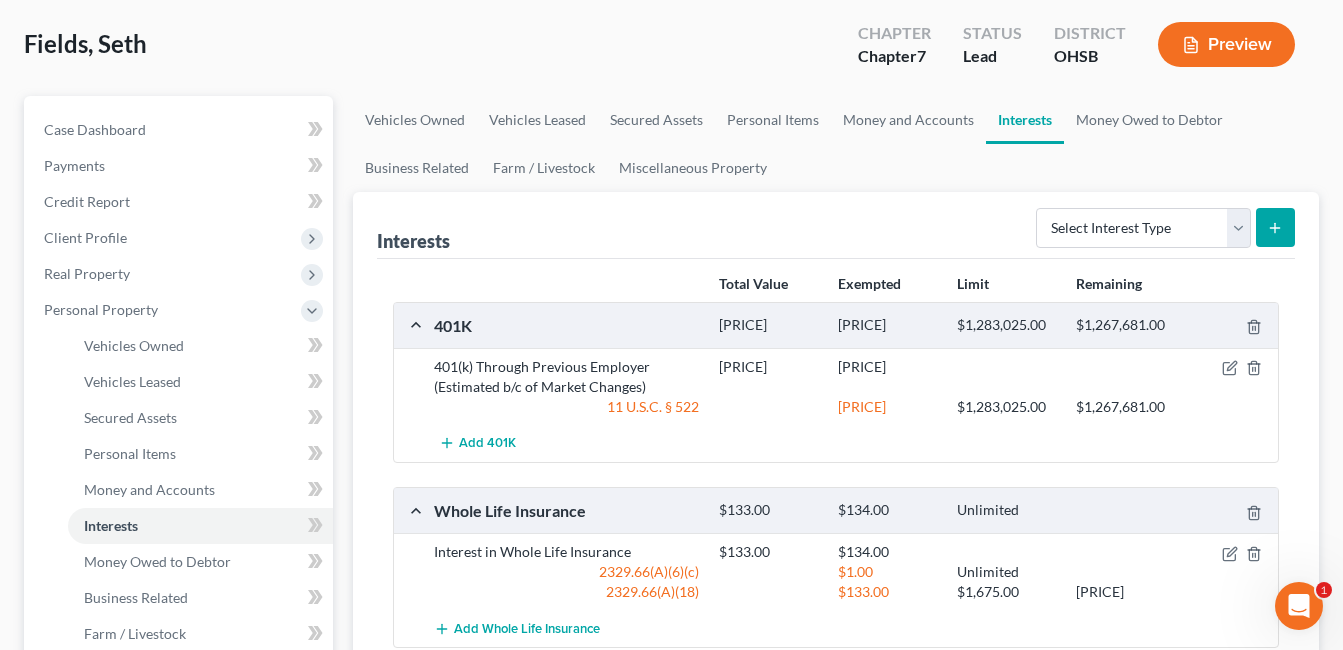 scroll, scrollTop: 0, scrollLeft: 0, axis: both 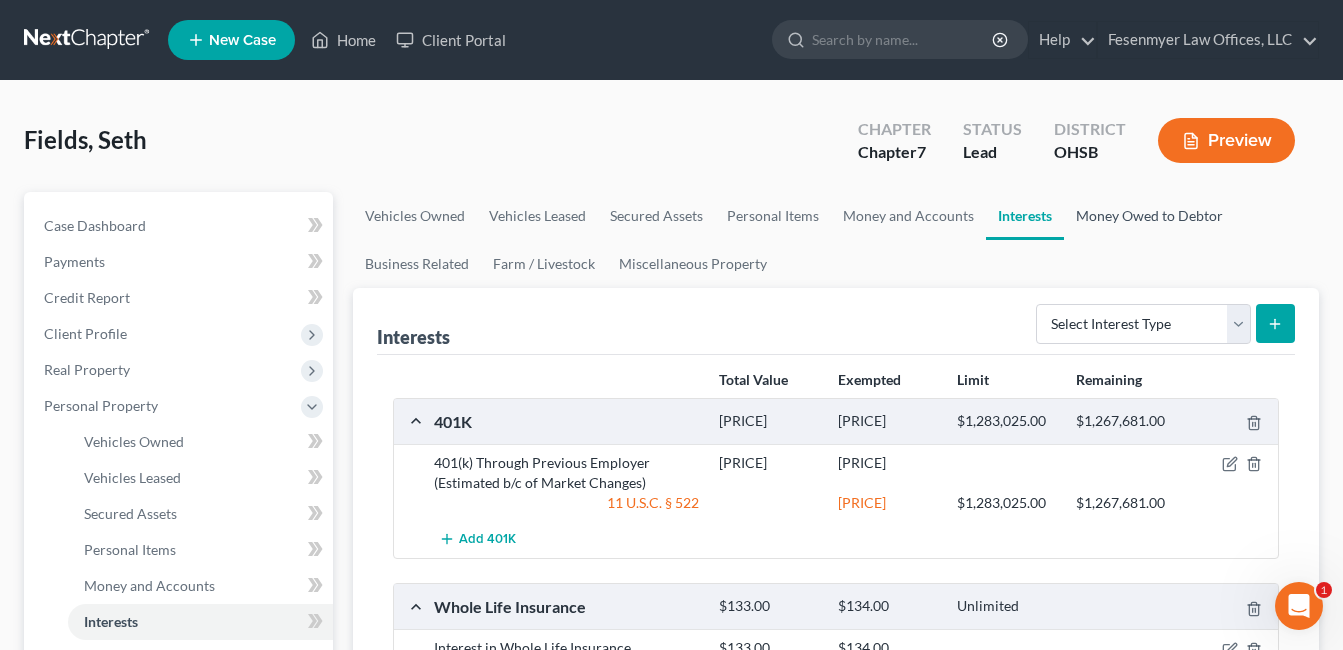 click on "Money Owed to Debtor" at bounding box center [1149, 216] 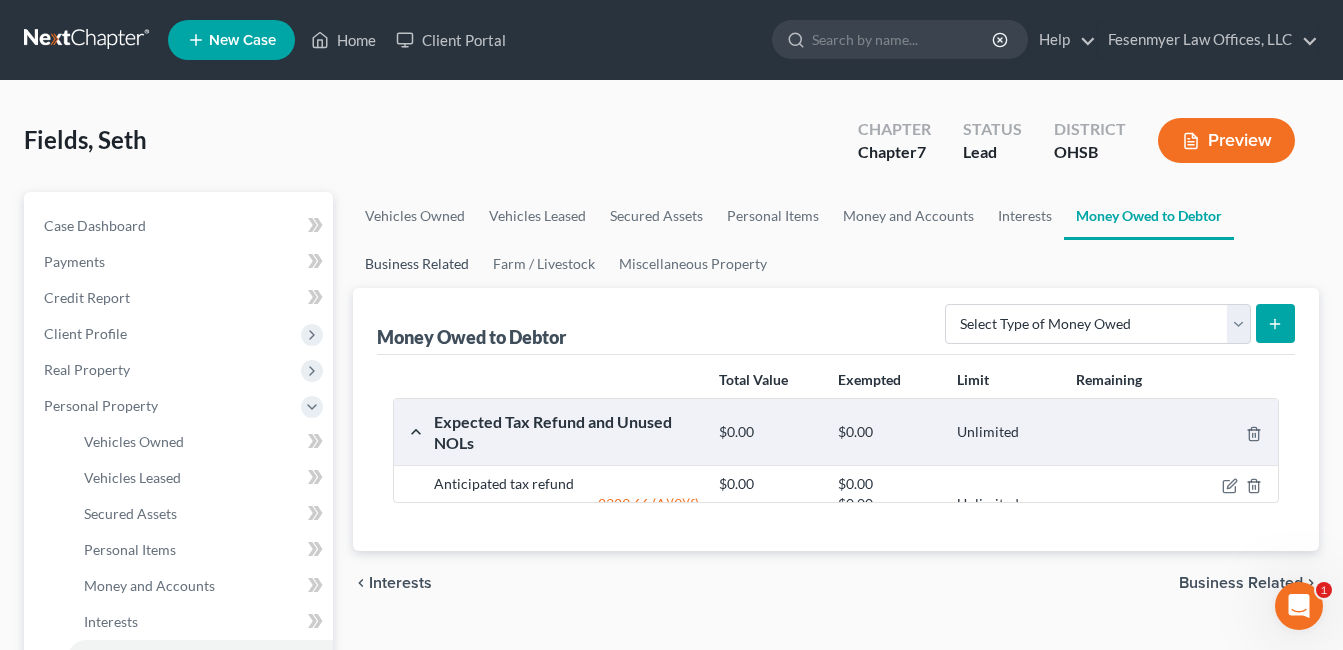 click on "Business Related" at bounding box center [417, 264] 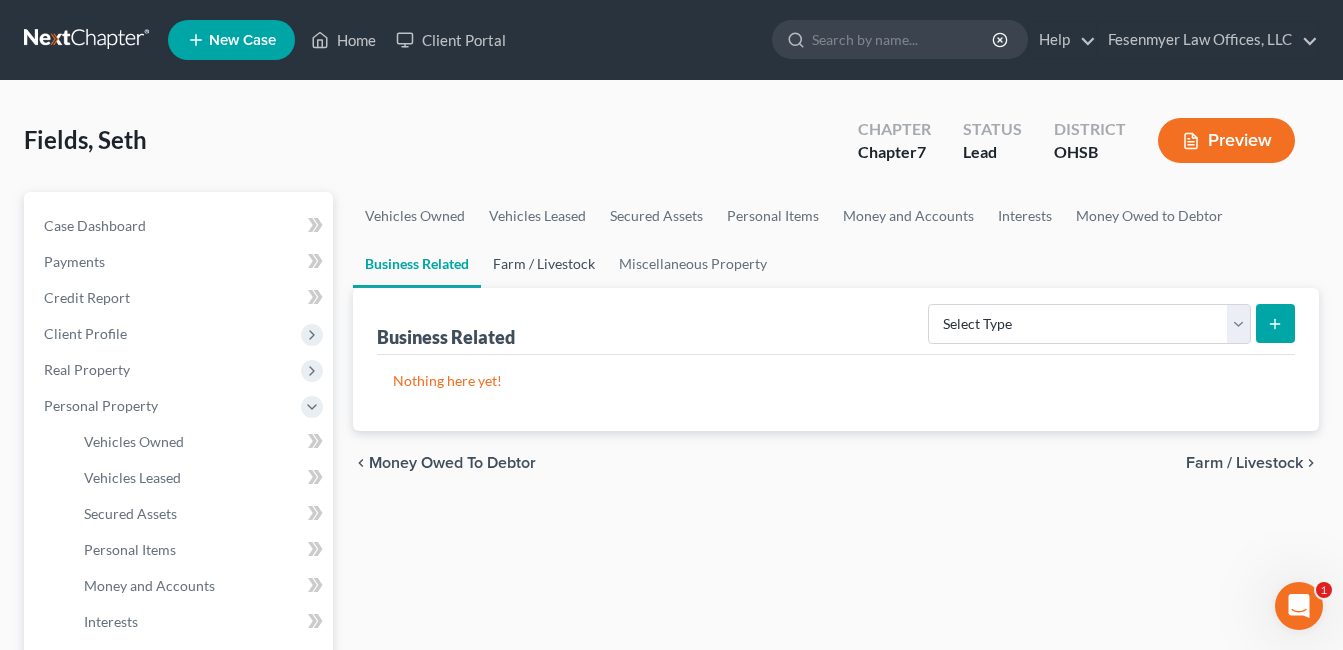 click on "Farm / Livestock" at bounding box center [544, 264] 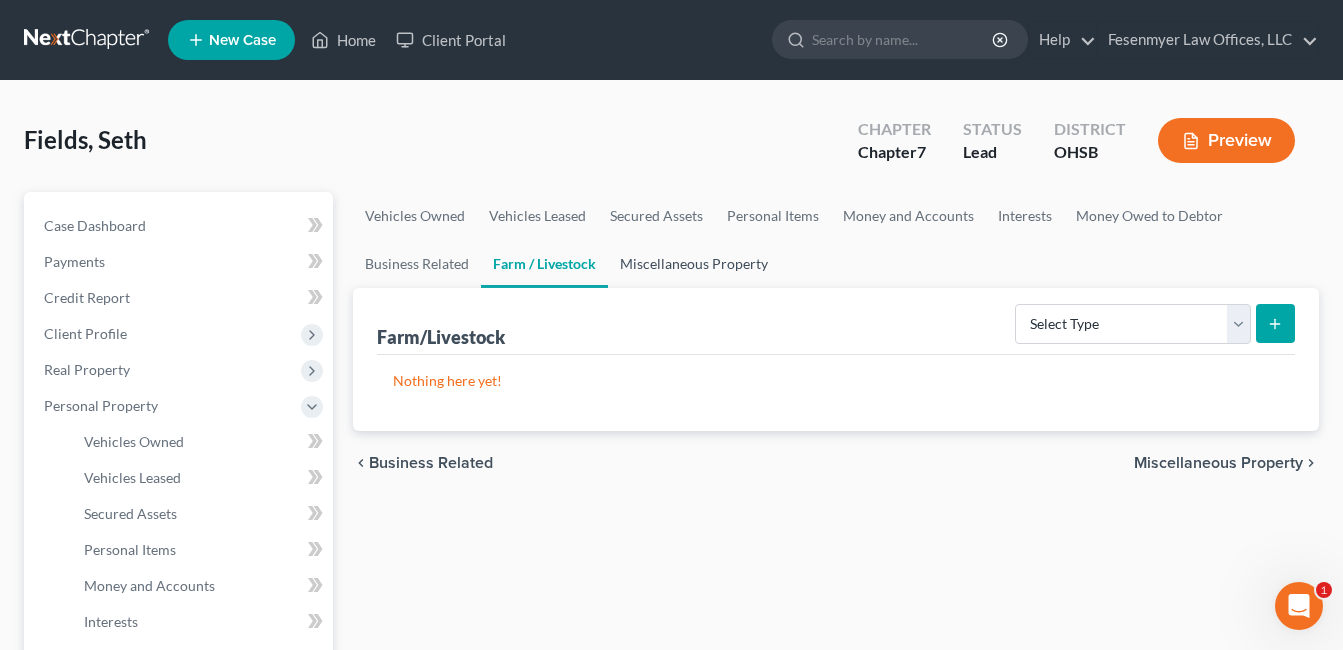 click on "Miscellaneous Property" at bounding box center [694, 264] 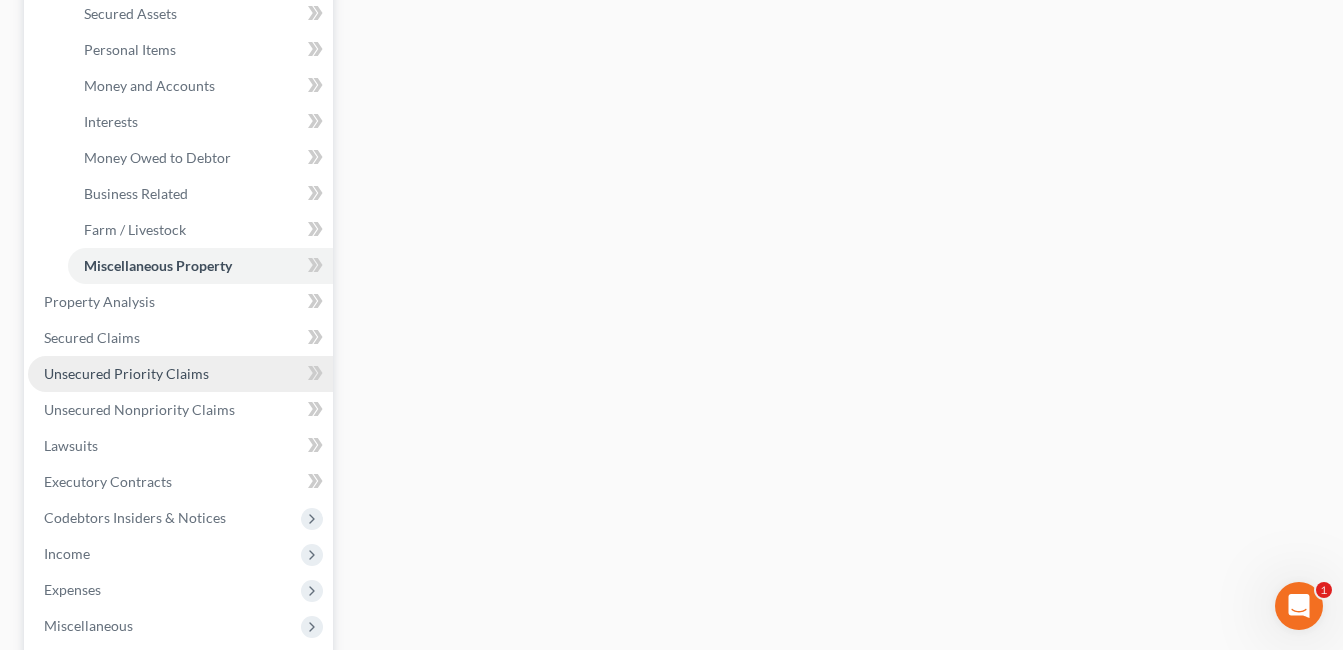scroll, scrollTop: 600, scrollLeft: 0, axis: vertical 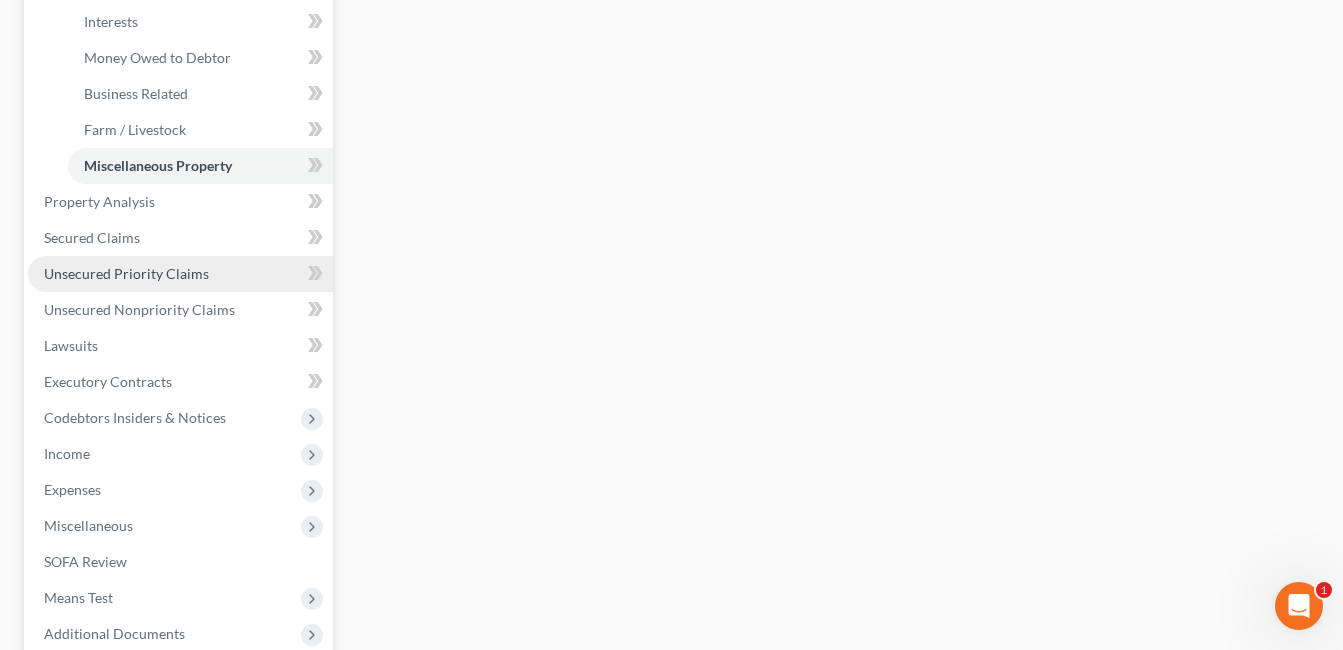 click on "Unsecured Priority Claims" at bounding box center [126, 273] 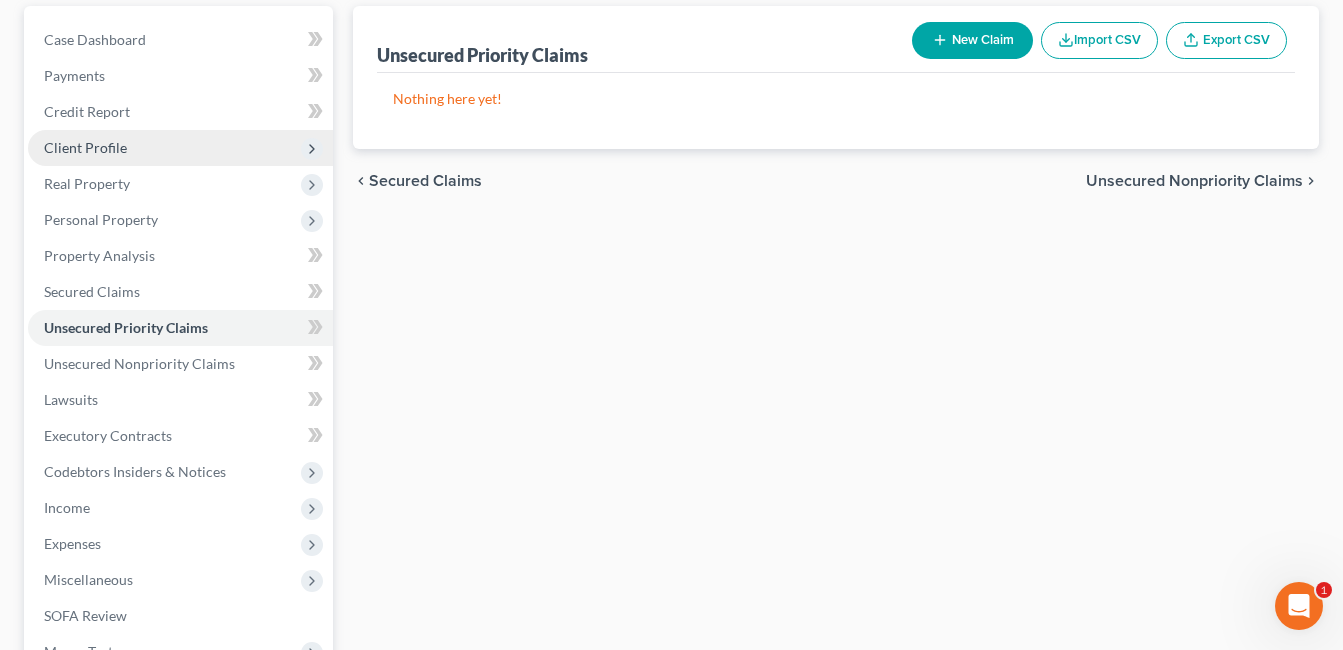 scroll, scrollTop: 300, scrollLeft: 0, axis: vertical 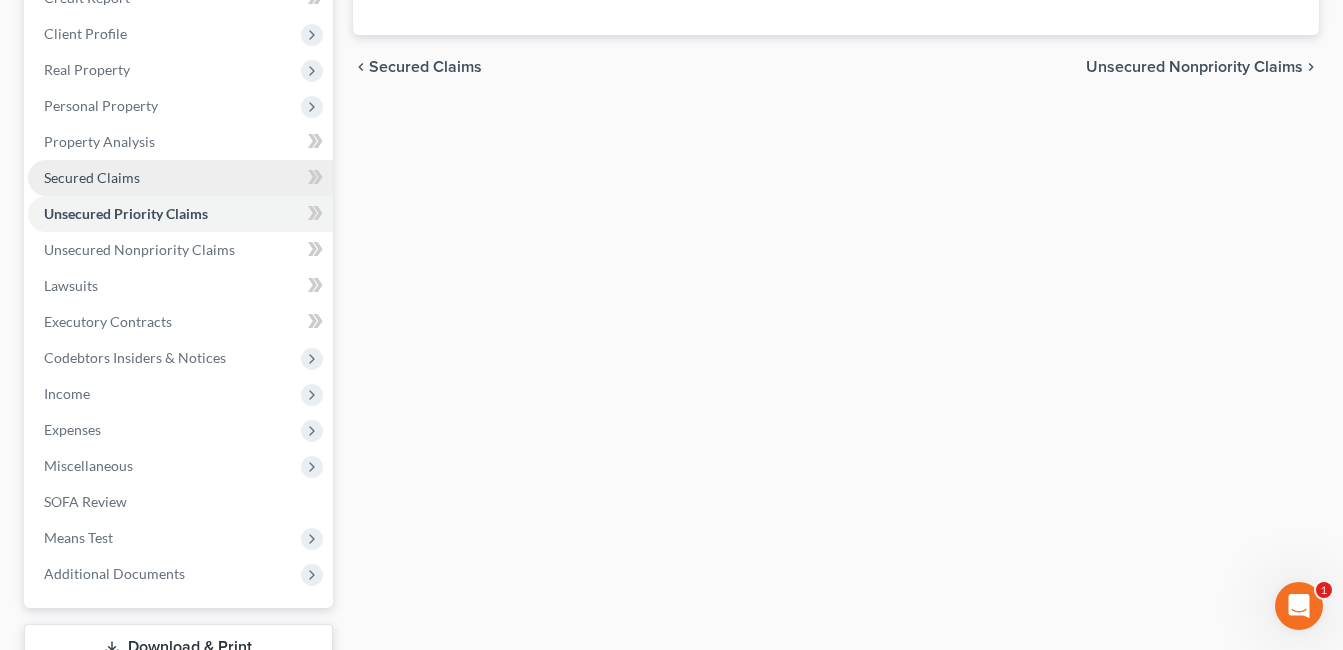 click on "Secured Claims" at bounding box center [180, 178] 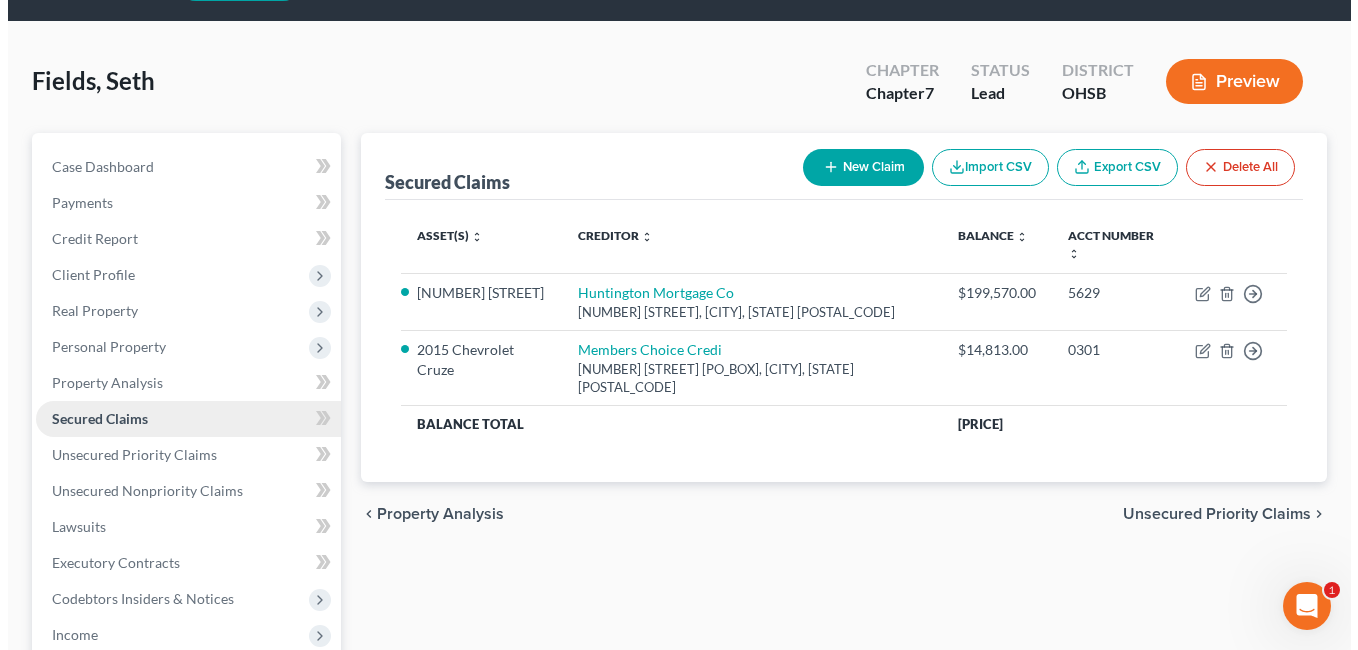scroll, scrollTop: 0, scrollLeft: 0, axis: both 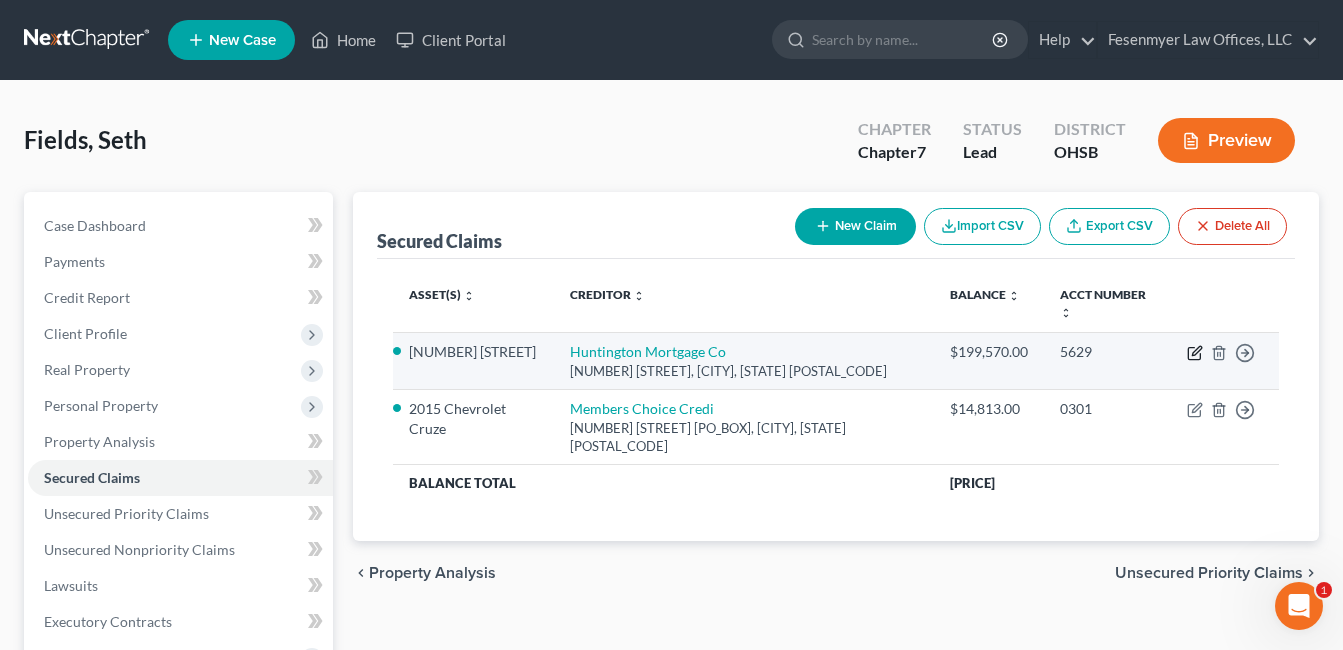 click 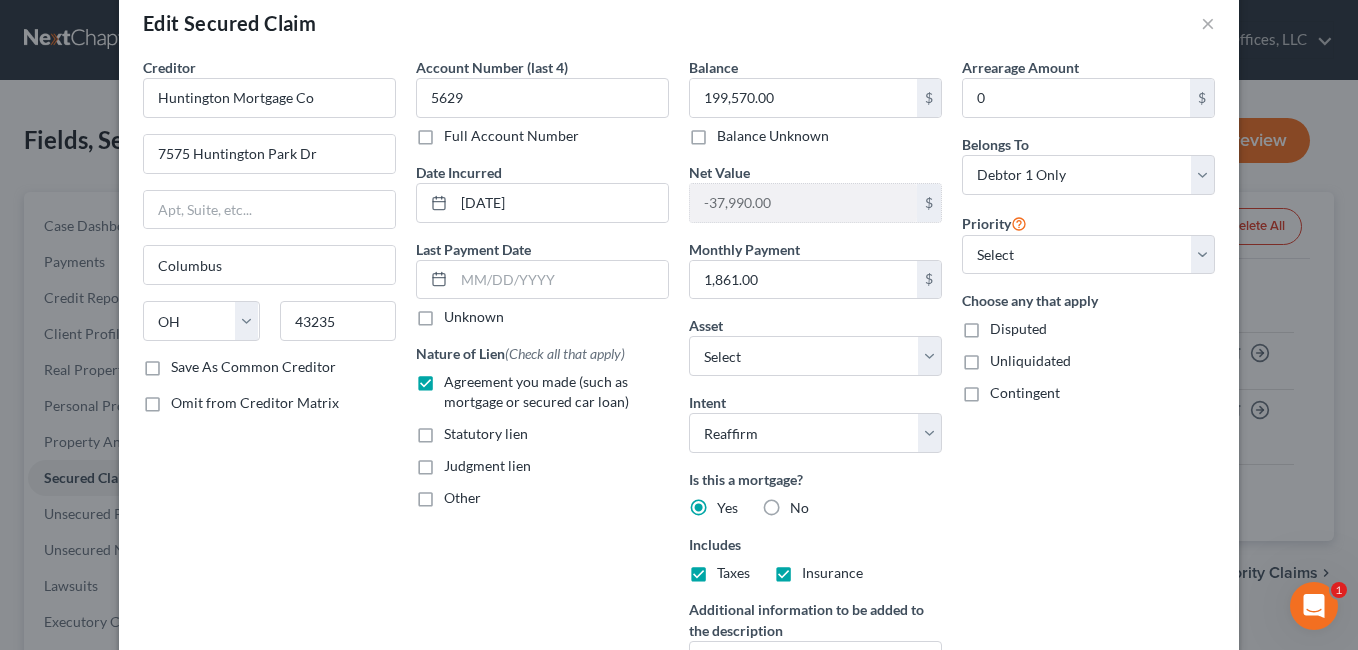 scroll, scrollTop: 0, scrollLeft: 0, axis: both 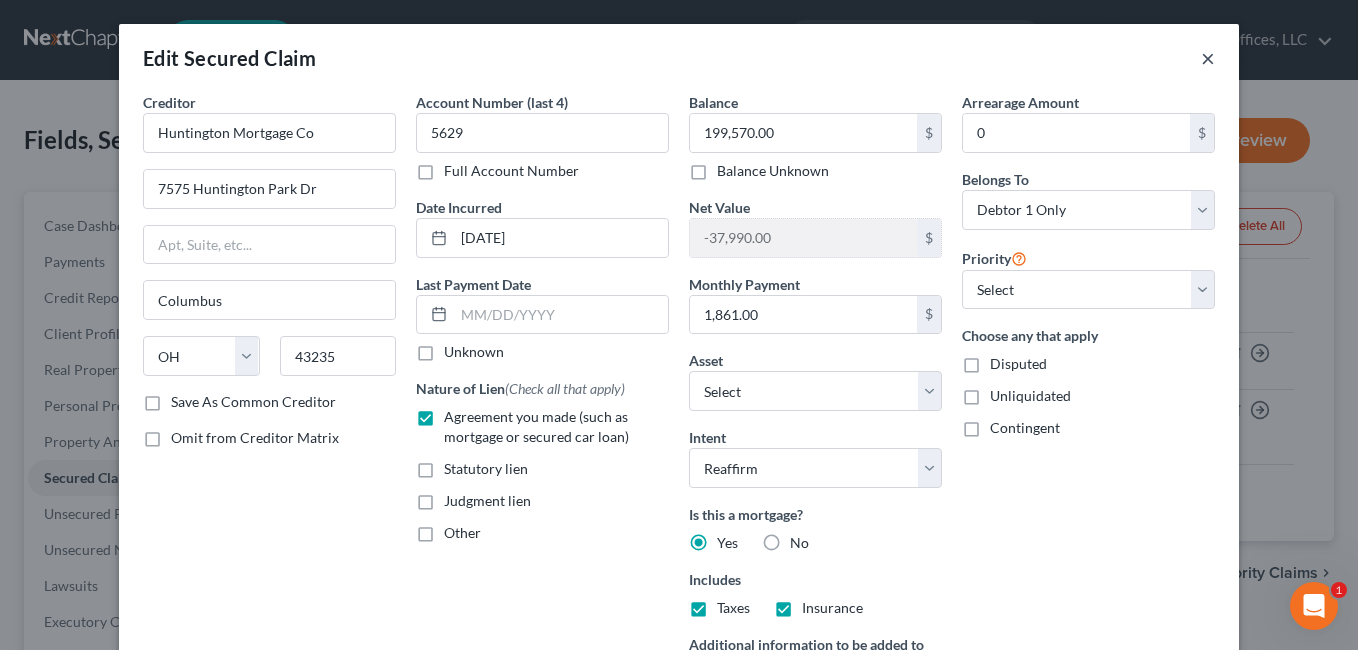 click on "×" at bounding box center [1208, 58] 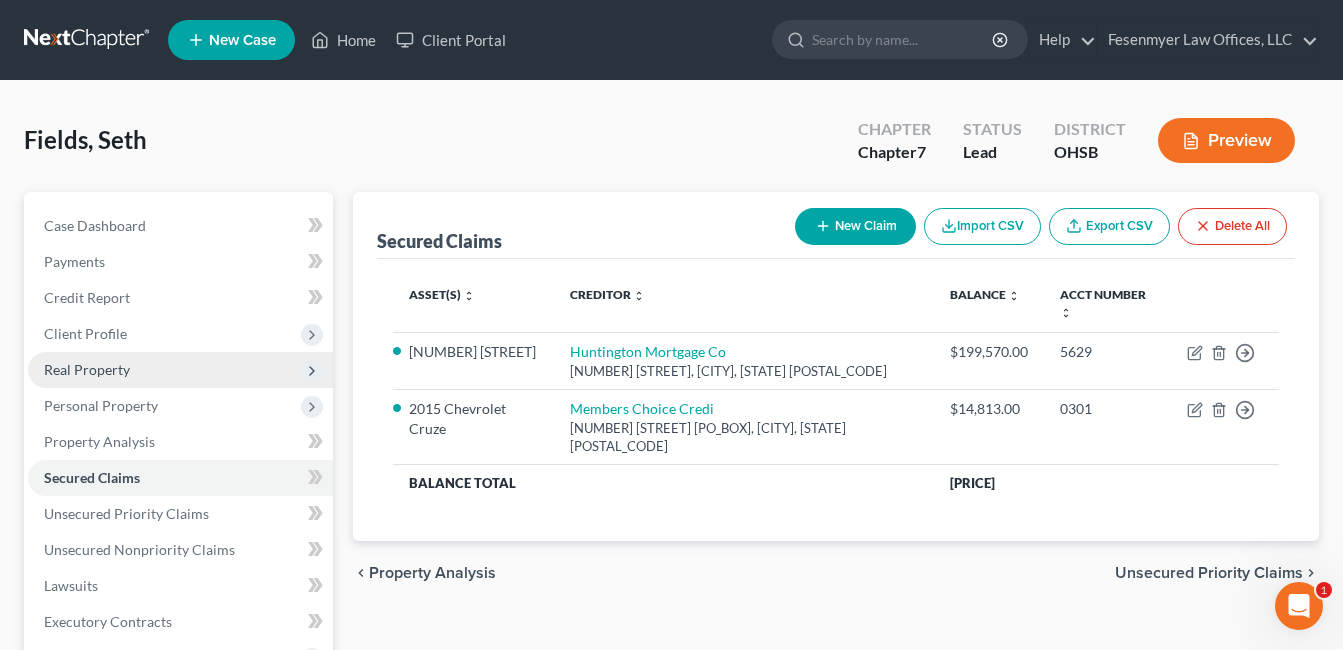 click on "Real Property" at bounding box center (87, 369) 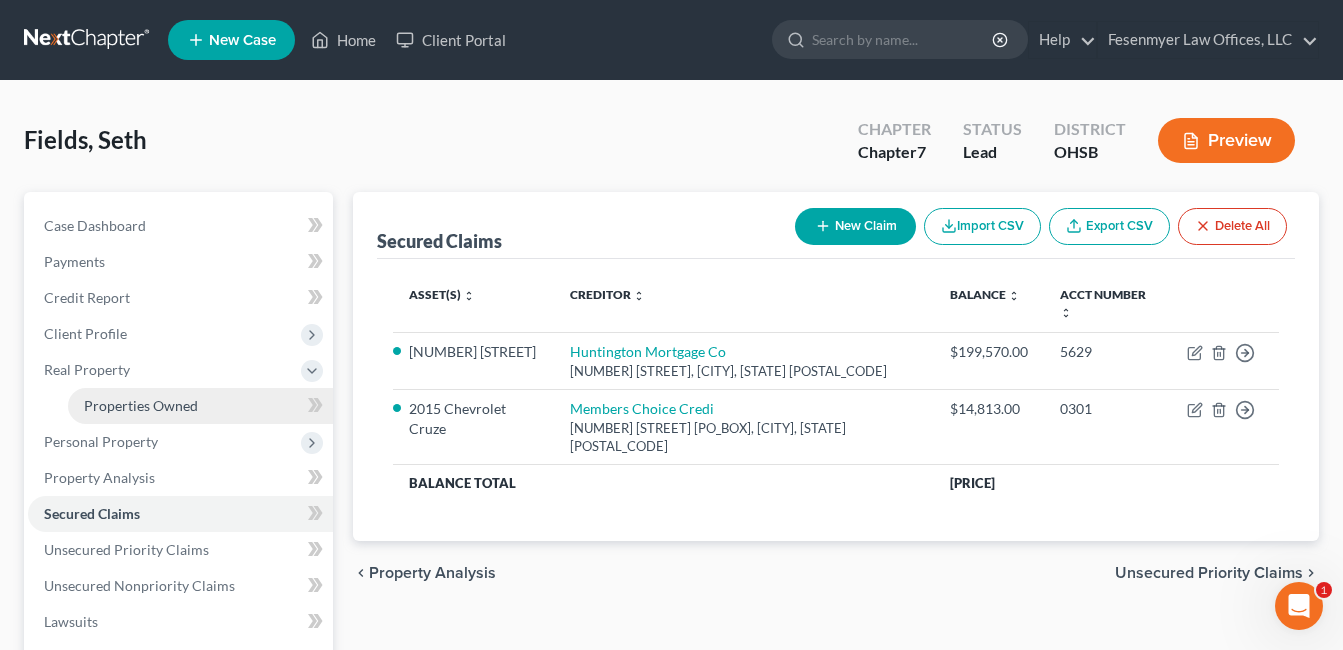 drag, startPoint x: 134, startPoint y: 409, endPoint x: 491, endPoint y: 401, distance: 357.08963 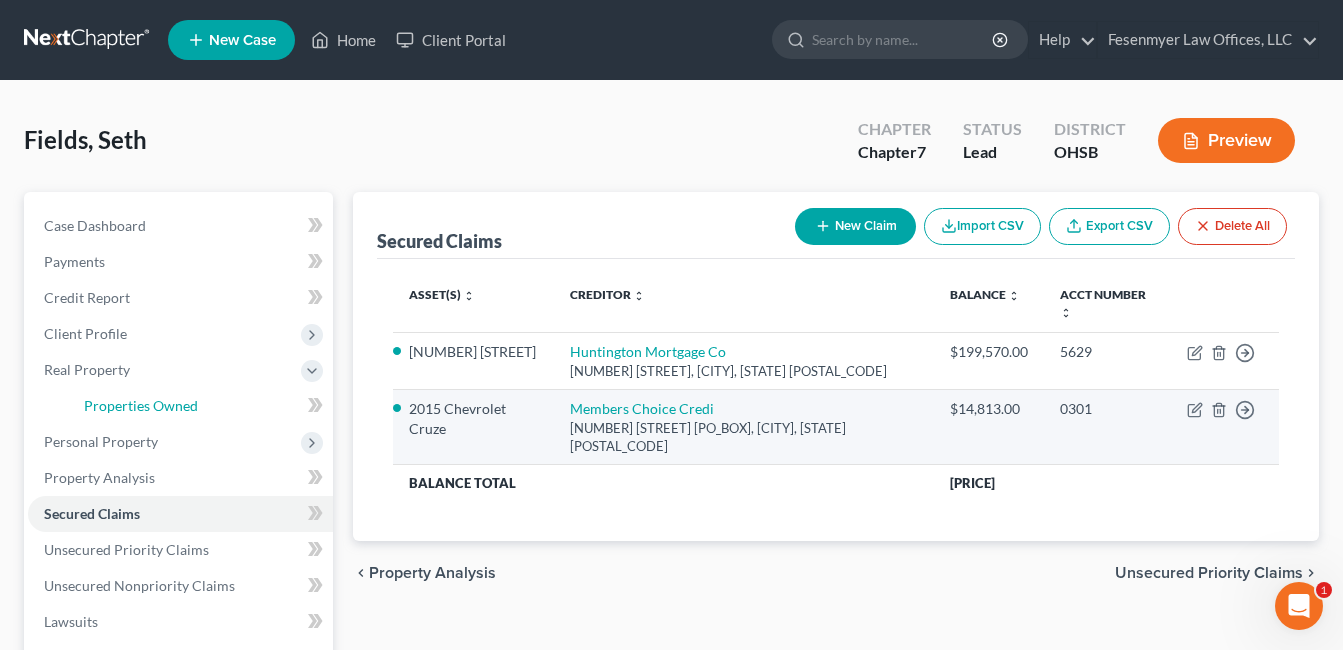 click on "Properties Owned" at bounding box center [141, 405] 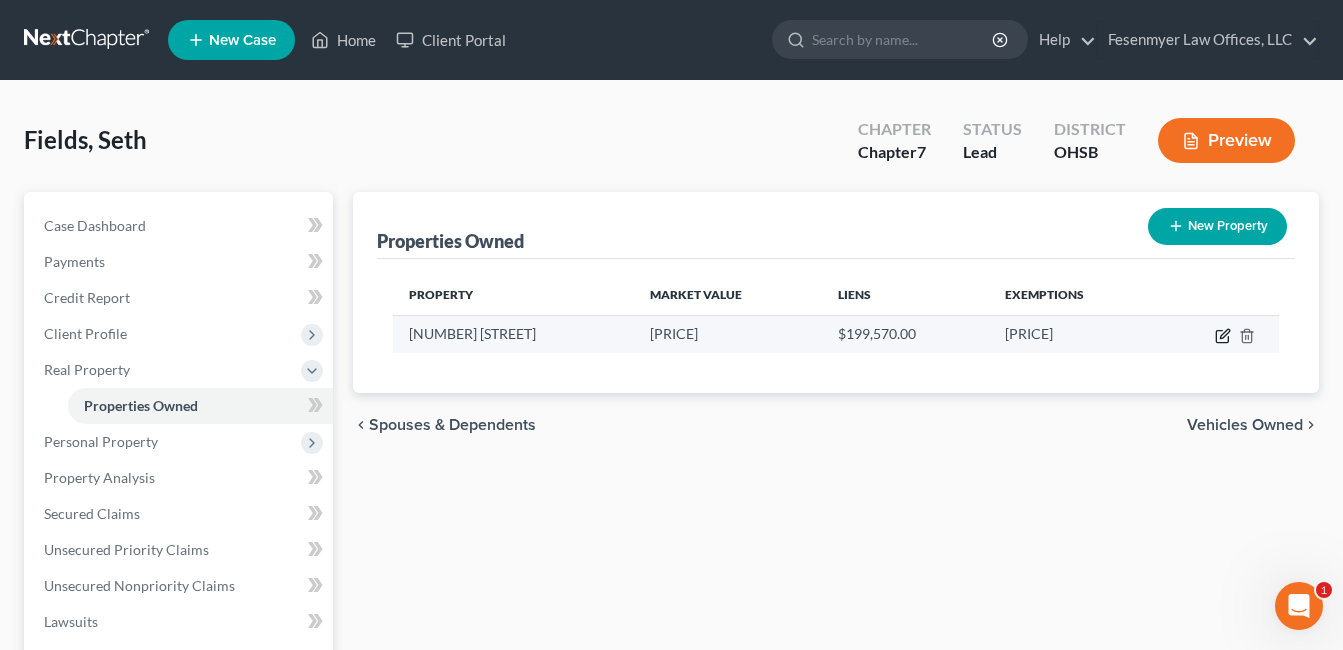 drag, startPoint x: 1220, startPoint y: 334, endPoint x: 645, endPoint y: 349, distance: 575.1956 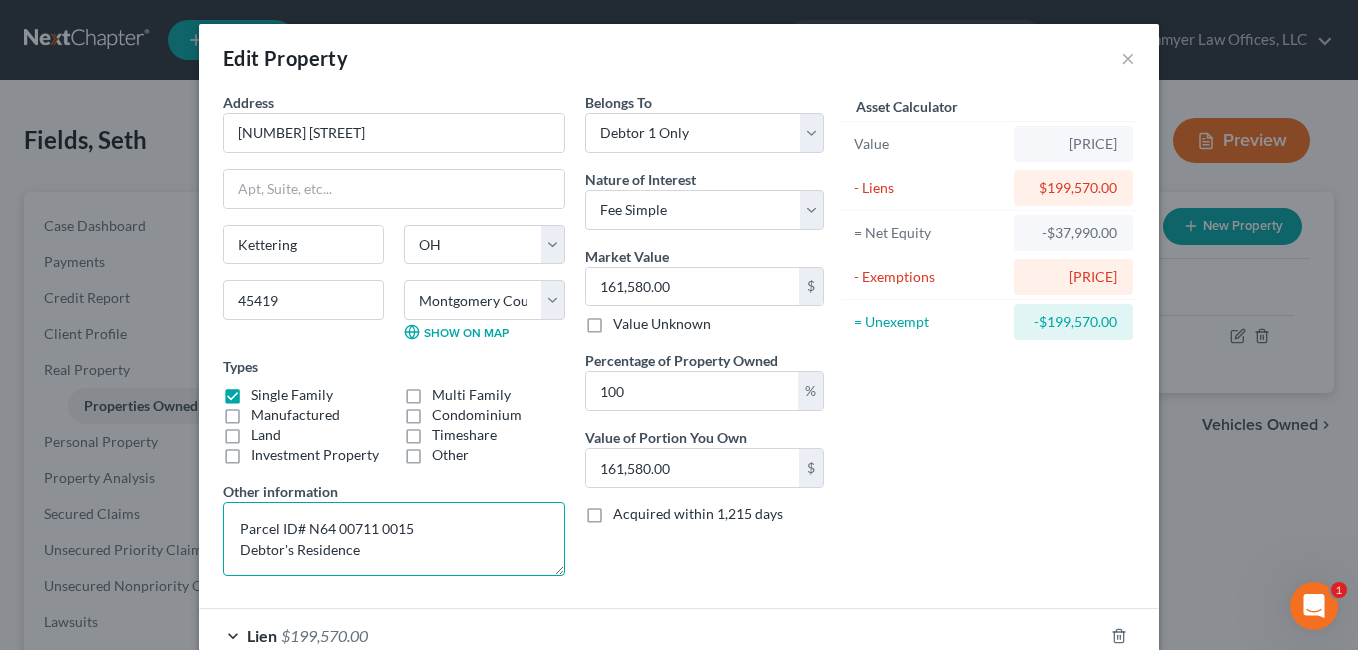 drag, startPoint x: 372, startPoint y: 555, endPoint x: 391, endPoint y: 543, distance: 22.472204 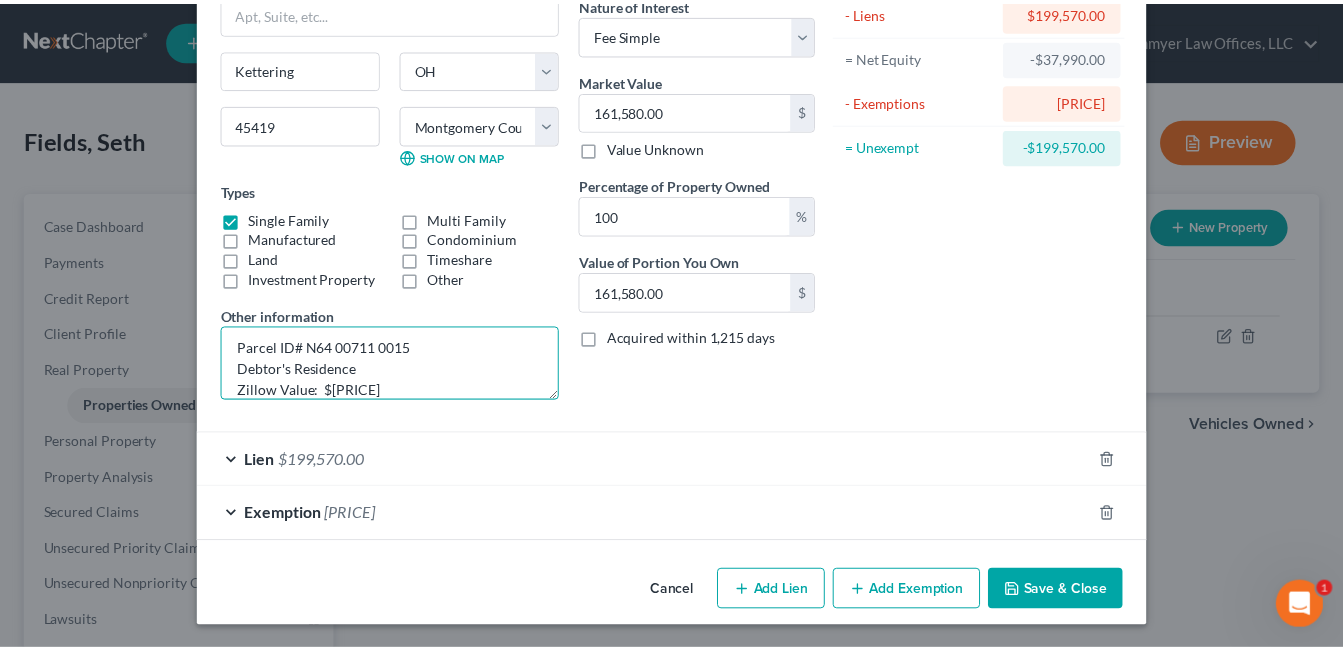 scroll, scrollTop: 177, scrollLeft: 0, axis: vertical 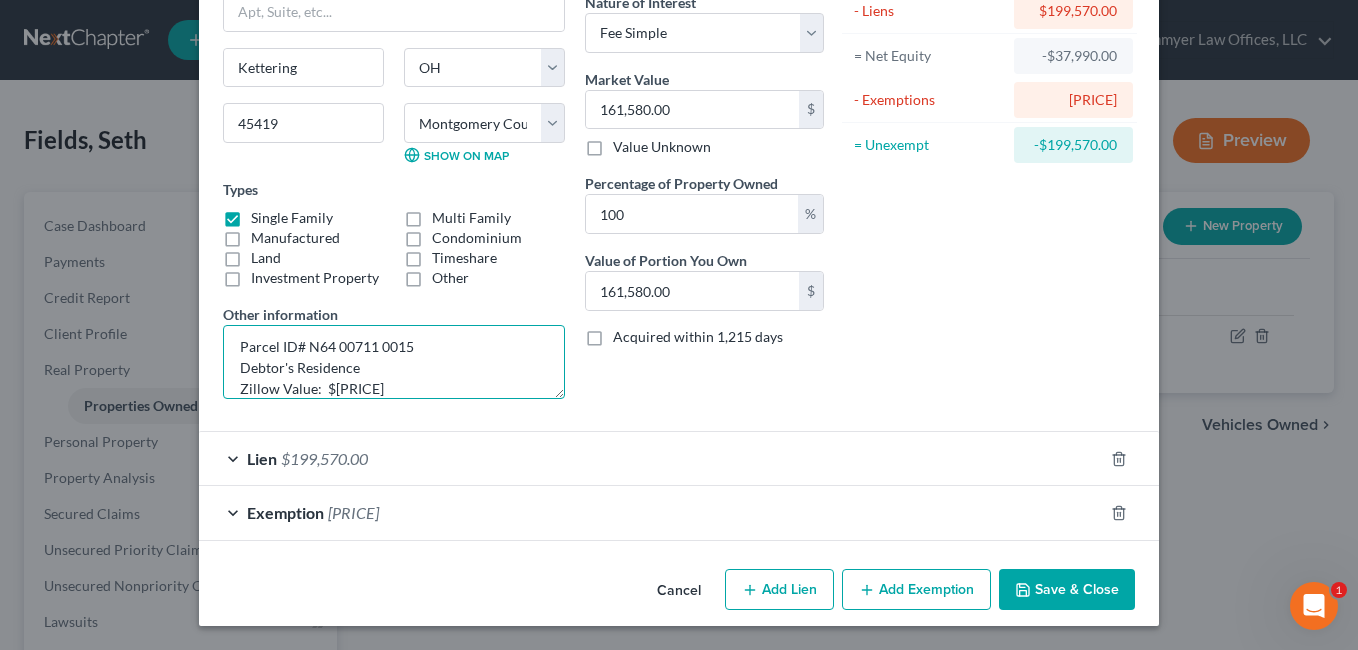 type on "Parcel ID# N64 00711 0015
Debtor's Residence
Zillow Value:  $[PRICE]" 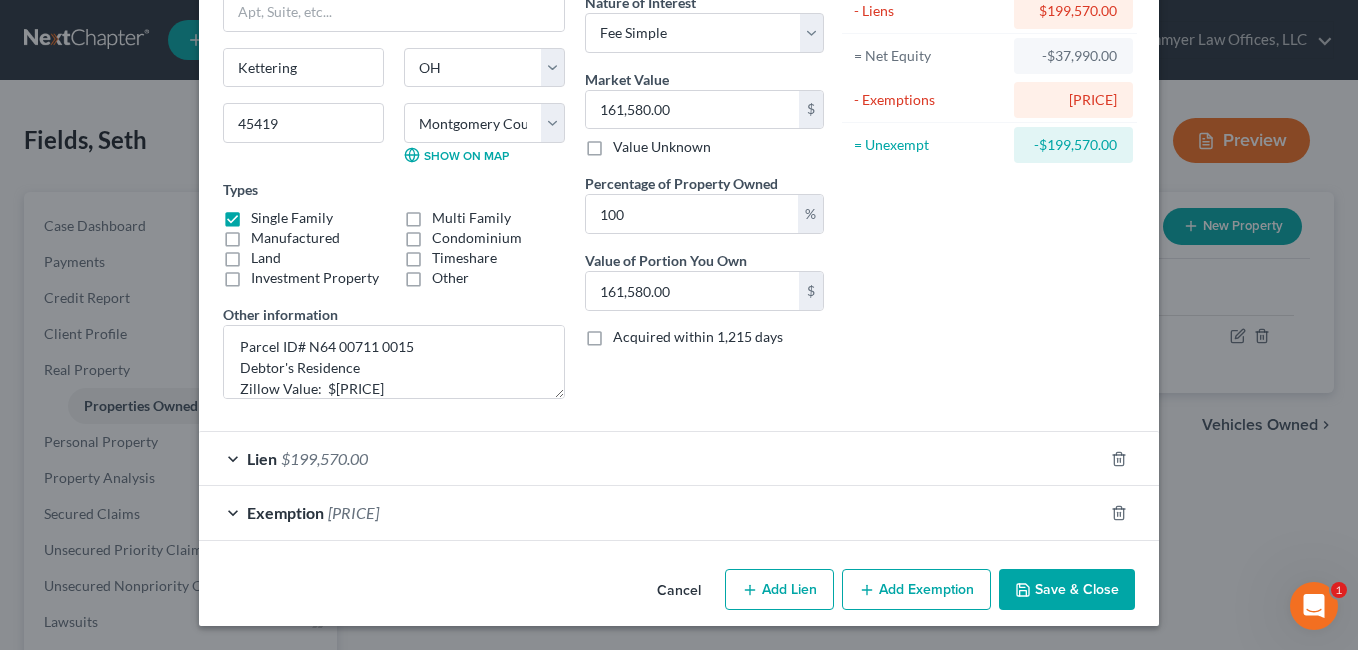 click on "Save & Close" at bounding box center [1067, 590] 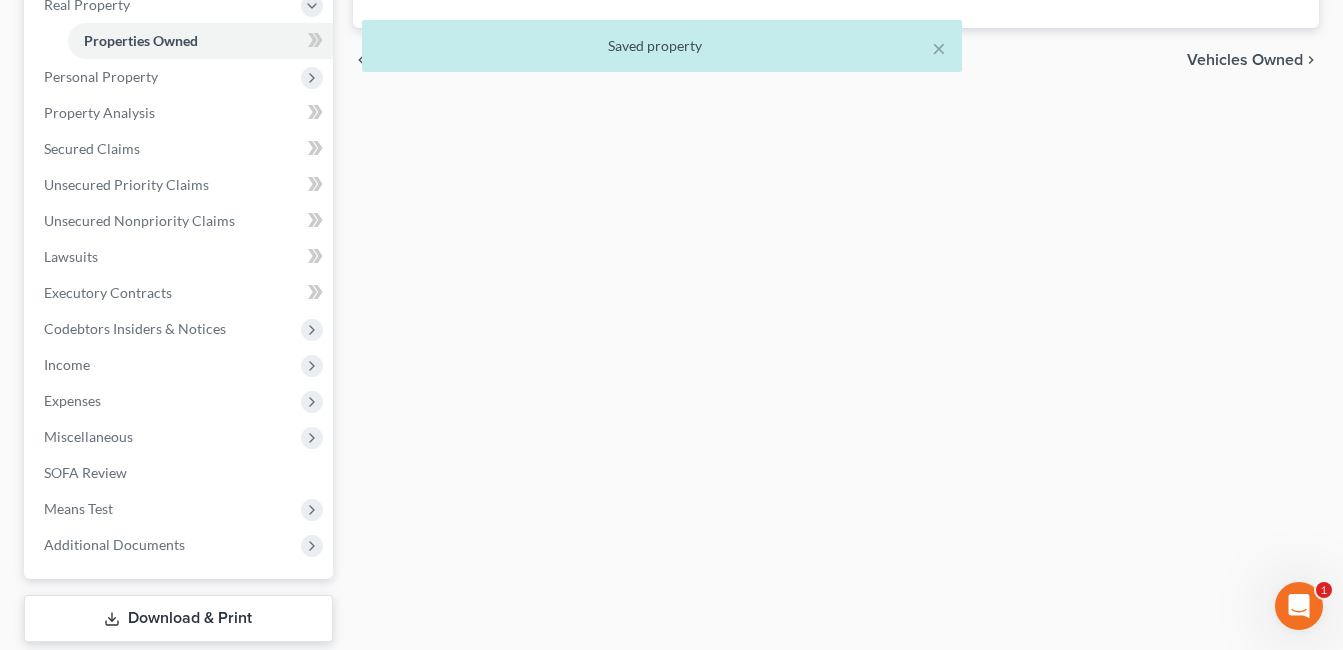 scroll, scrollTop: 485, scrollLeft: 0, axis: vertical 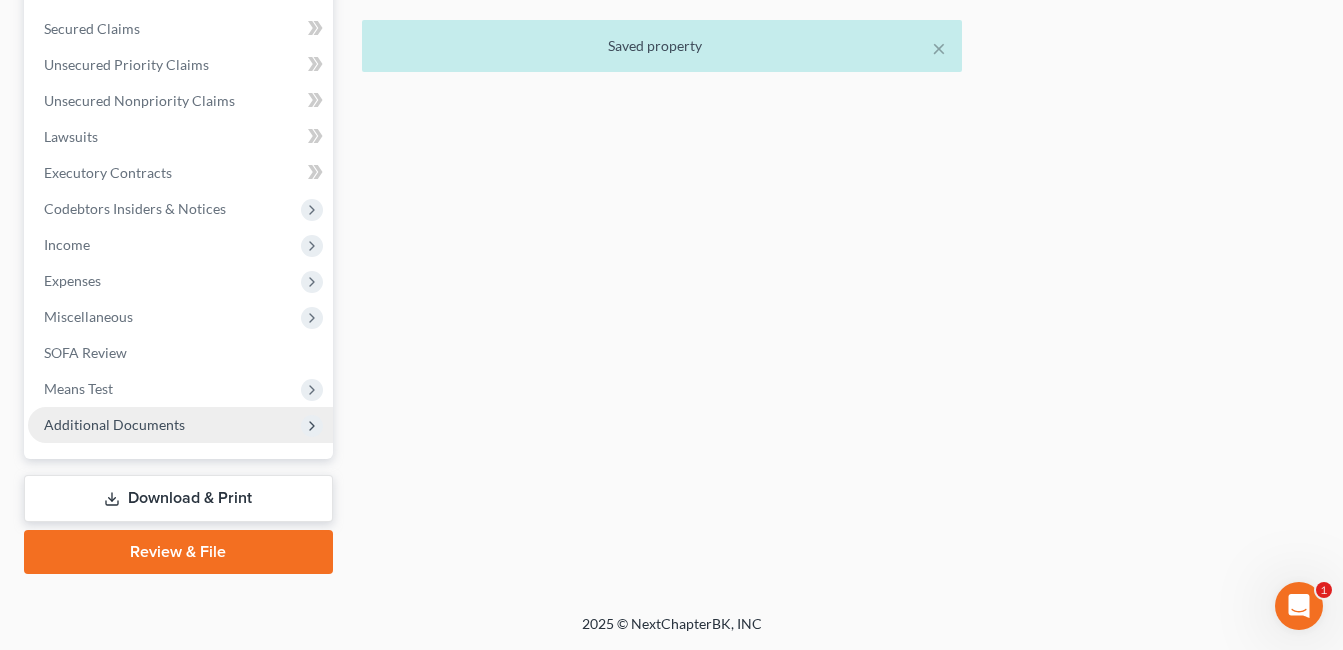 click on "Additional Documents" at bounding box center (114, 424) 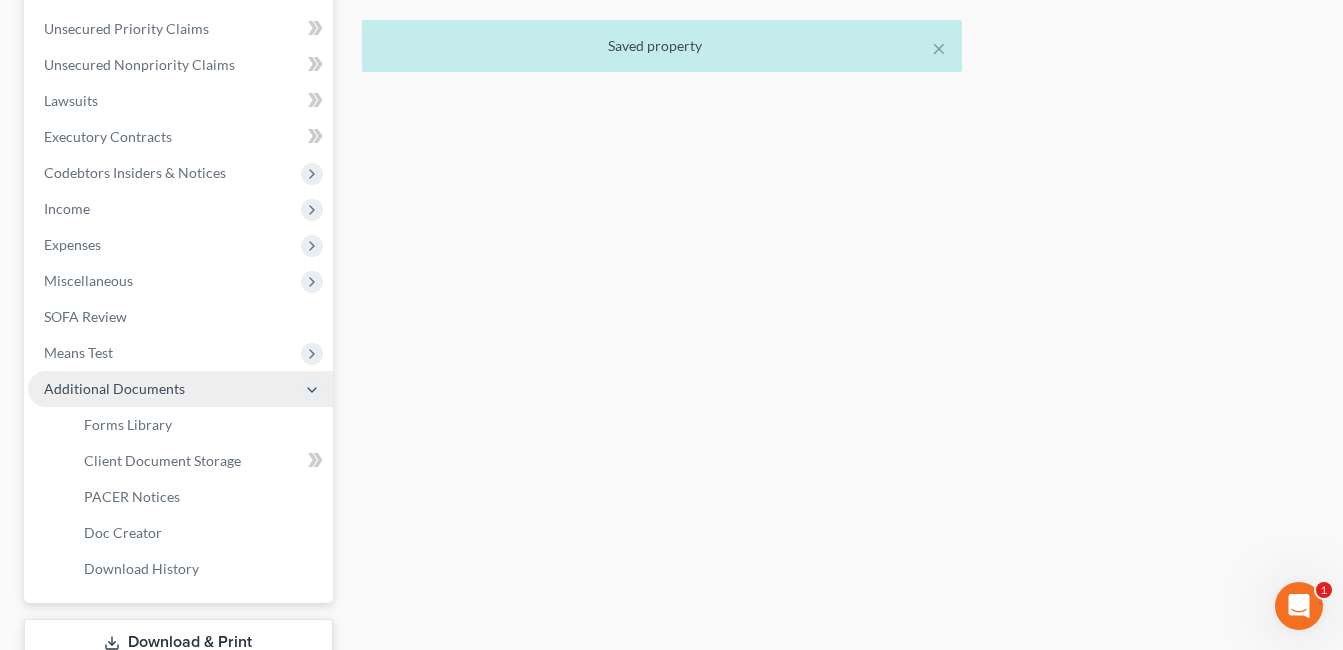scroll, scrollTop: 449, scrollLeft: 0, axis: vertical 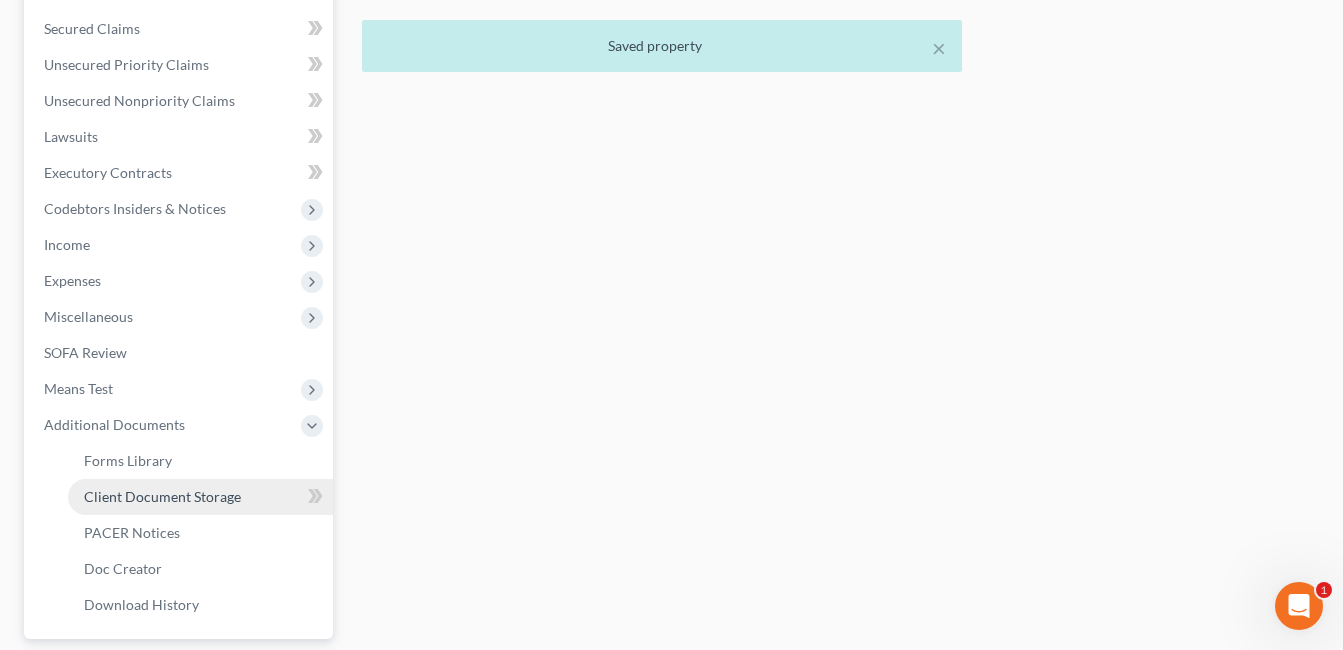 click on "Client Document Storage" at bounding box center (162, 496) 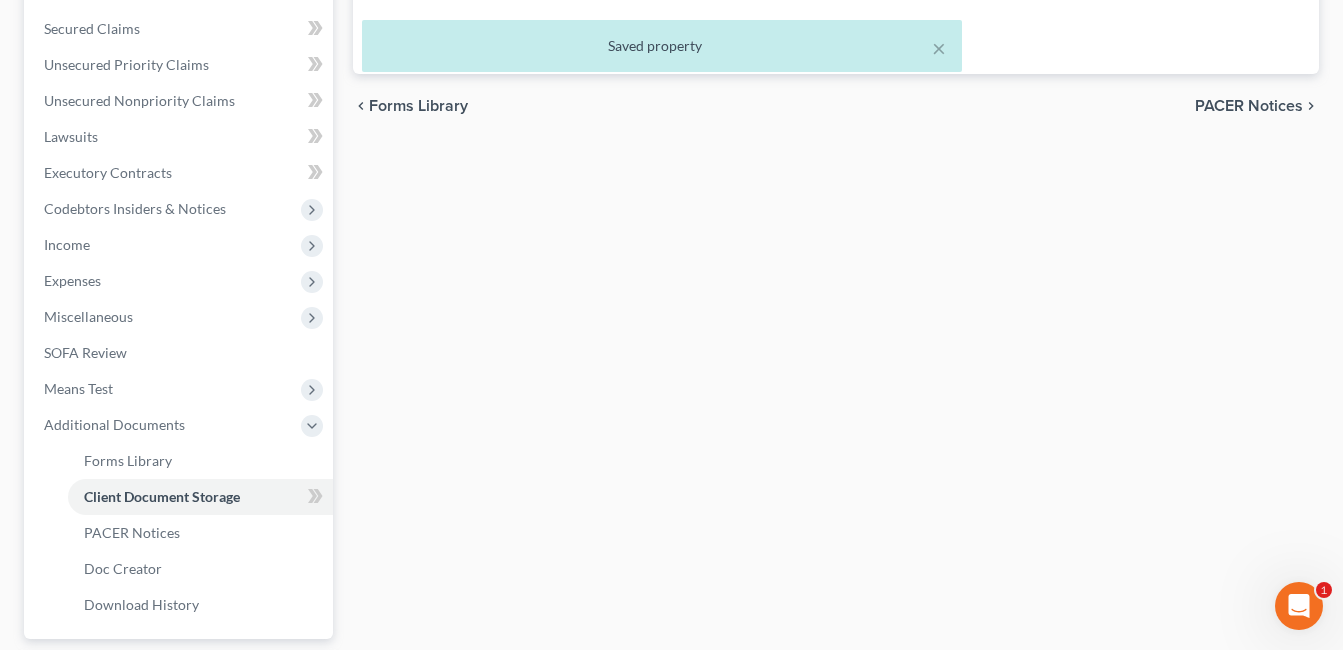 scroll, scrollTop: 447, scrollLeft: 0, axis: vertical 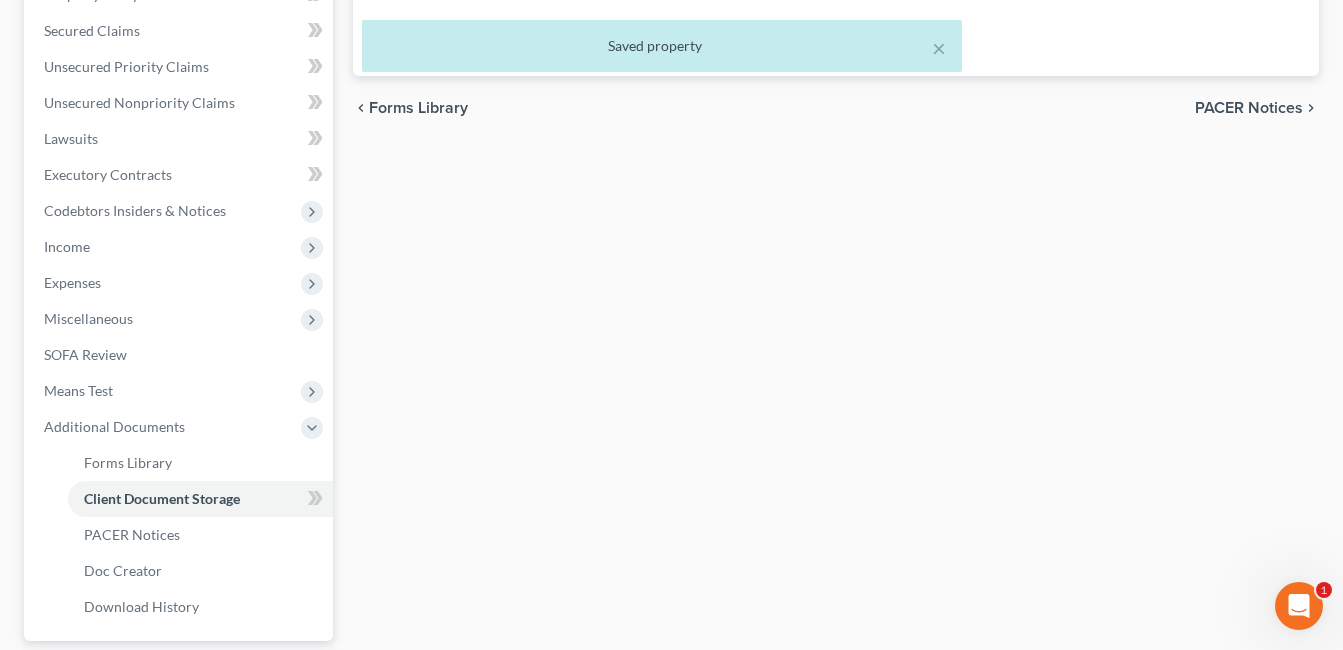 select on "7" 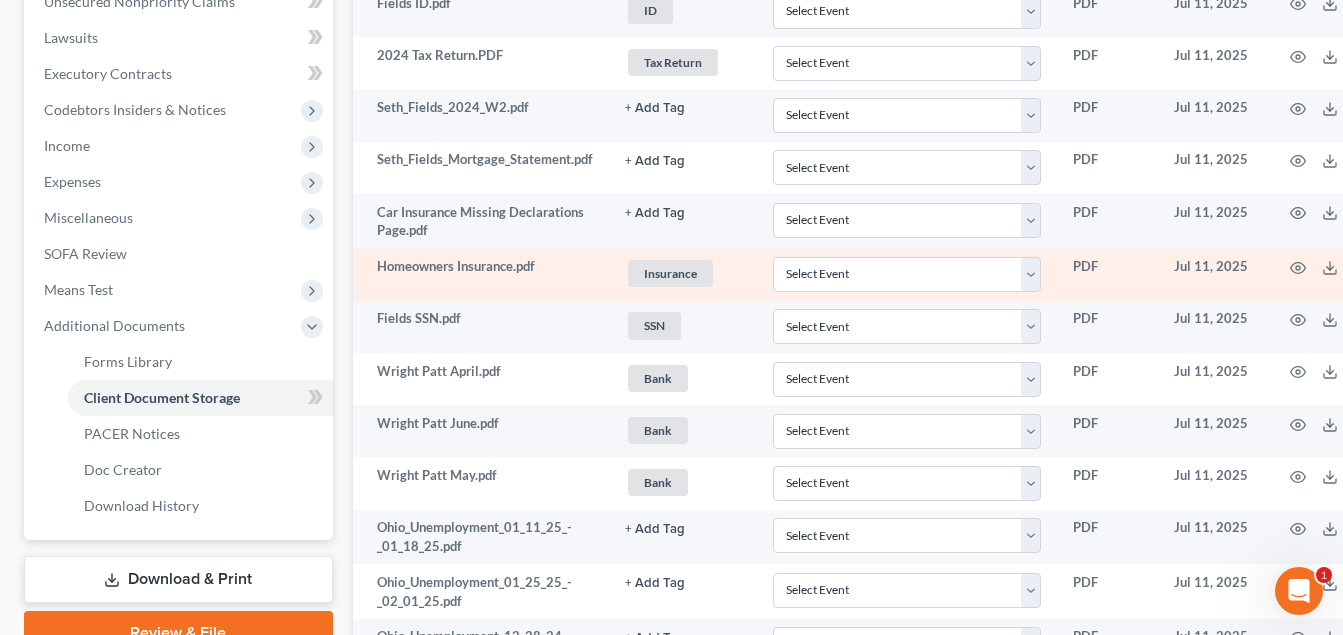 scroll, scrollTop: 600, scrollLeft: 0, axis: vertical 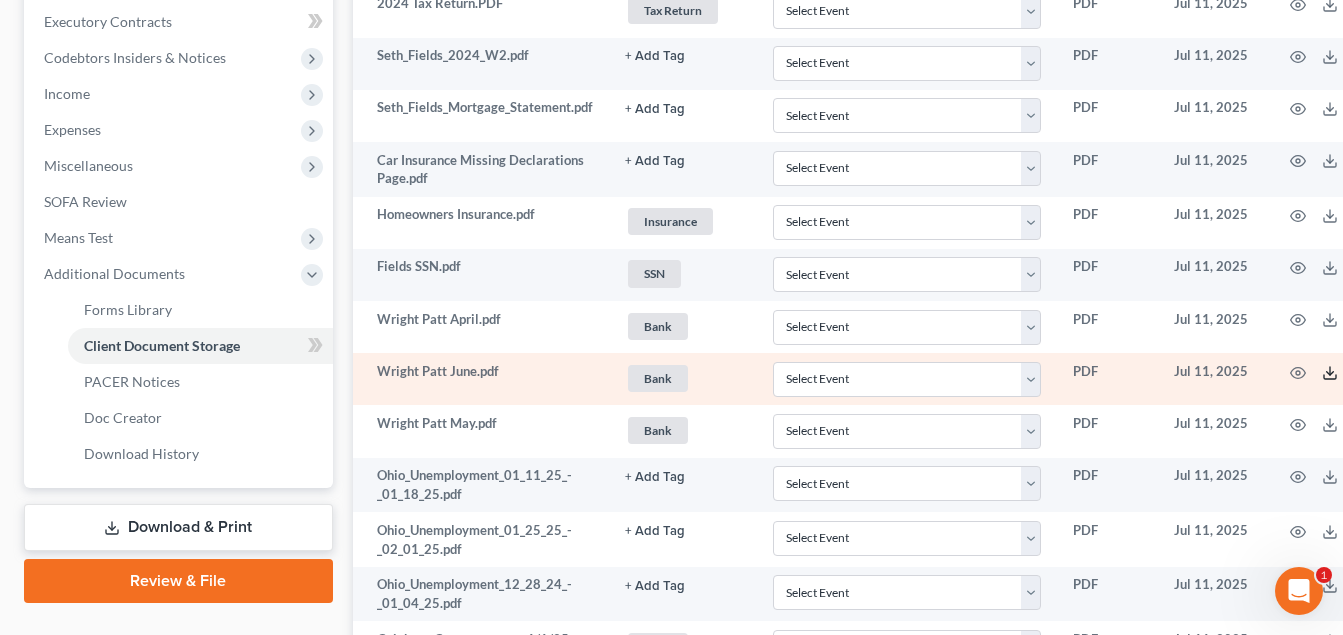 click 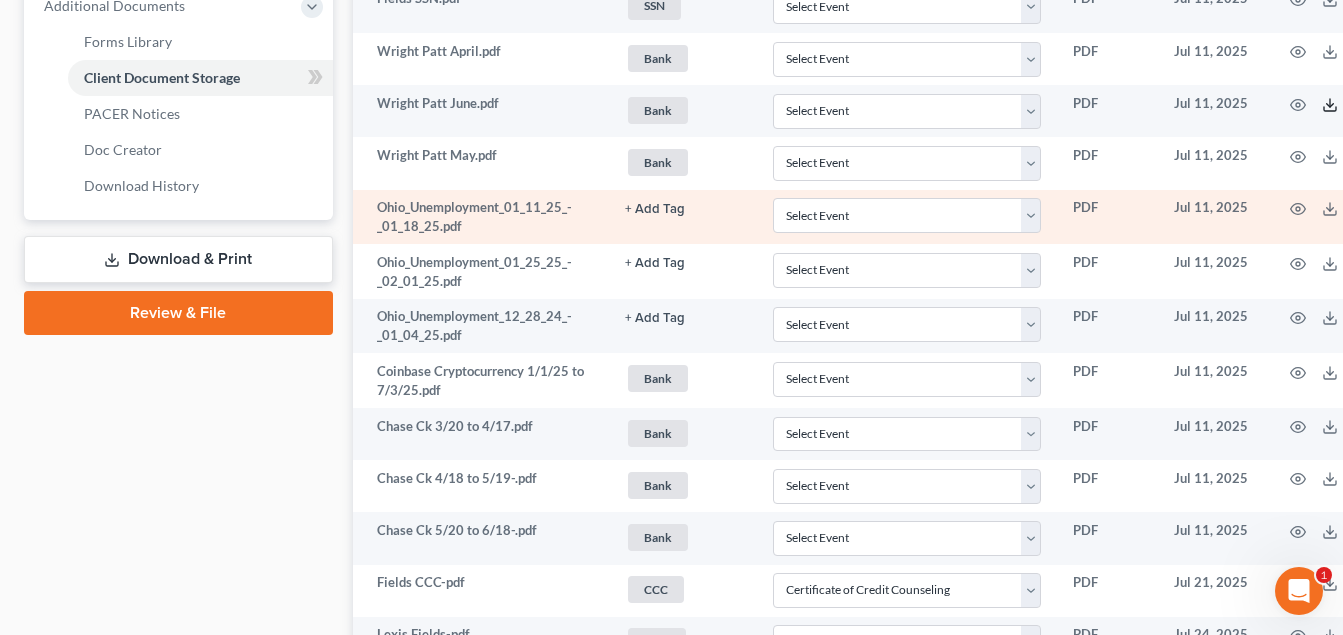scroll, scrollTop: 900, scrollLeft: 0, axis: vertical 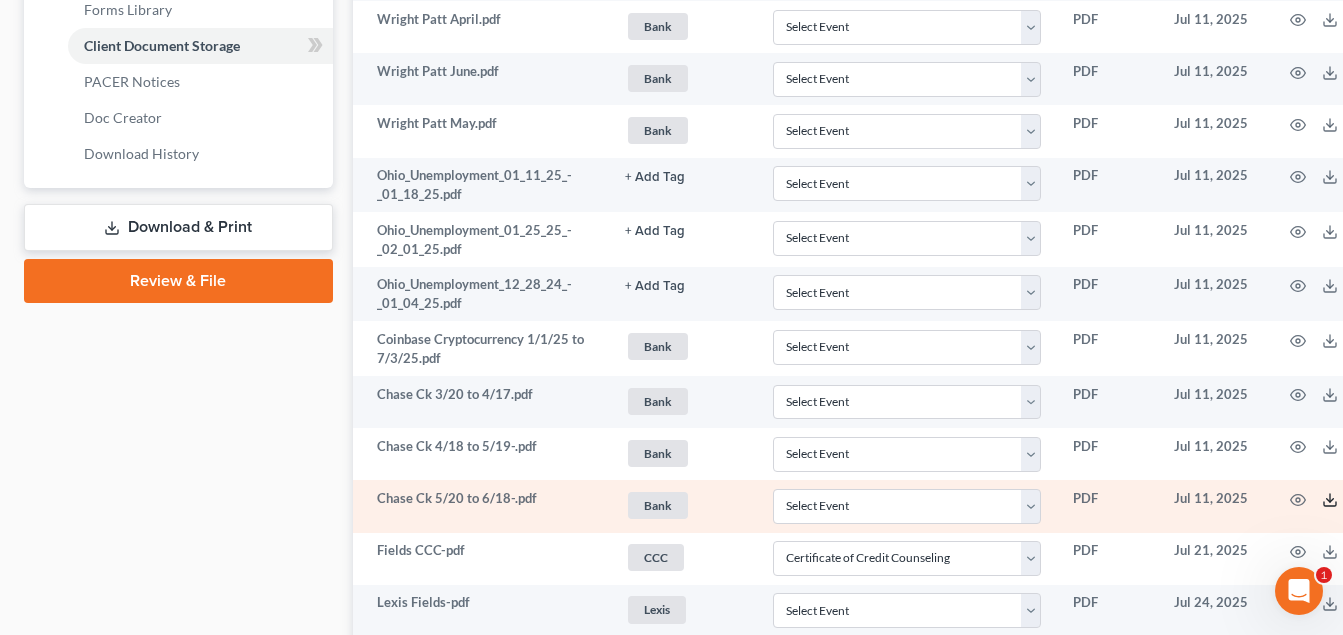 click 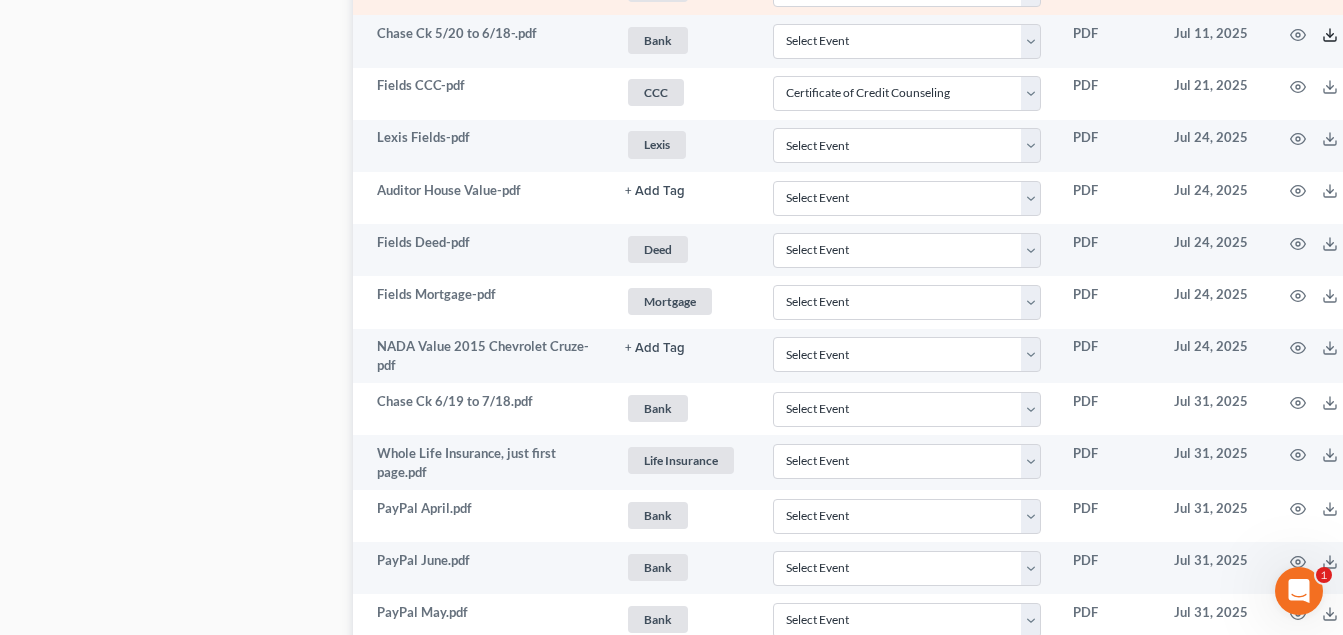 scroll, scrollTop: 1400, scrollLeft: 0, axis: vertical 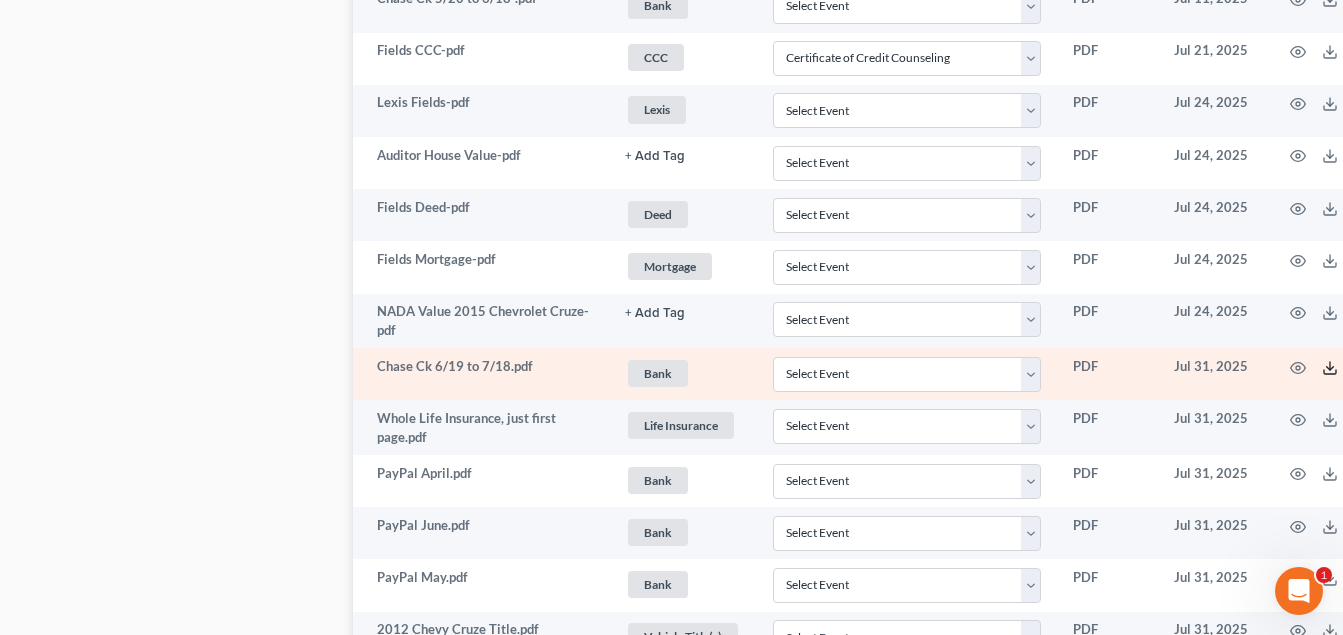 click 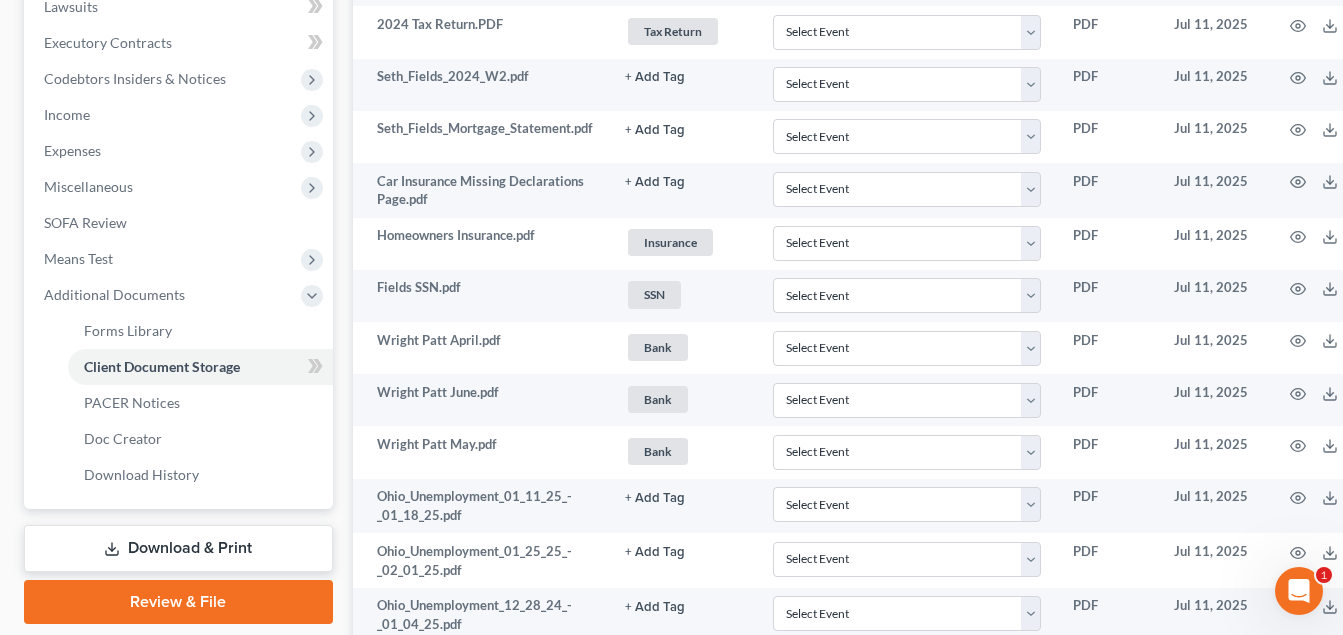 scroll, scrollTop: 900, scrollLeft: 0, axis: vertical 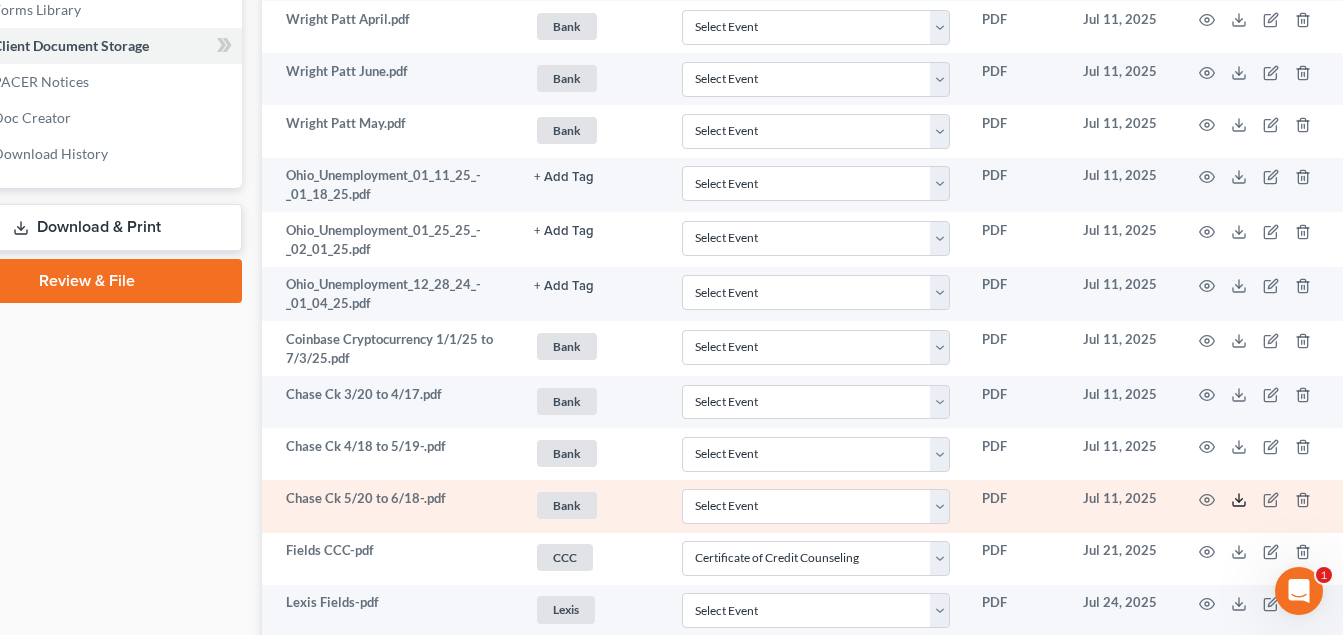 click 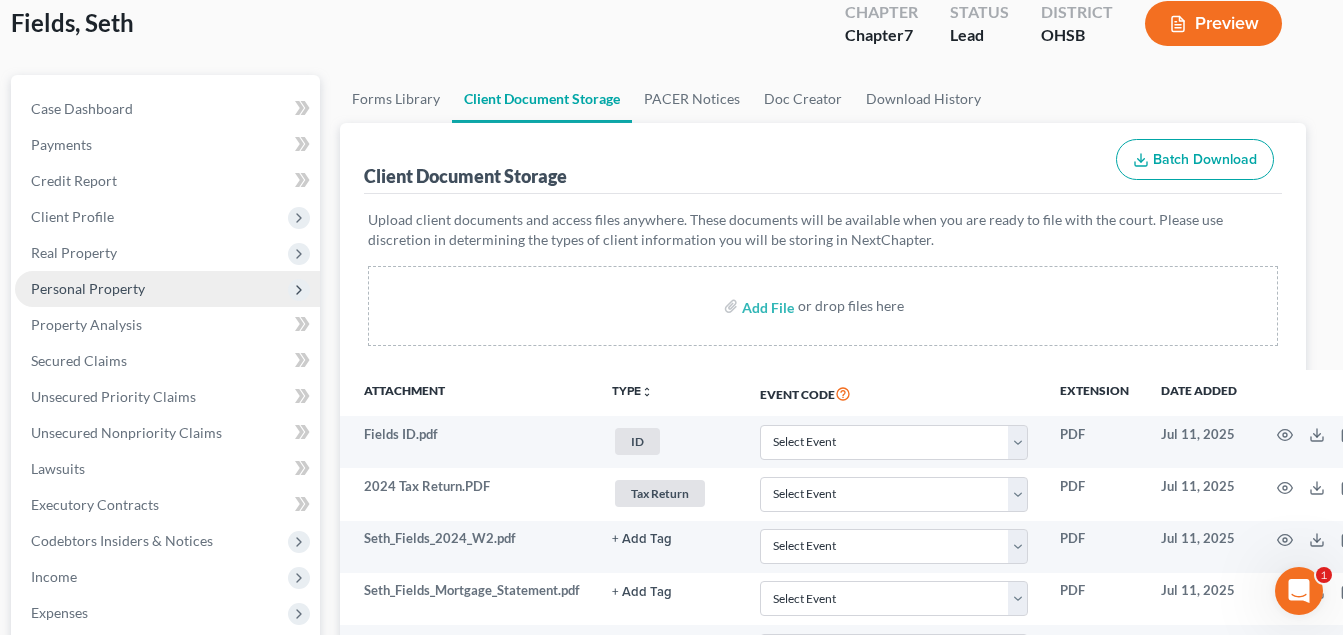 scroll, scrollTop: 100, scrollLeft: 13, axis: both 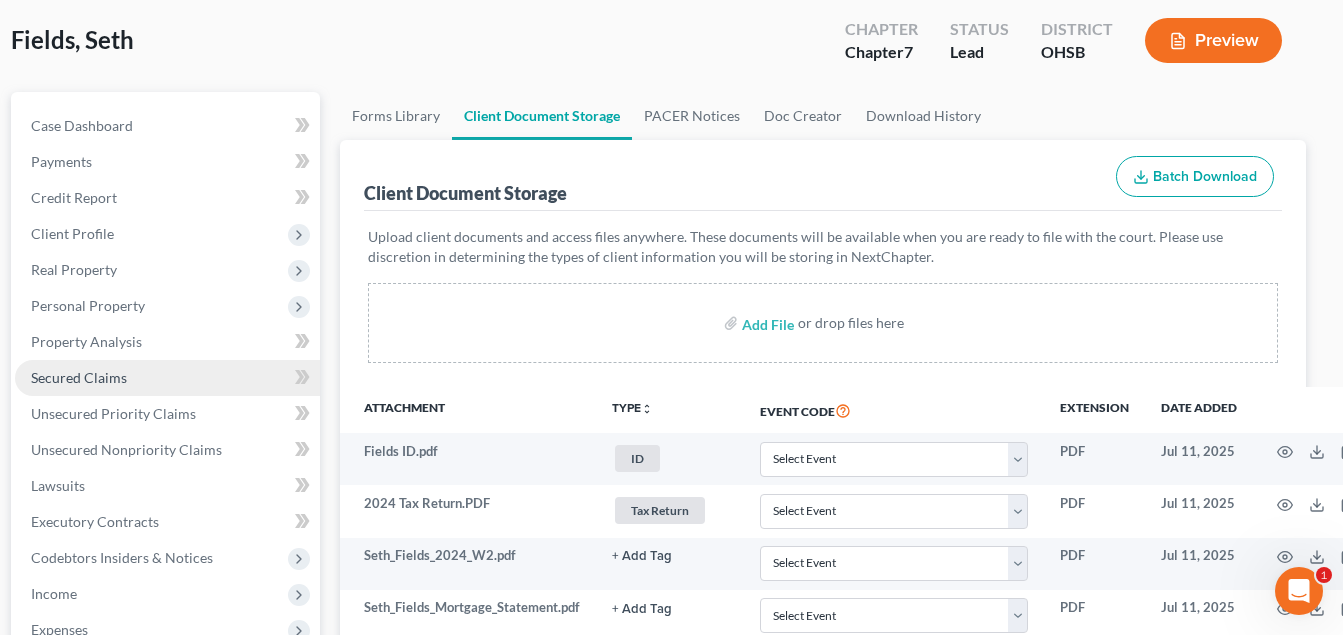 click on "Secured Claims" at bounding box center (167, 378) 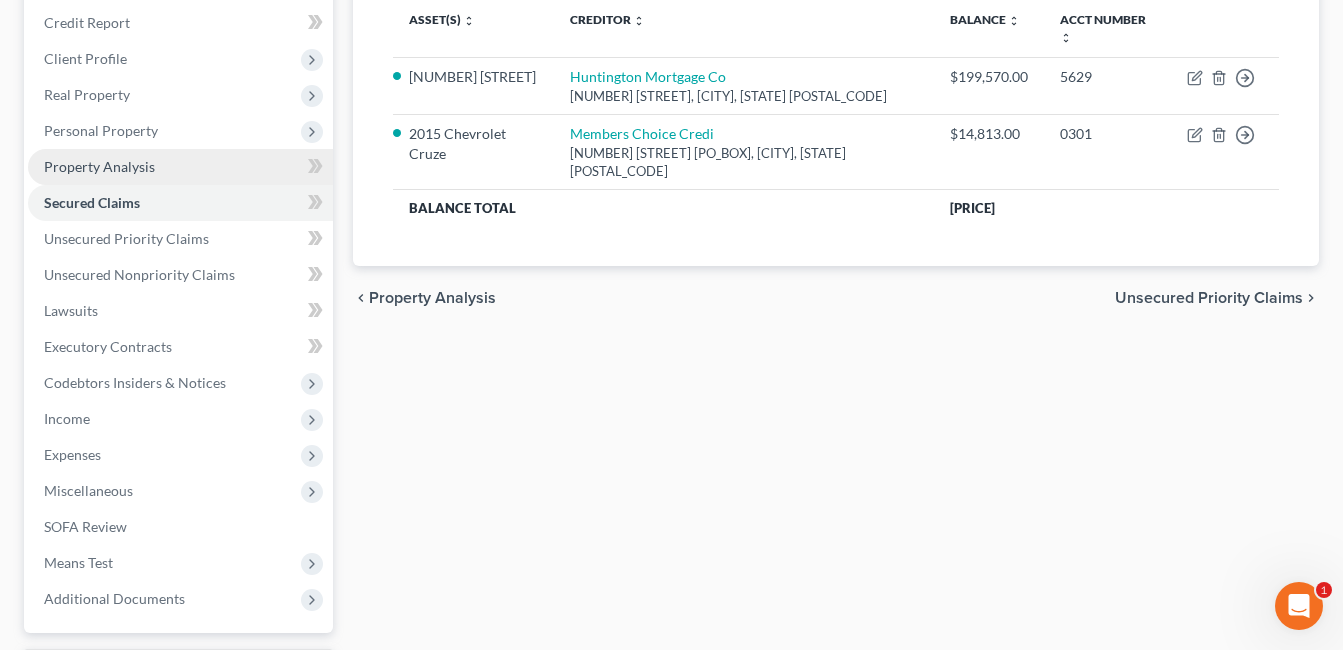 scroll, scrollTop: 300, scrollLeft: 0, axis: vertical 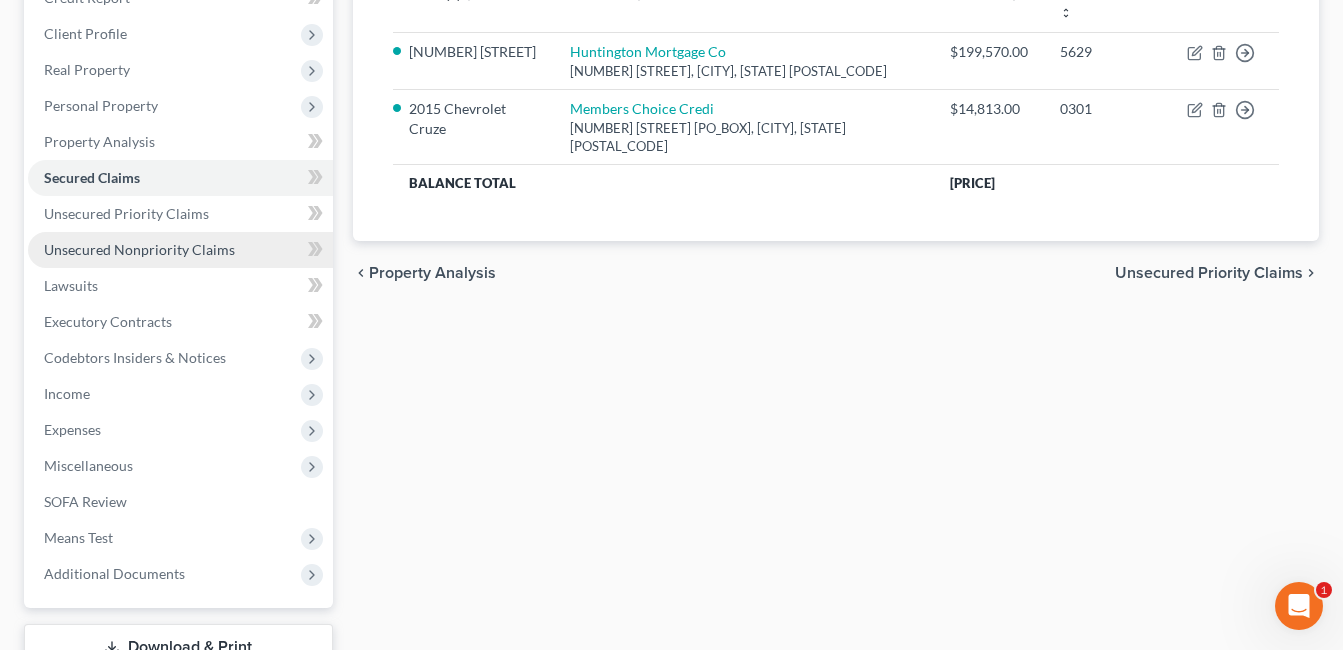 click on "Unsecured Nonpriority Claims" at bounding box center [180, 250] 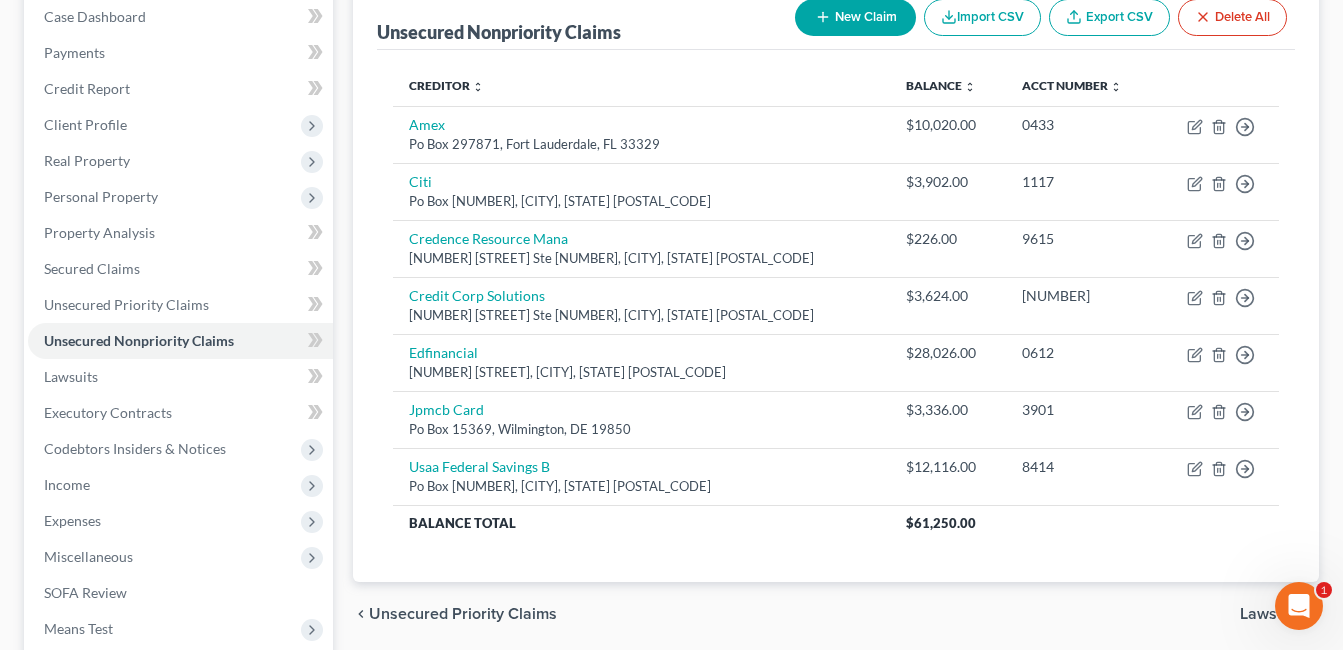 scroll, scrollTop: 200, scrollLeft: 0, axis: vertical 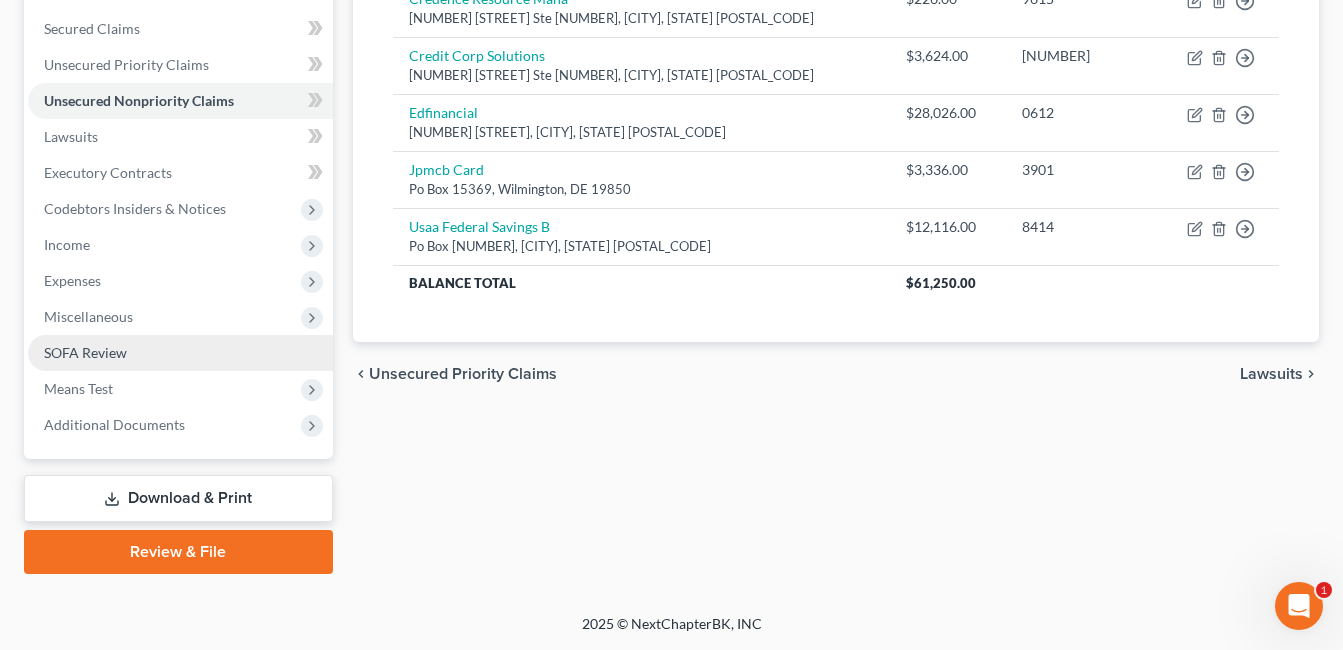 drag, startPoint x: 191, startPoint y: 430, endPoint x: 79, endPoint y: 335, distance: 146.86388 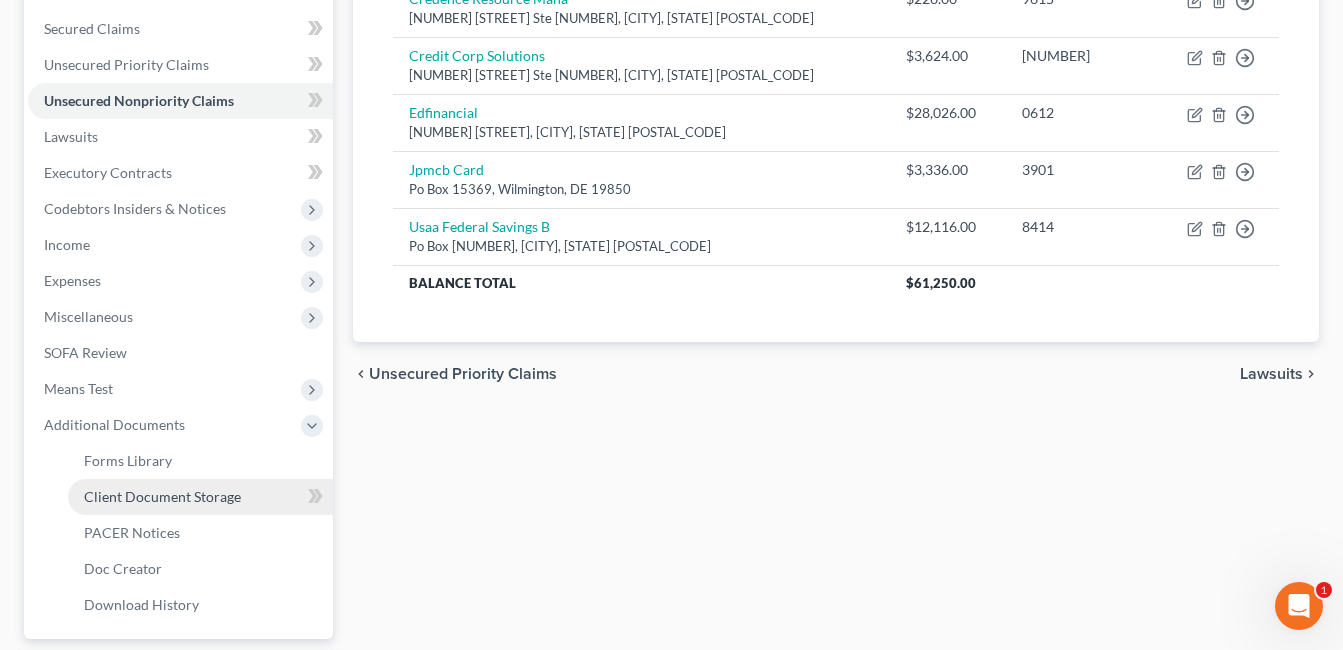 click on "Client Document Storage" at bounding box center [200, 497] 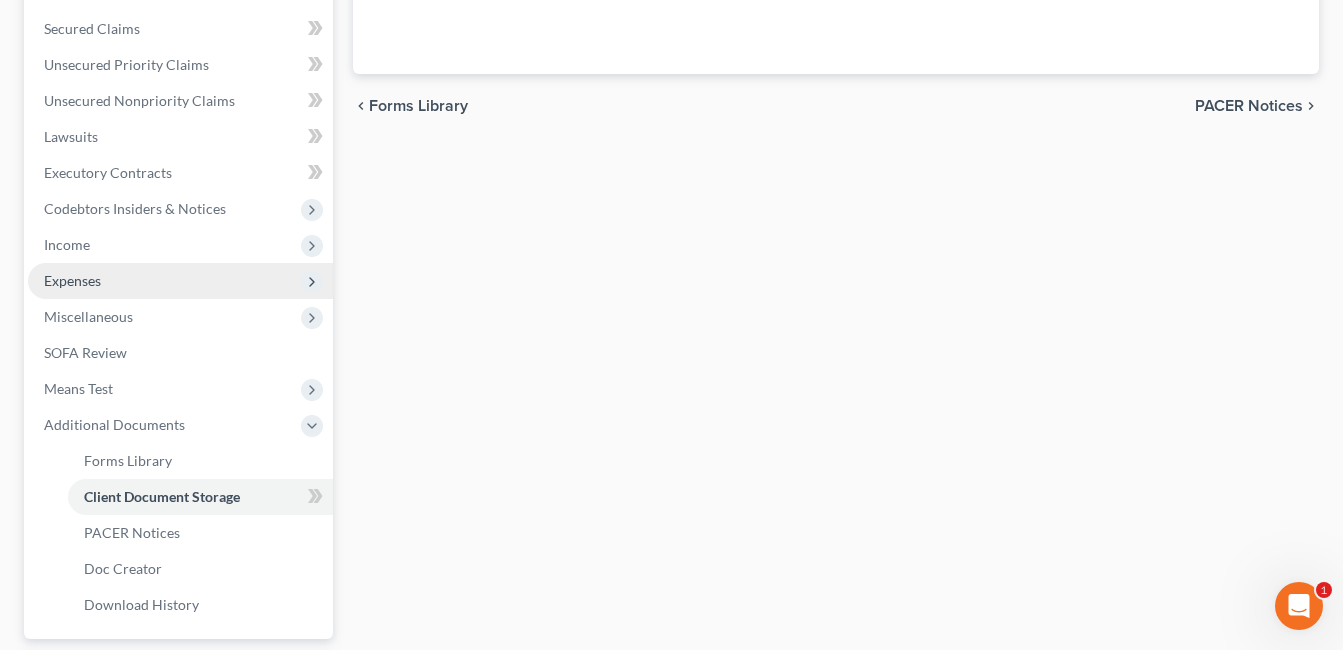 scroll, scrollTop: 316, scrollLeft: 0, axis: vertical 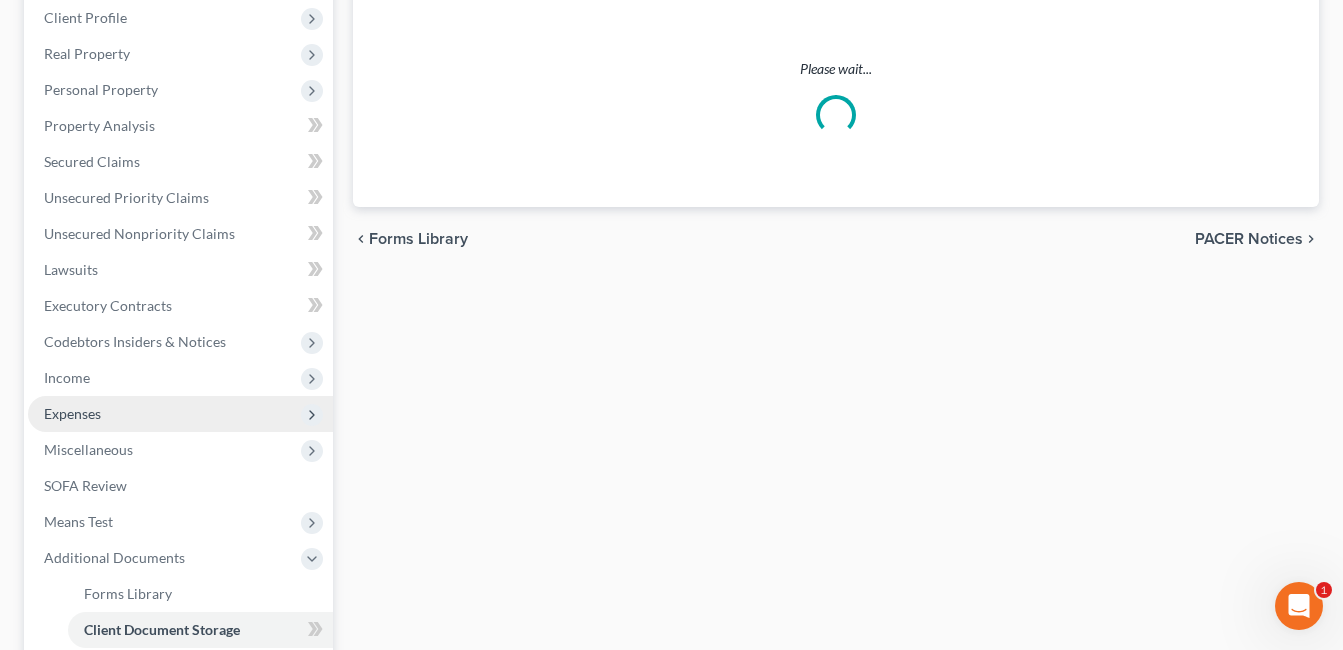 select on "7" 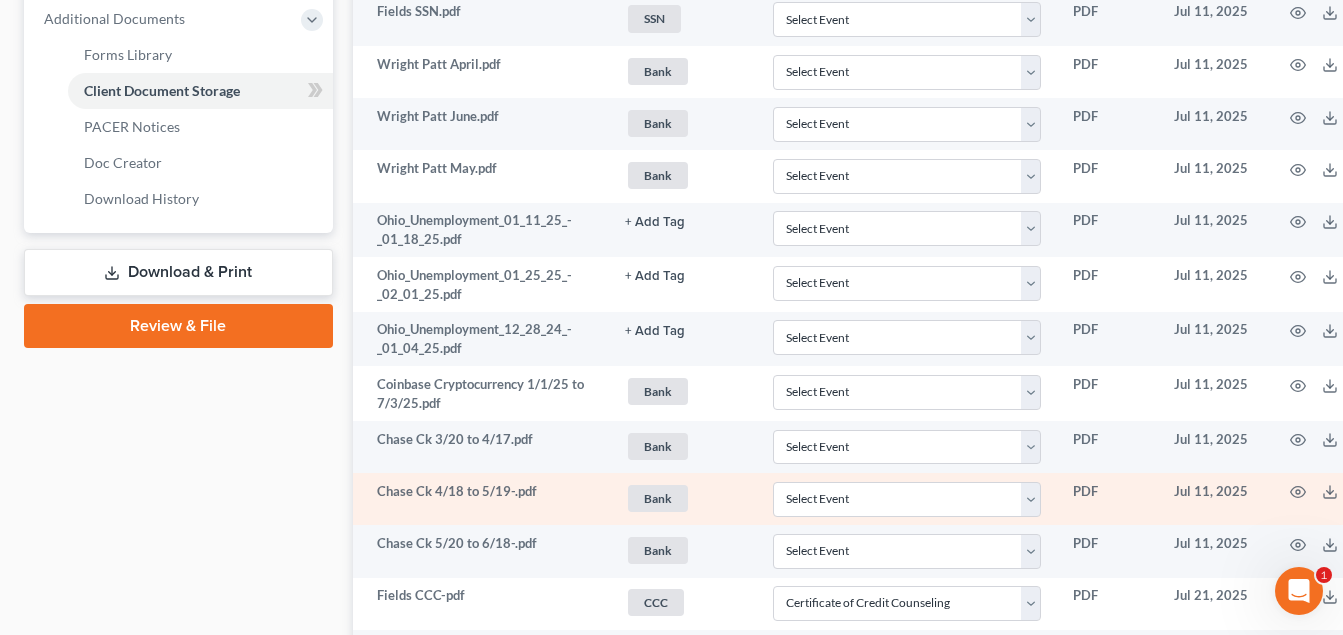 scroll, scrollTop: 600, scrollLeft: 0, axis: vertical 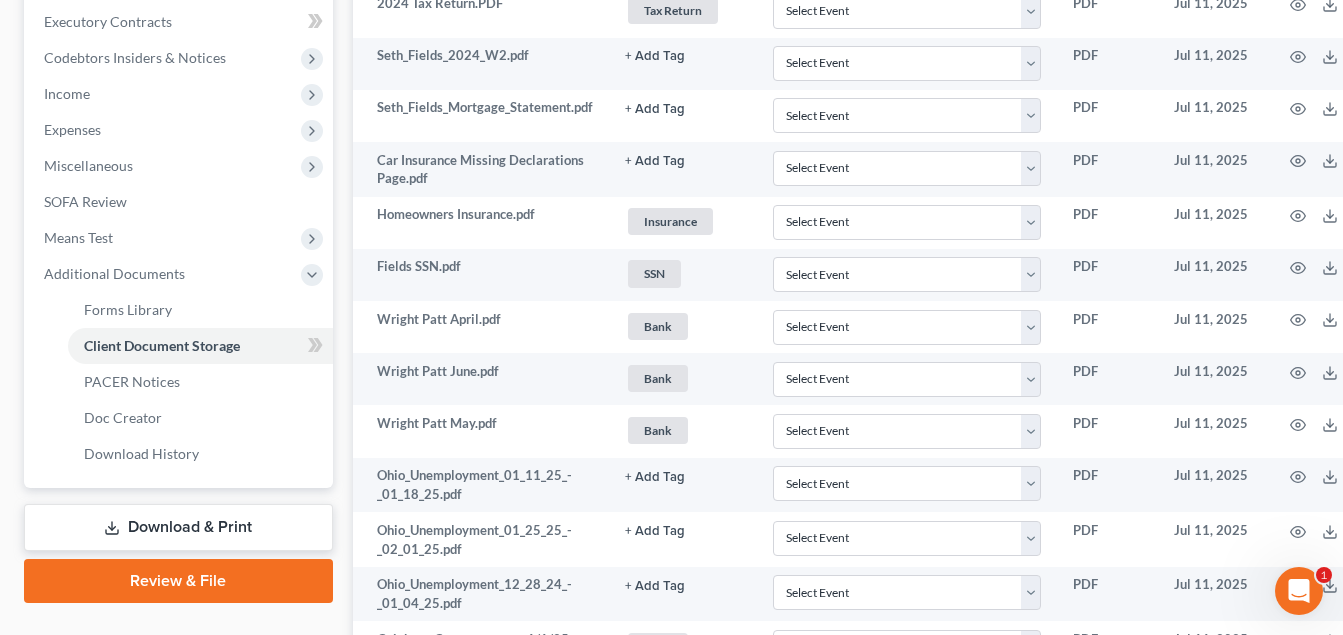 click on "Download & Print" at bounding box center (178, 527) 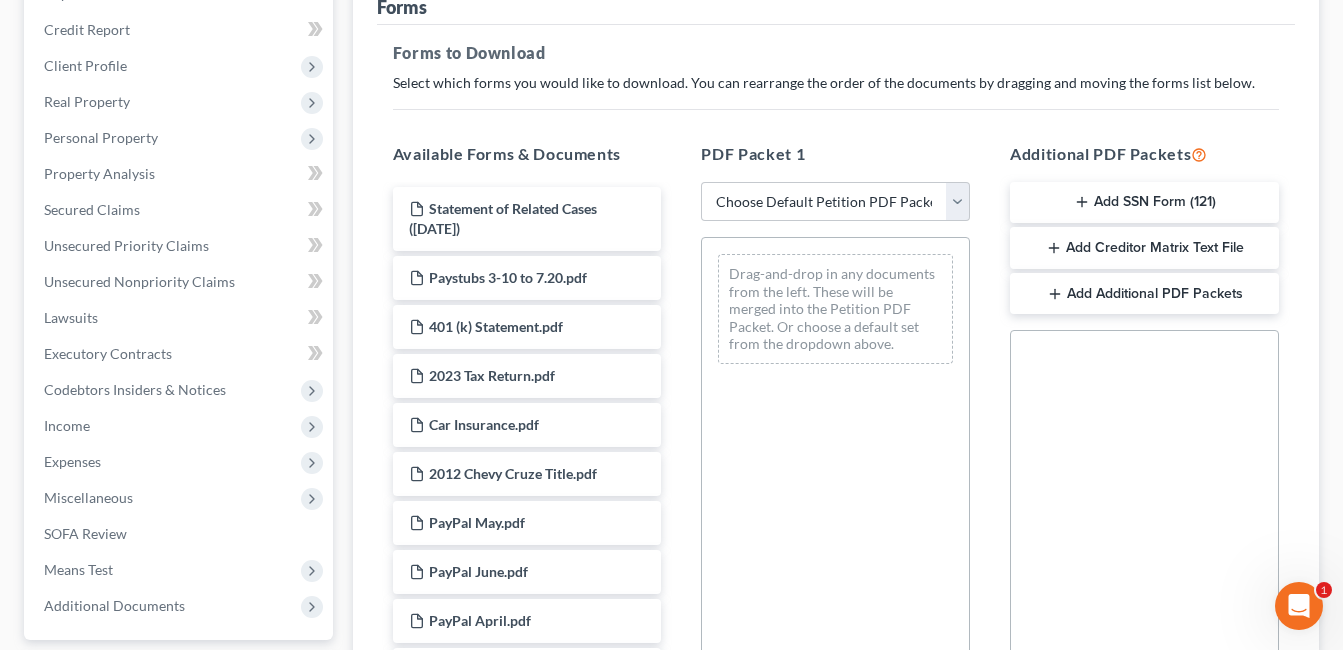 scroll, scrollTop: 0, scrollLeft: 0, axis: both 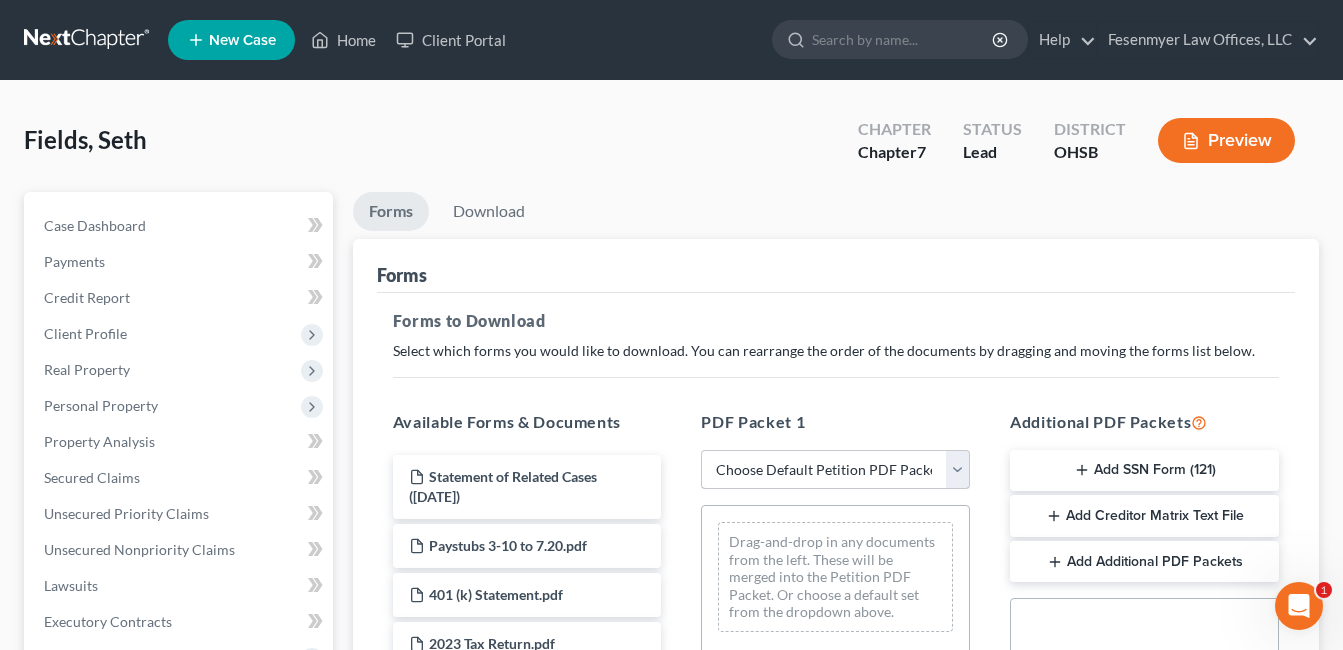 drag, startPoint x: 953, startPoint y: 468, endPoint x: 907, endPoint y: 491, distance: 51.42956 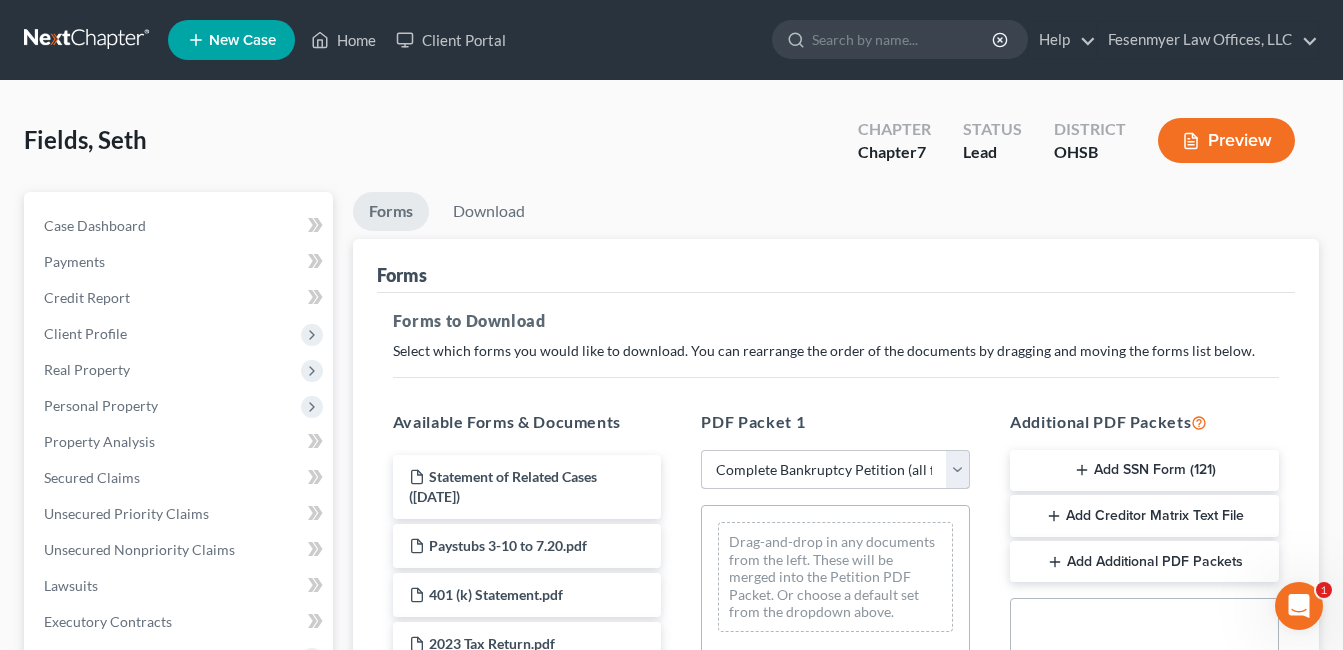 click on "Choose Default Petition PDF Packet Complete Bankruptcy Petition (all forms and schedules) Emergency Filing Forms (Petition and Creditor List Only) Amended Forms Signature Pages Only" at bounding box center (835, 470) 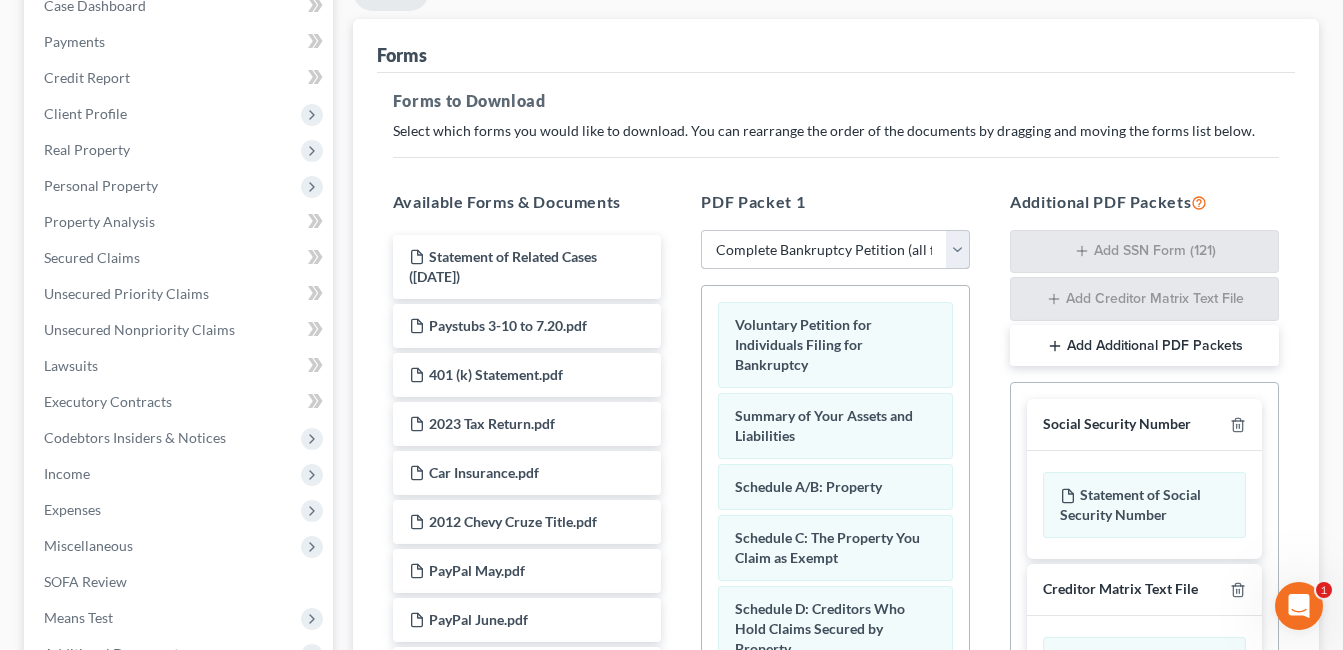 scroll, scrollTop: 300, scrollLeft: 0, axis: vertical 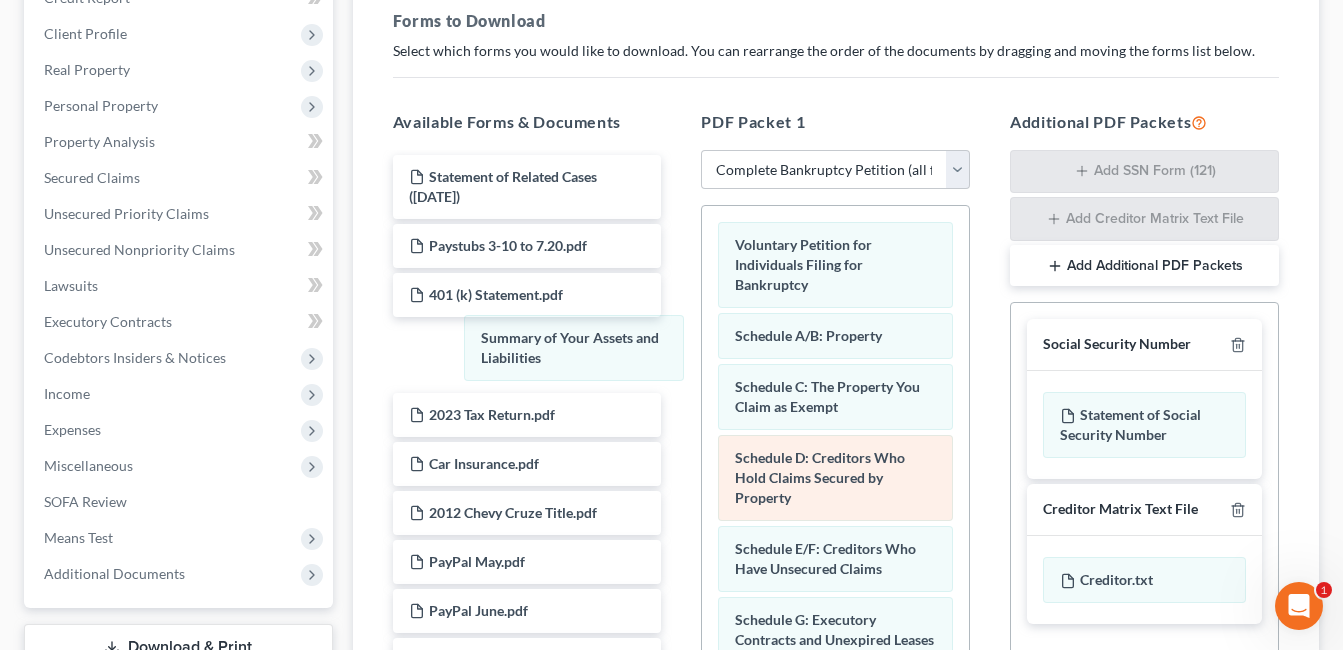 drag, startPoint x: 816, startPoint y: 339, endPoint x: 837, endPoint y: 483, distance: 145.5232 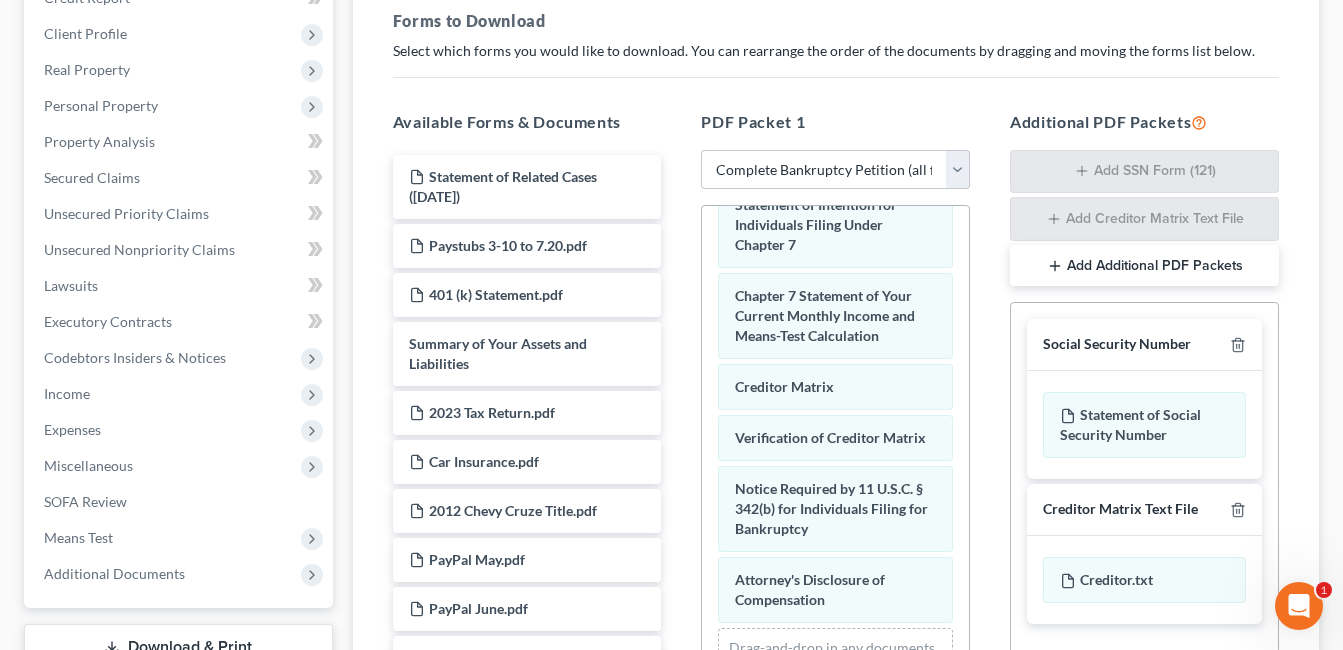 scroll, scrollTop: 841, scrollLeft: 0, axis: vertical 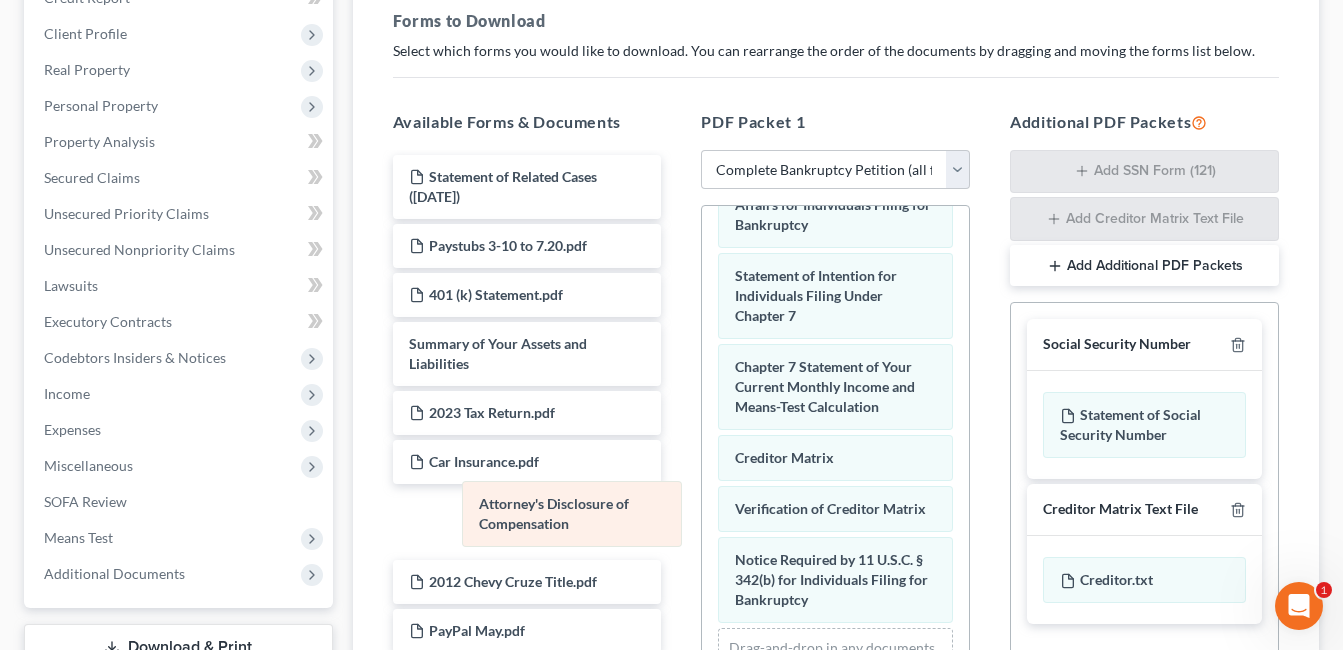 drag, startPoint x: 872, startPoint y: 584, endPoint x: 616, endPoint y: 508, distance: 267.04306 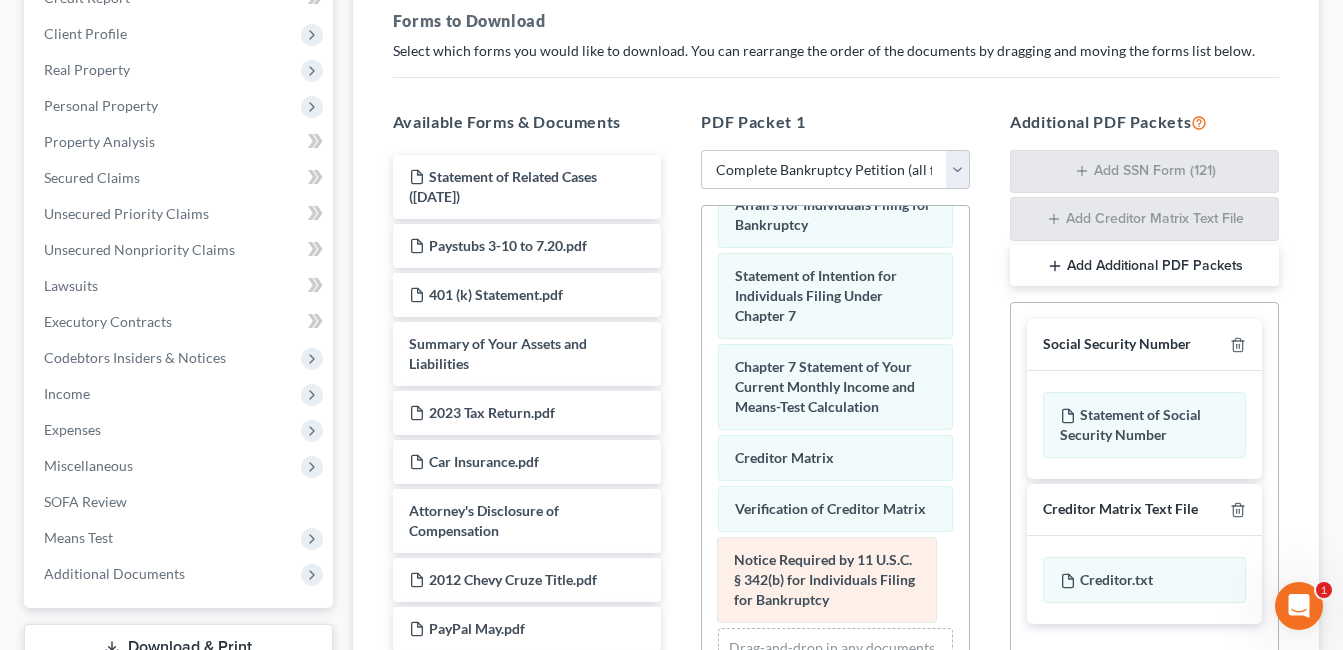 scroll, scrollTop: 679, scrollLeft: 0, axis: vertical 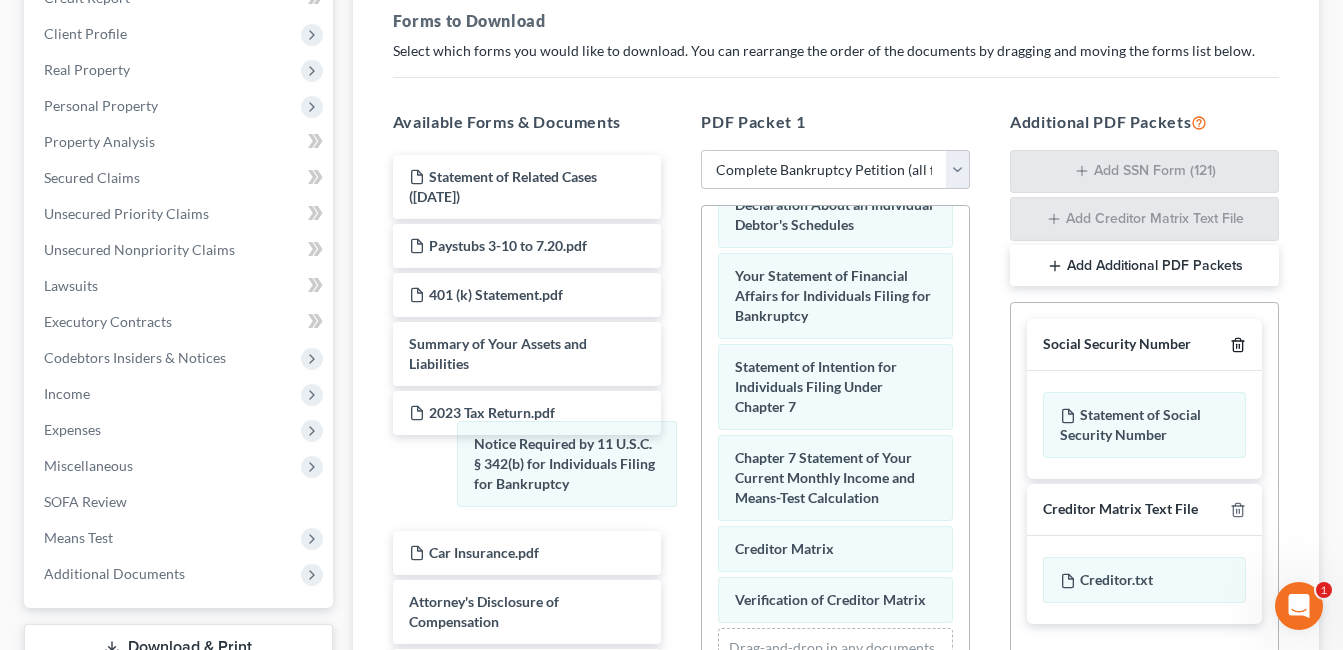 drag, startPoint x: 812, startPoint y: 571, endPoint x: 1239, endPoint y: 351, distance: 480.3426 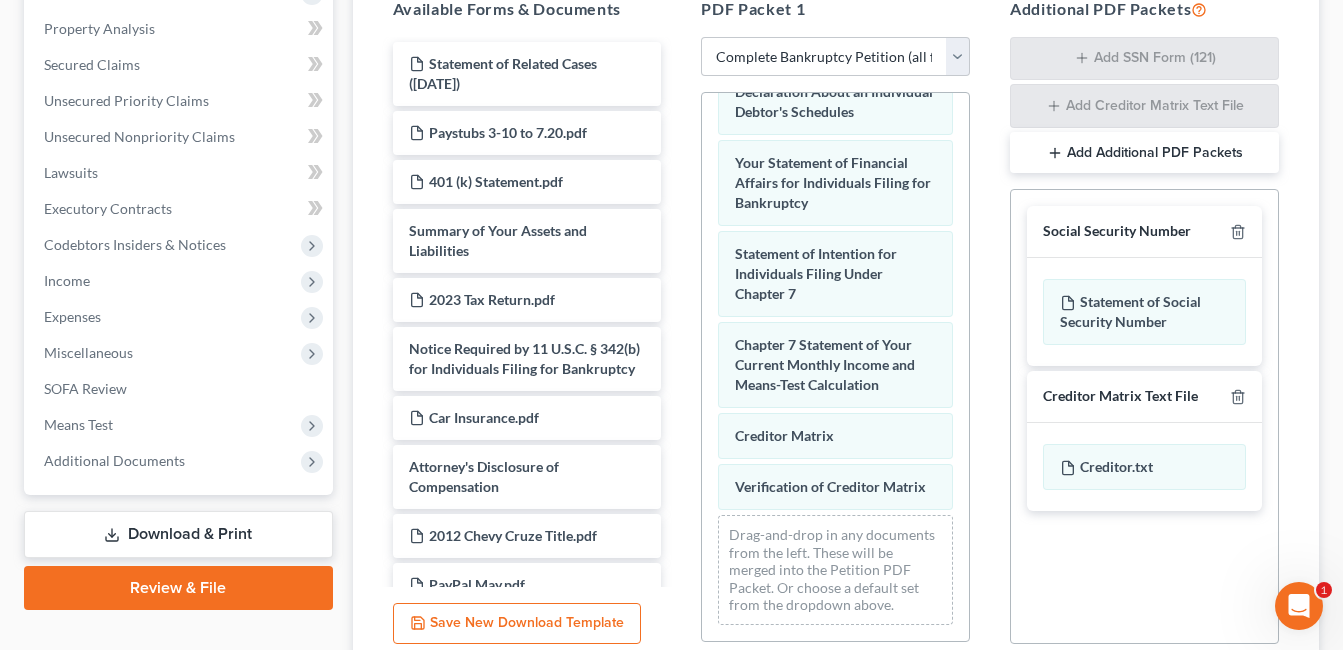 scroll, scrollTop: 587, scrollLeft: 0, axis: vertical 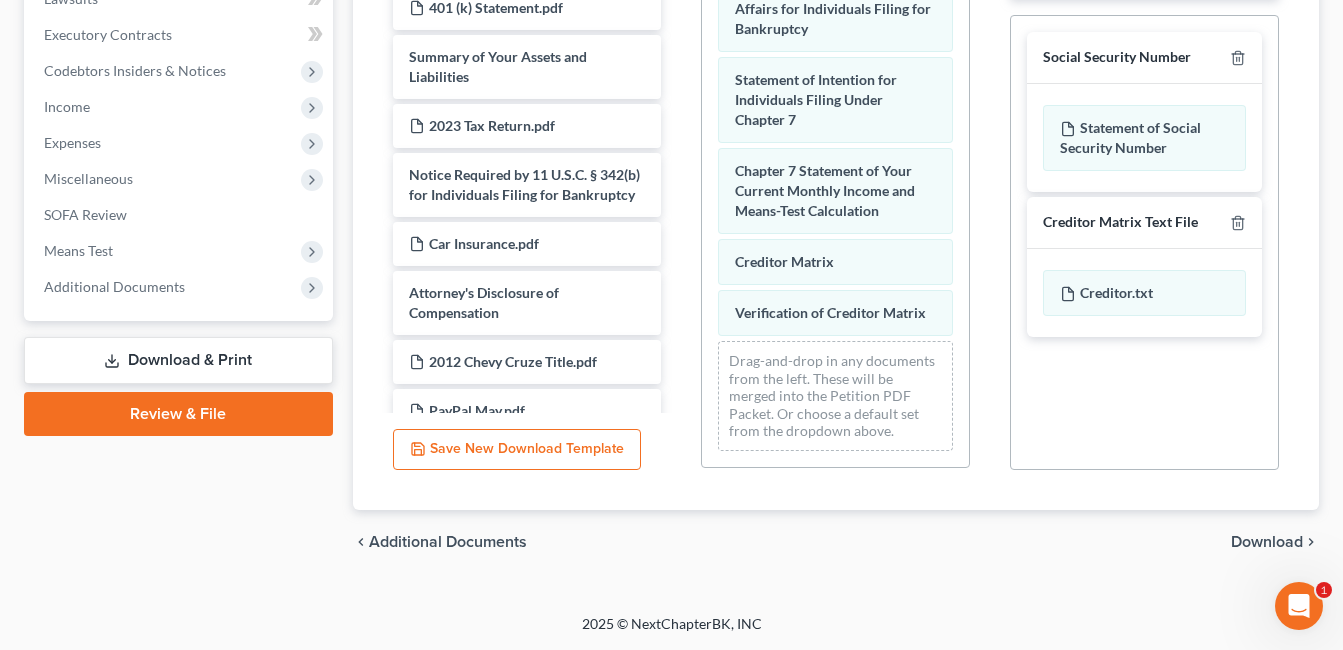 click on "Download" at bounding box center [1267, 542] 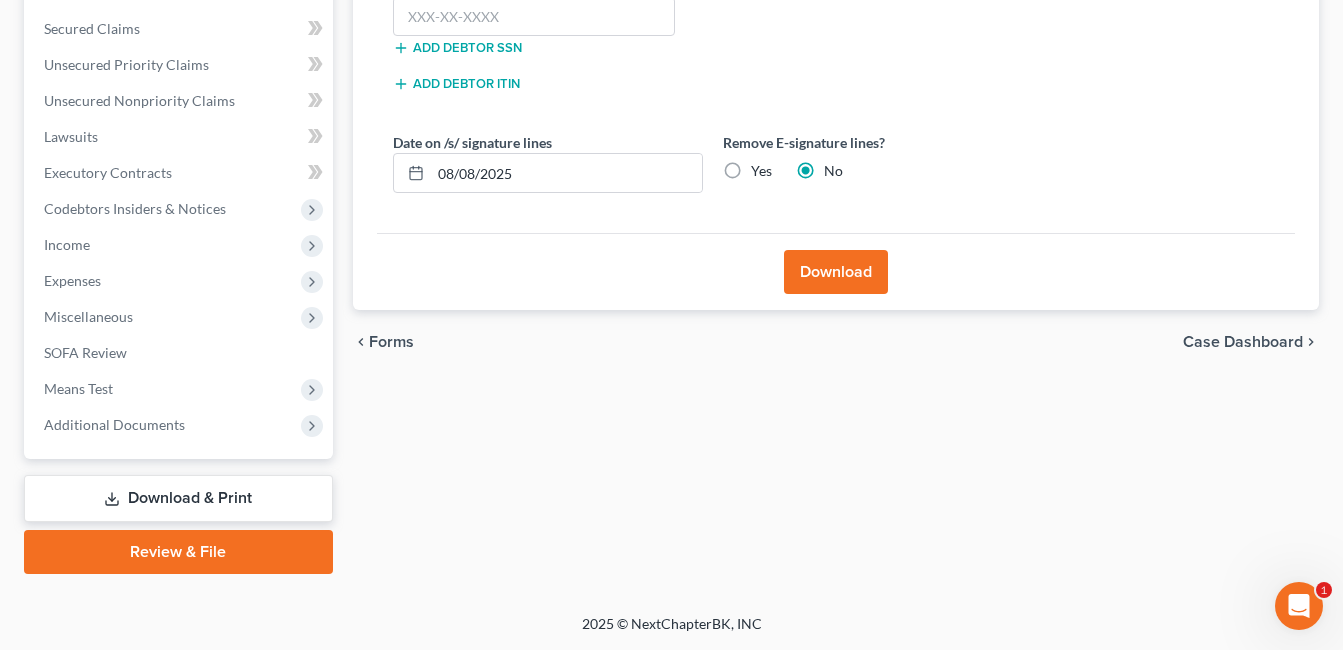 scroll, scrollTop: 449, scrollLeft: 0, axis: vertical 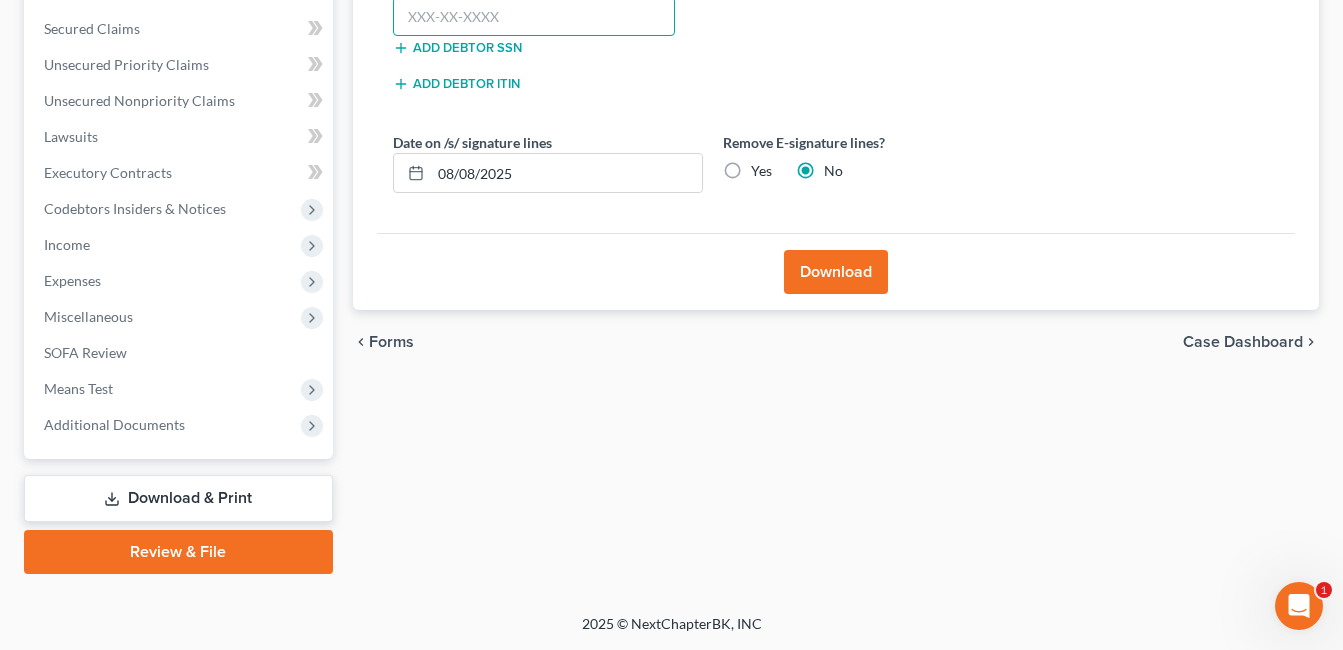 click at bounding box center (534, 17) 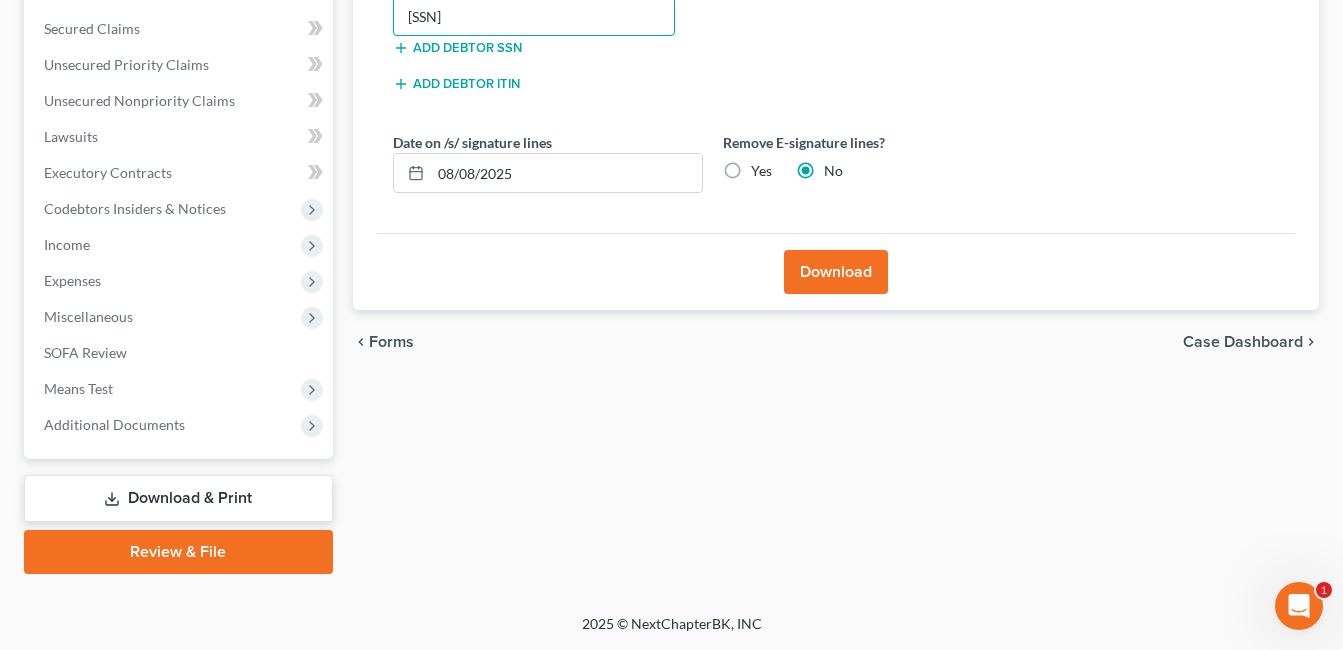type on "[SSN]" 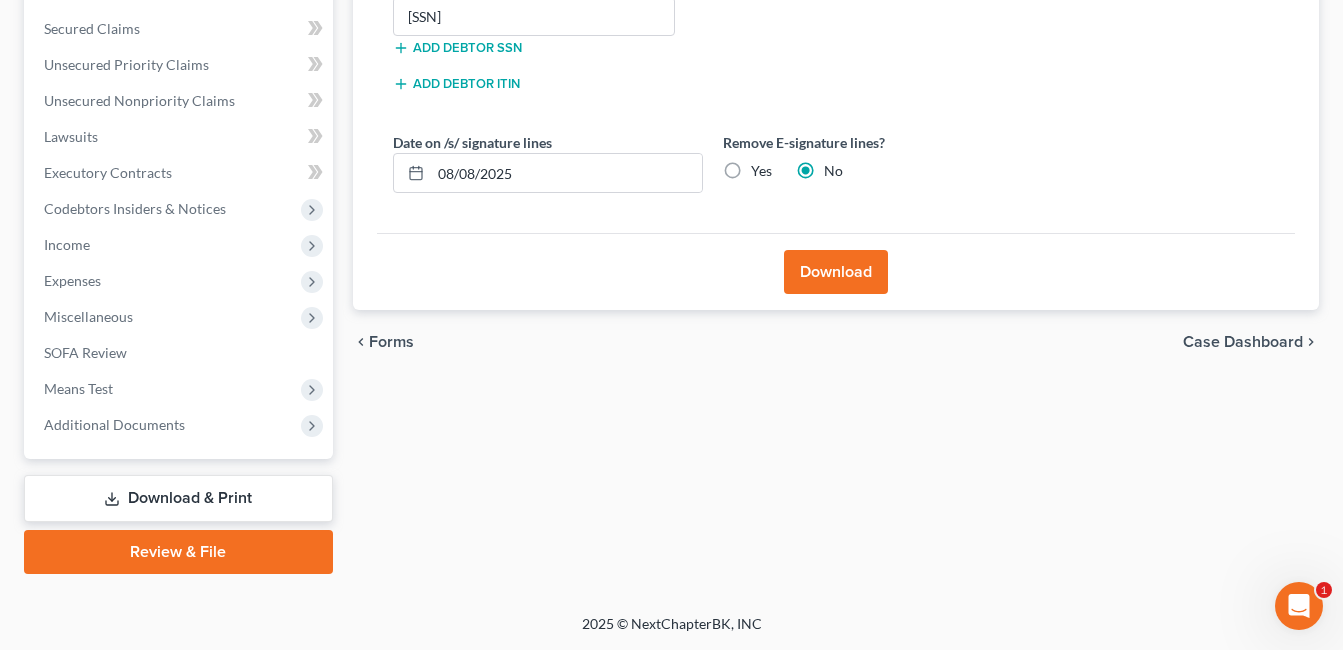 click on "Download" at bounding box center [836, 272] 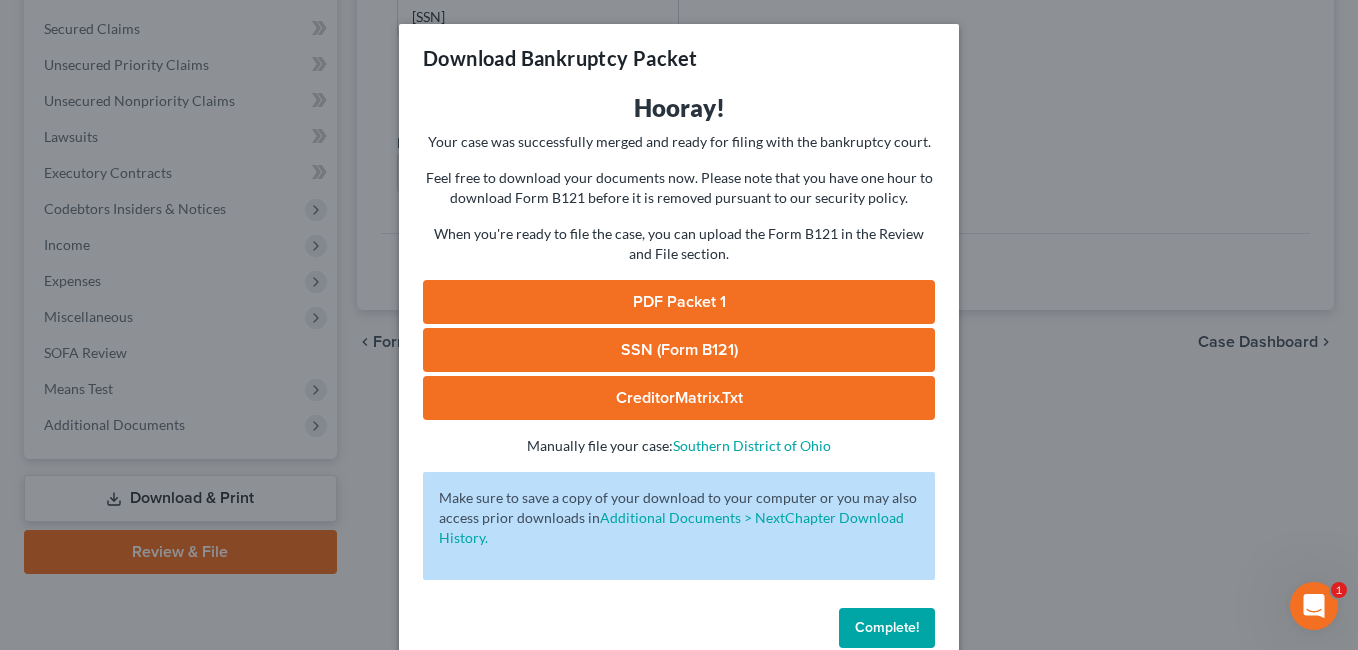 click on "PDF Packet 1" at bounding box center (679, 302) 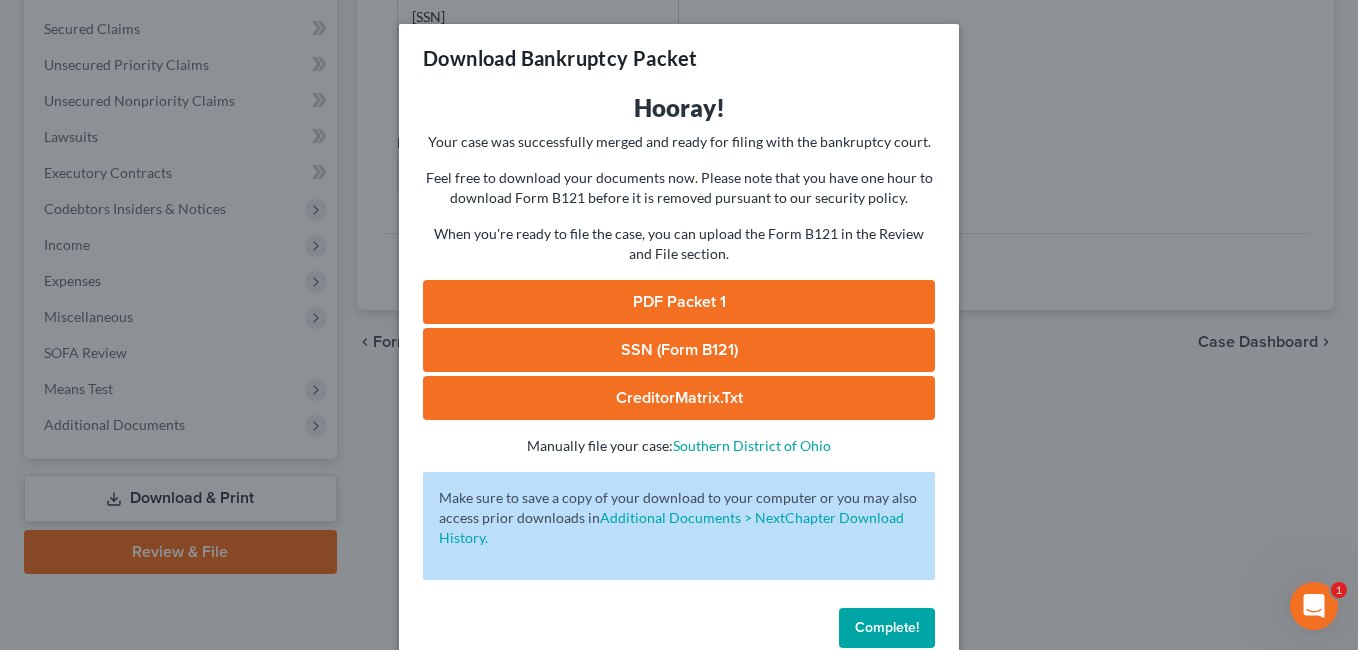 click on "Complete!" at bounding box center [887, 627] 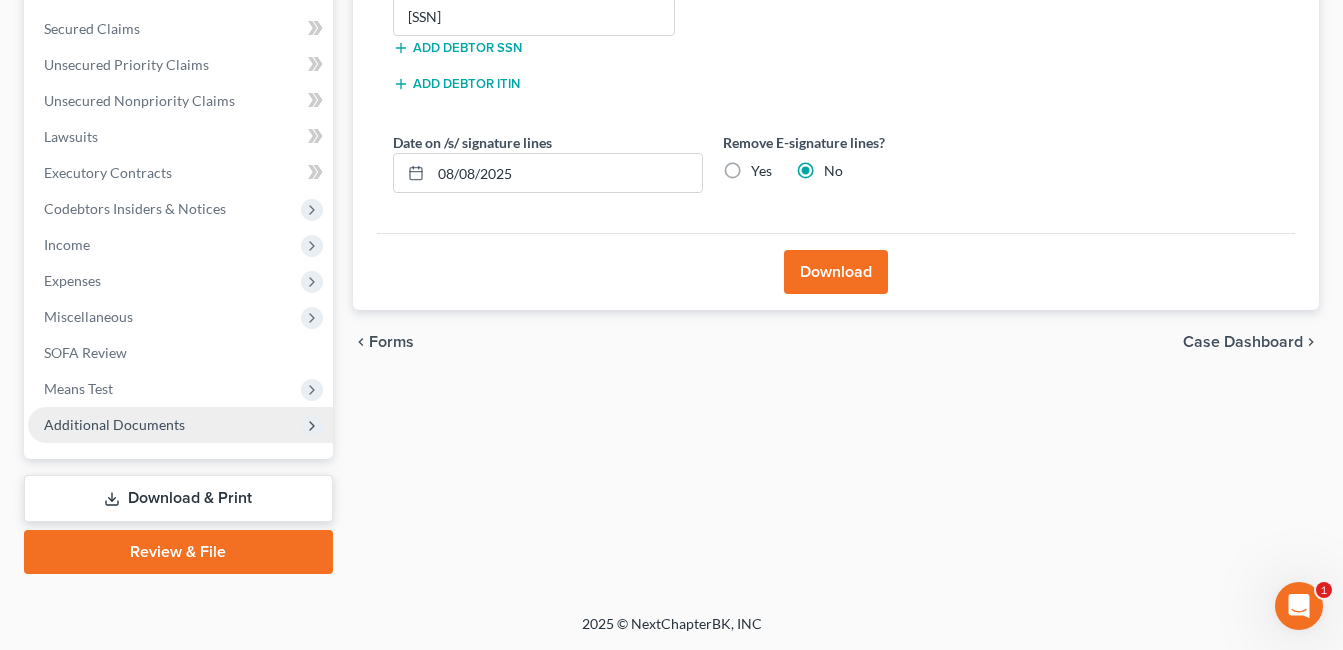click on "Additional Documents" at bounding box center (180, 425) 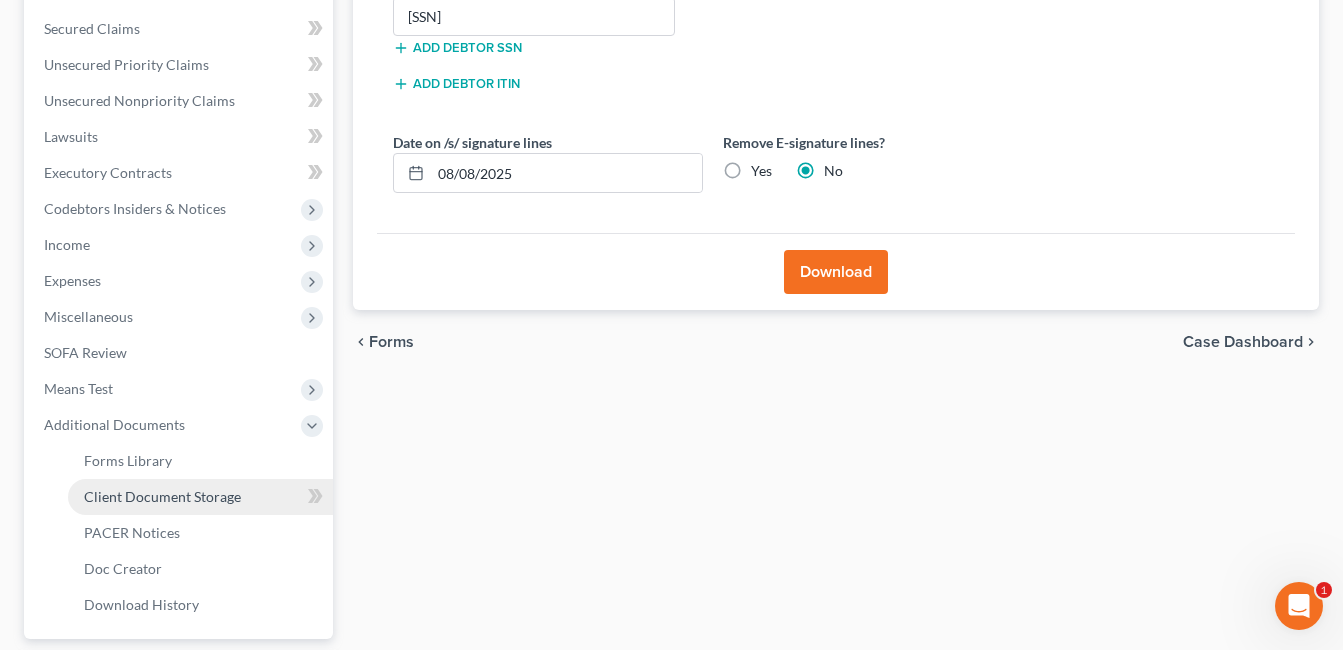 click on "Client Document Storage" at bounding box center (162, 496) 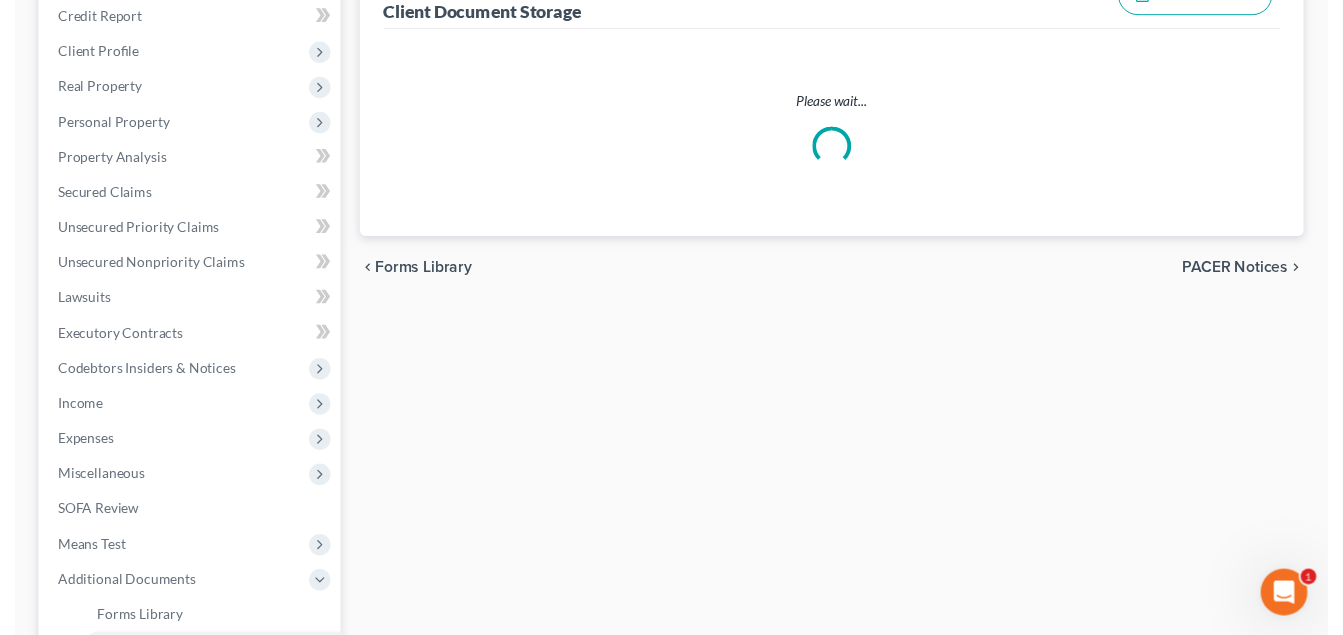 scroll, scrollTop: 0, scrollLeft: 0, axis: both 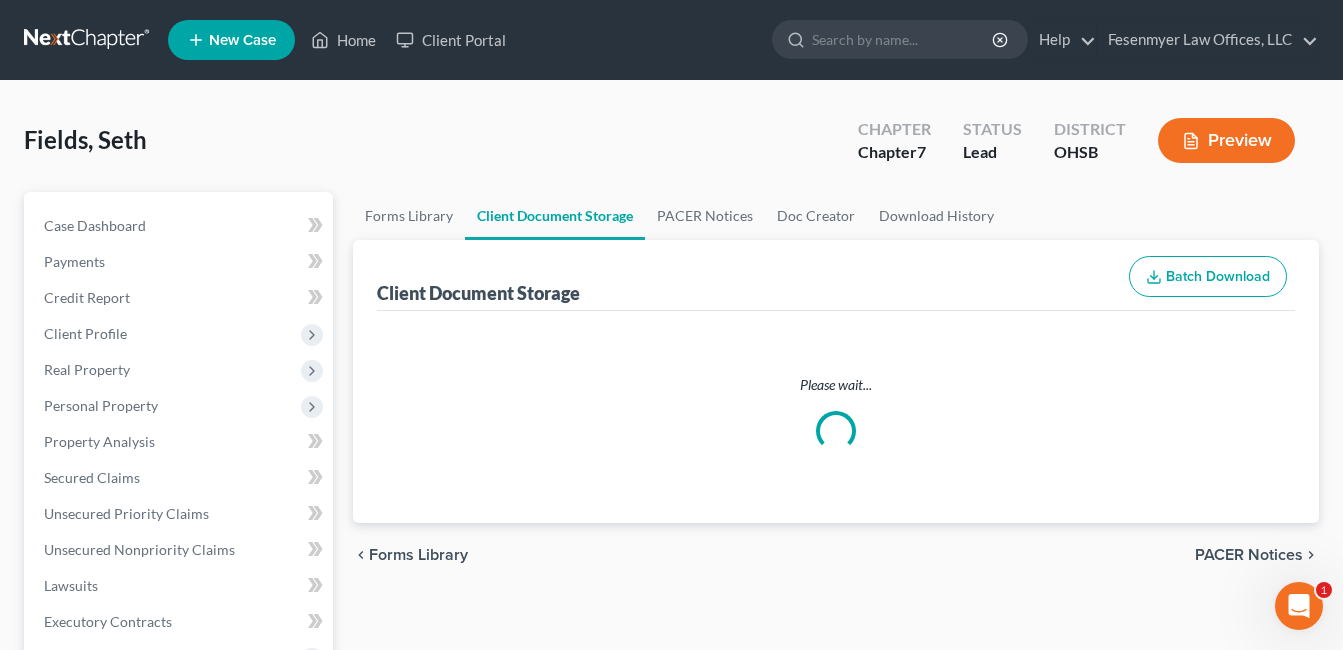 select on "7" 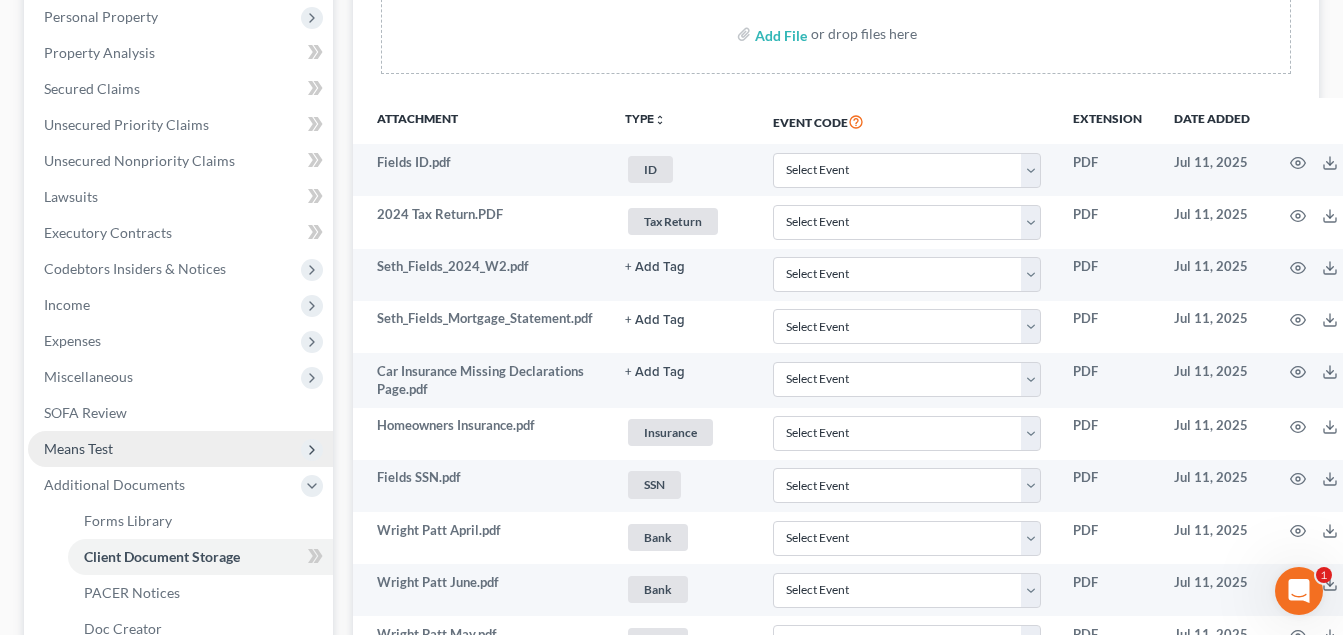 scroll, scrollTop: 400, scrollLeft: 0, axis: vertical 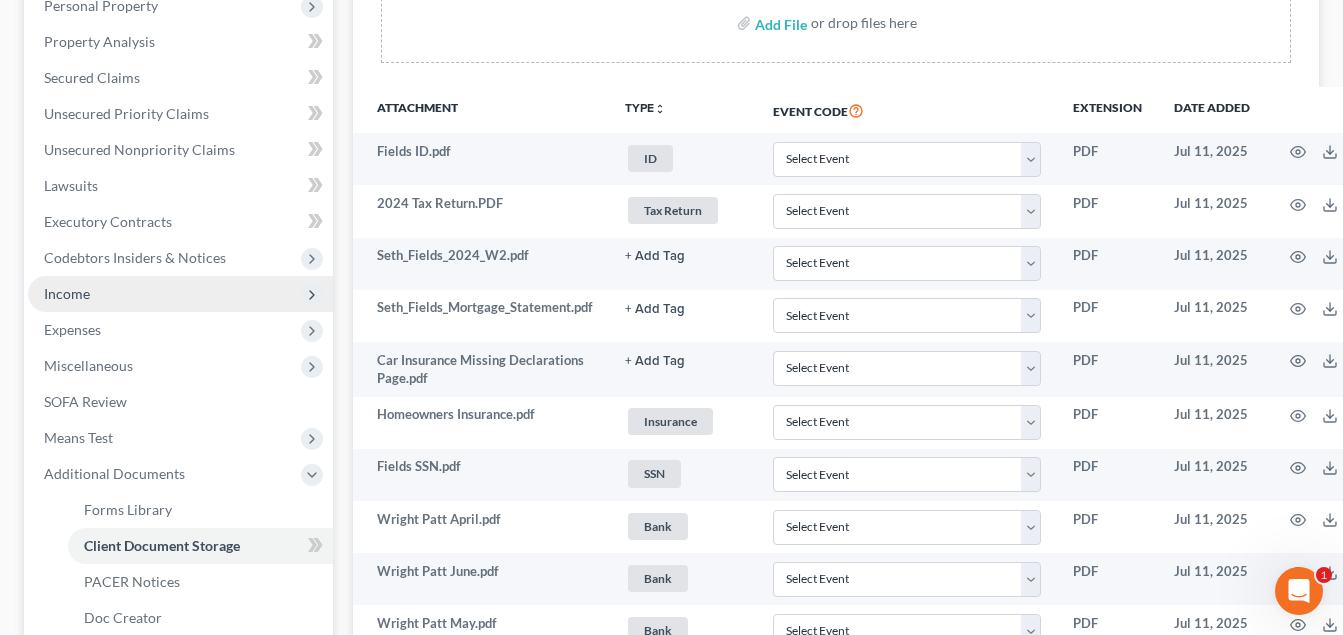 click on "Income" at bounding box center [180, 294] 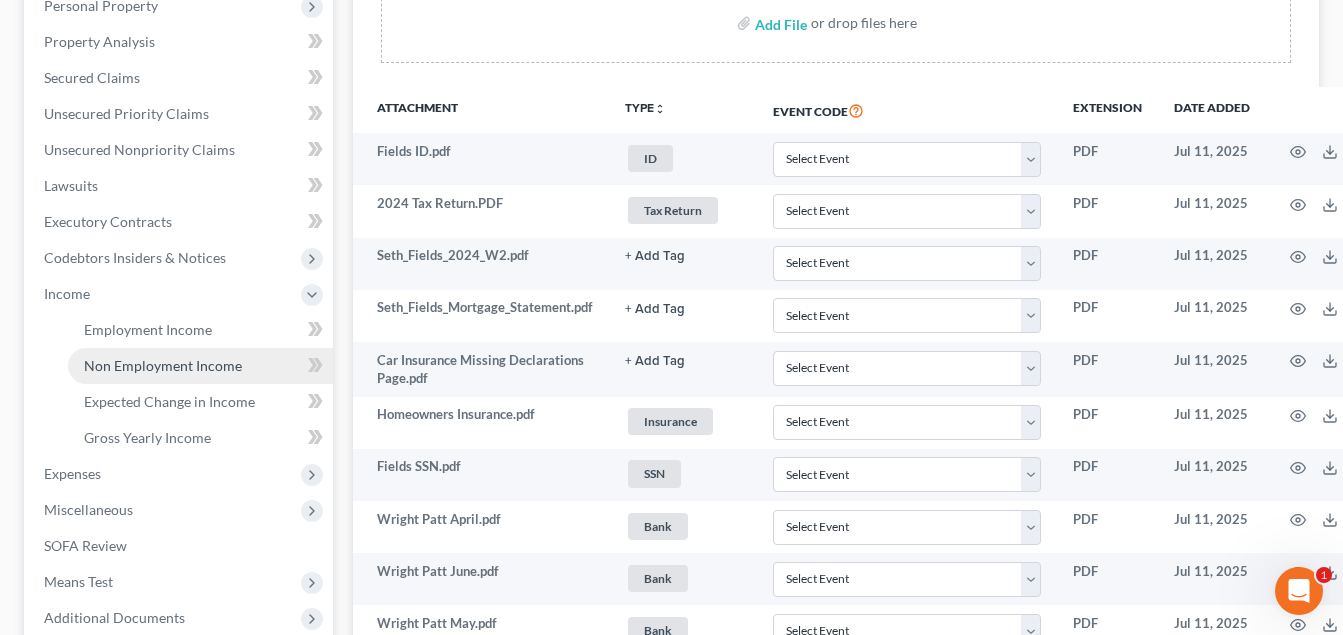 click on "Non Employment Income" at bounding box center [163, 365] 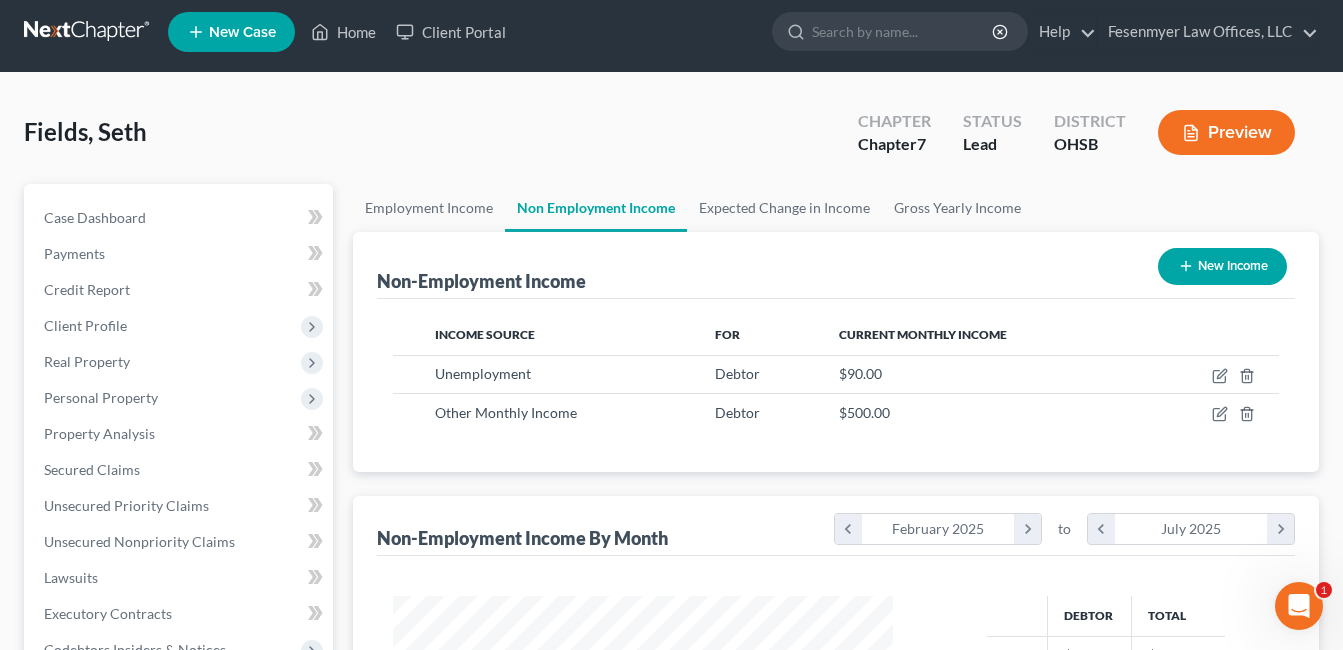 scroll, scrollTop: 0, scrollLeft: 0, axis: both 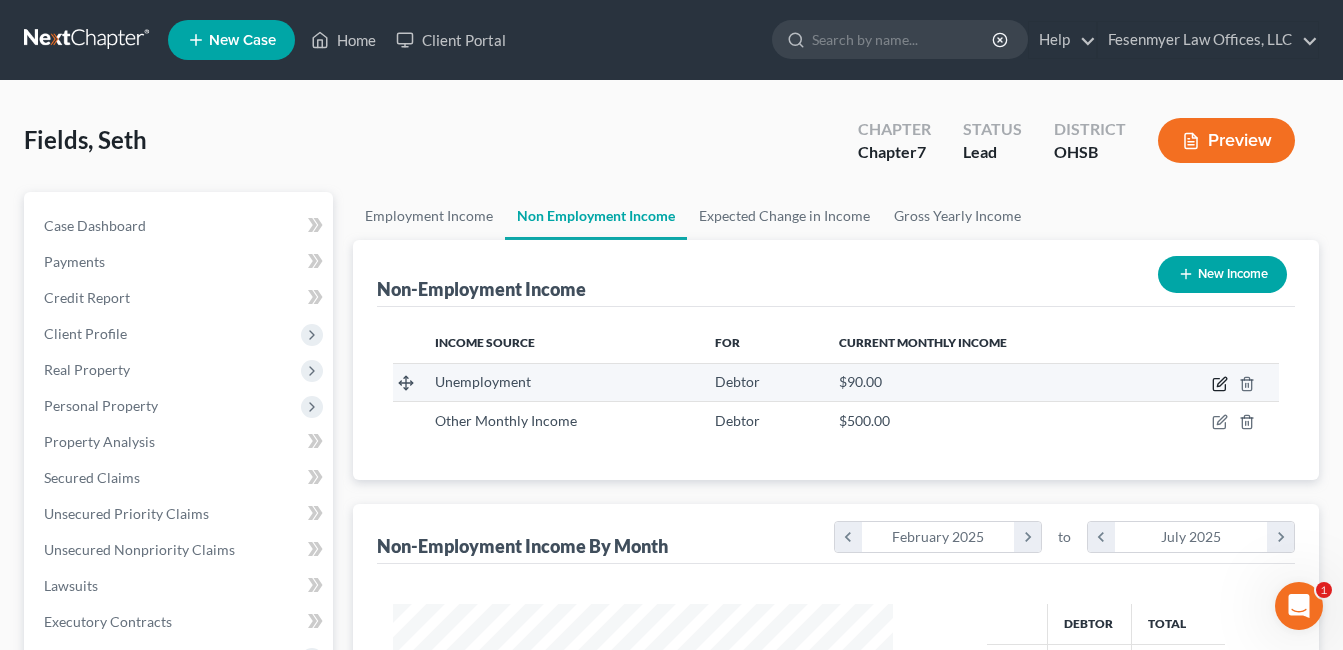 click 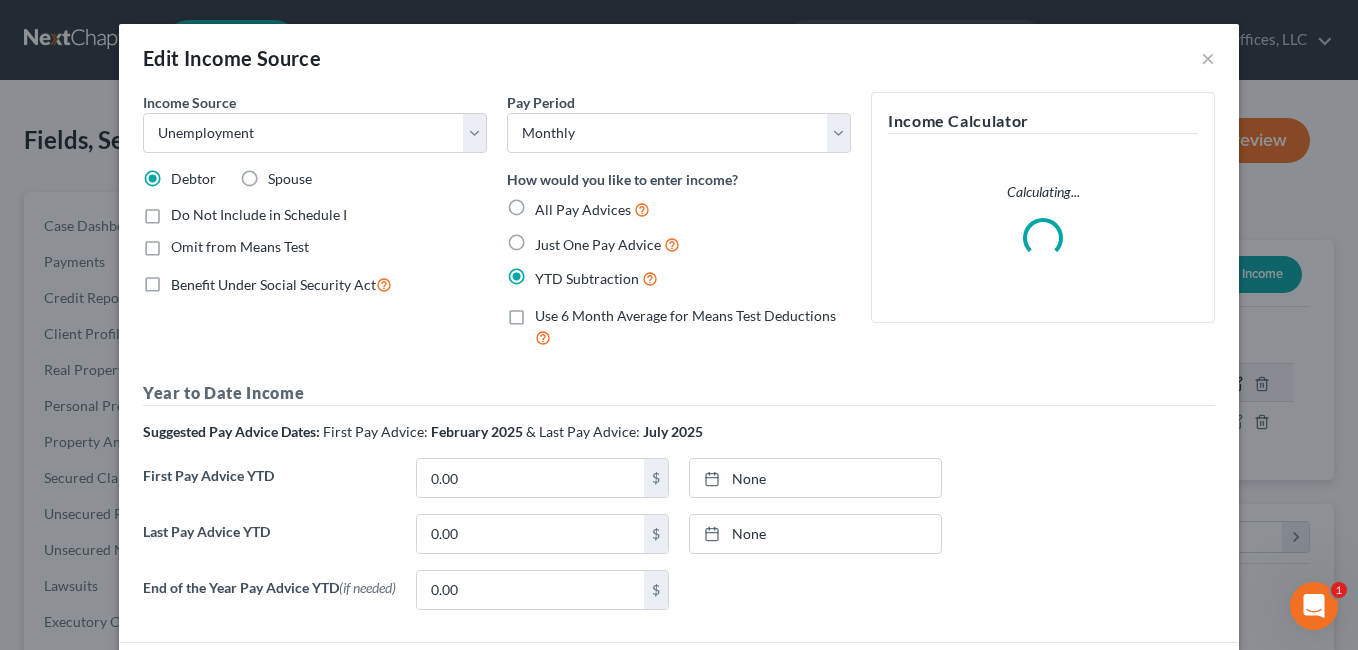 scroll, scrollTop: 999642, scrollLeft: 999453, axis: both 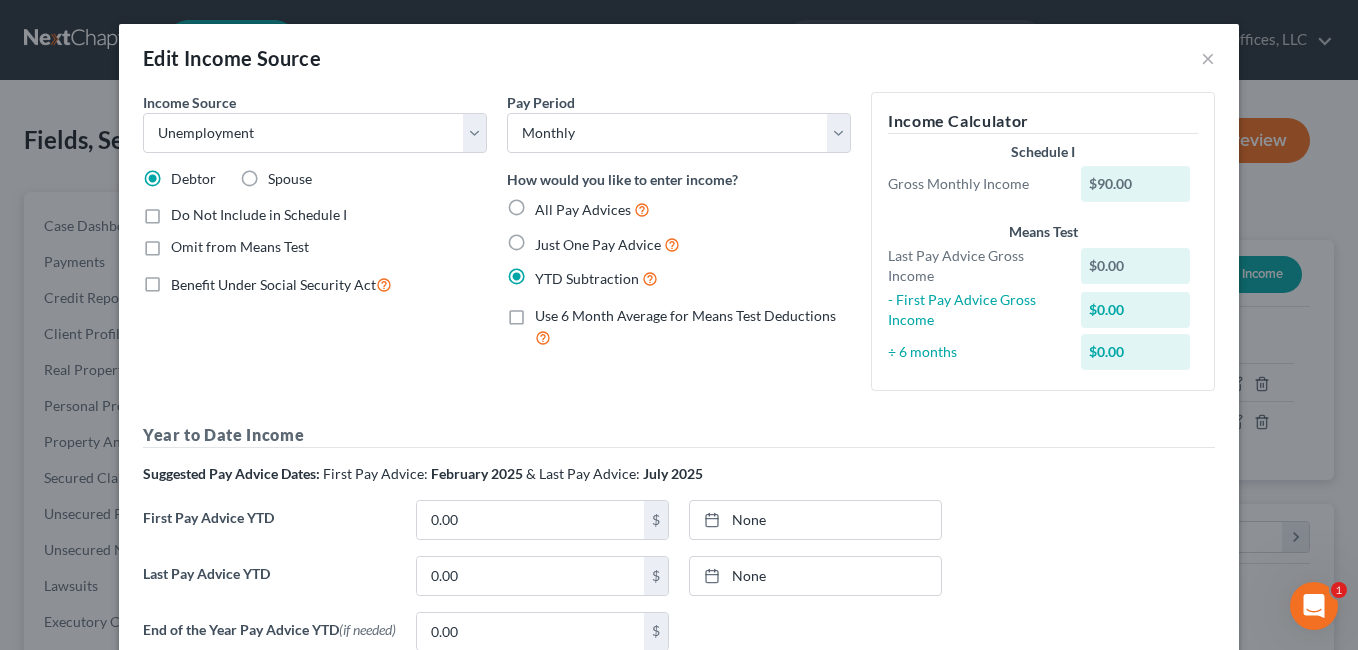 click on "Do Not Include in Schedule I" at bounding box center (259, 215) 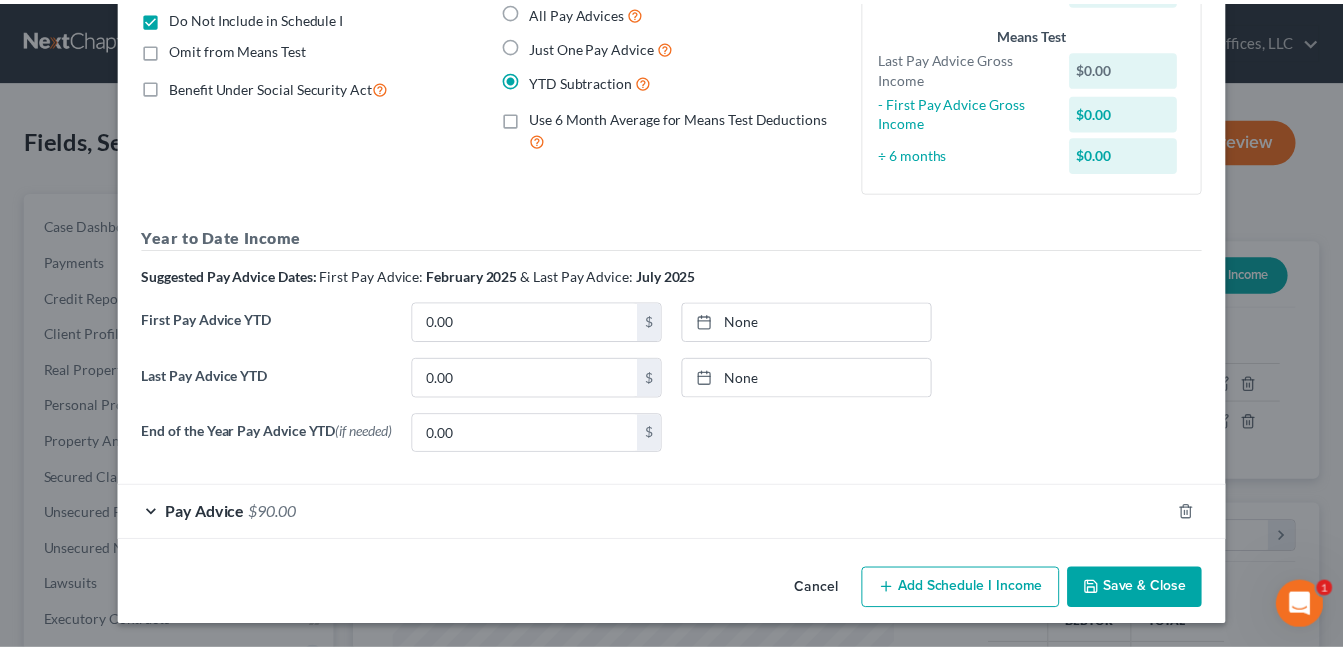 scroll, scrollTop: 202, scrollLeft: 0, axis: vertical 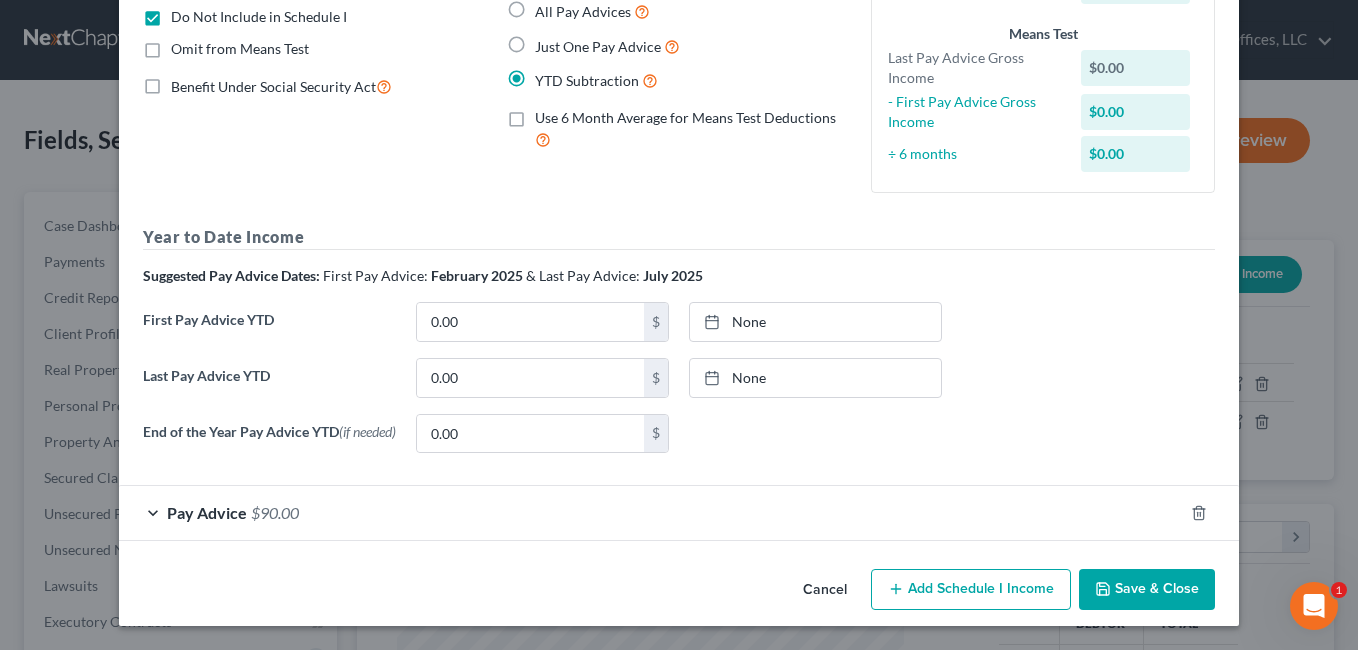 click on "Save & Close" at bounding box center (1147, 590) 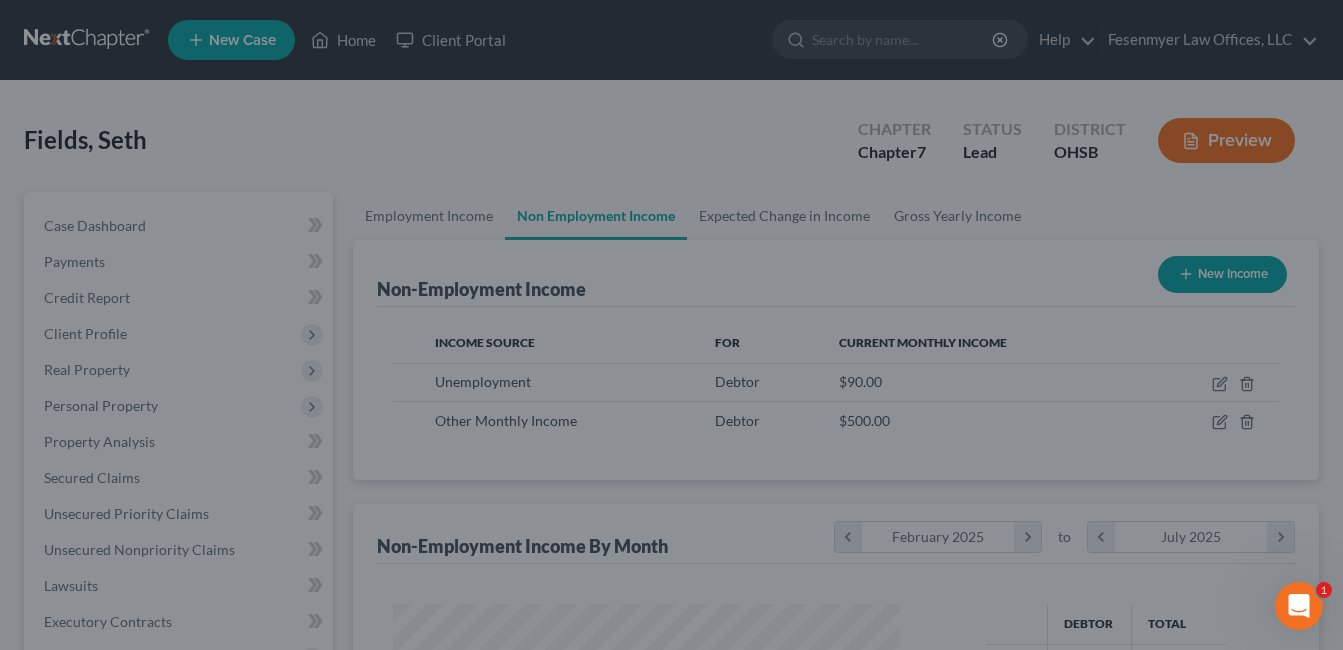 scroll, scrollTop: 359, scrollLeft: 541, axis: both 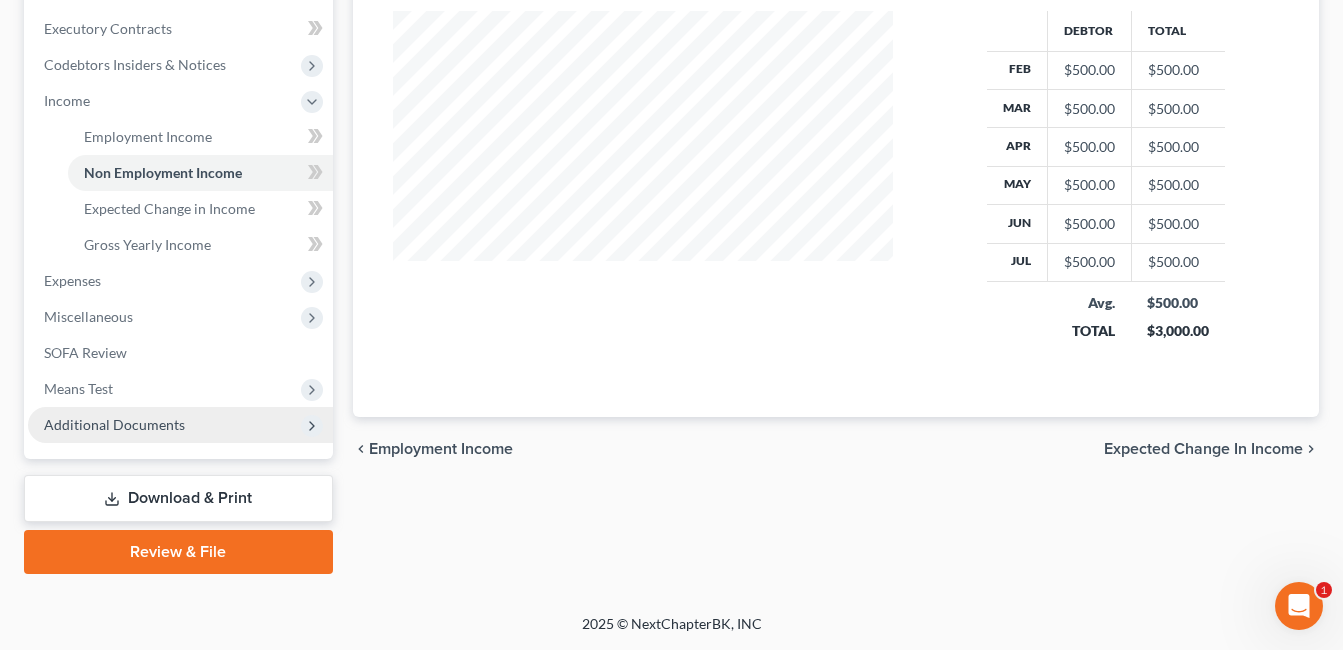 click on "Additional Documents" at bounding box center (180, 425) 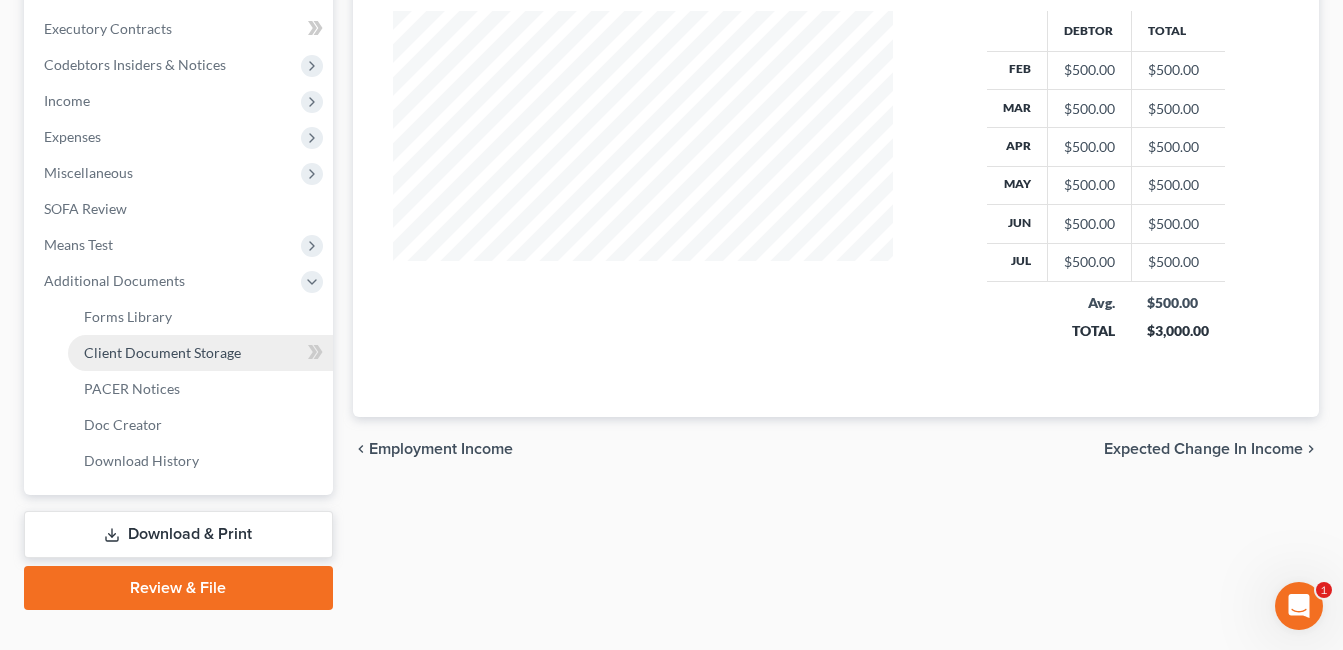 click on "Client Document Storage" at bounding box center (162, 352) 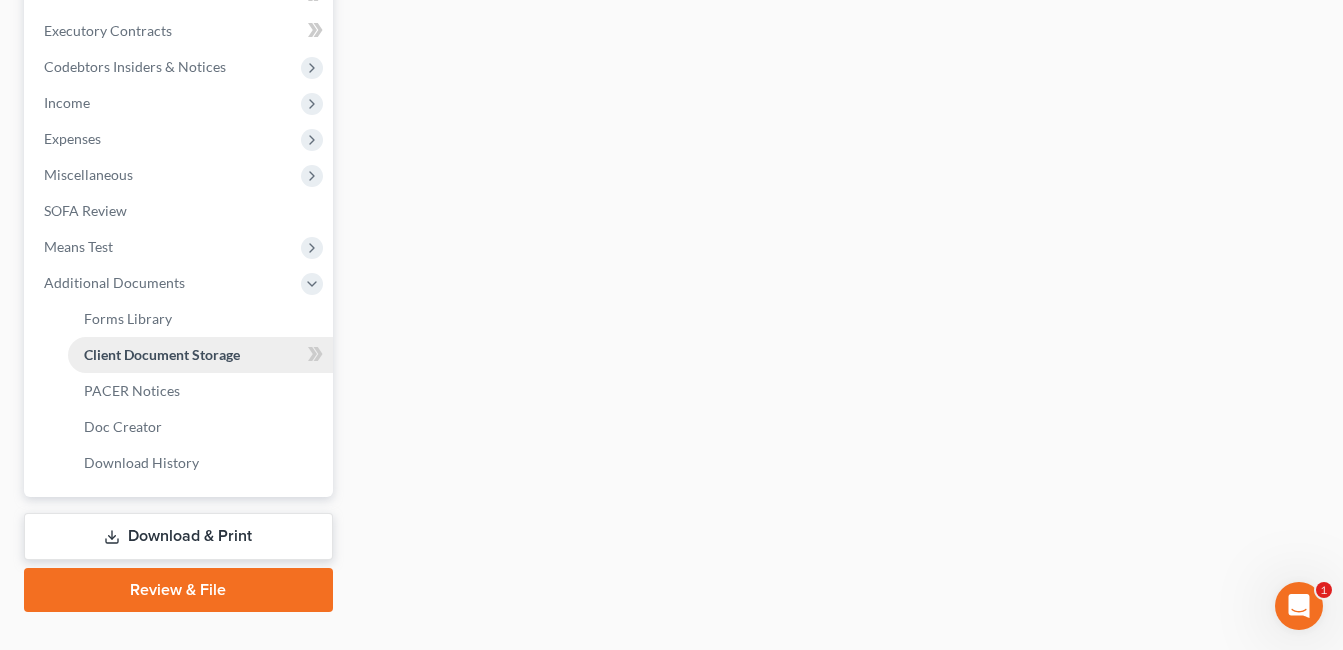 scroll, scrollTop: 459, scrollLeft: 0, axis: vertical 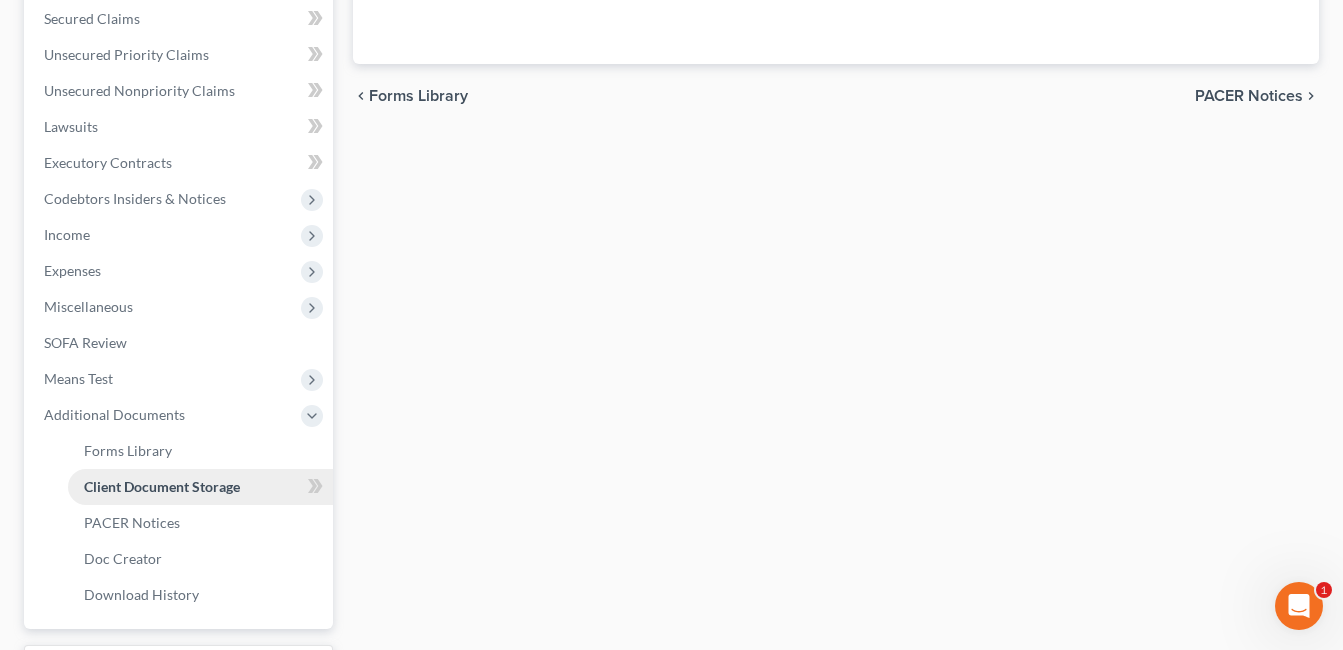 select on "7" 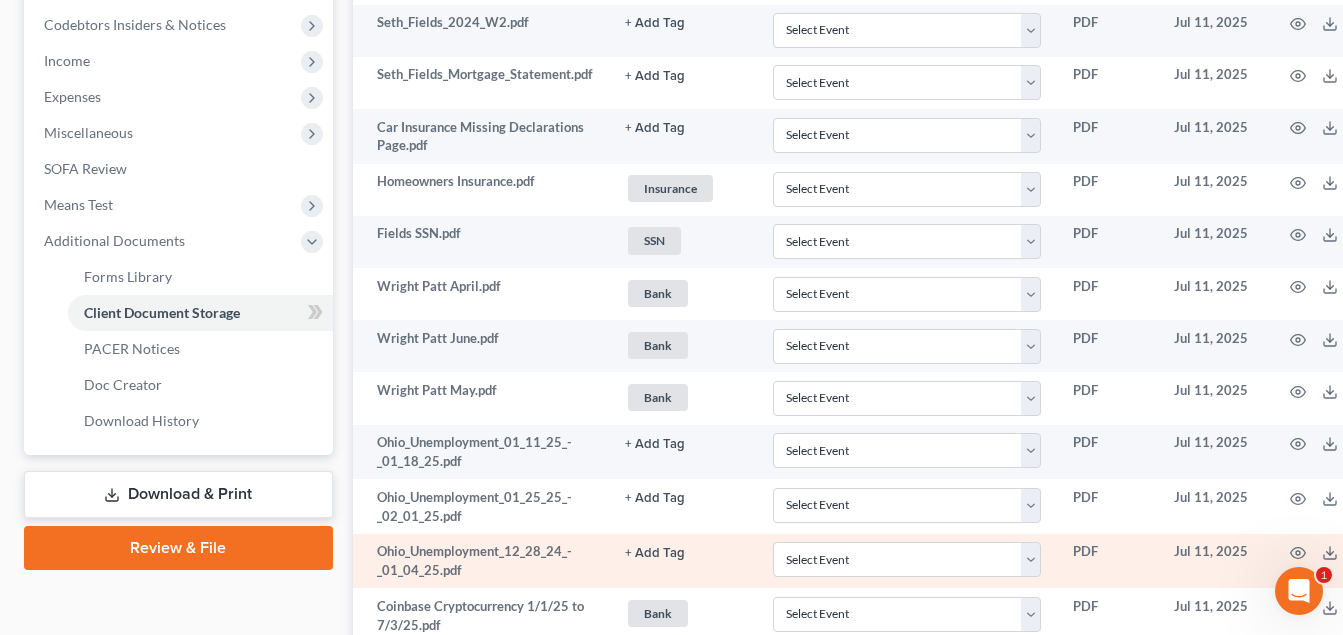 scroll, scrollTop: 800, scrollLeft: 0, axis: vertical 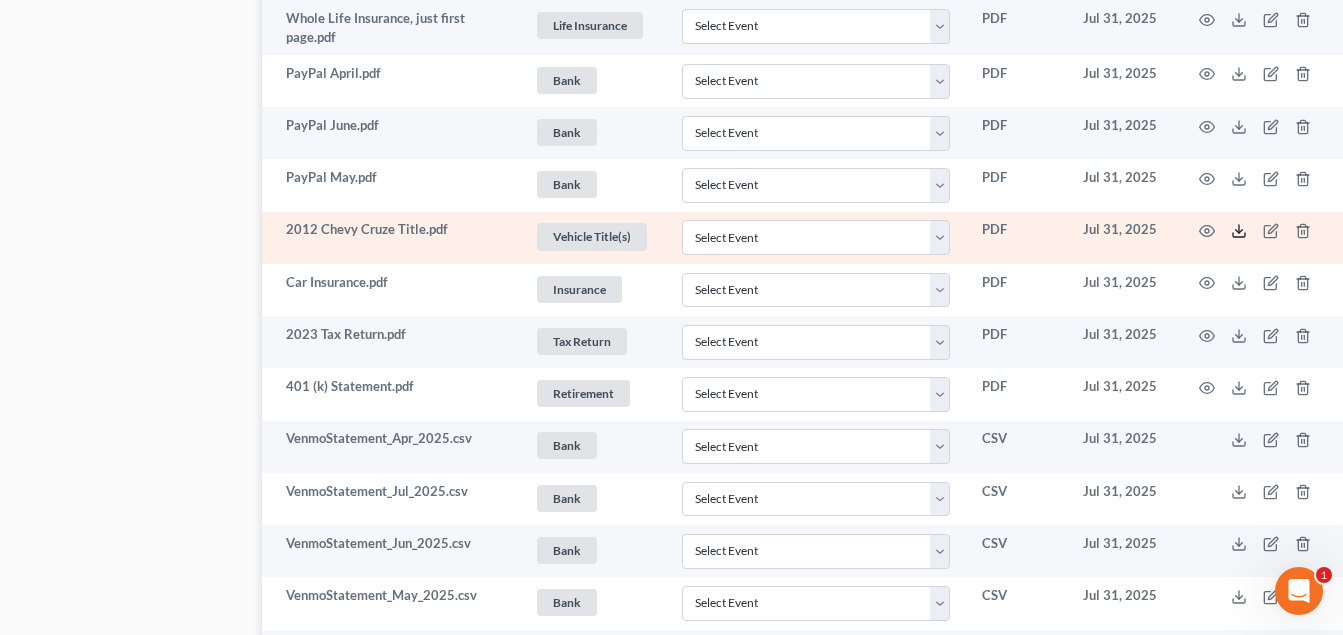 click 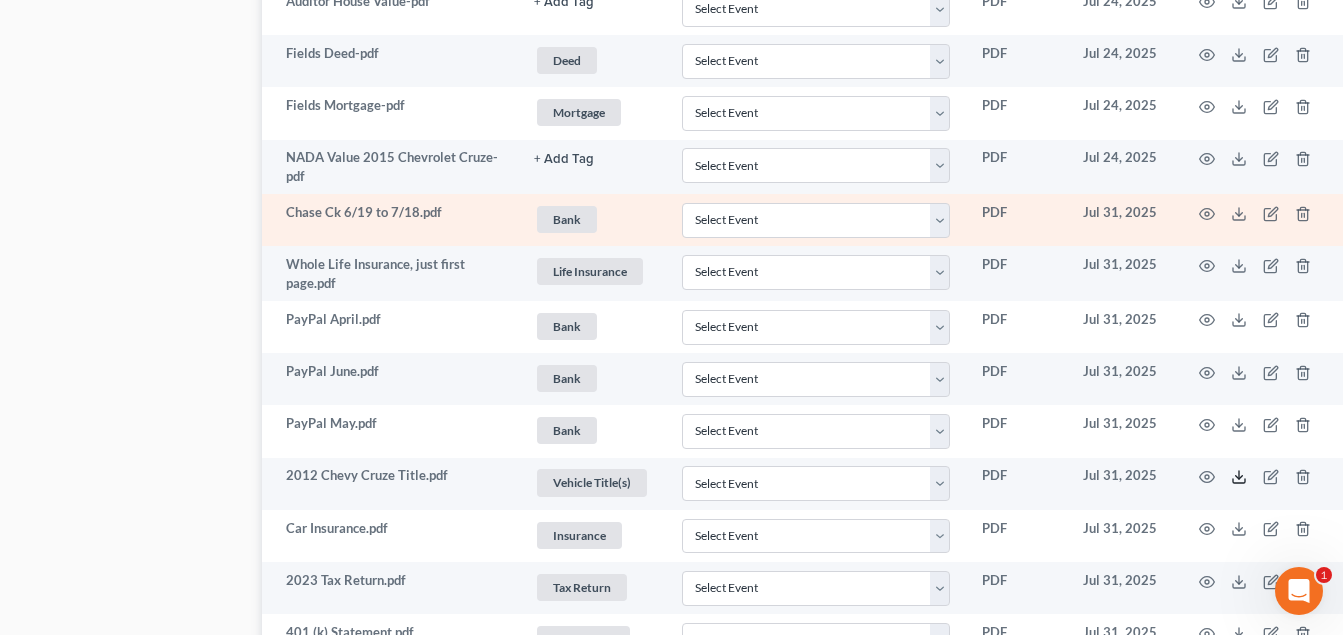scroll, scrollTop: 1200, scrollLeft: 93, axis: both 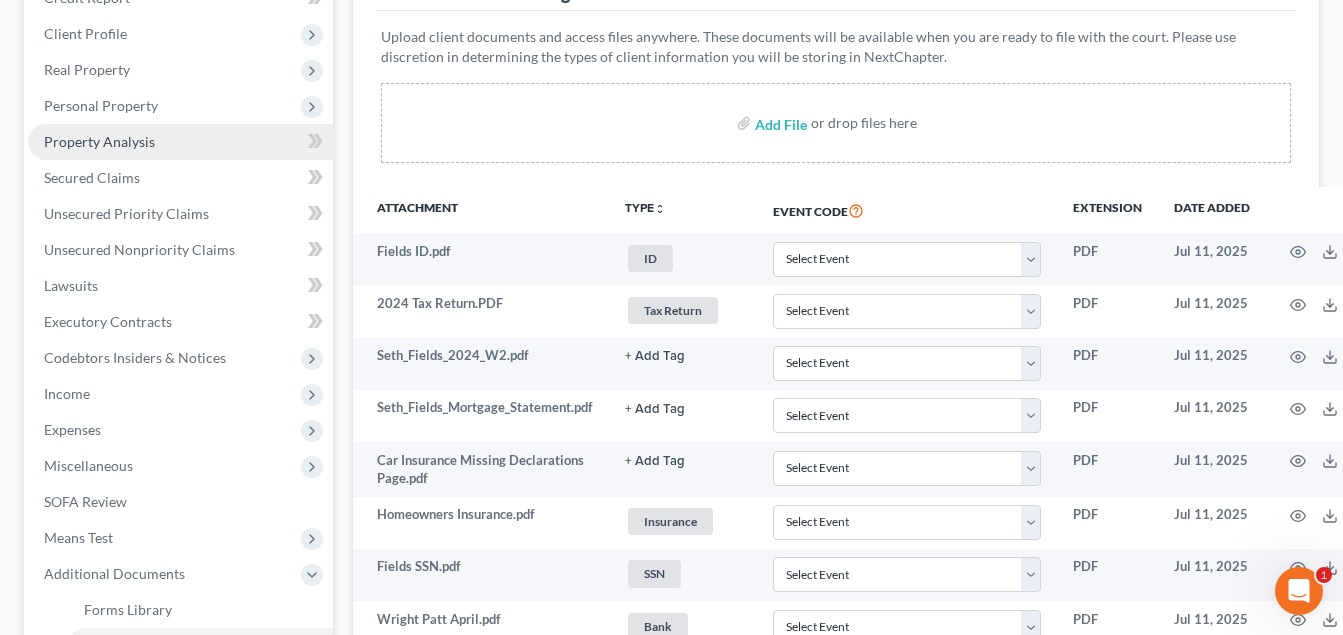 click on "Property Analysis" at bounding box center (180, 142) 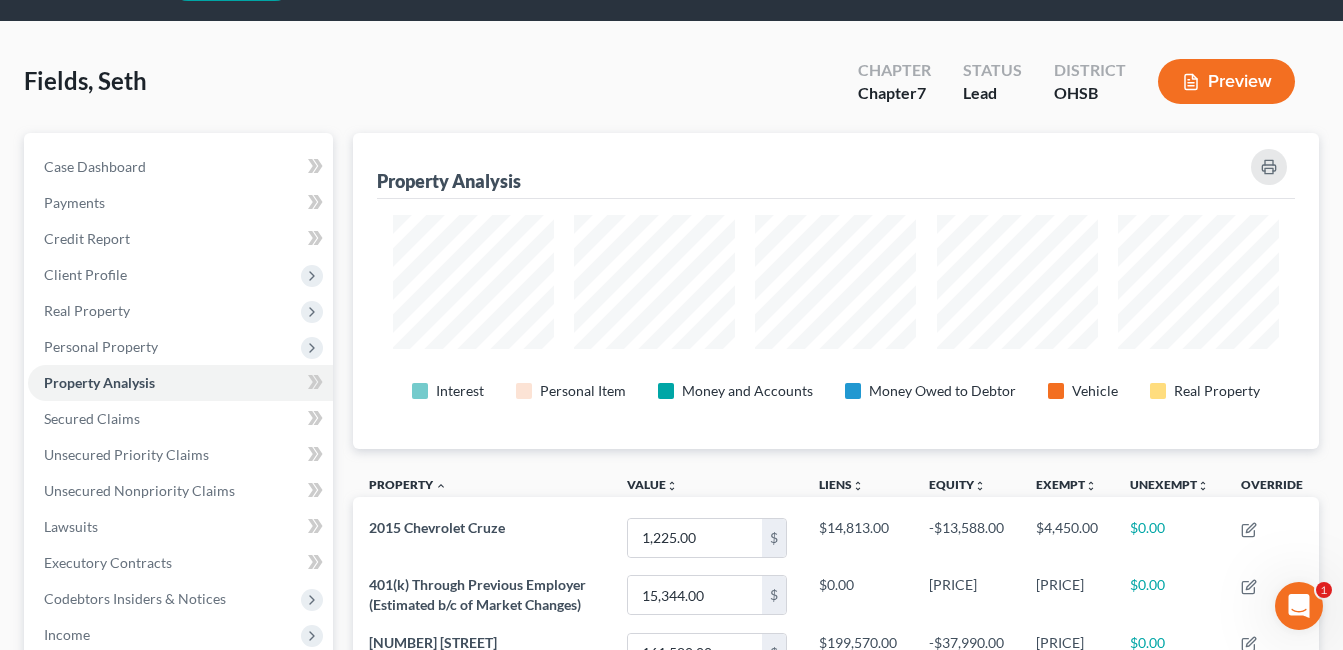 scroll, scrollTop: 0, scrollLeft: 0, axis: both 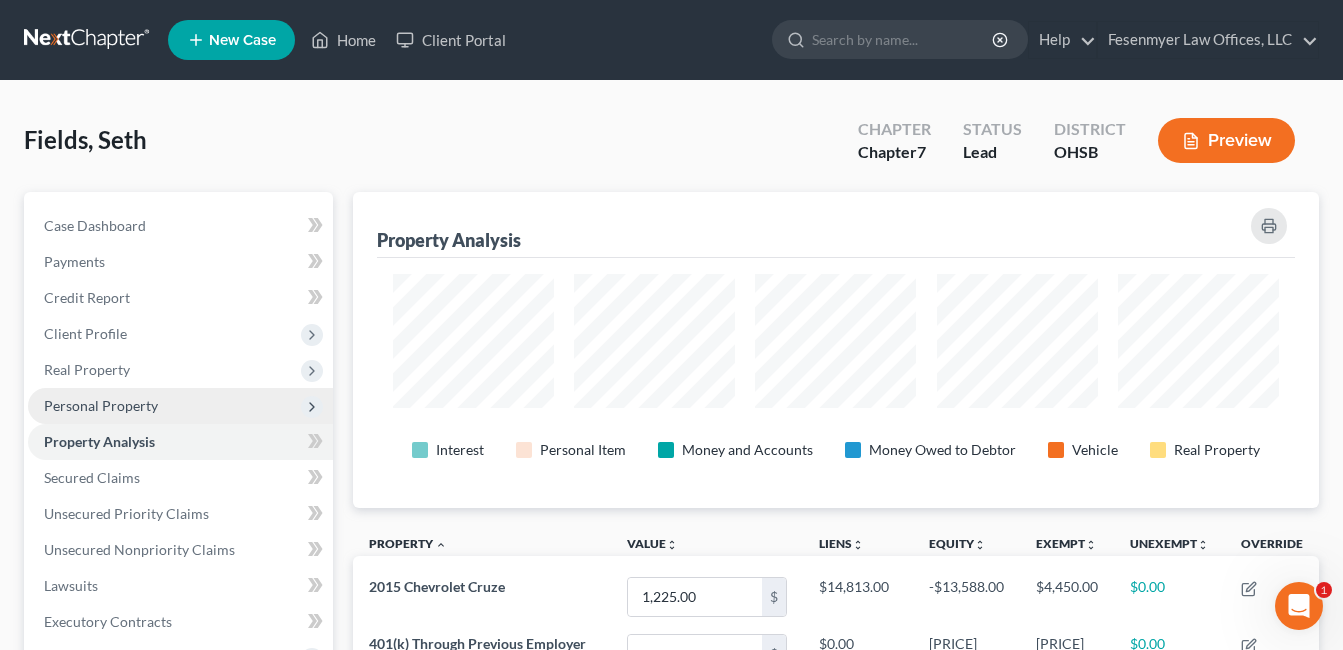 click on "Personal Property" at bounding box center [101, 405] 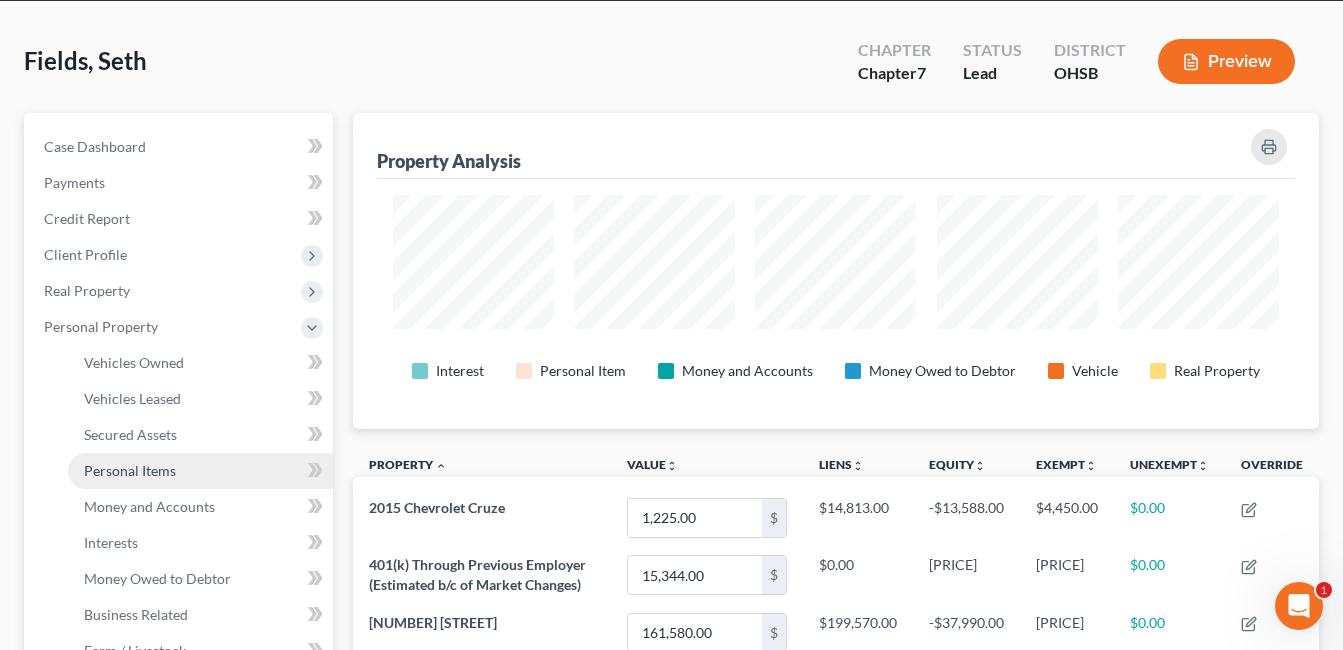 scroll, scrollTop: 200, scrollLeft: 0, axis: vertical 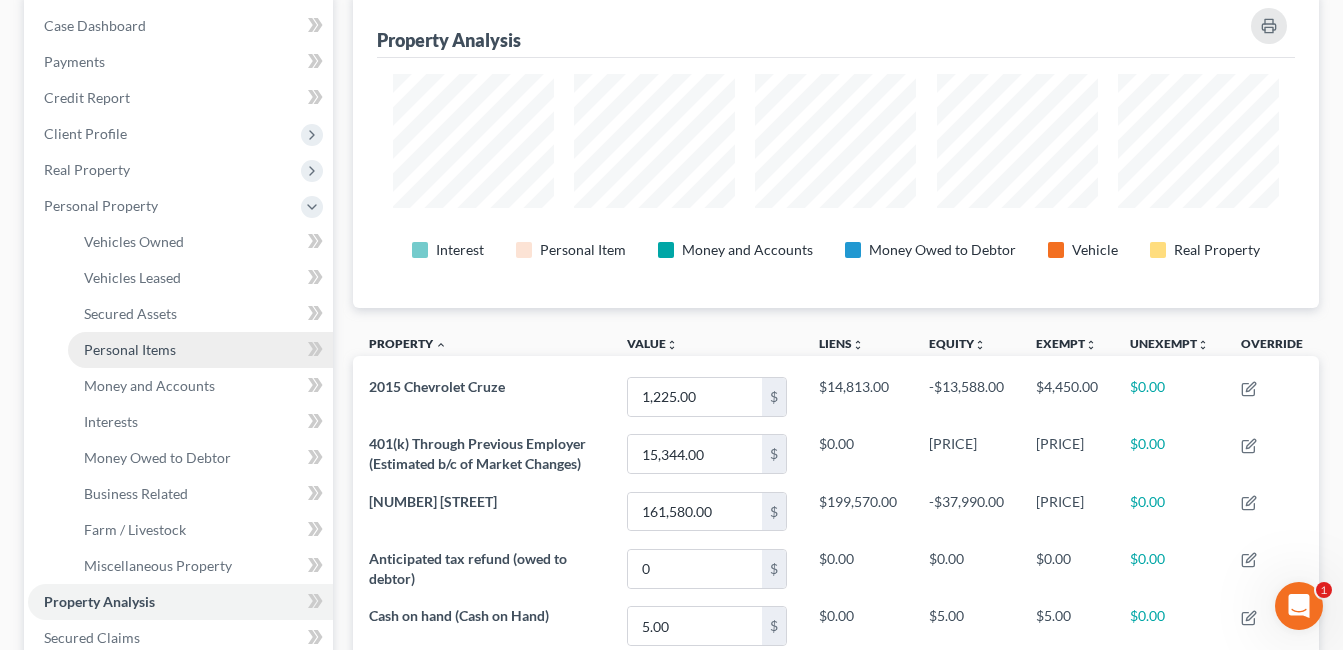 click on "Personal Items" at bounding box center [200, 350] 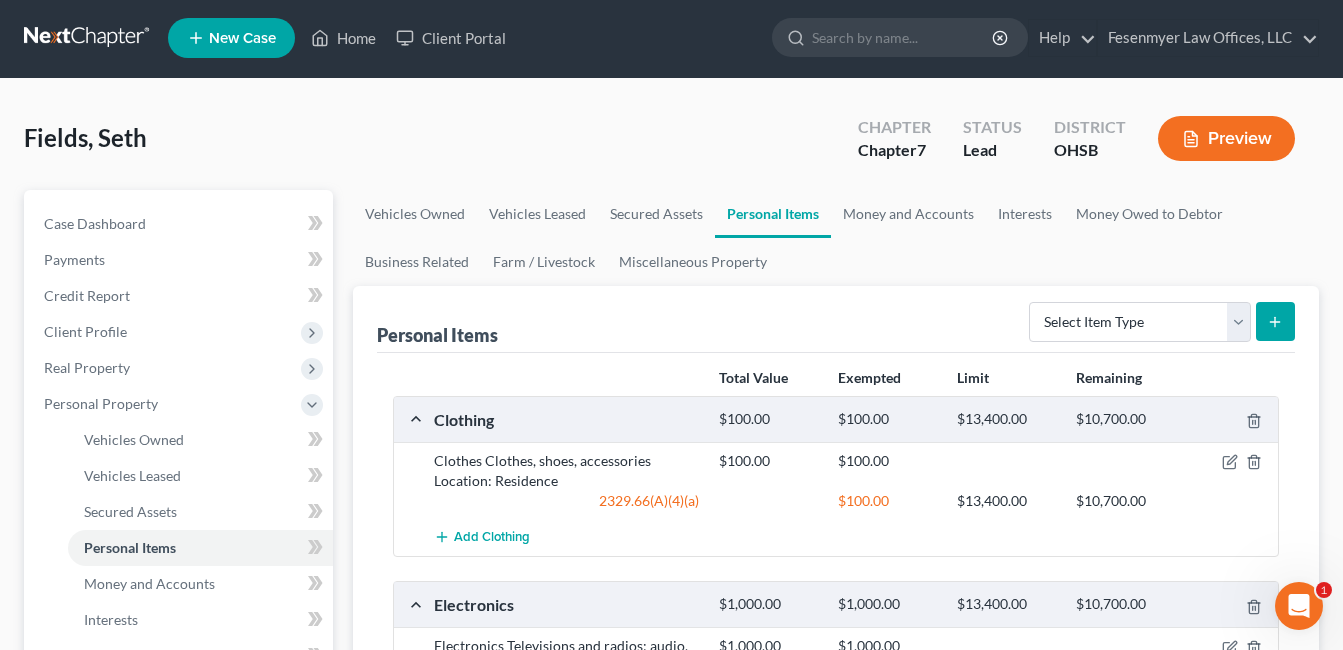 scroll, scrollTop: 0, scrollLeft: 0, axis: both 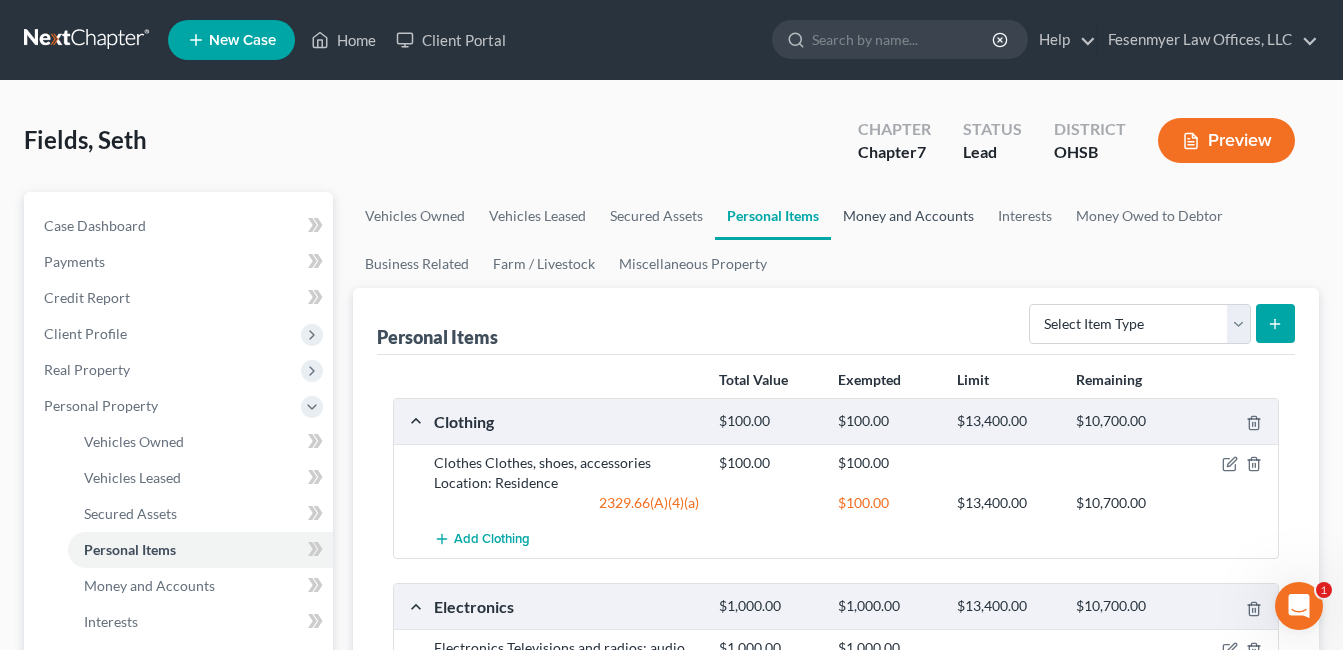 click on "Money and Accounts" at bounding box center (908, 216) 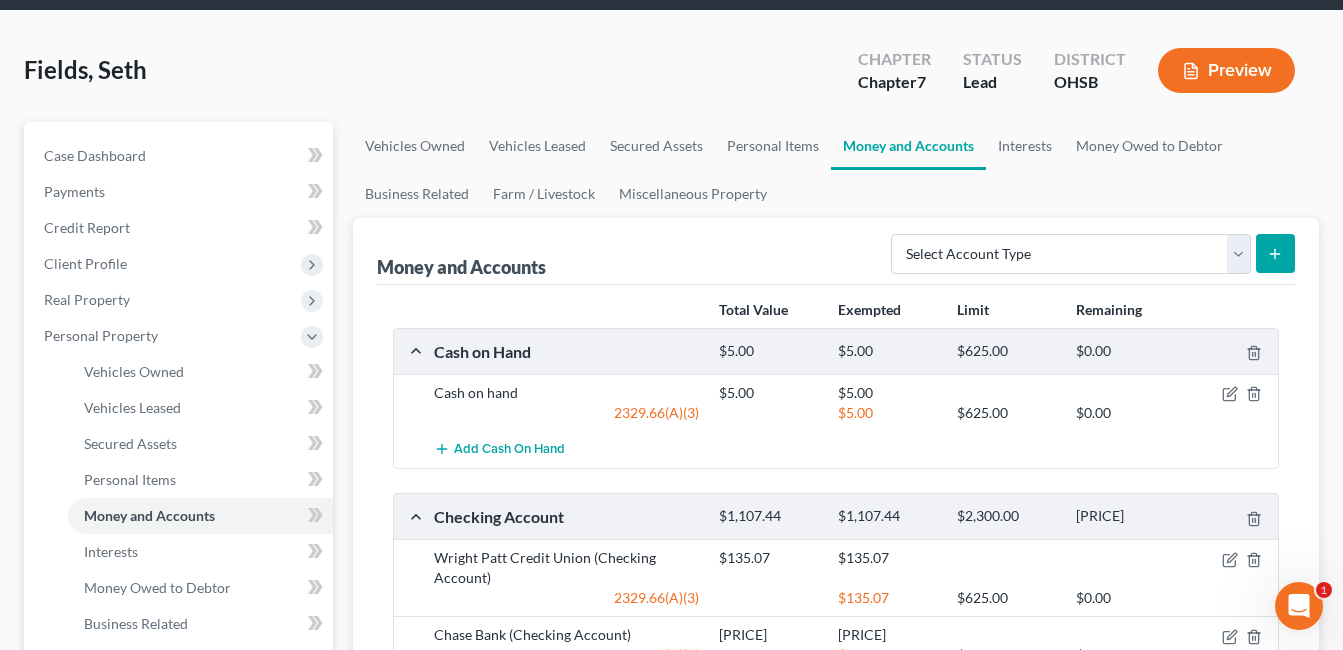 scroll, scrollTop: 100, scrollLeft: 0, axis: vertical 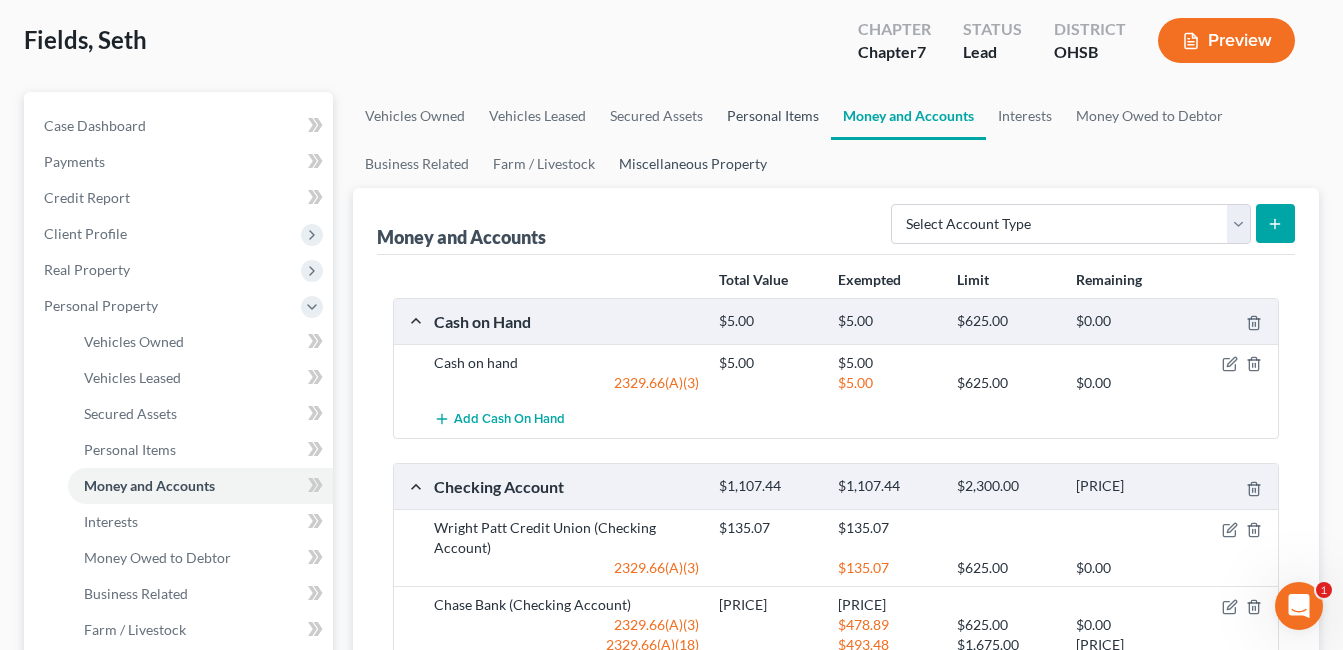 drag, startPoint x: 762, startPoint y: 112, endPoint x: 746, endPoint y: 179, distance: 68.88396 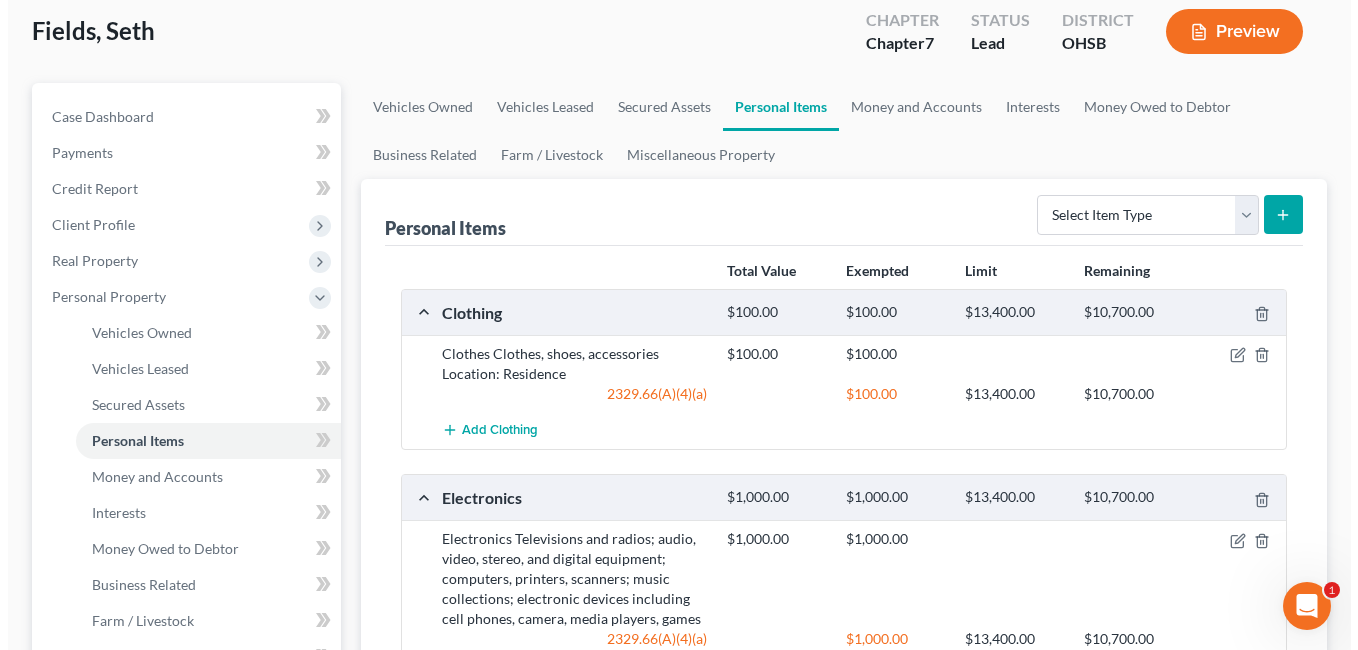 scroll, scrollTop: 0, scrollLeft: 0, axis: both 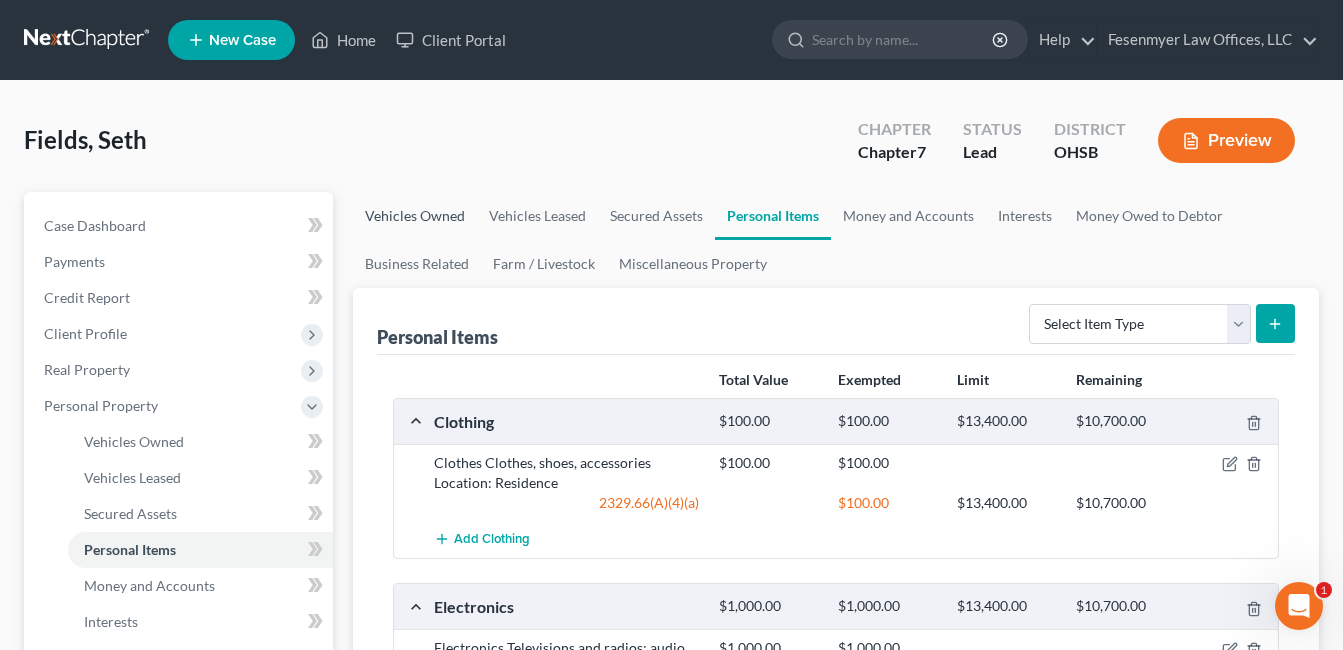 click on "Vehicles Owned" at bounding box center [415, 216] 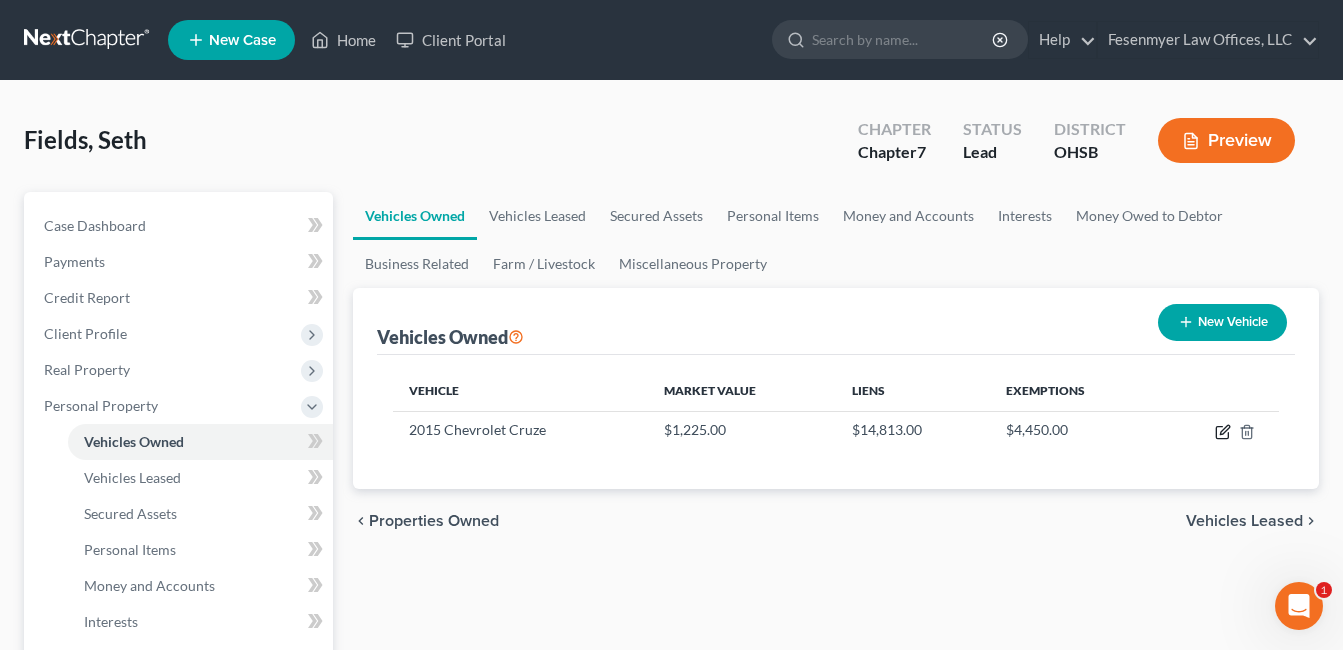 drag, startPoint x: 1217, startPoint y: 428, endPoint x: 872, endPoint y: 458, distance: 346.30188 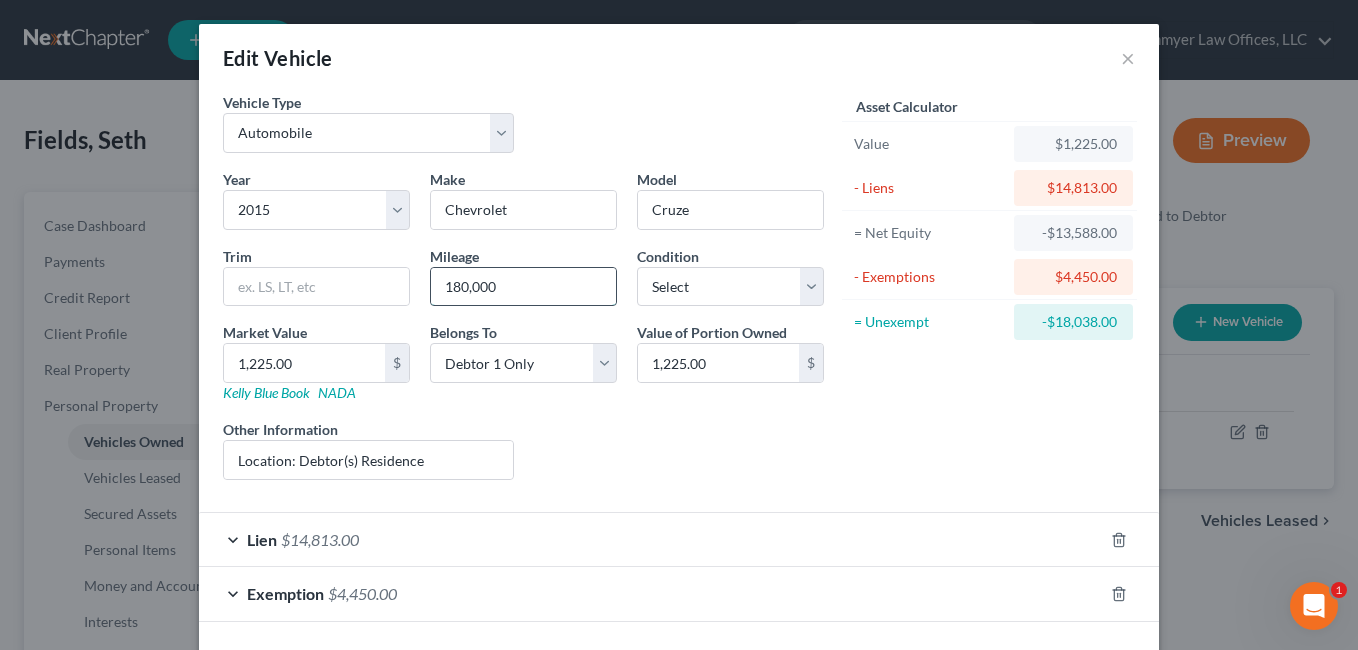 click on "180,000" at bounding box center [523, 287] 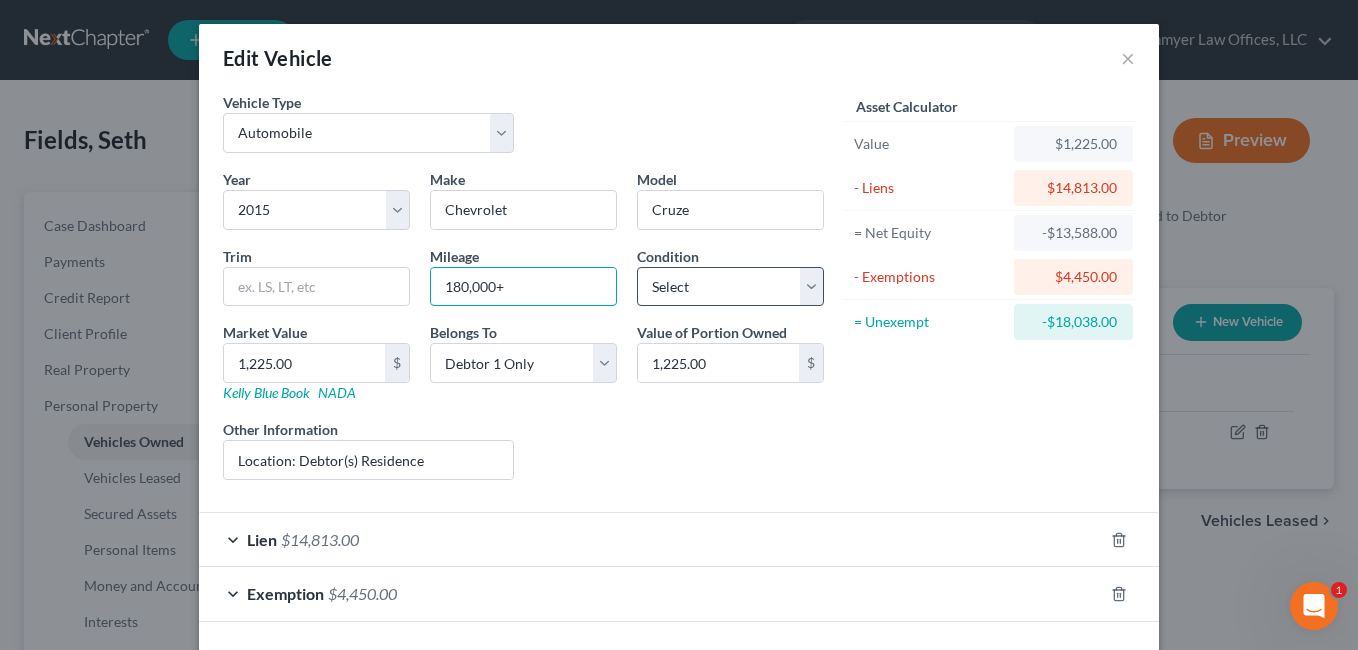 type on "180,000+" 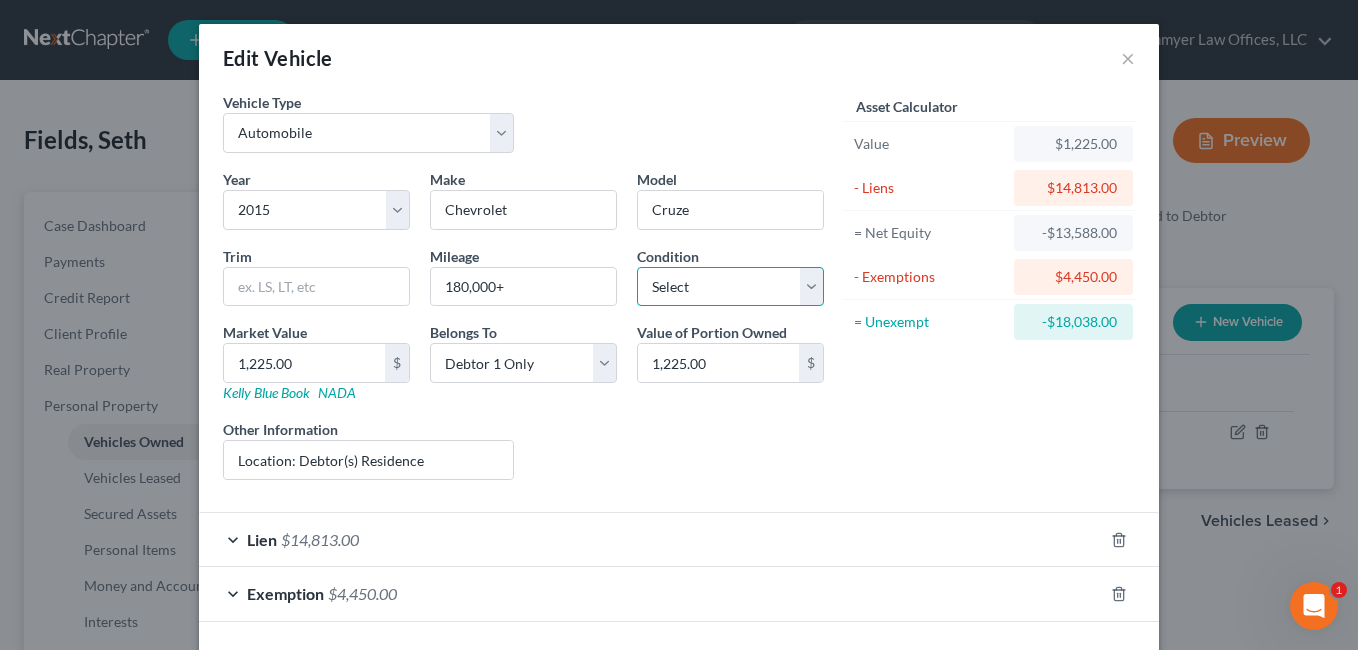 drag, startPoint x: 796, startPoint y: 273, endPoint x: 776, endPoint y: 309, distance: 41.18252 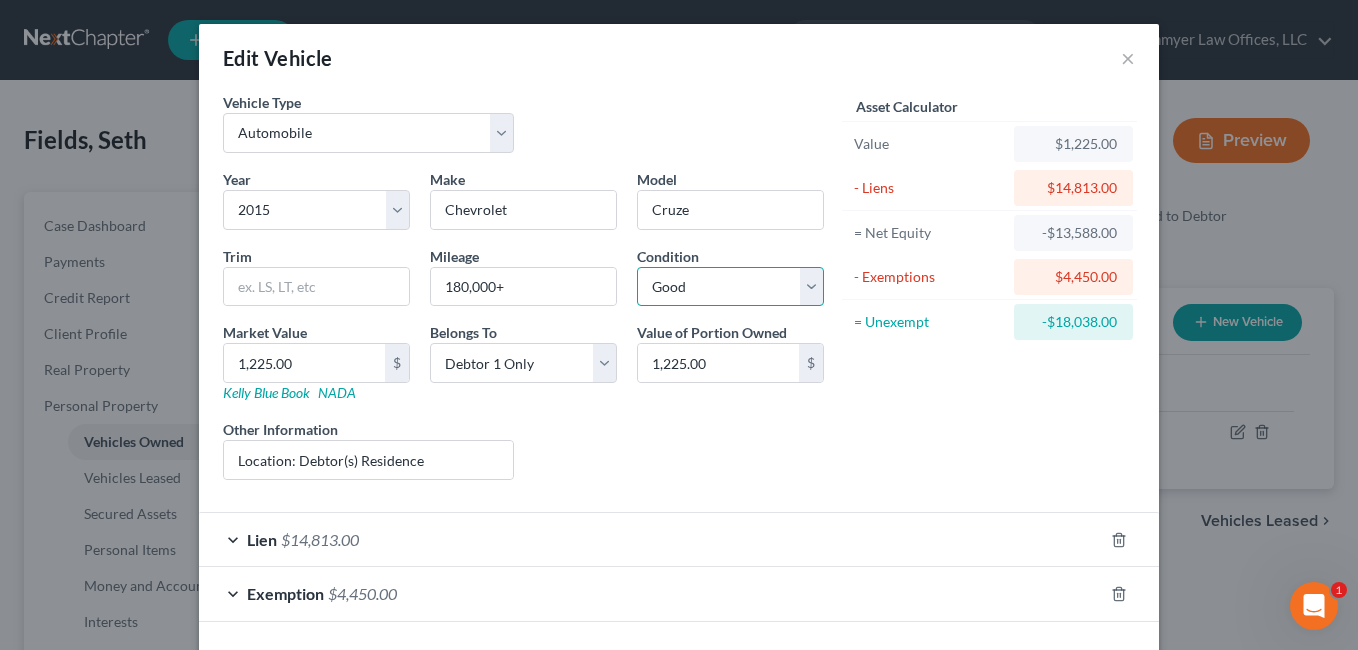 click on "Select Excellent Very Good Good Fair Poor" at bounding box center (730, 287) 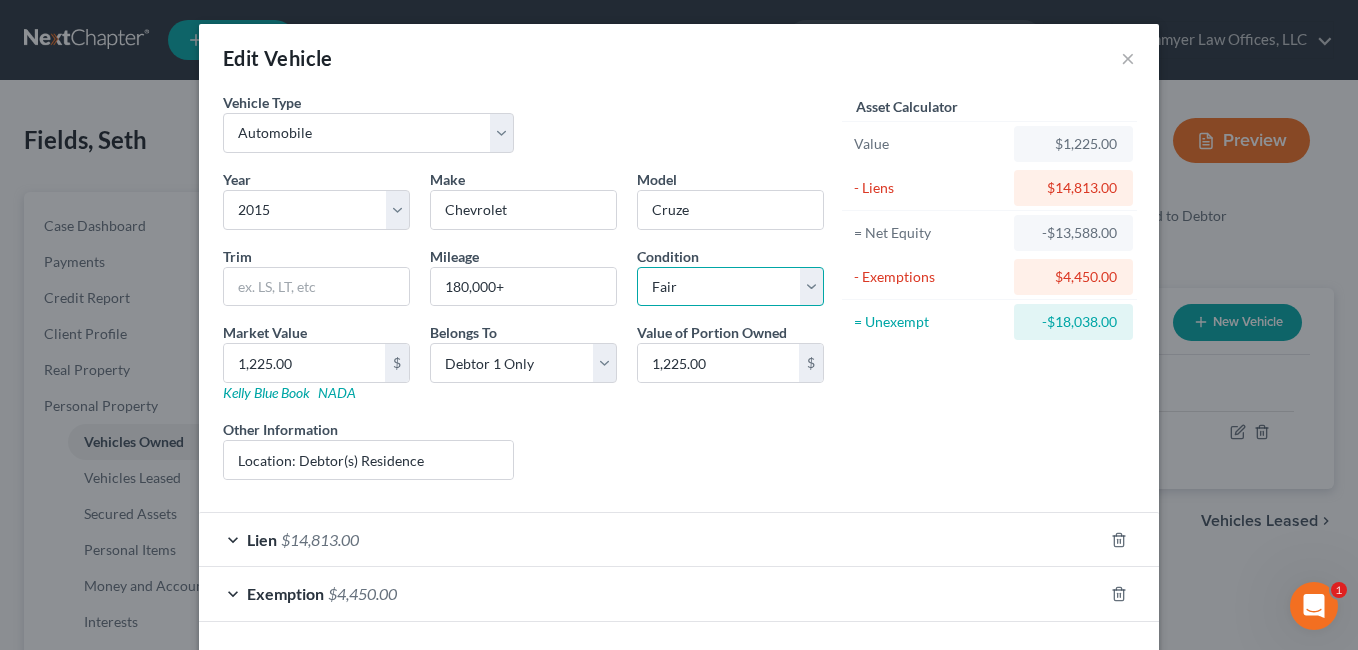 click on "Select Excellent Very Good Good Fair Poor" at bounding box center [730, 287] 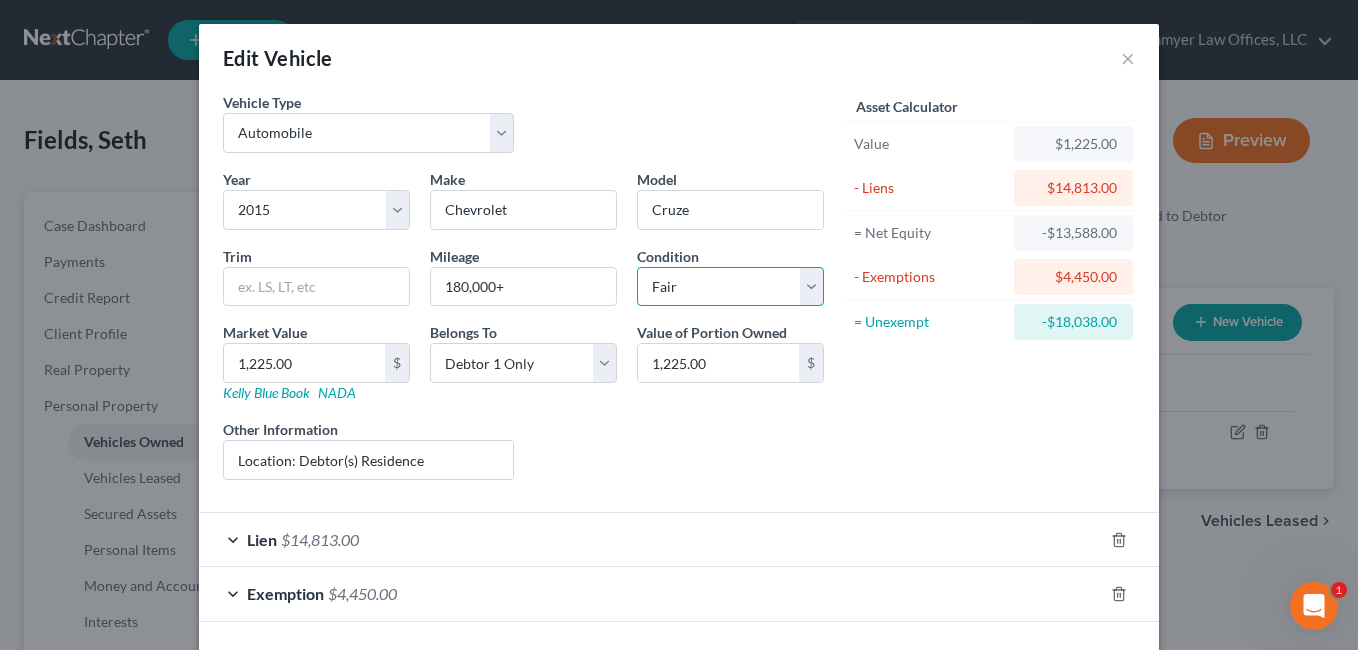 click on "Select Excellent Very Good Good Fair Poor" at bounding box center [730, 287] 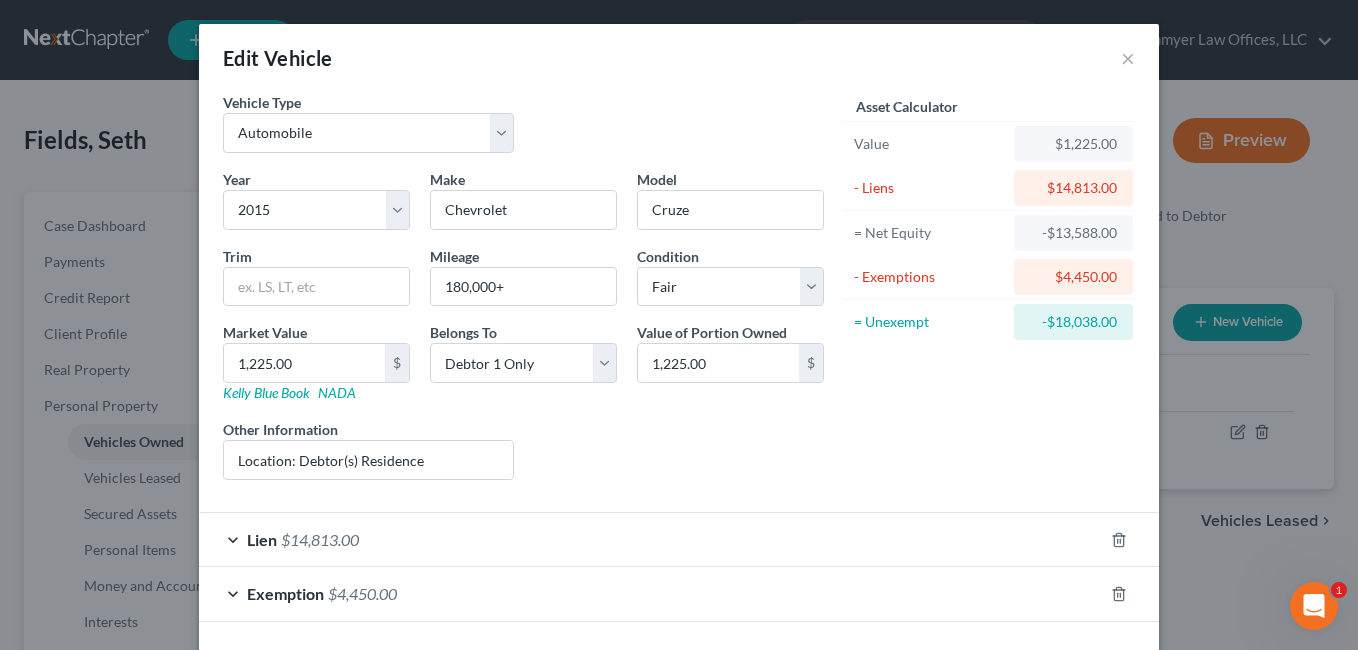 click on "Asset Calculator Value $[NUMBER] - Liens $[NUMBER] = Net Equity $[NUMBER] - Exemptions $[NUMBER] = Unexempt $[NUMBER]" at bounding box center (989, 294) 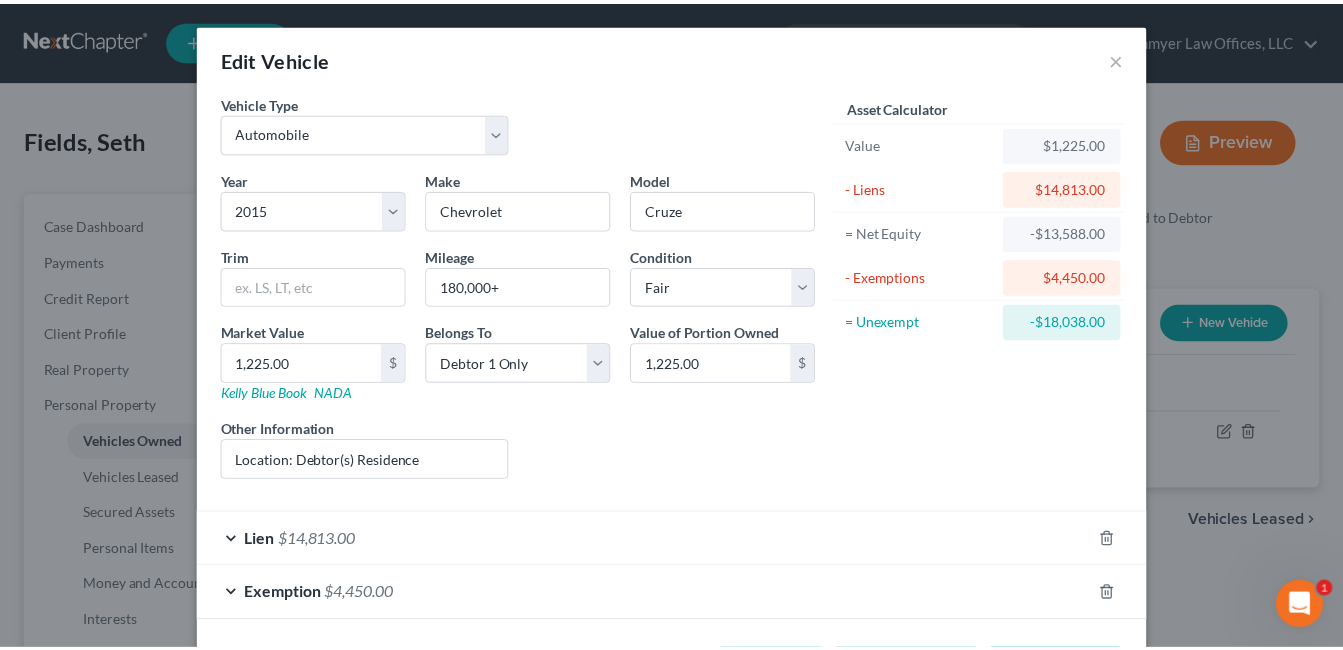 scroll, scrollTop: 81, scrollLeft: 0, axis: vertical 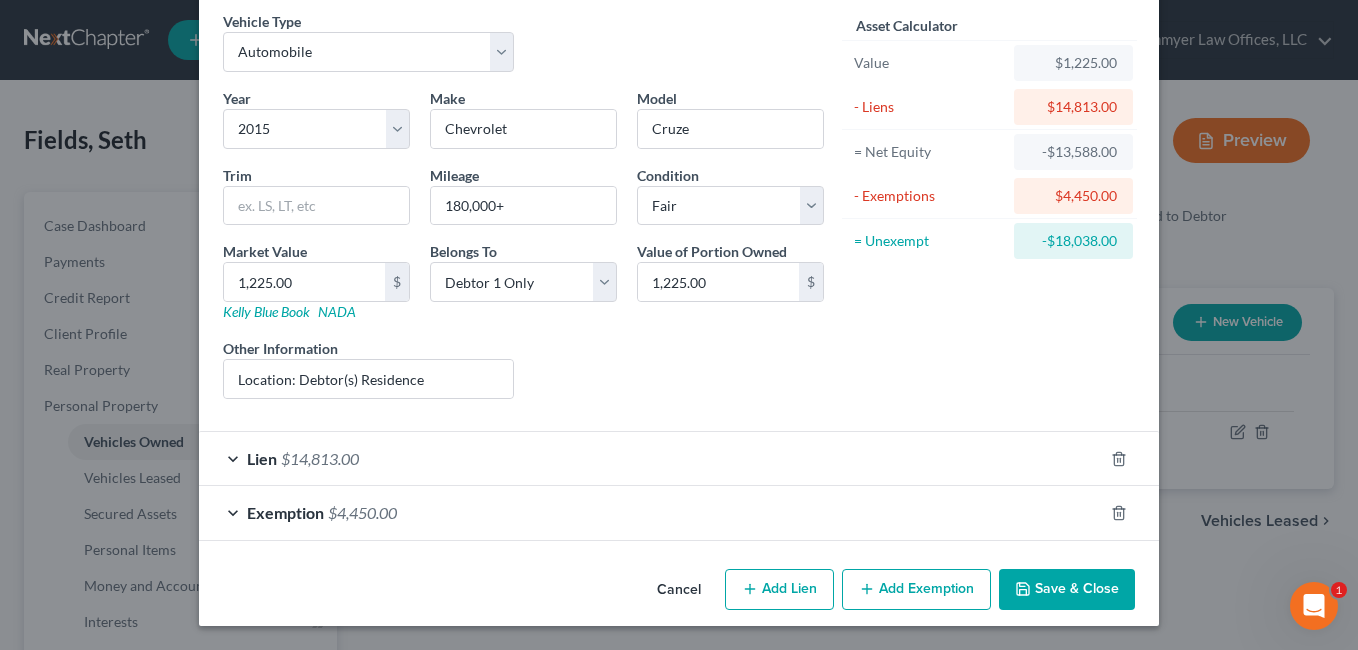click on "Save & Close" at bounding box center (1067, 590) 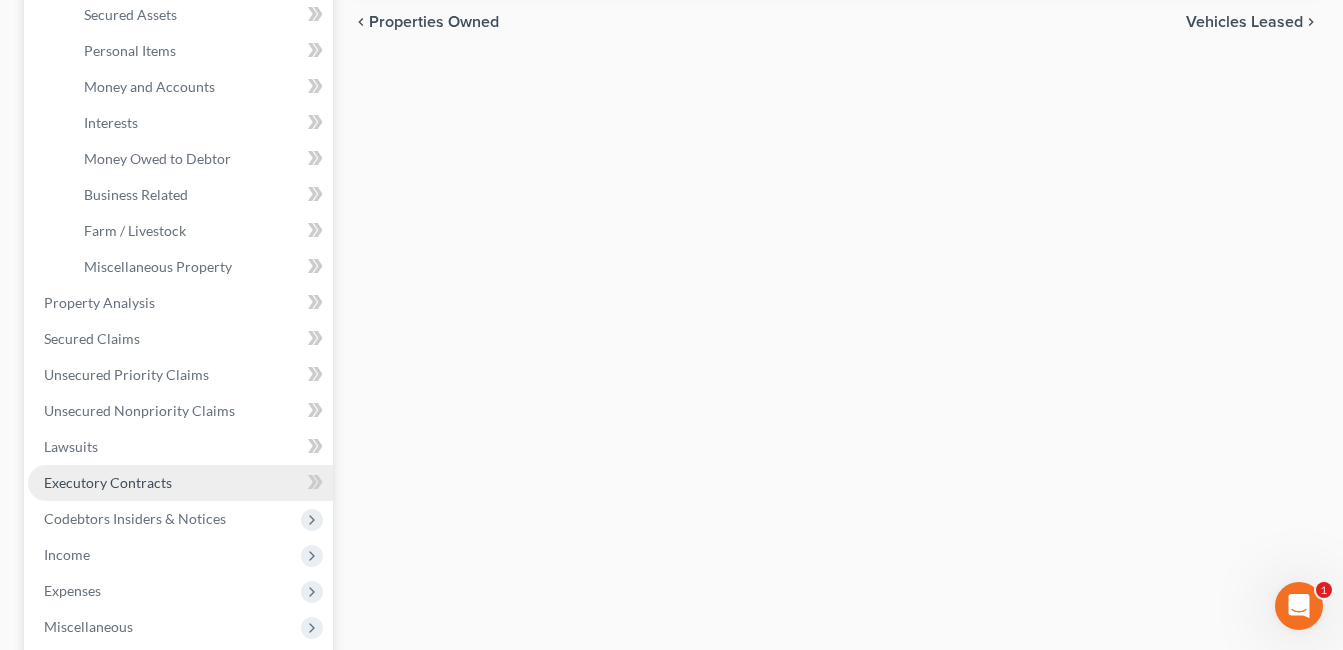 scroll, scrollTop: 500, scrollLeft: 0, axis: vertical 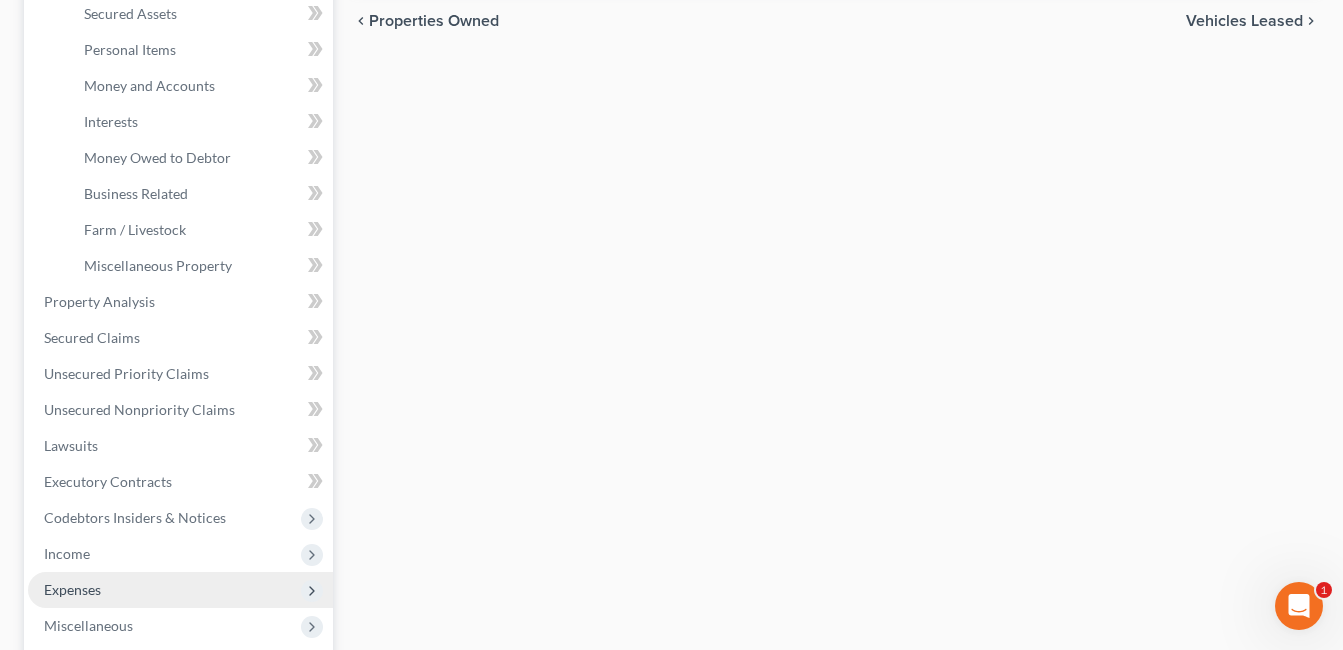 click on "Expenses" at bounding box center (72, 589) 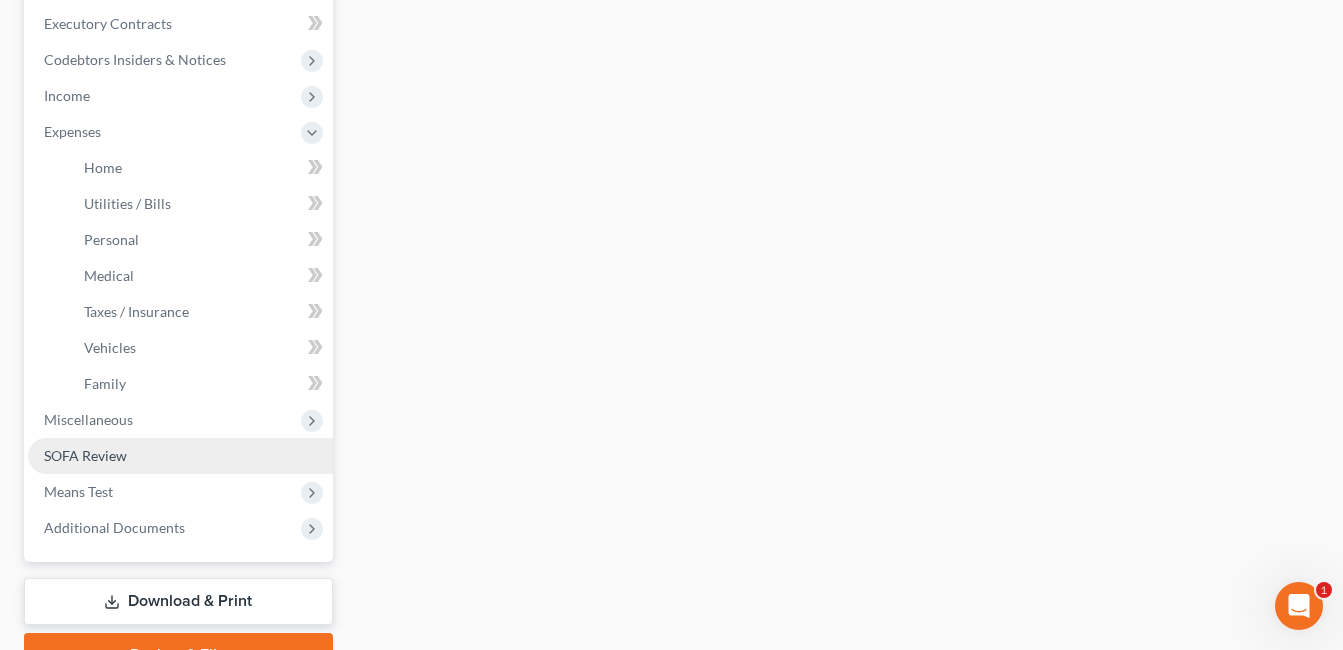scroll, scrollTop: 701, scrollLeft: 0, axis: vertical 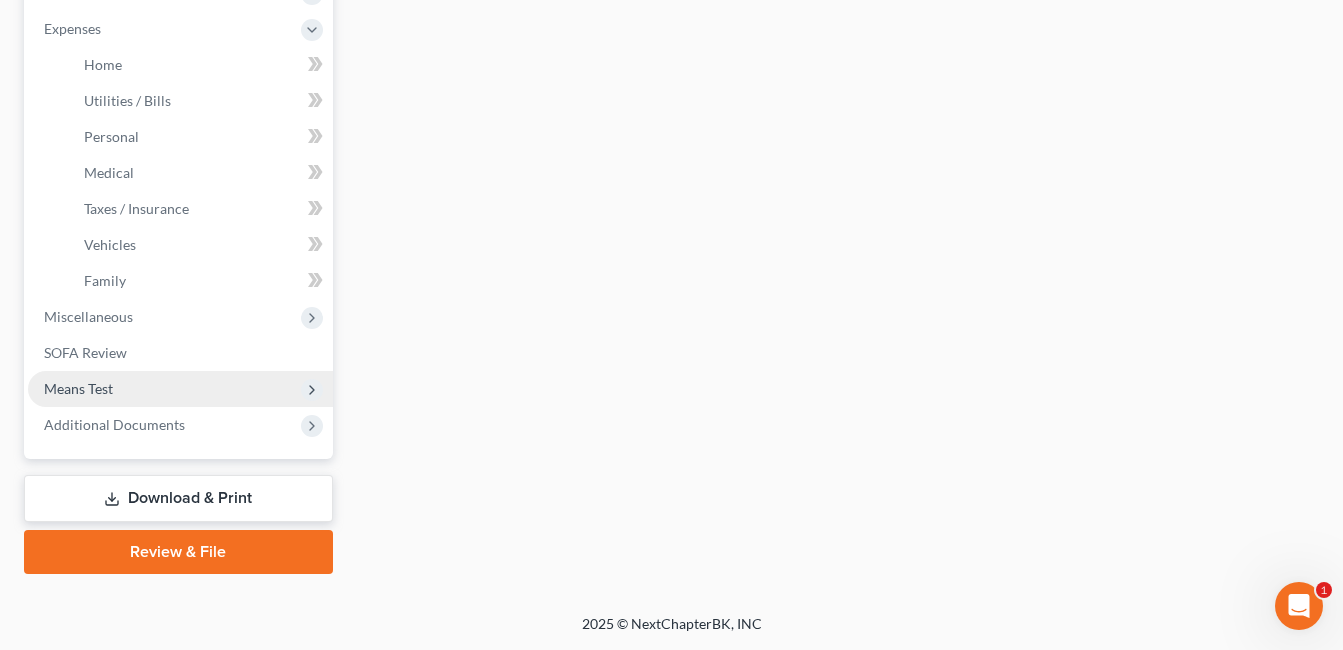 click on "Additional Documents" at bounding box center (114, 424) 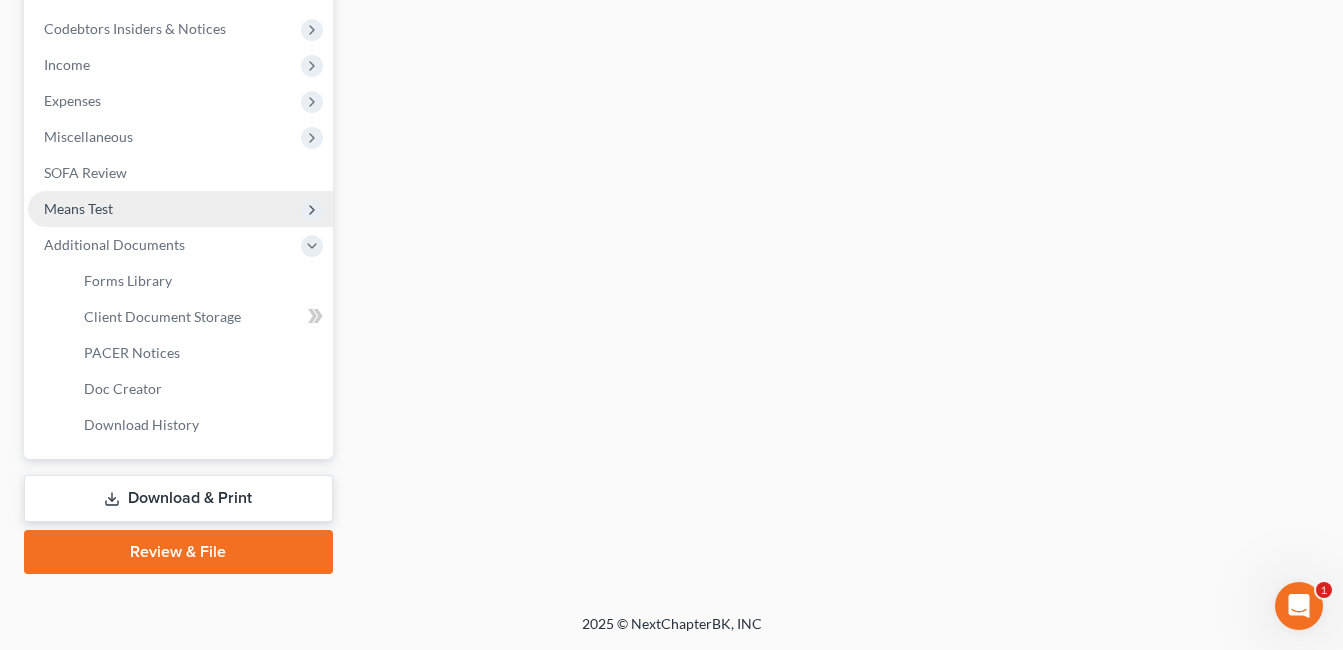 scroll, scrollTop: 629, scrollLeft: 0, axis: vertical 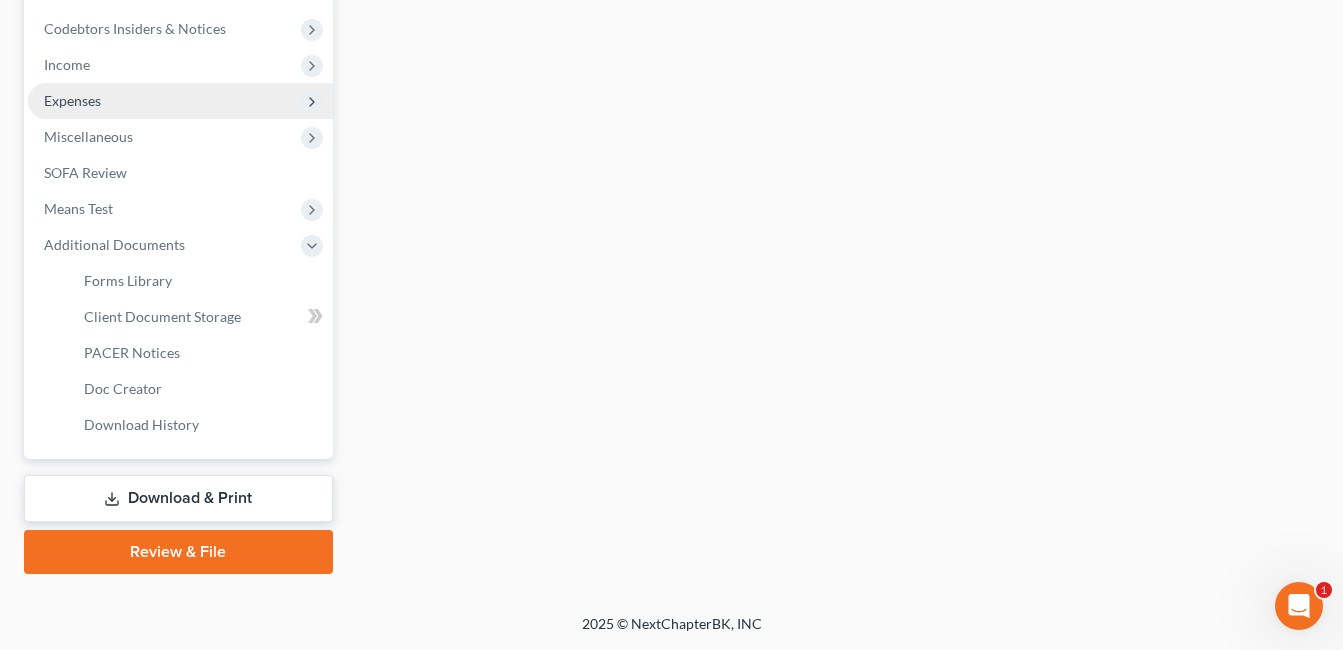 click on "Expenses" at bounding box center (180, 101) 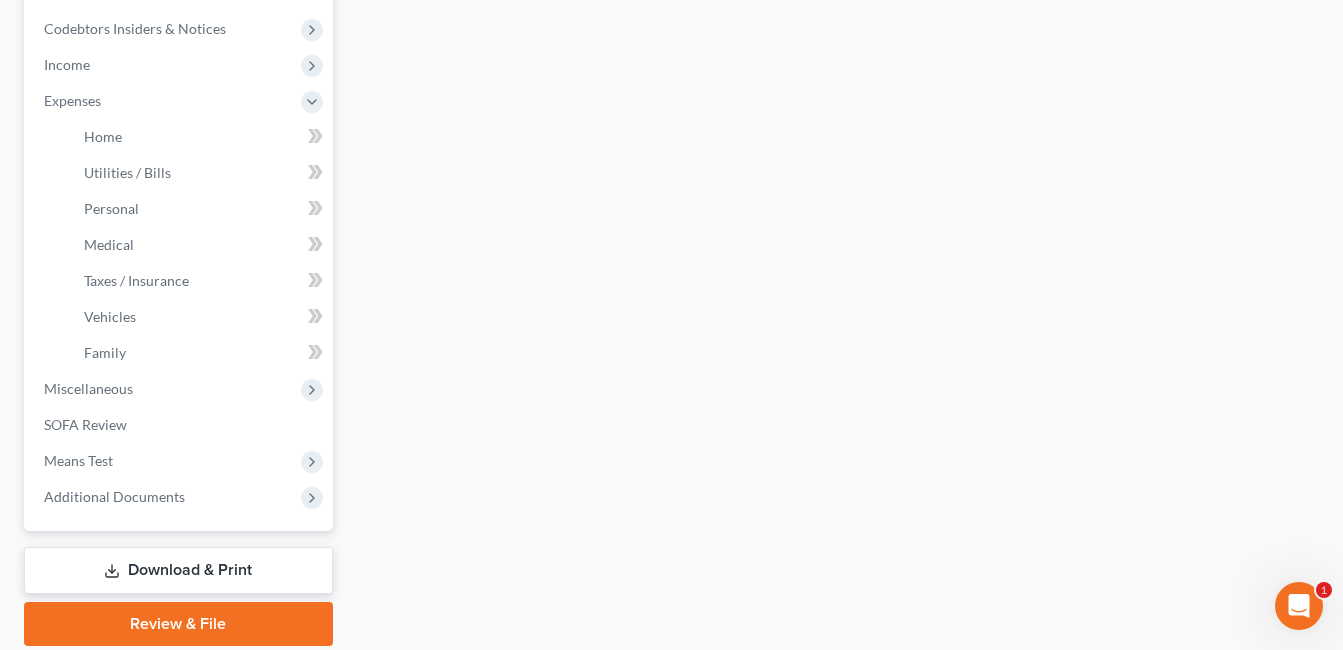 scroll, scrollTop: 701, scrollLeft: 0, axis: vertical 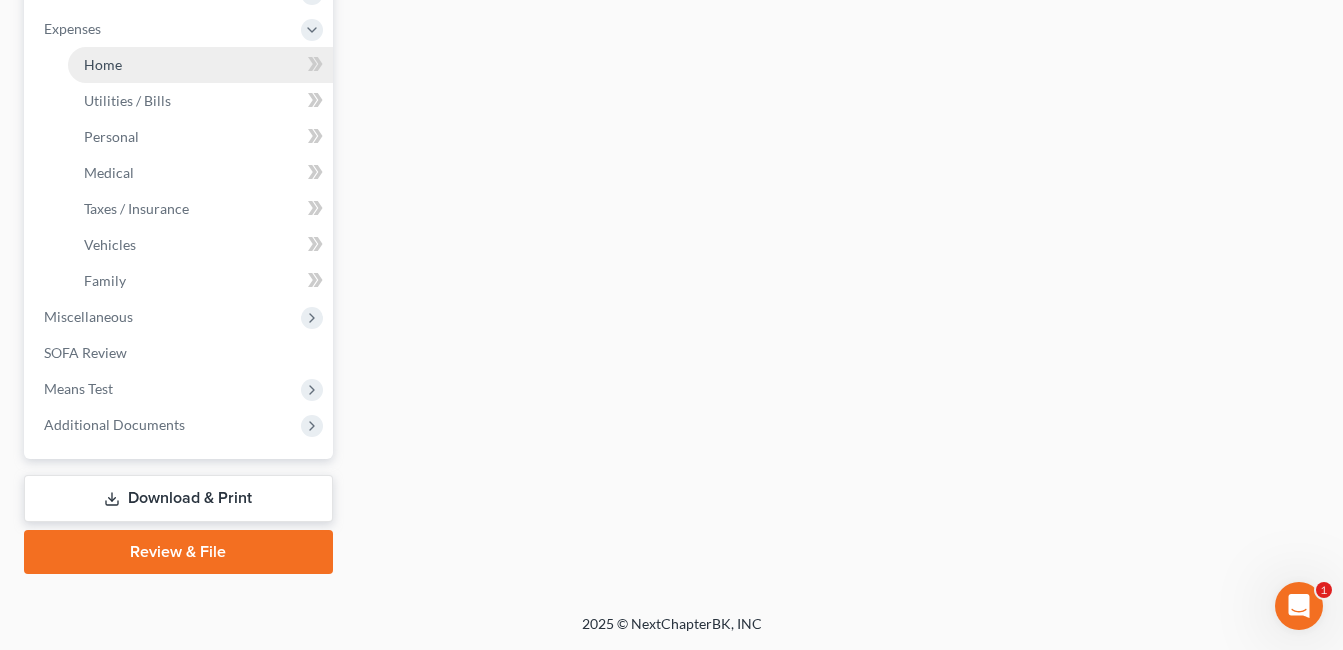 click on "Home" at bounding box center [200, 65] 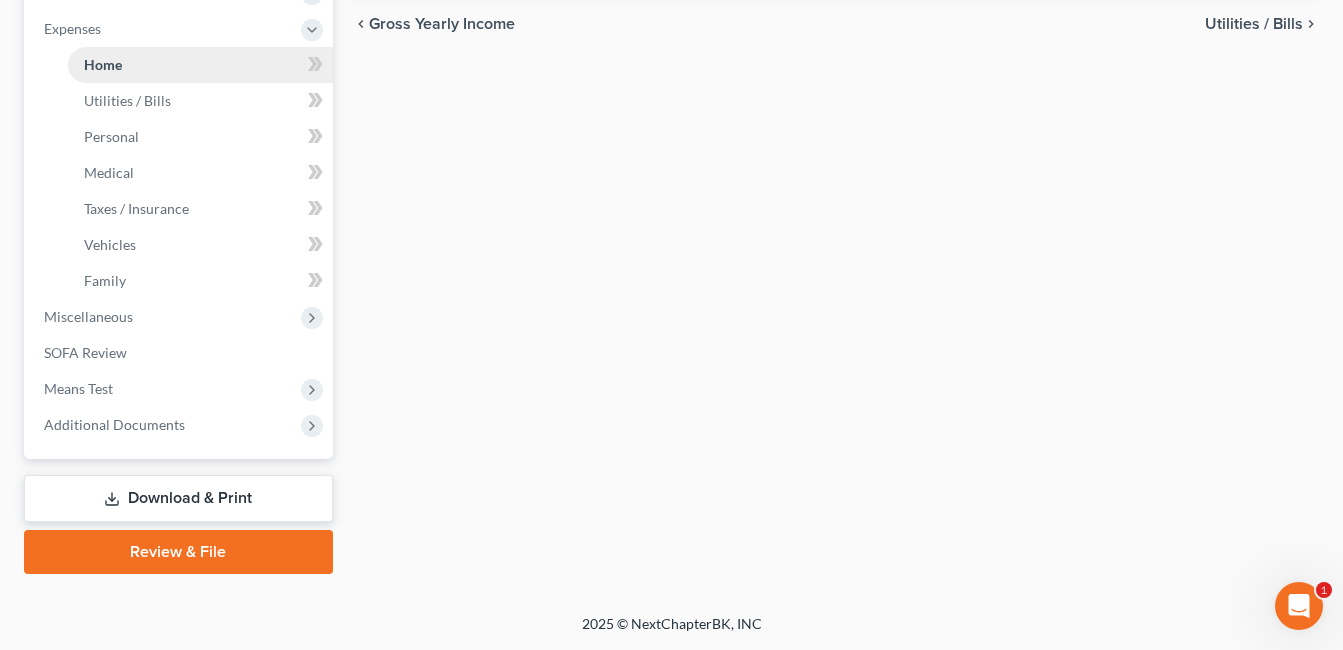 type on "1,728.00" 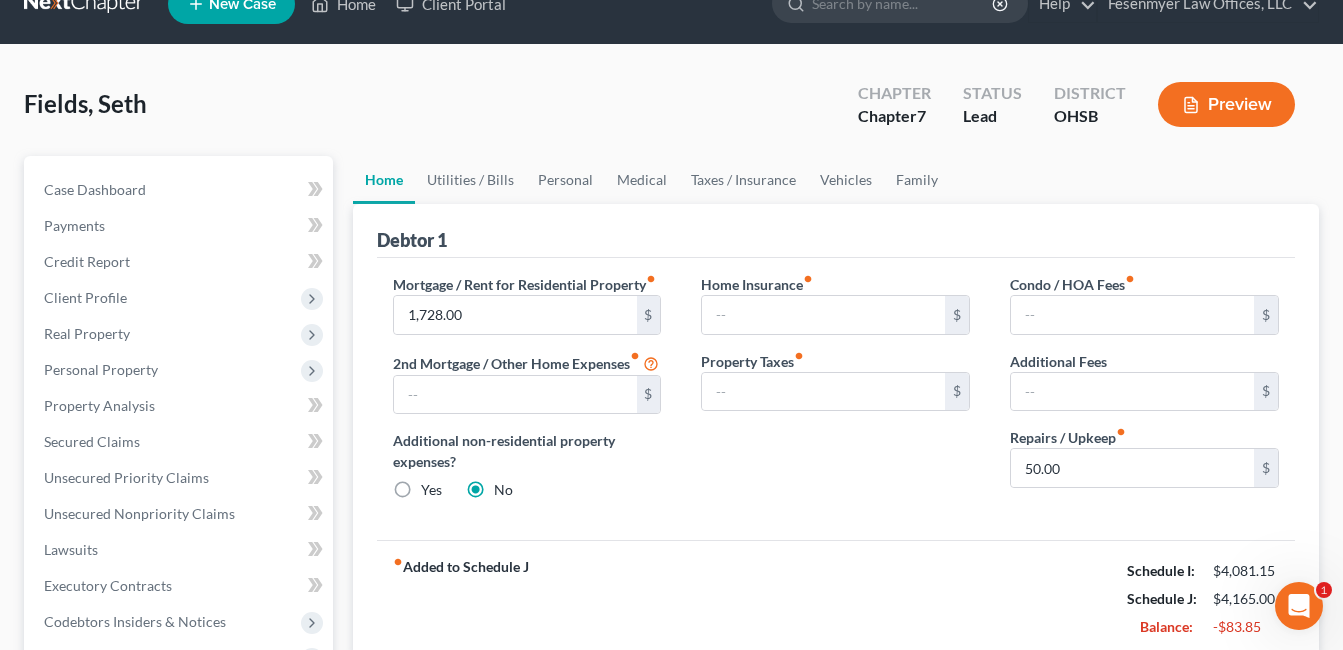 scroll, scrollTop: 0, scrollLeft: 0, axis: both 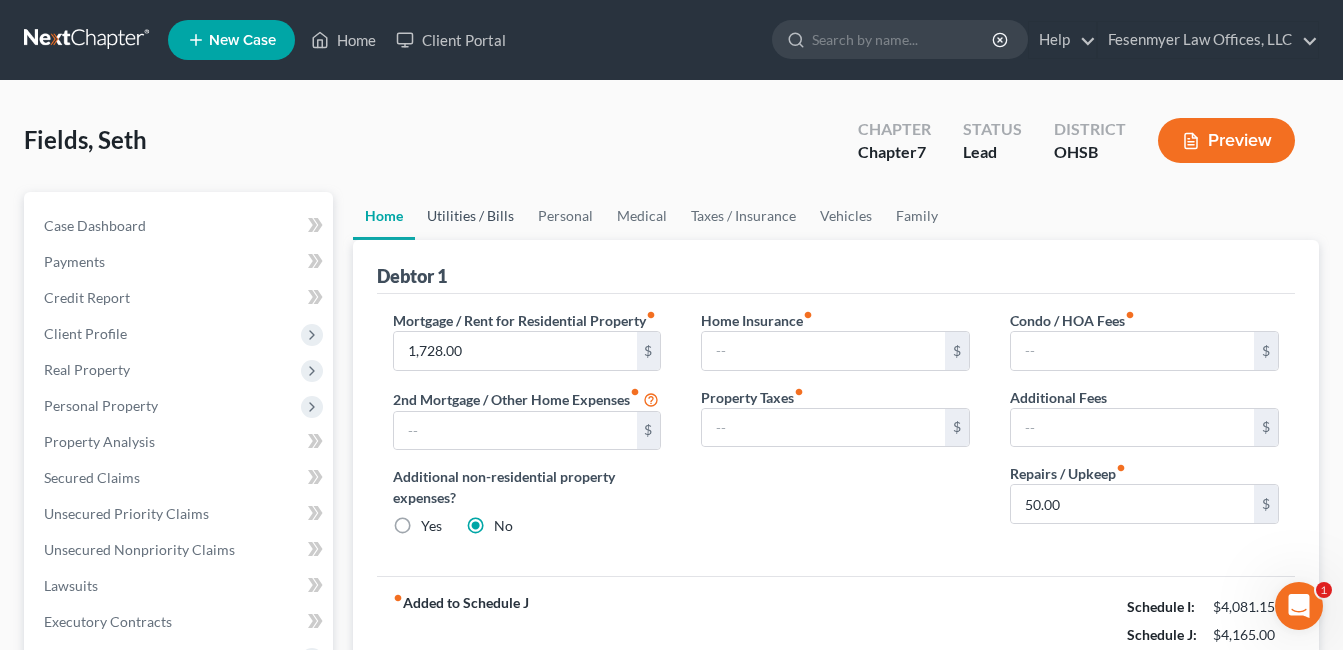 click on "Utilities / Bills" at bounding box center (470, 216) 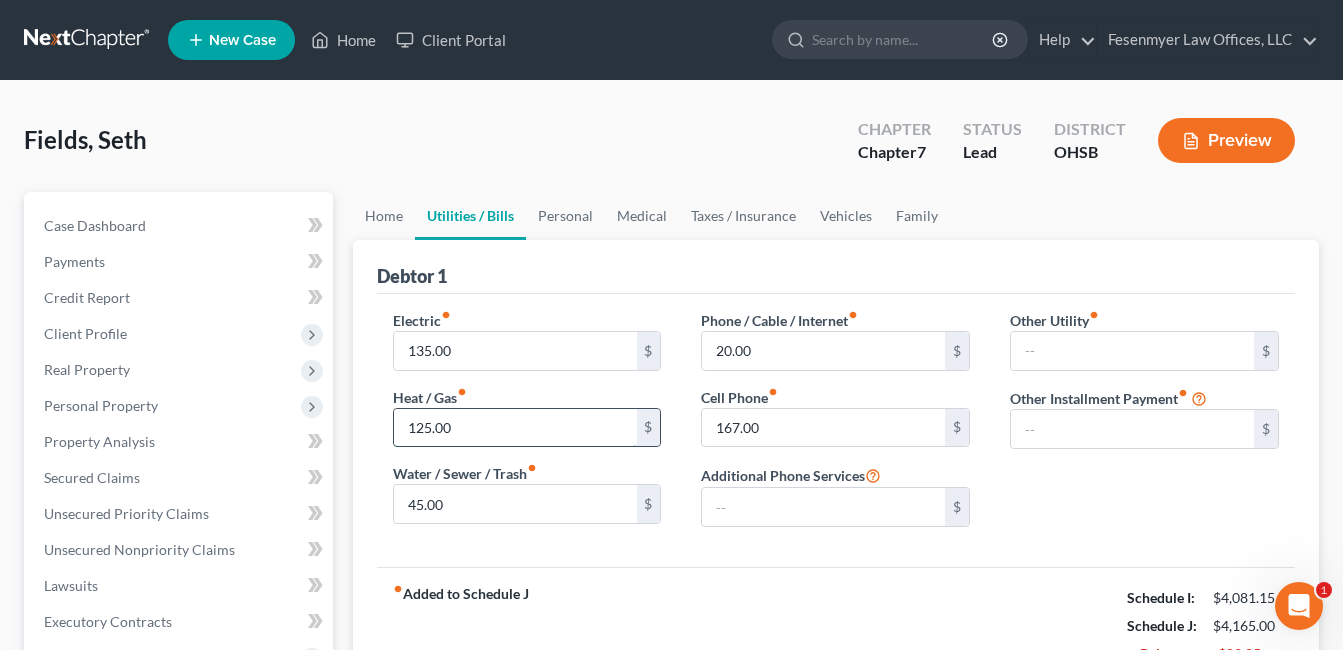 click on "125.00" at bounding box center (515, 428) 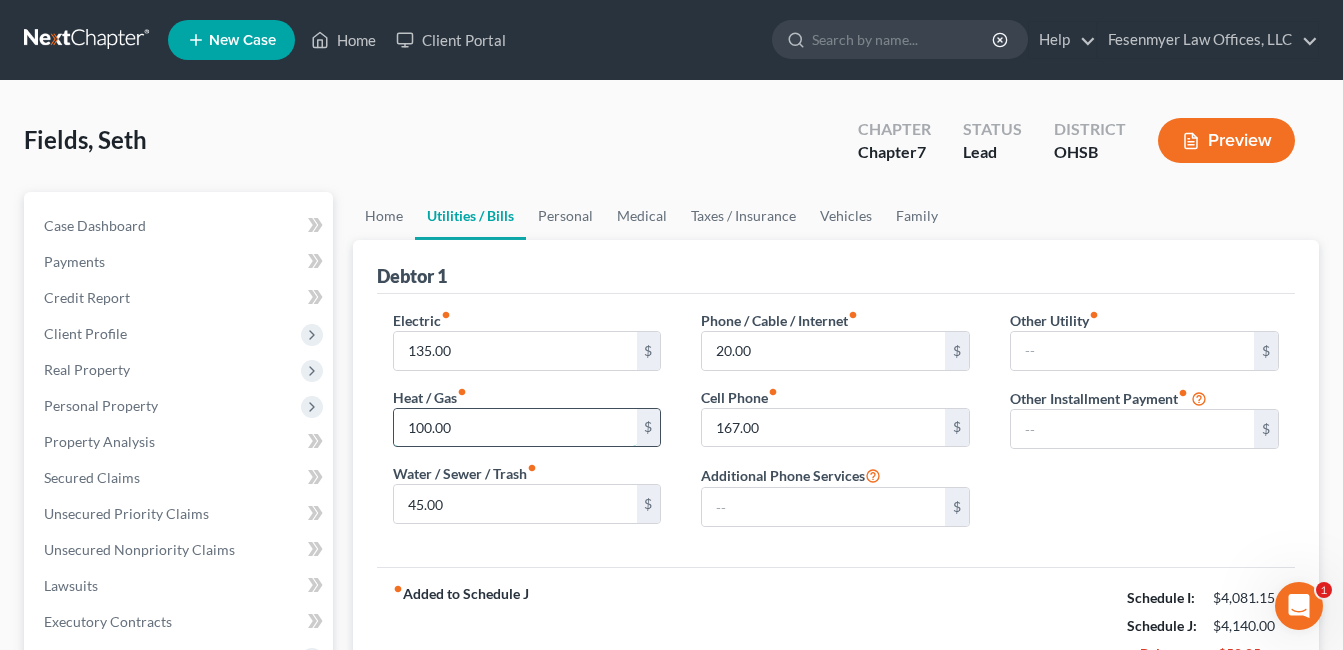 type on "100.00" 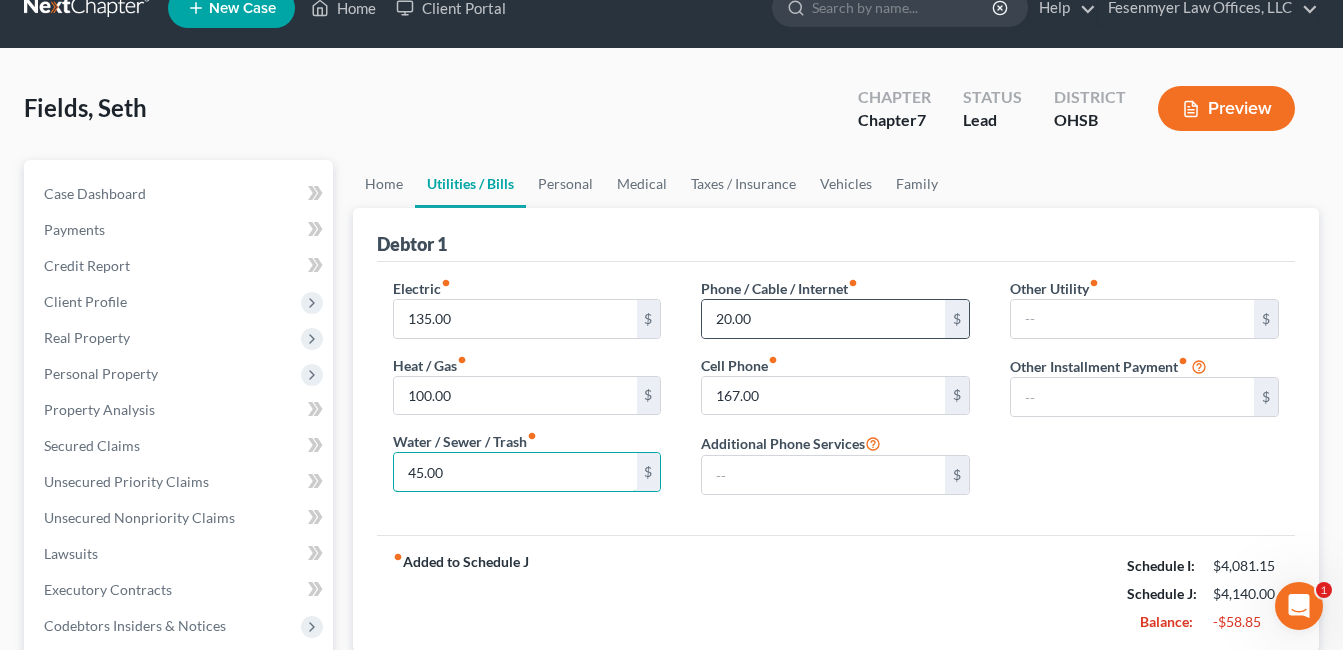 scroll, scrollTop: 0, scrollLeft: 0, axis: both 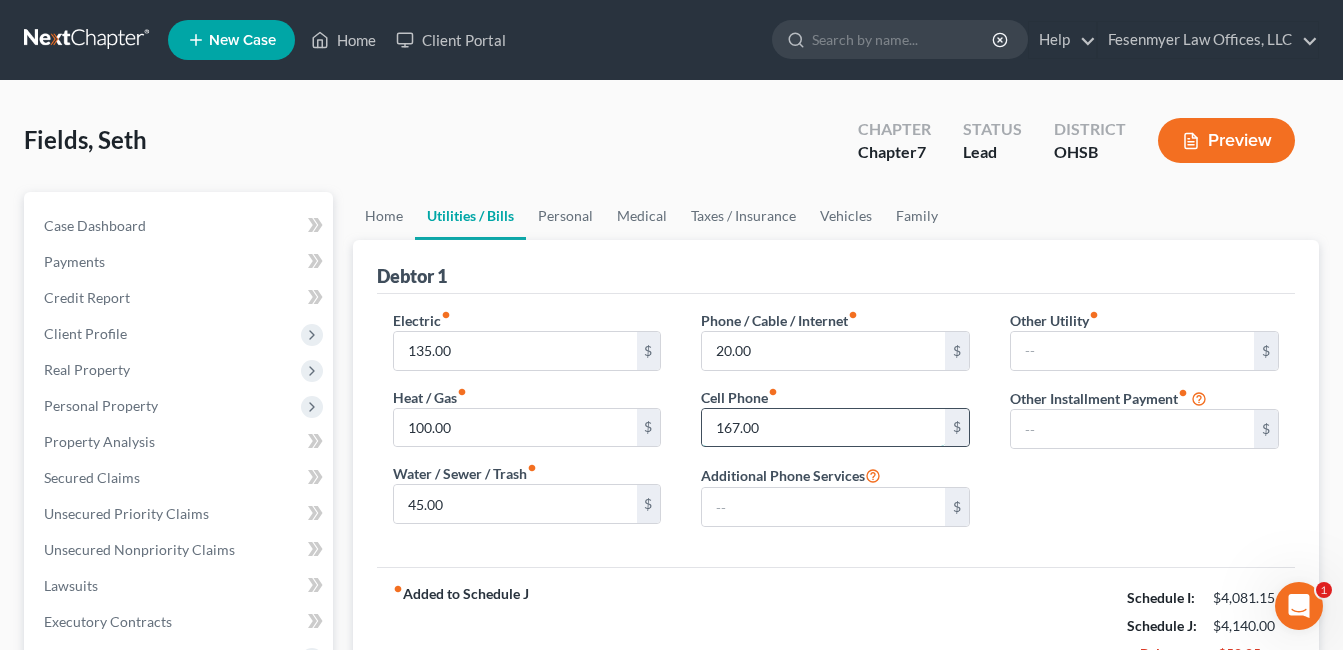 click on "167.00" at bounding box center [823, 428] 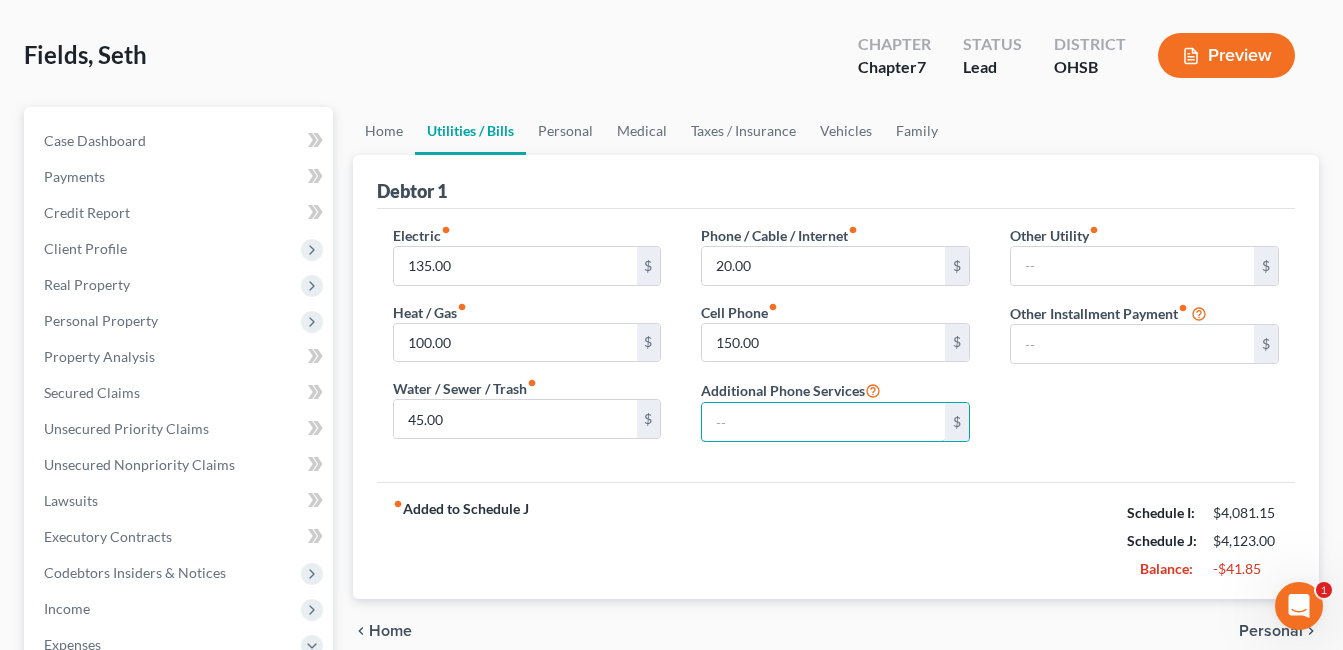 scroll, scrollTop: 200, scrollLeft: 0, axis: vertical 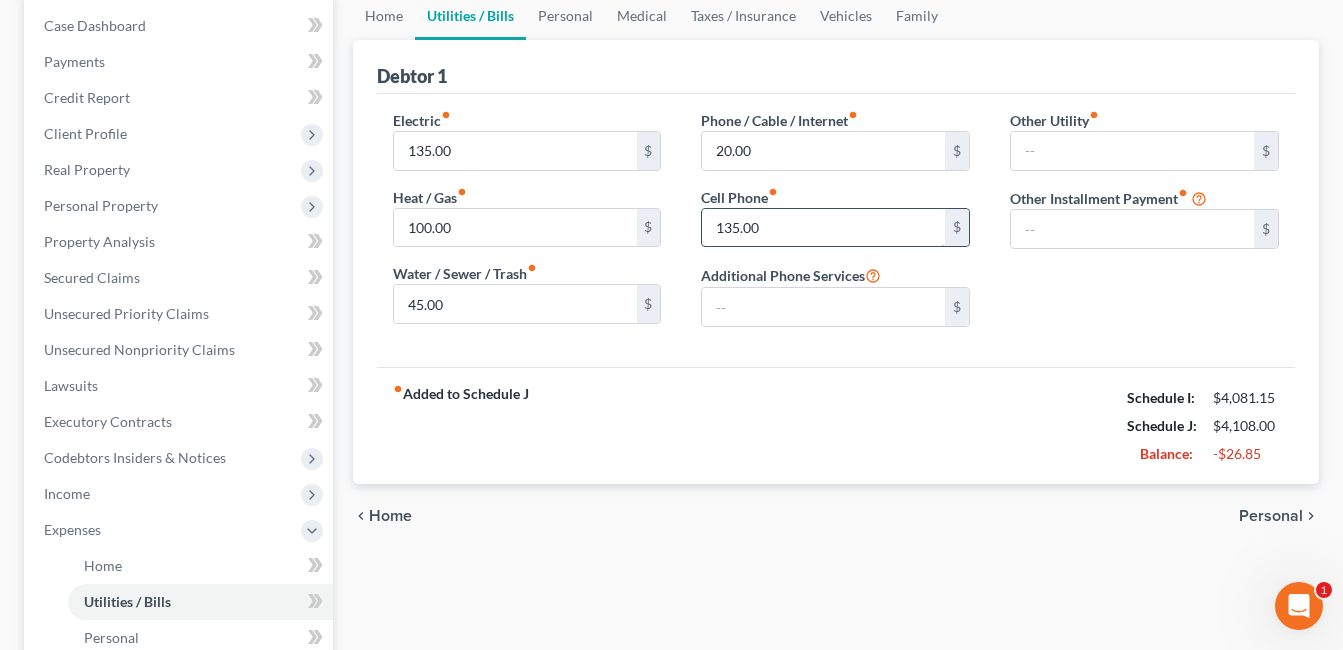 type on "135.00" 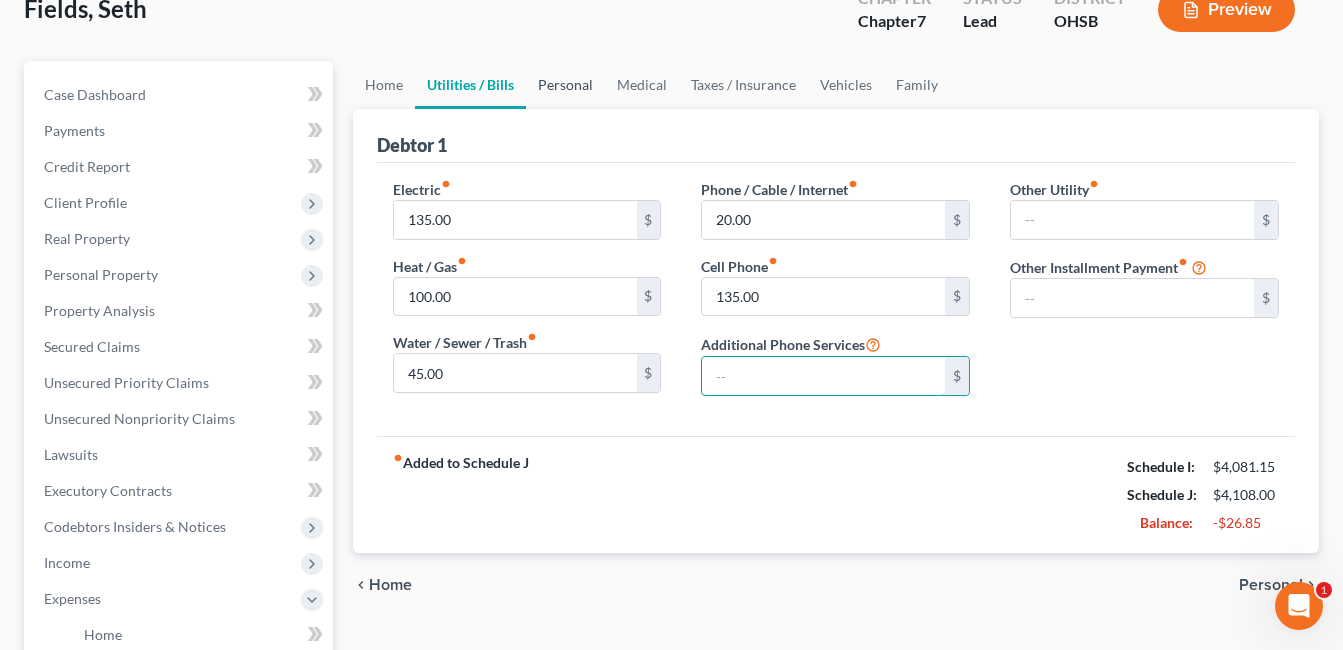 scroll, scrollTop: 0, scrollLeft: 0, axis: both 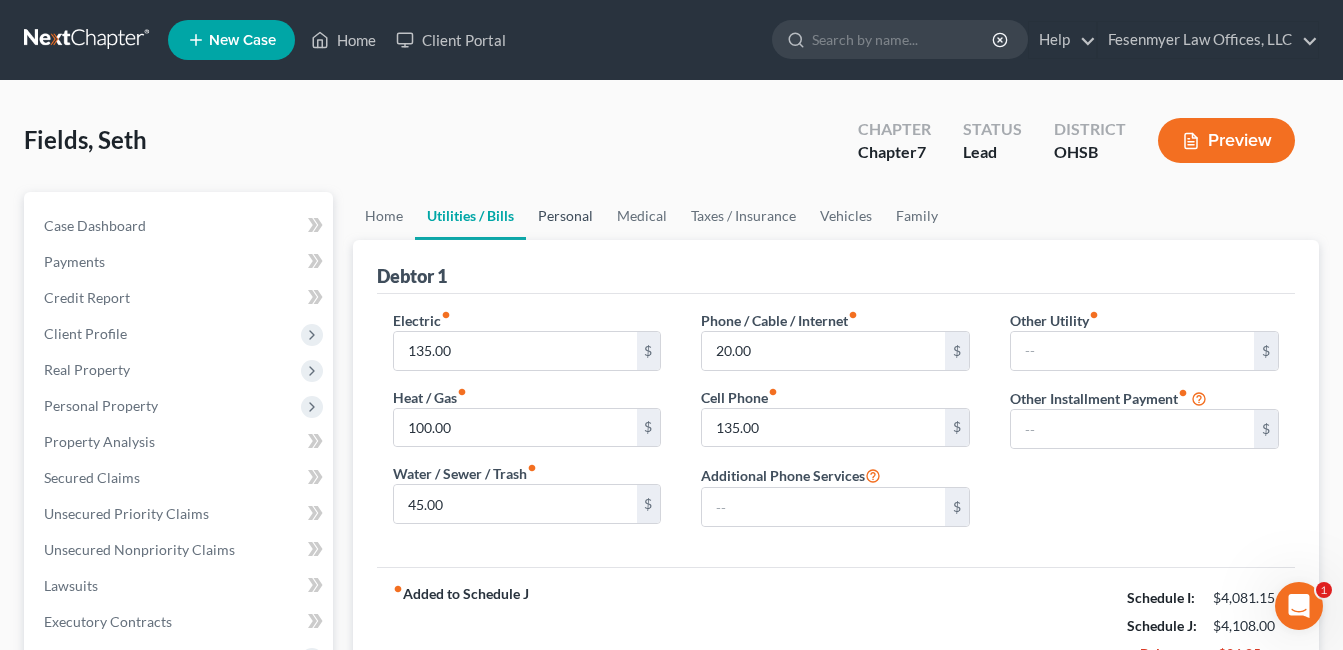 click on "Personal" at bounding box center [565, 216] 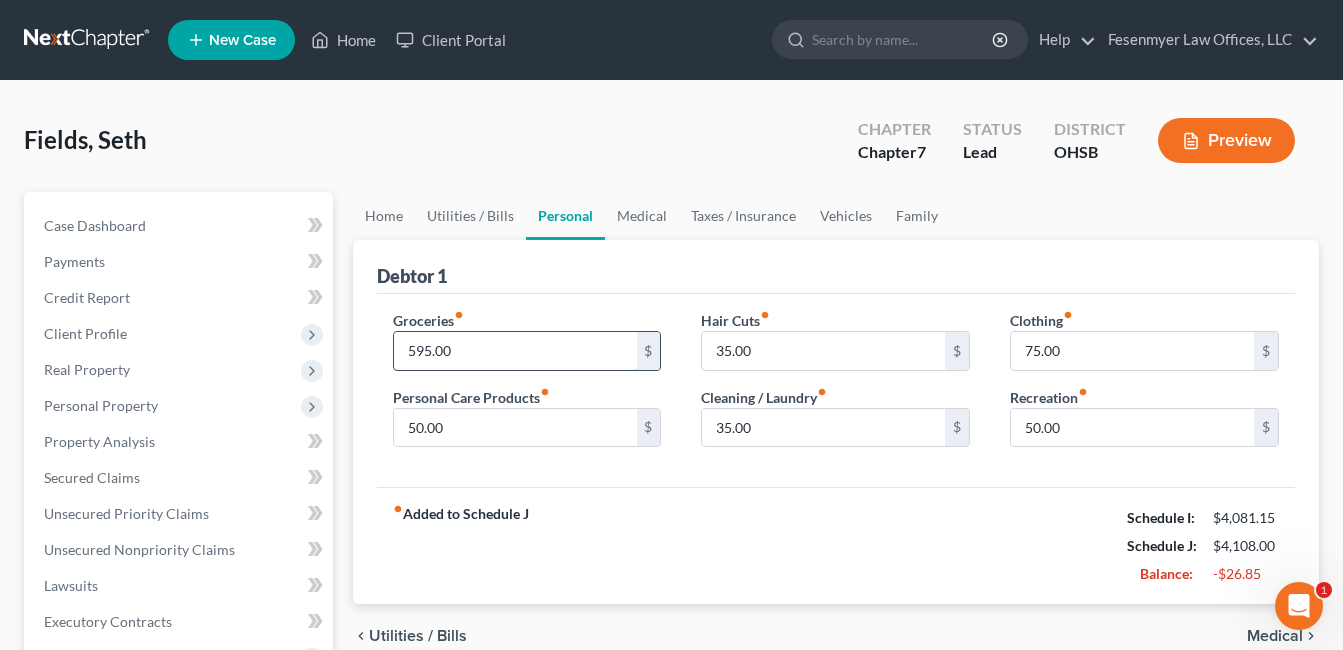 click on "595.00" at bounding box center (515, 351) 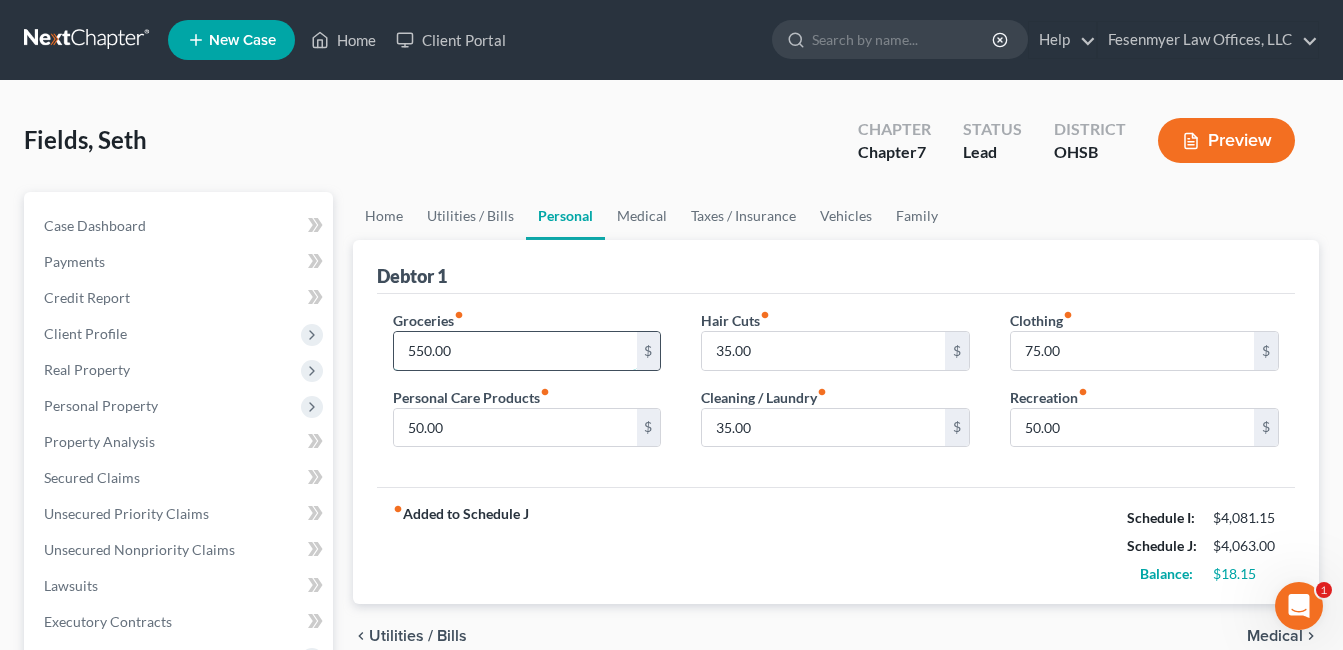 type on "550.00" 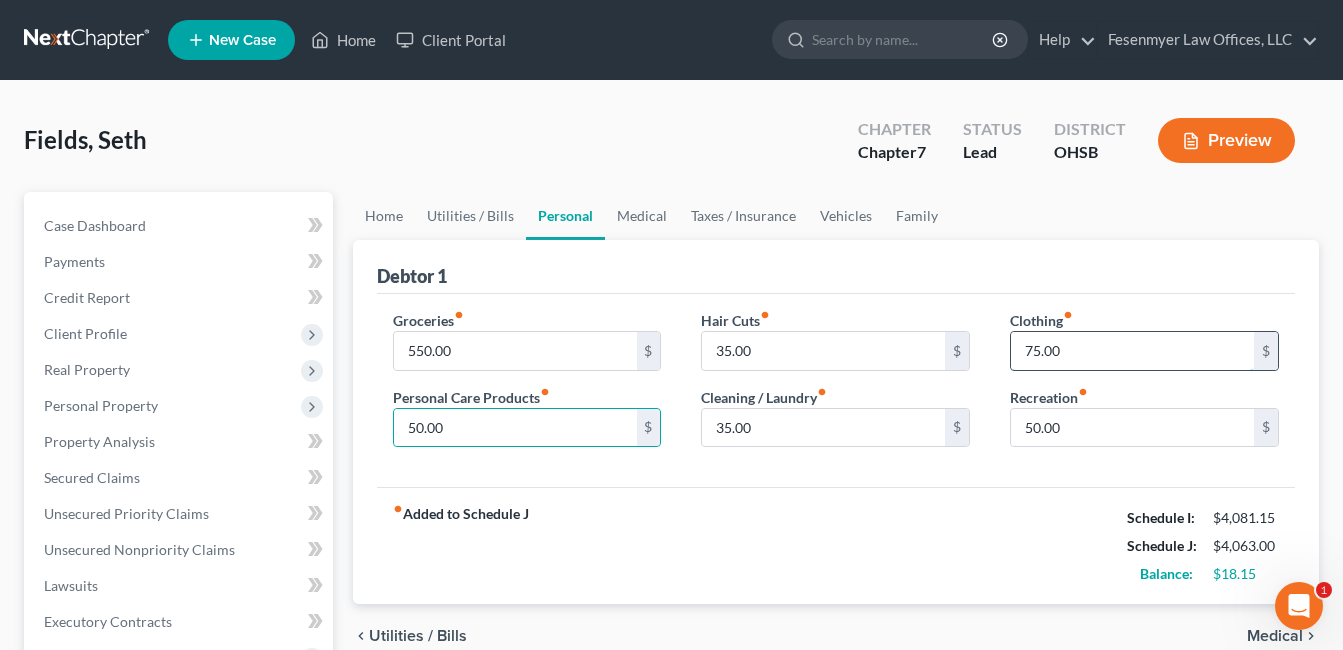click on "75.00" at bounding box center [1132, 351] 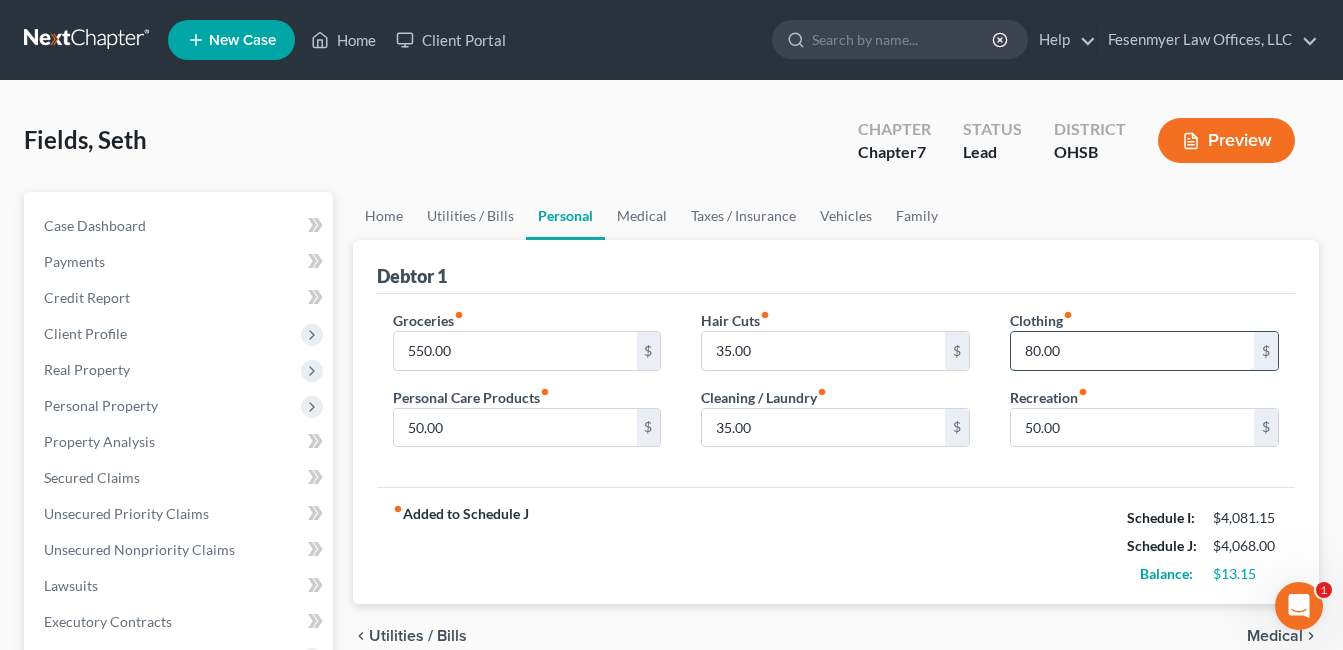 type on "80.00" 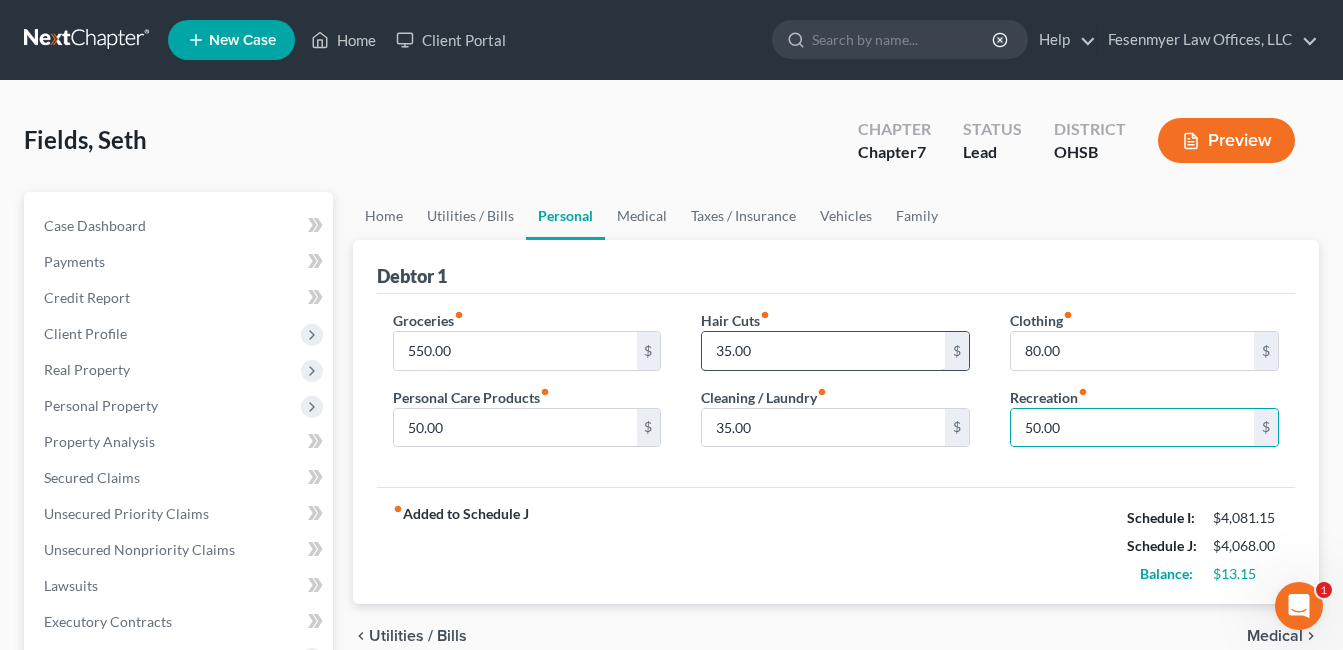 click on "35.00" at bounding box center [823, 351] 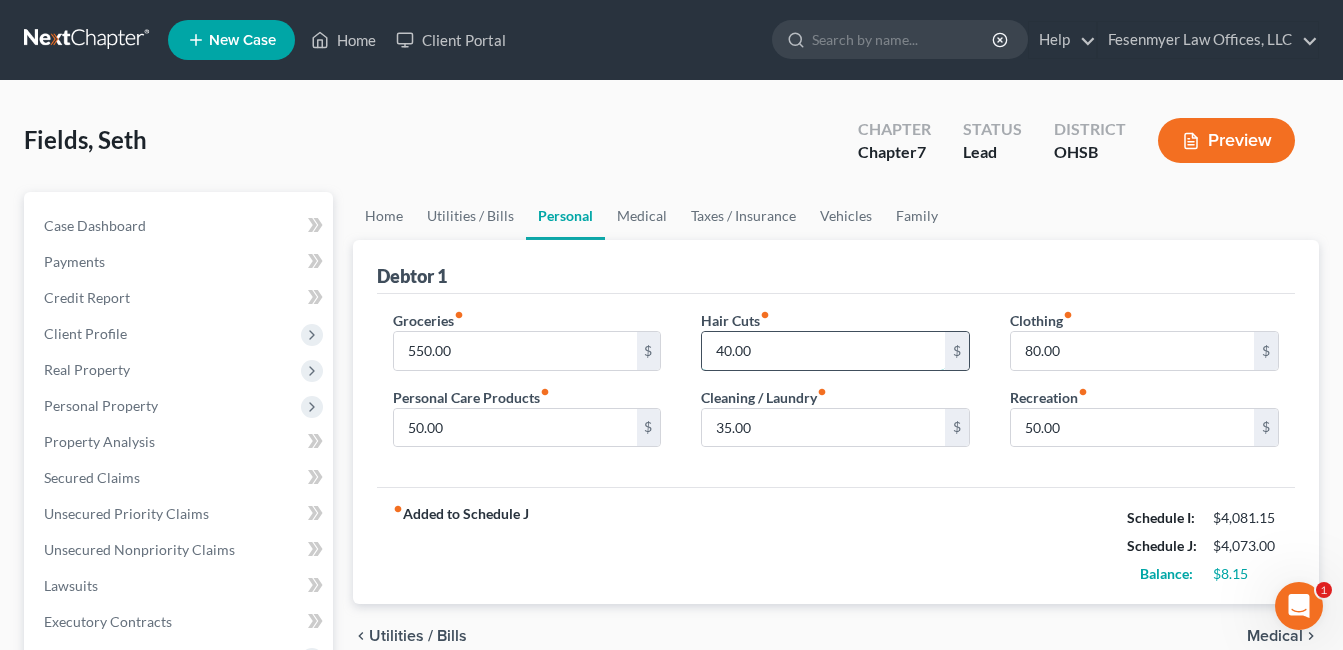 type on "40.00" 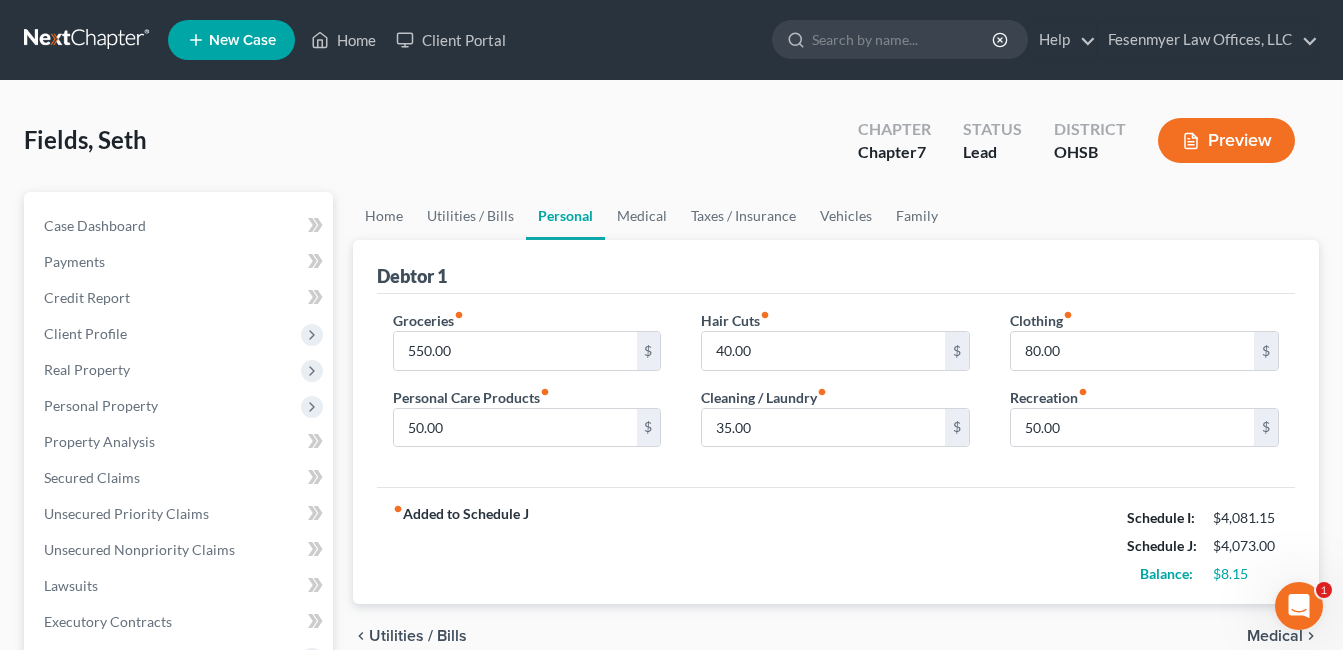 click on "fiber_manual_record  Added to Schedule J Schedule I: $[NUMBER] Schedule J: $[NUMBER] Balance: $[NUMBER]" at bounding box center (836, 545) 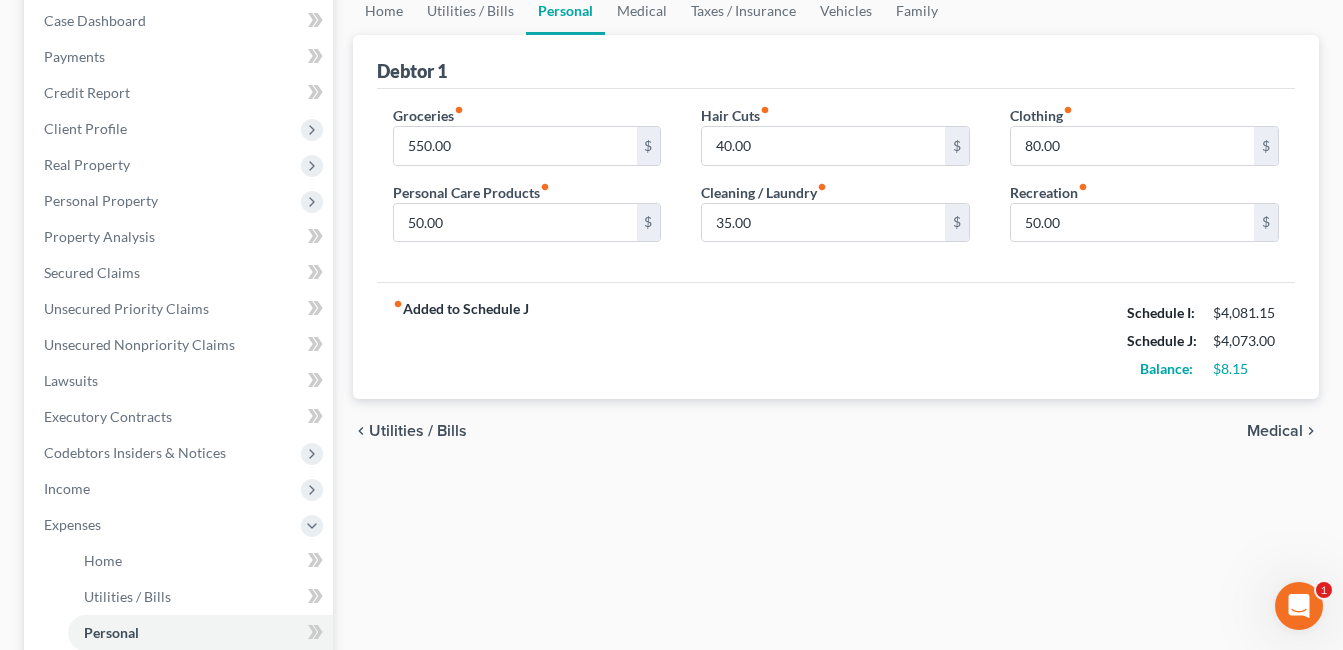scroll, scrollTop: 400, scrollLeft: 0, axis: vertical 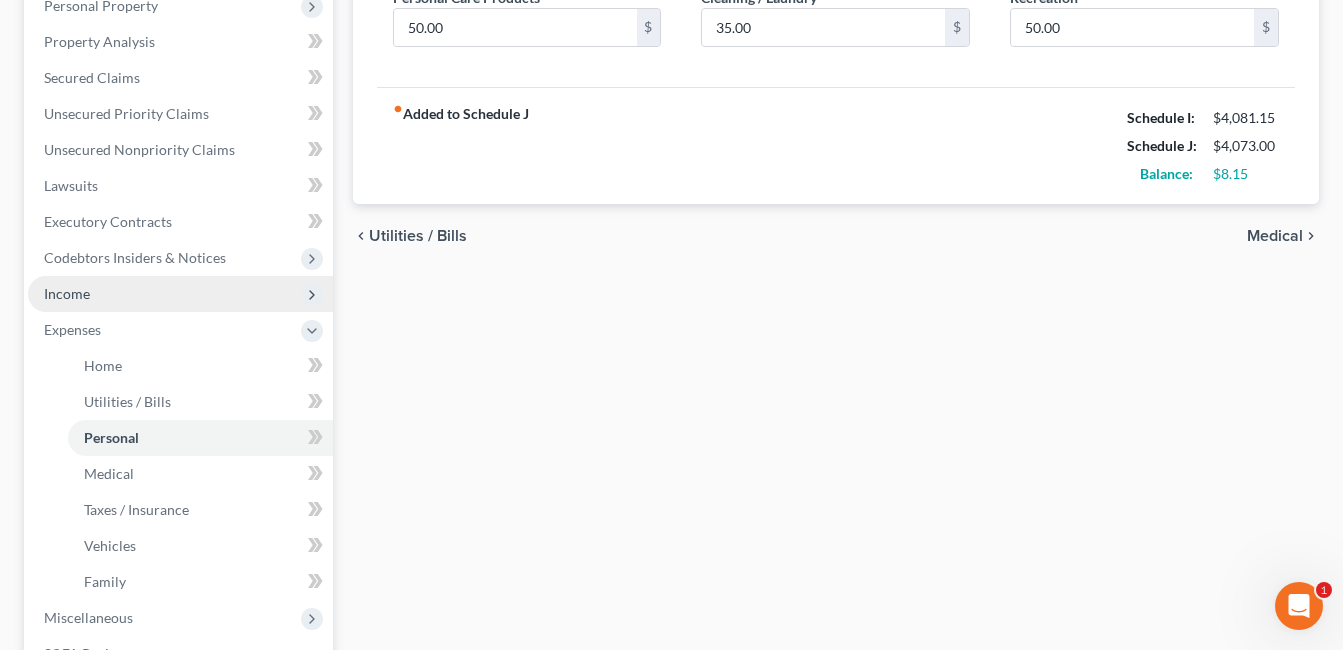 click on "Income" at bounding box center [180, 294] 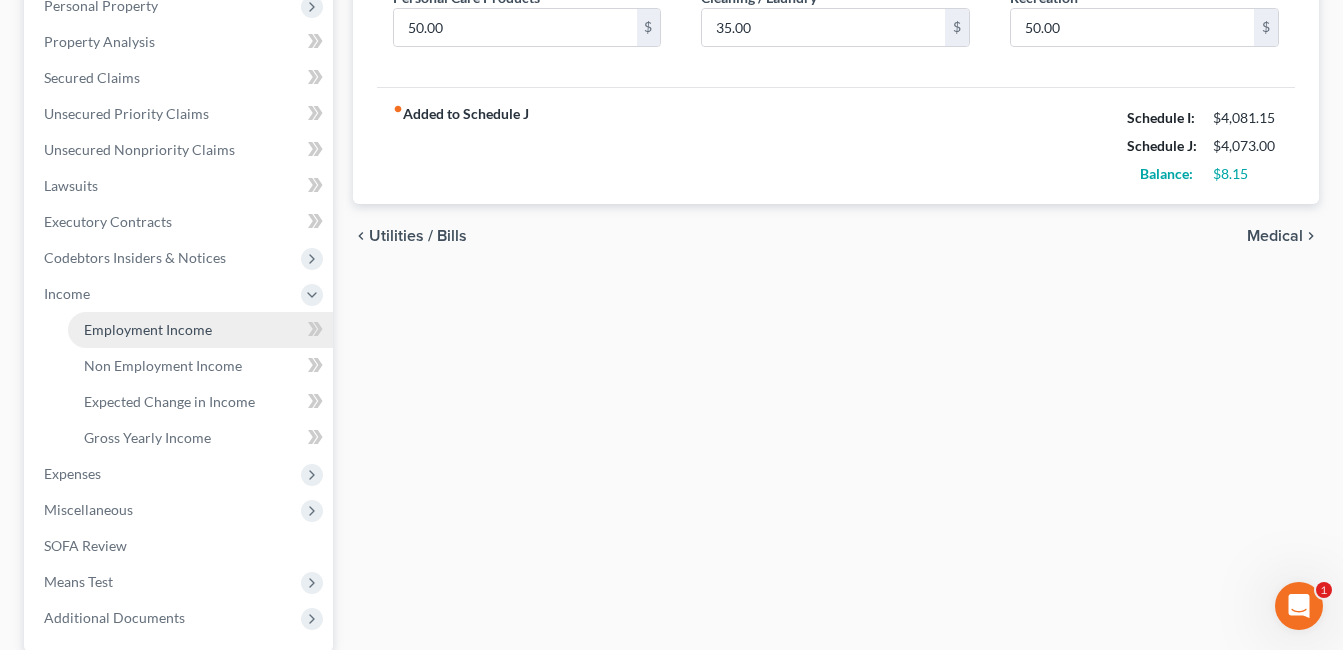 click on "Employment Income" at bounding box center (148, 329) 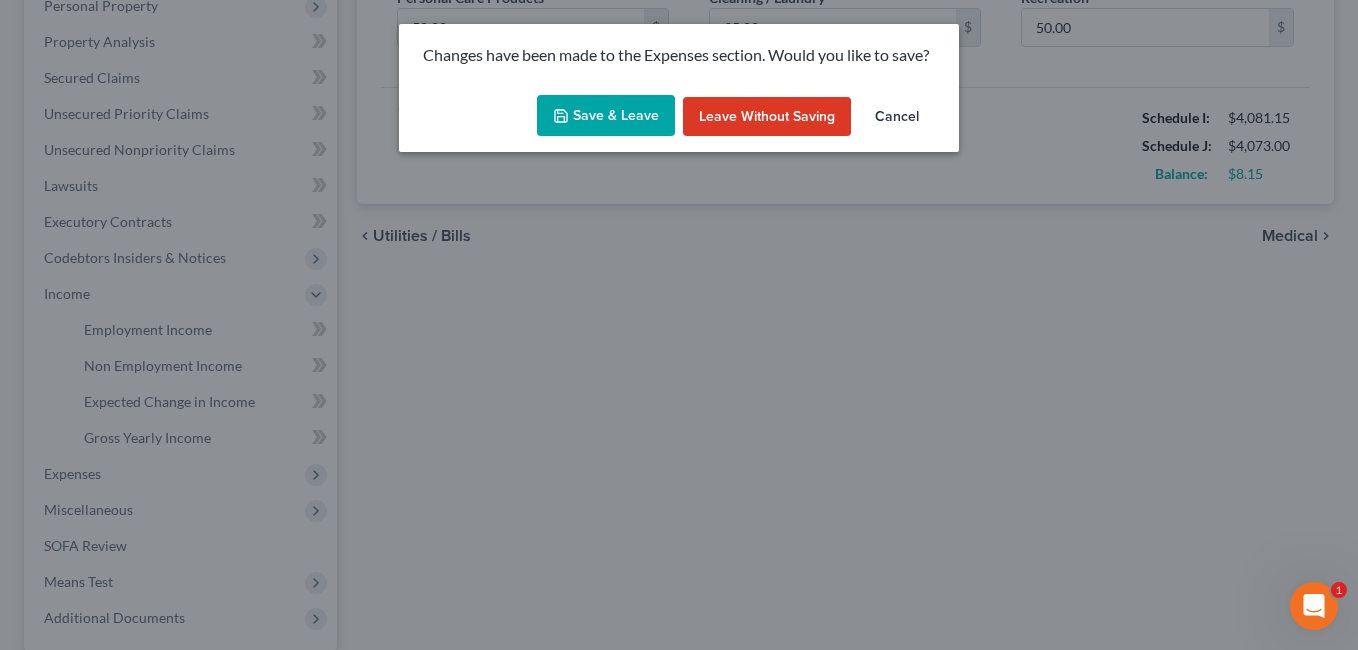 click on "Save & Leave" at bounding box center (606, 116) 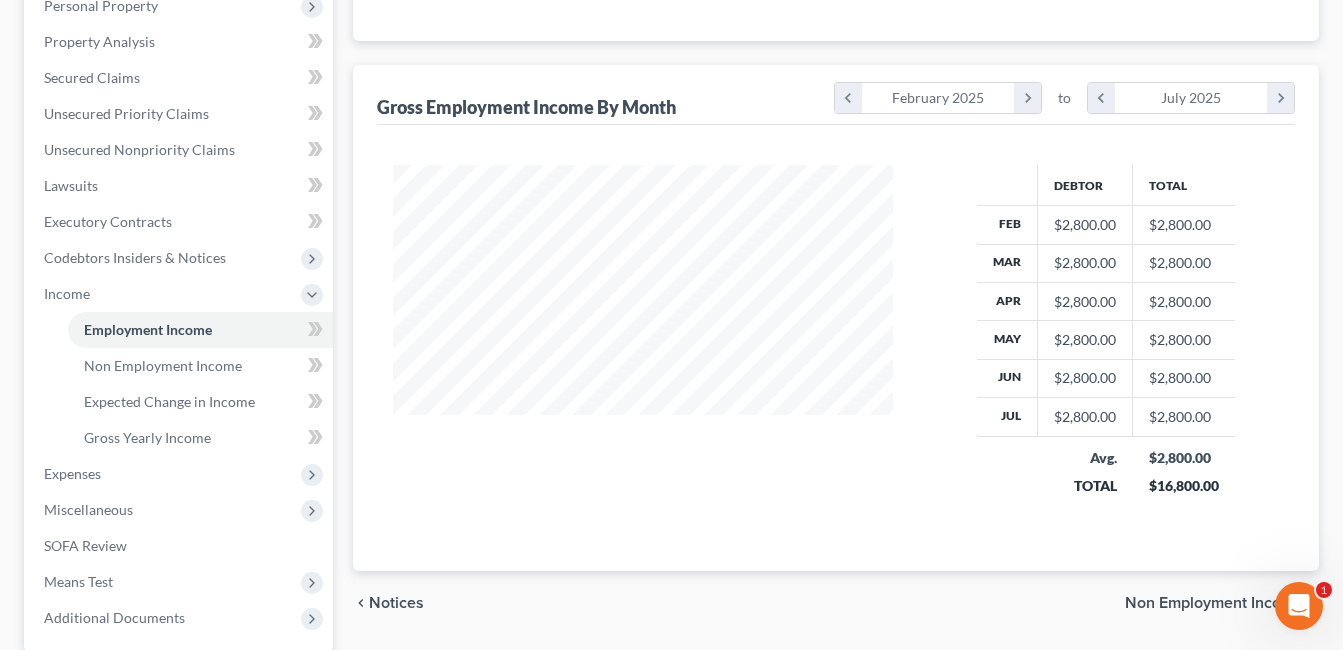 scroll, scrollTop: 0, scrollLeft: 0, axis: both 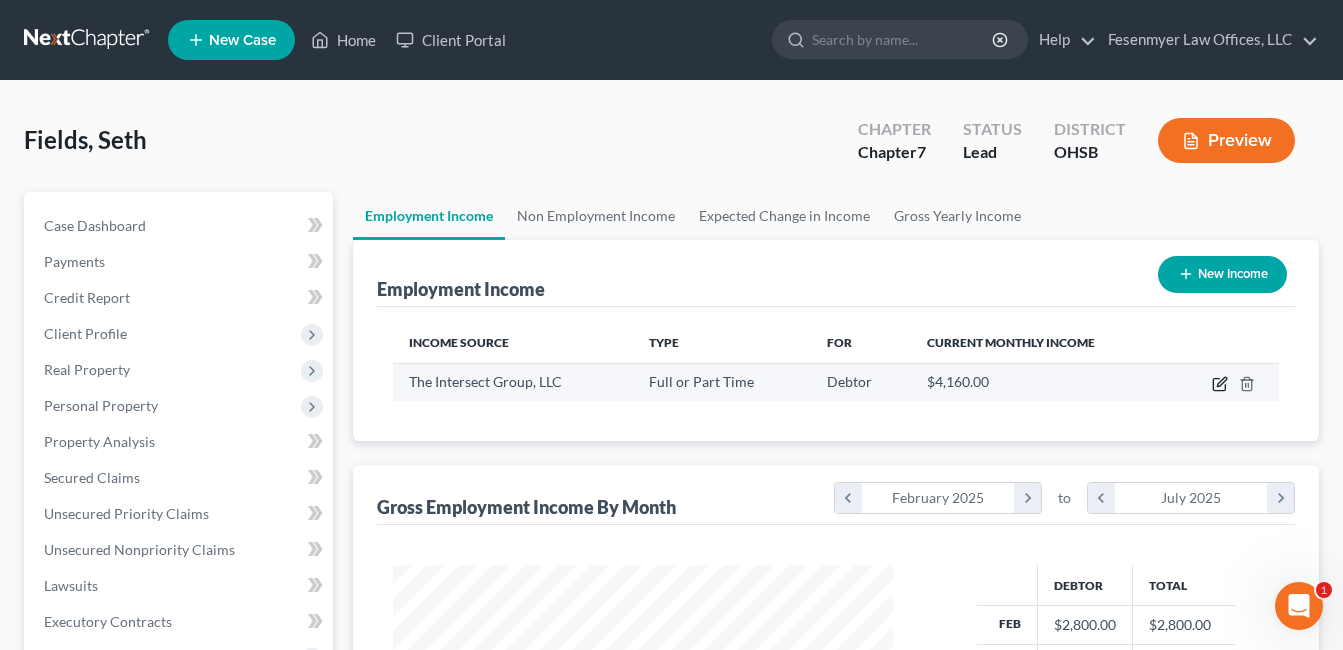 click 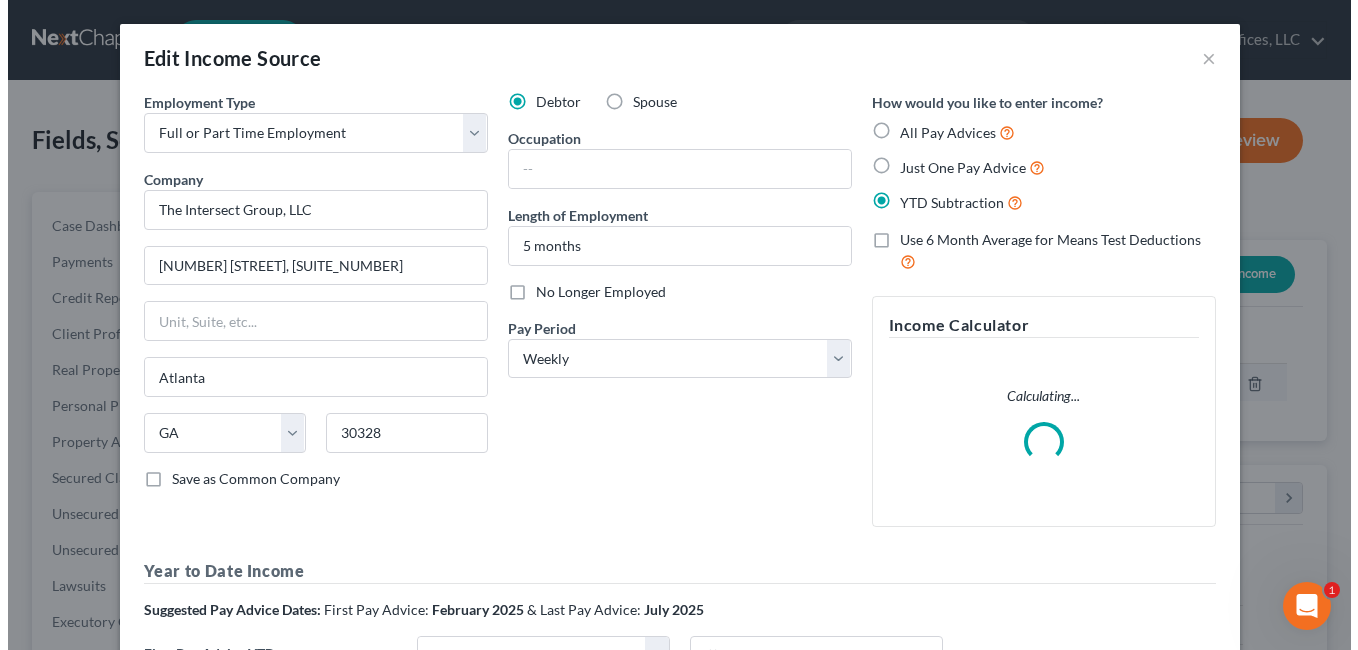 scroll, scrollTop: 999642, scrollLeft: 999453, axis: both 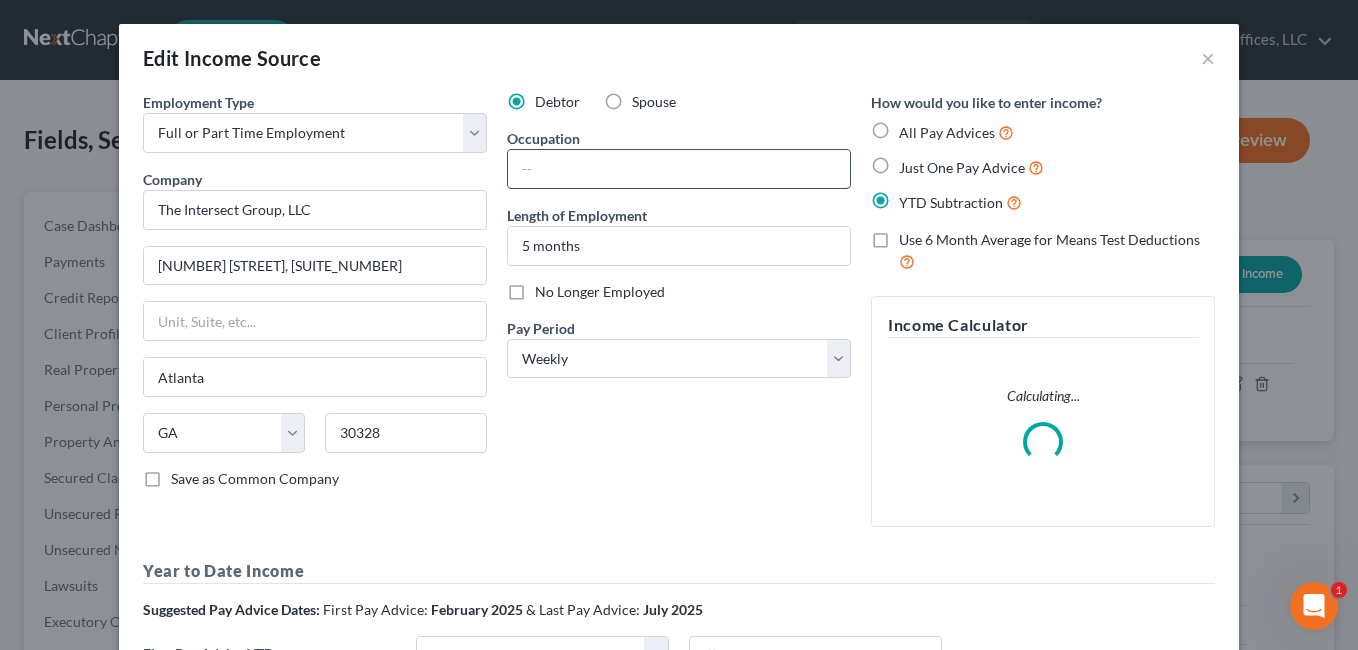 click at bounding box center [679, 169] 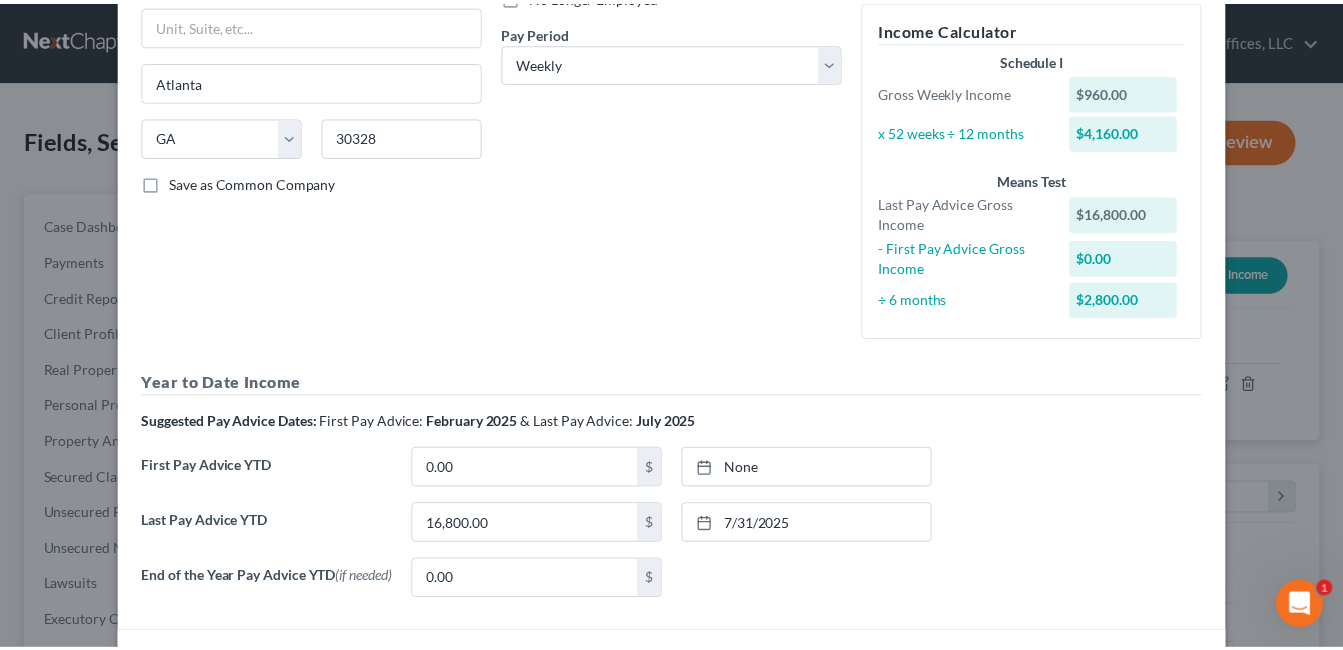scroll, scrollTop: 400, scrollLeft: 0, axis: vertical 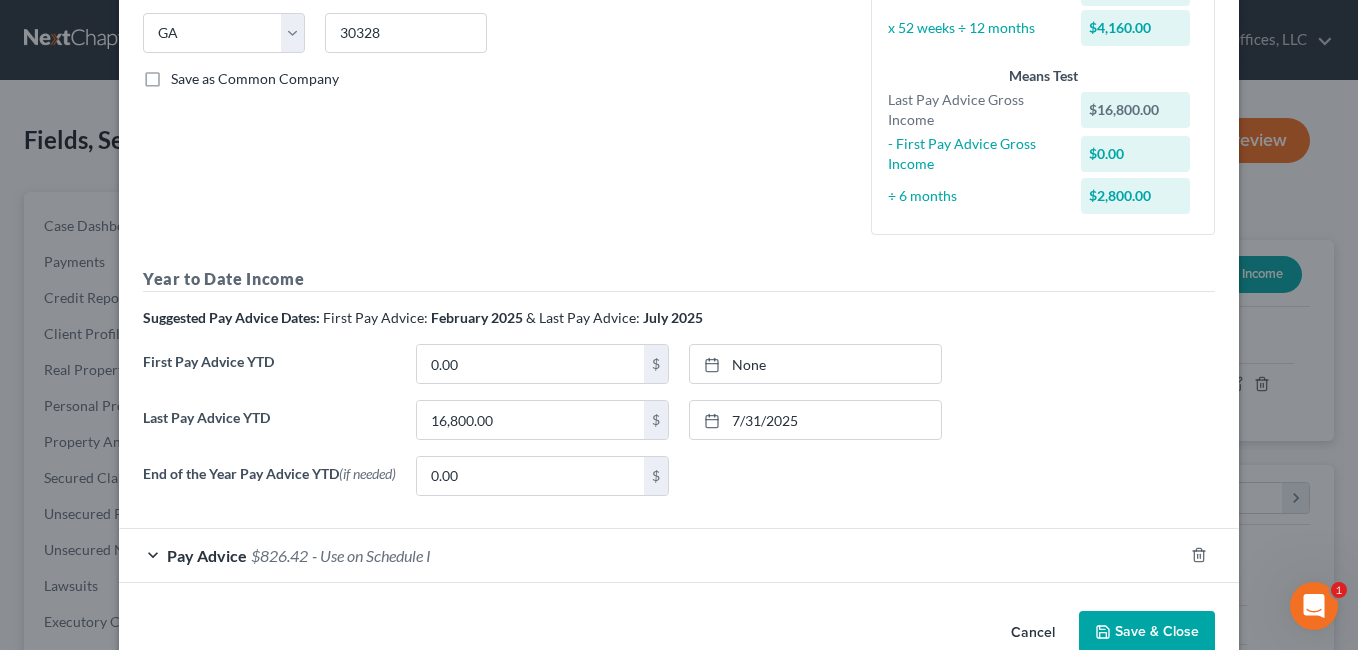 type on "Tech. Support" 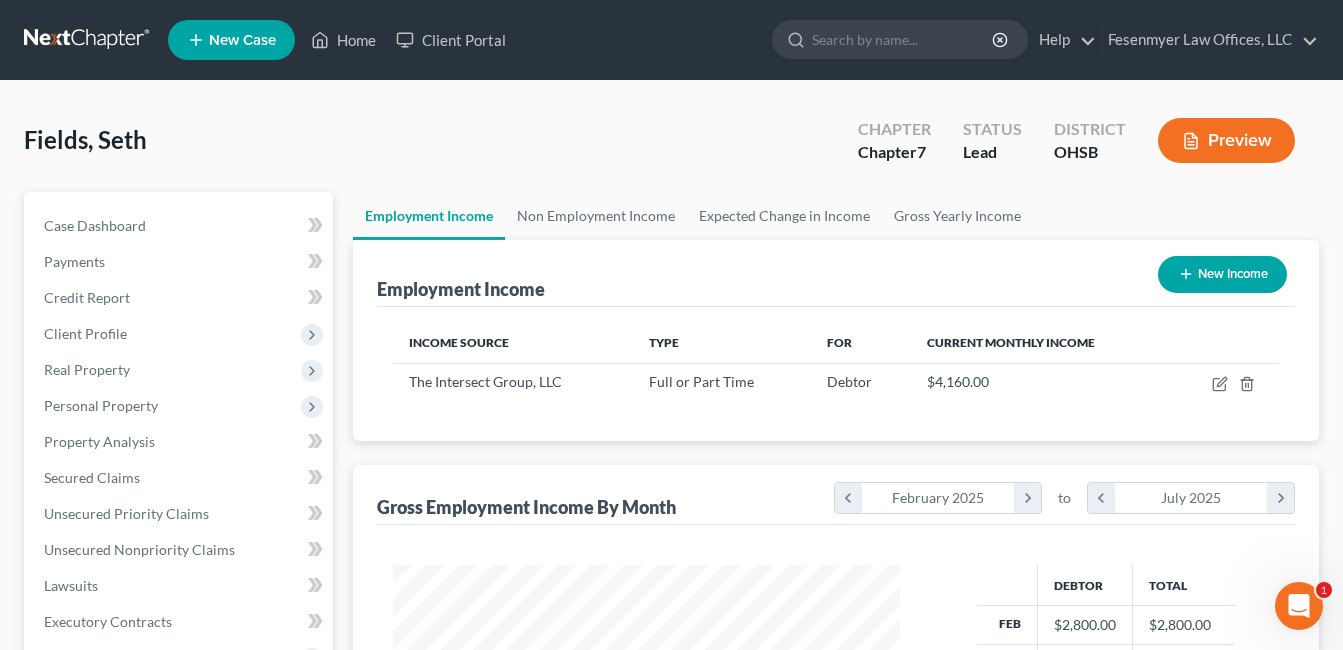 scroll, scrollTop: 359, scrollLeft: 541, axis: both 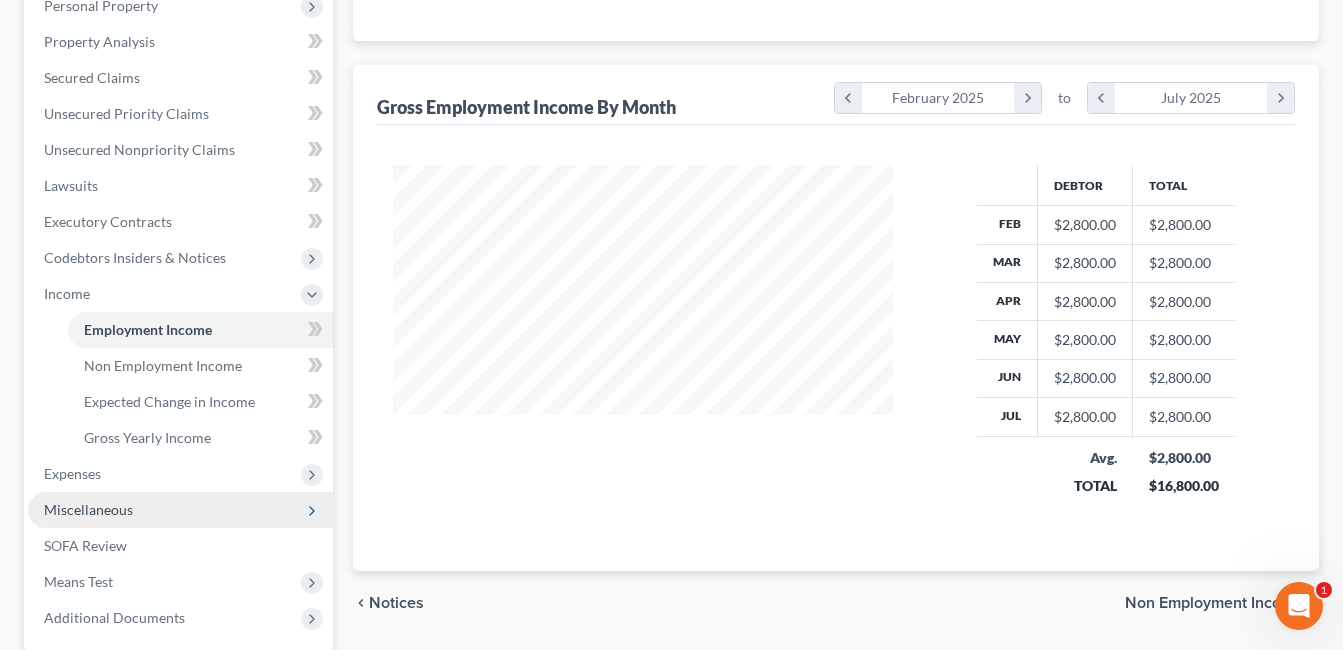 click on "Miscellaneous" at bounding box center [180, 510] 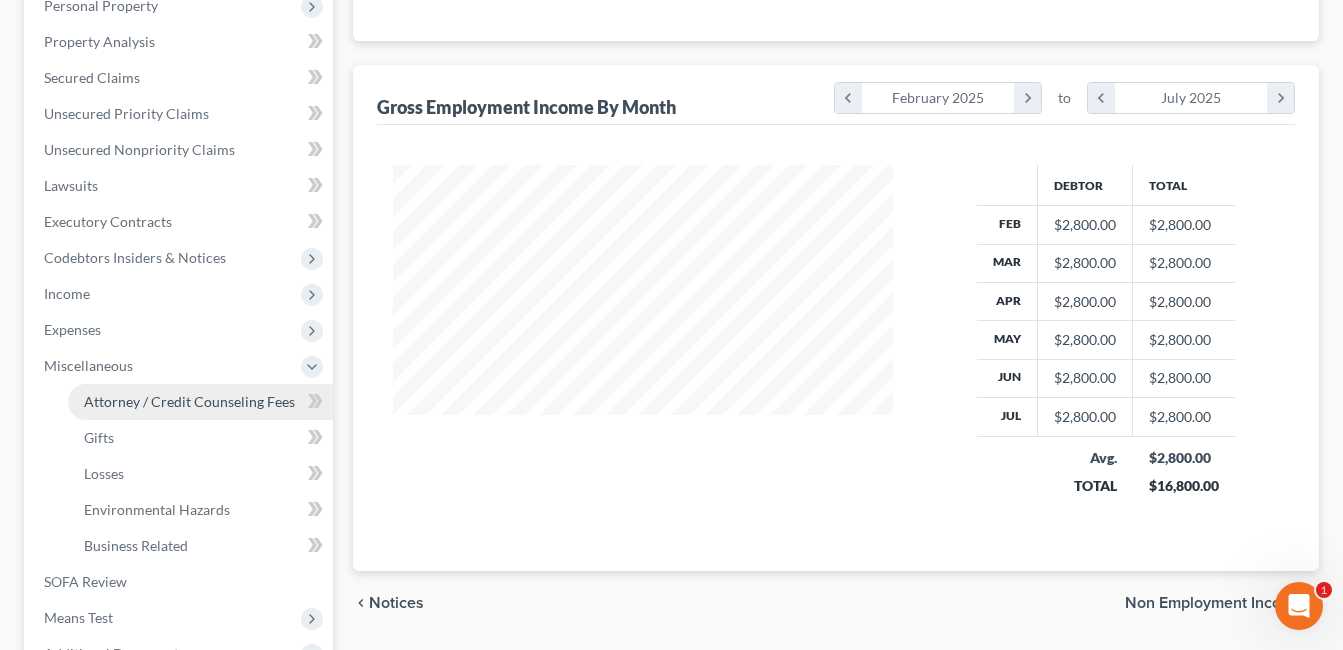 click on "Attorney / Credit Counseling Fees" at bounding box center [189, 401] 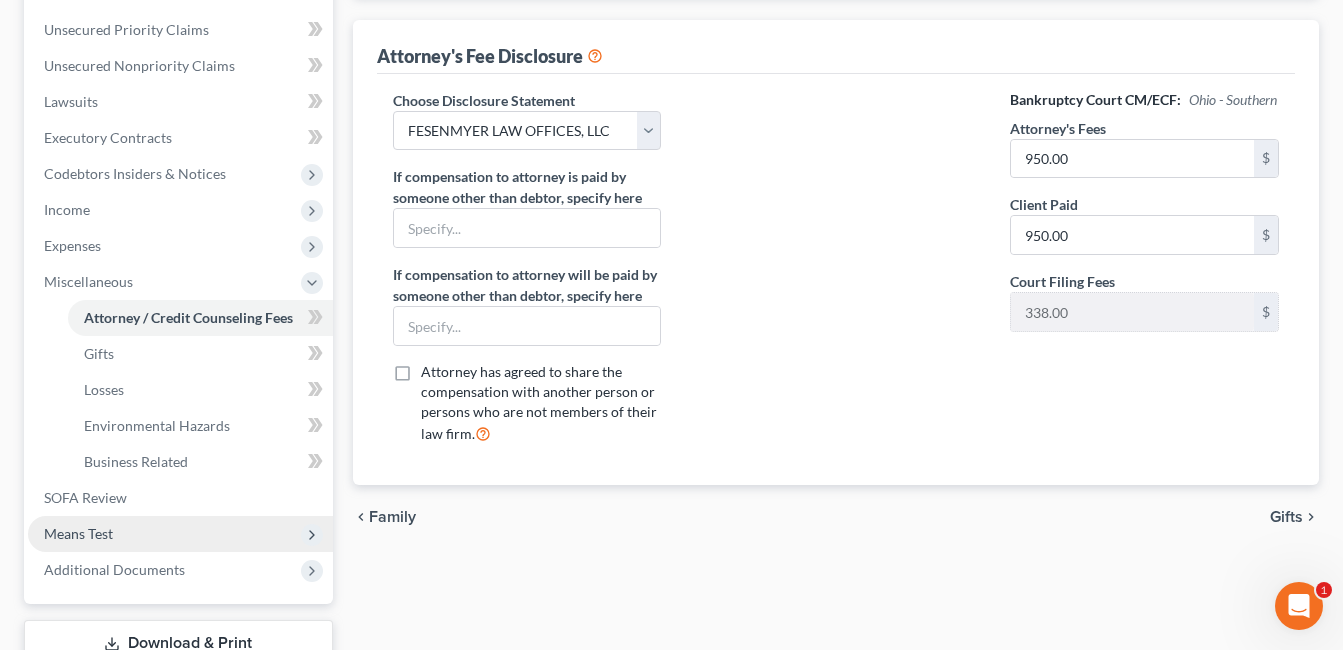 scroll, scrollTop: 629, scrollLeft: 0, axis: vertical 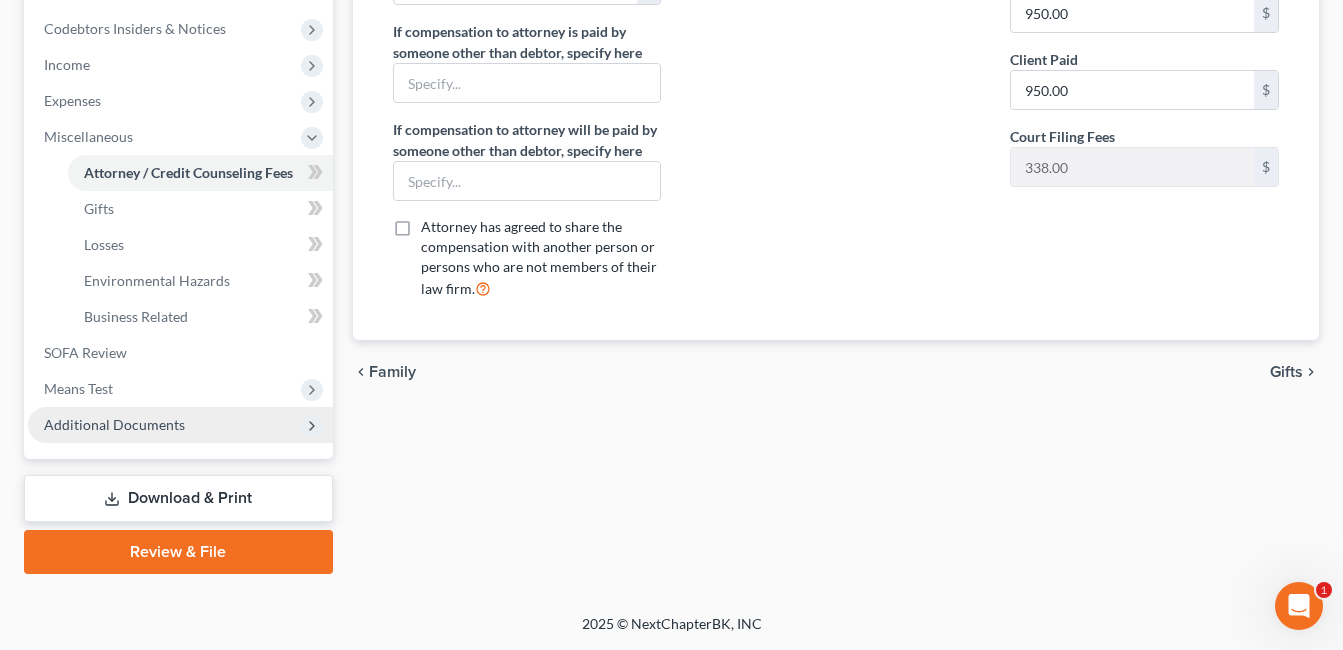 click on "Additional Documents" at bounding box center (114, 424) 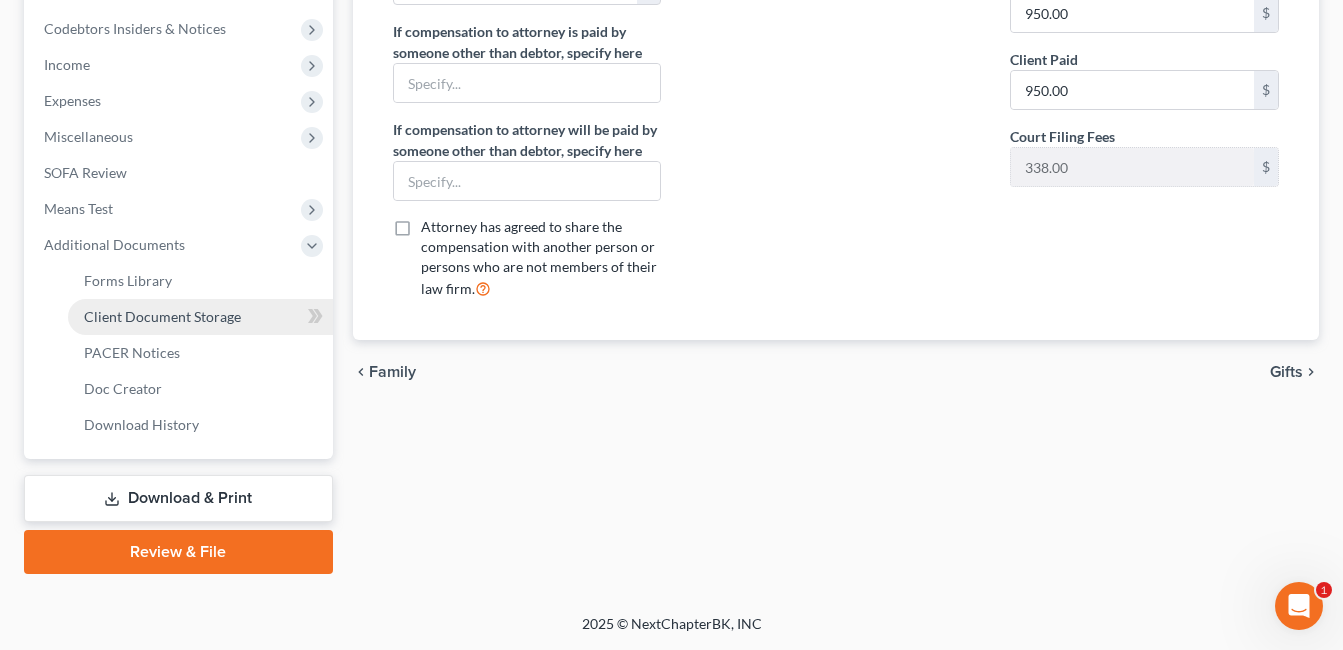 click on "Client Document Storage" at bounding box center (162, 316) 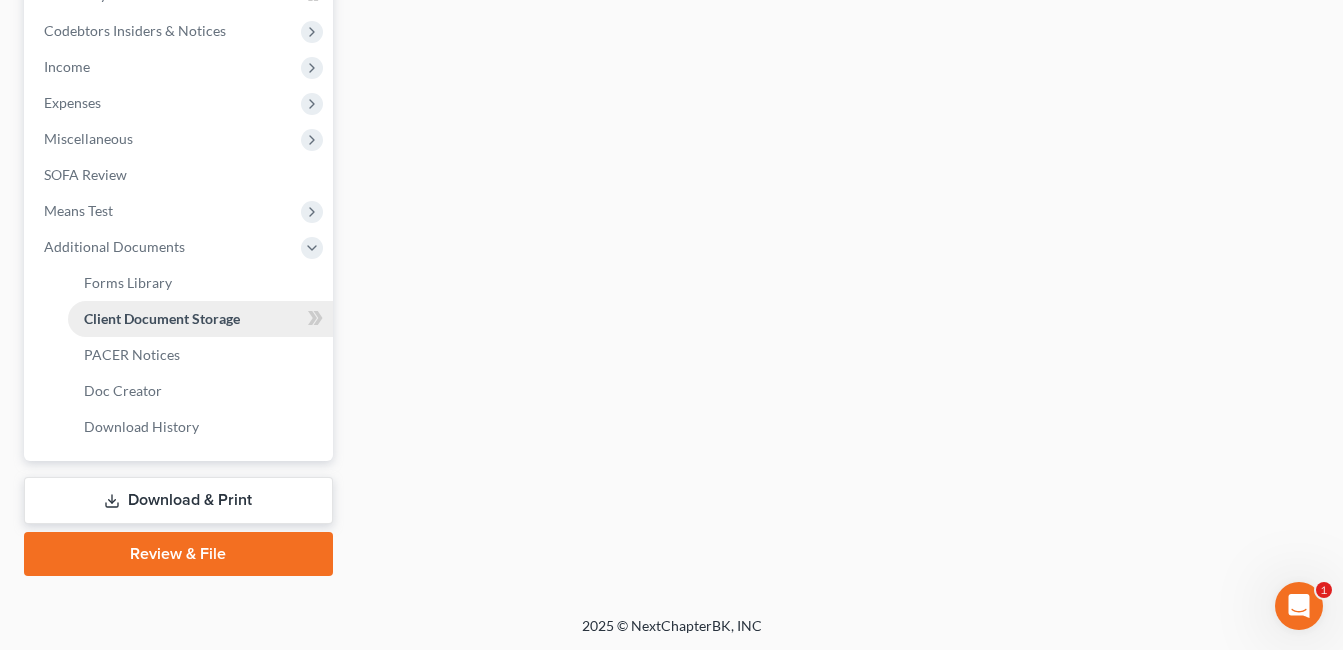 scroll, scrollTop: 527, scrollLeft: 0, axis: vertical 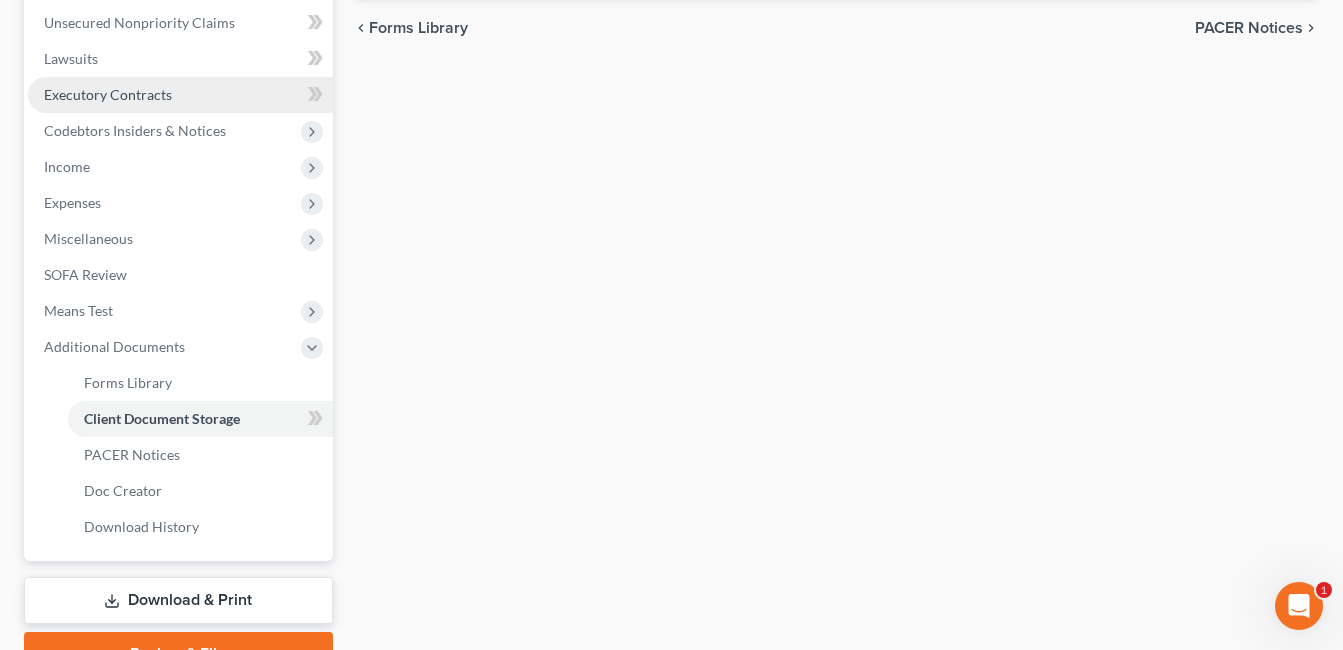 select on "7" 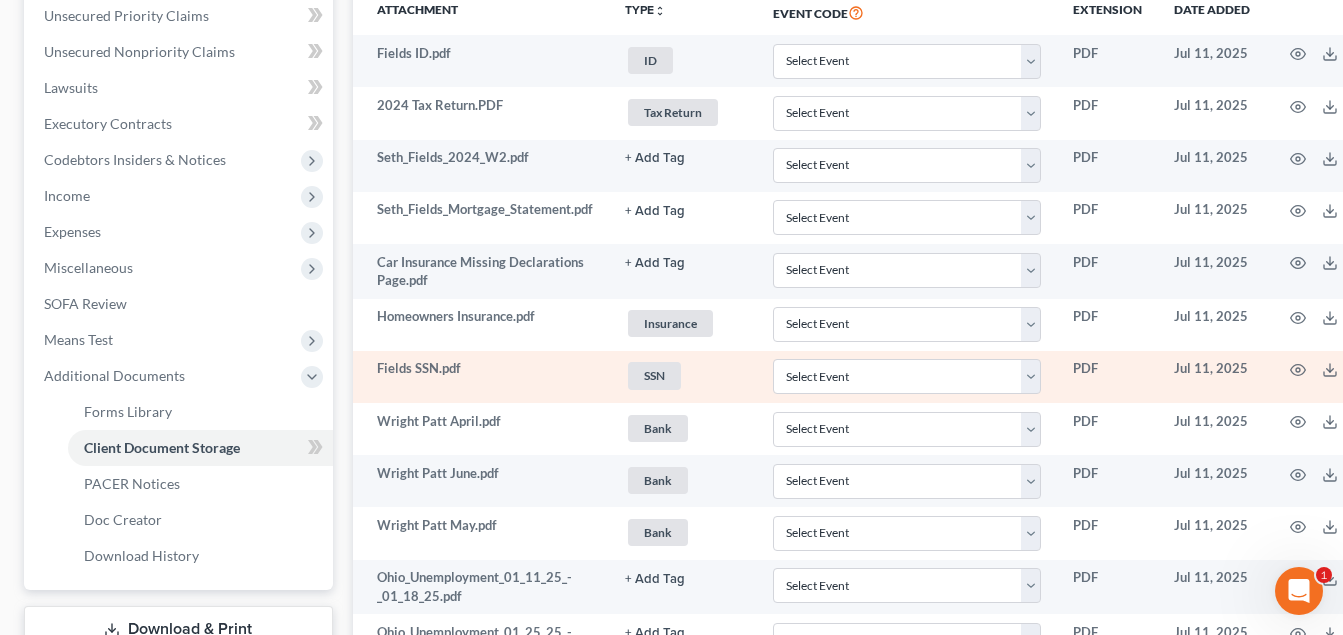 scroll, scrollTop: 500, scrollLeft: 0, axis: vertical 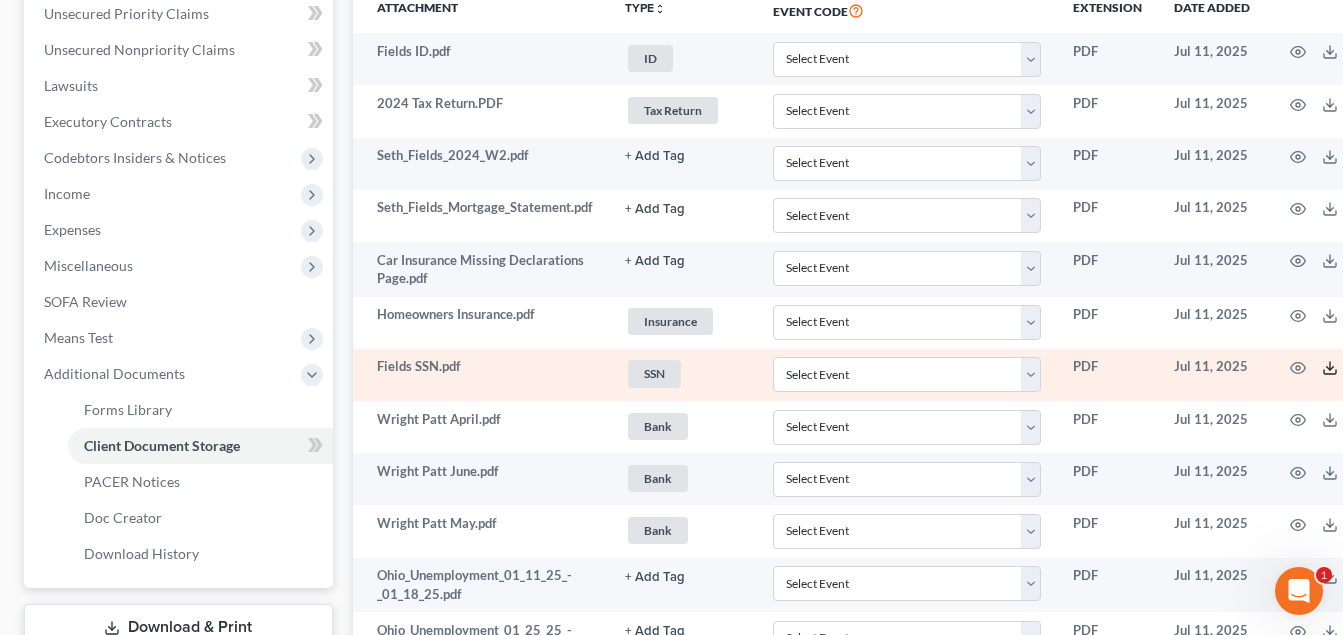 click 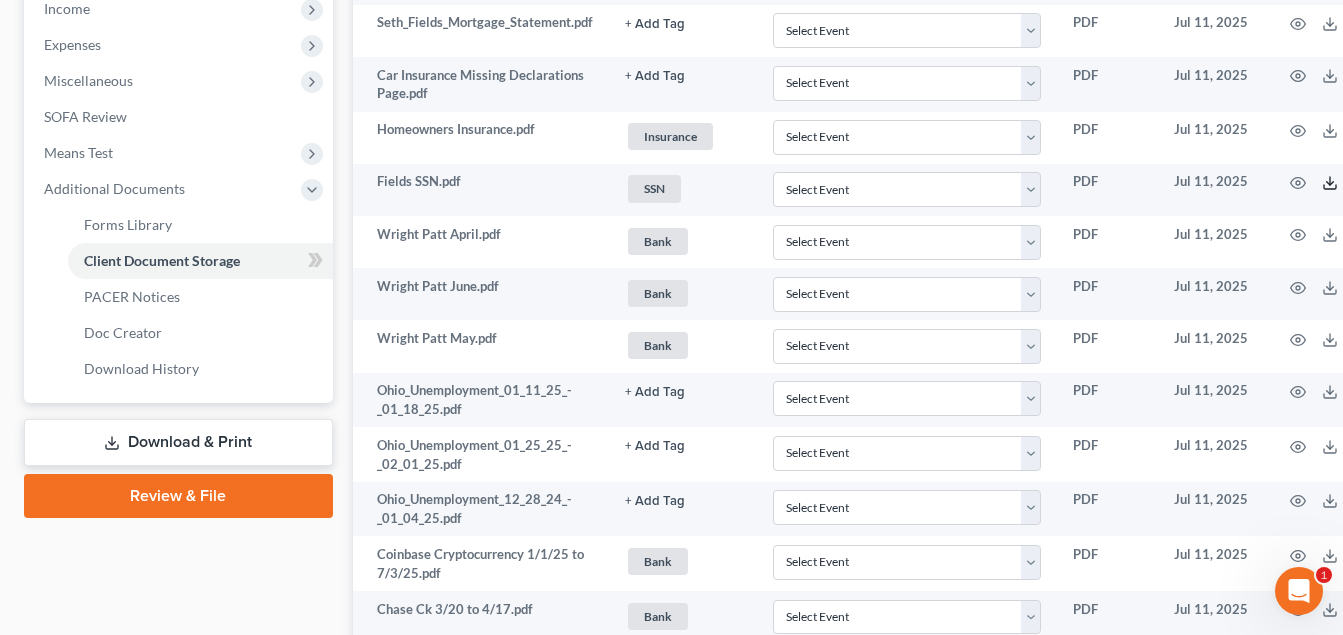 scroll, scrollTop: 700, scrollLeft: 0, axis: vertical 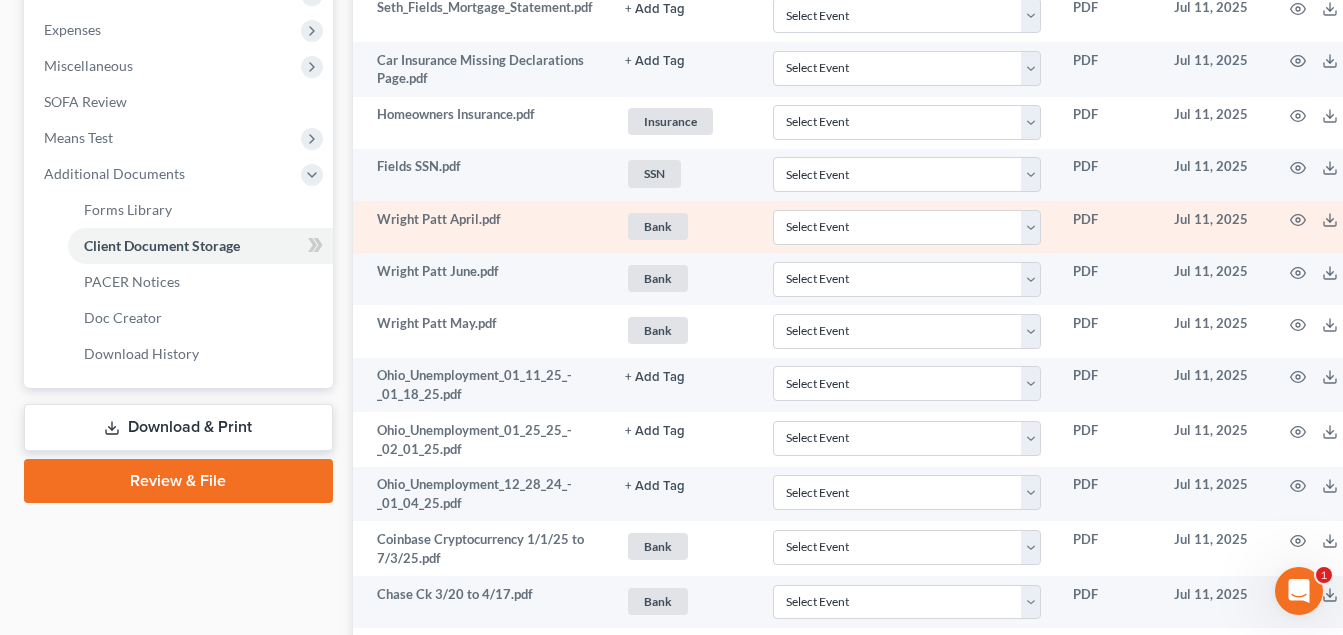 drag, startPoint x: 194, startPoint y: 475, endPoint x: 841, endPoint y: 252, distance: 684.35223 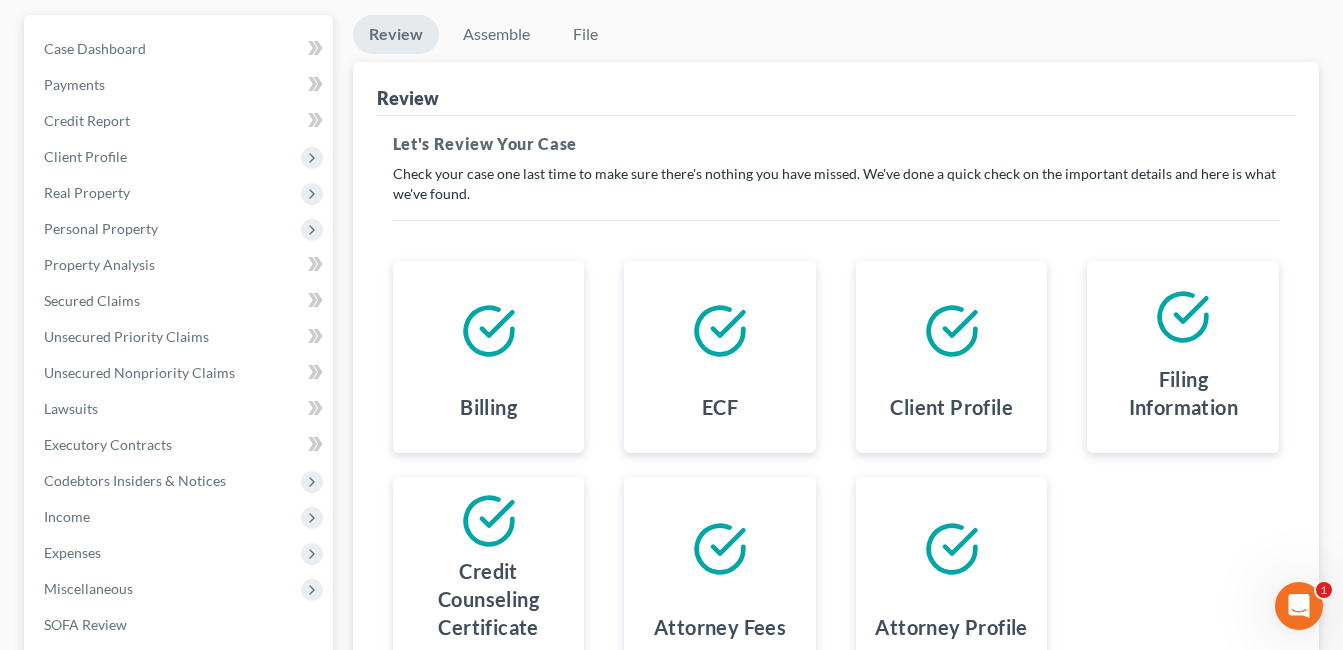scroll, scrollTop: 449, scrollLeft: 0, axis: vertical 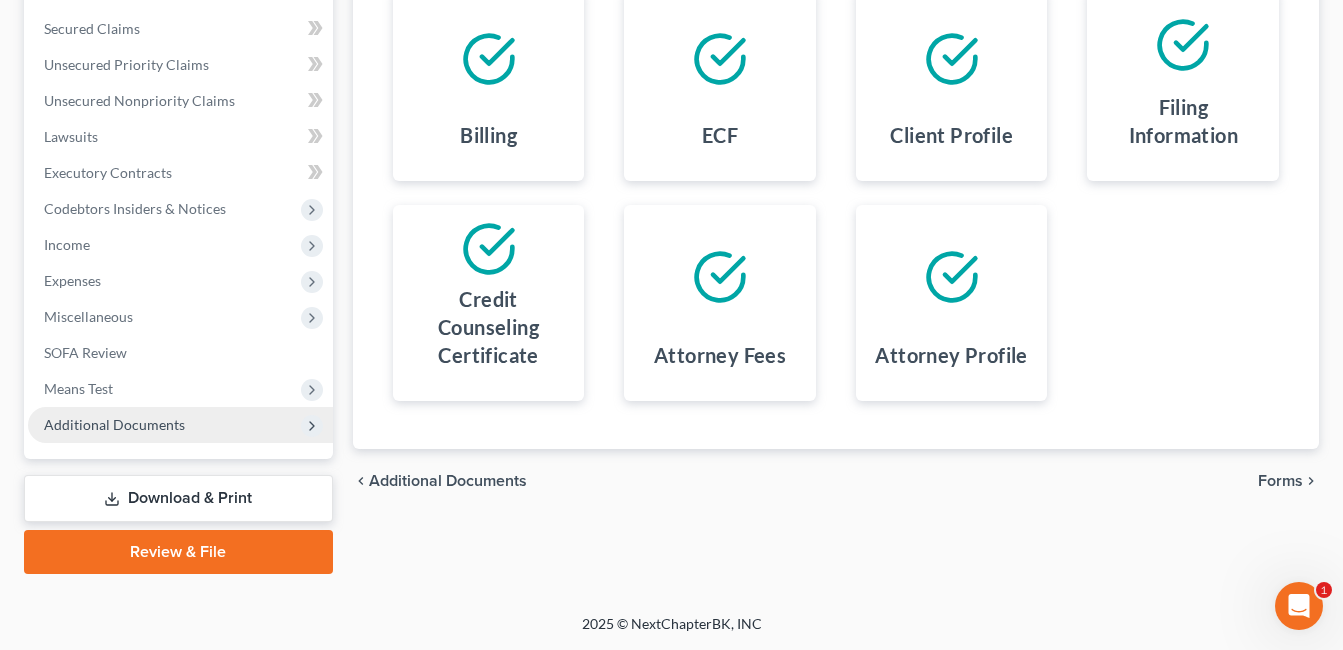 click on "Additional Documents" at bounding box center [114, 424] 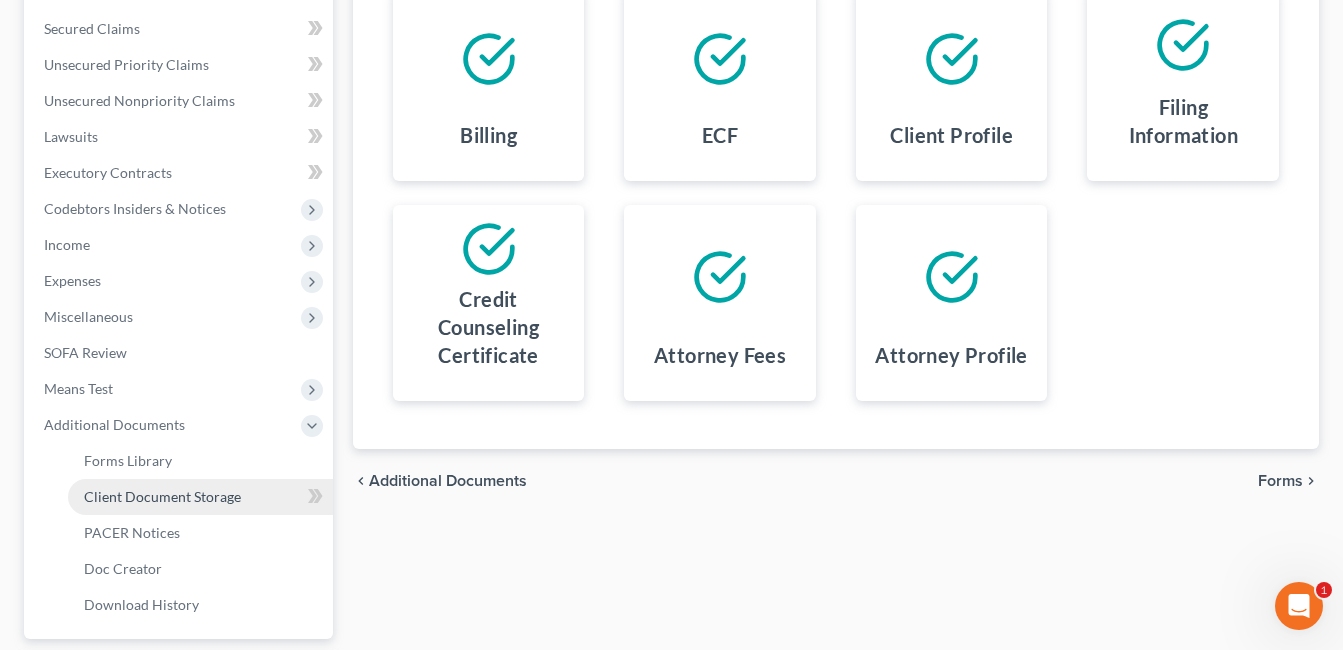 click on "Client Document Storage" at bounding box center (162, 496) 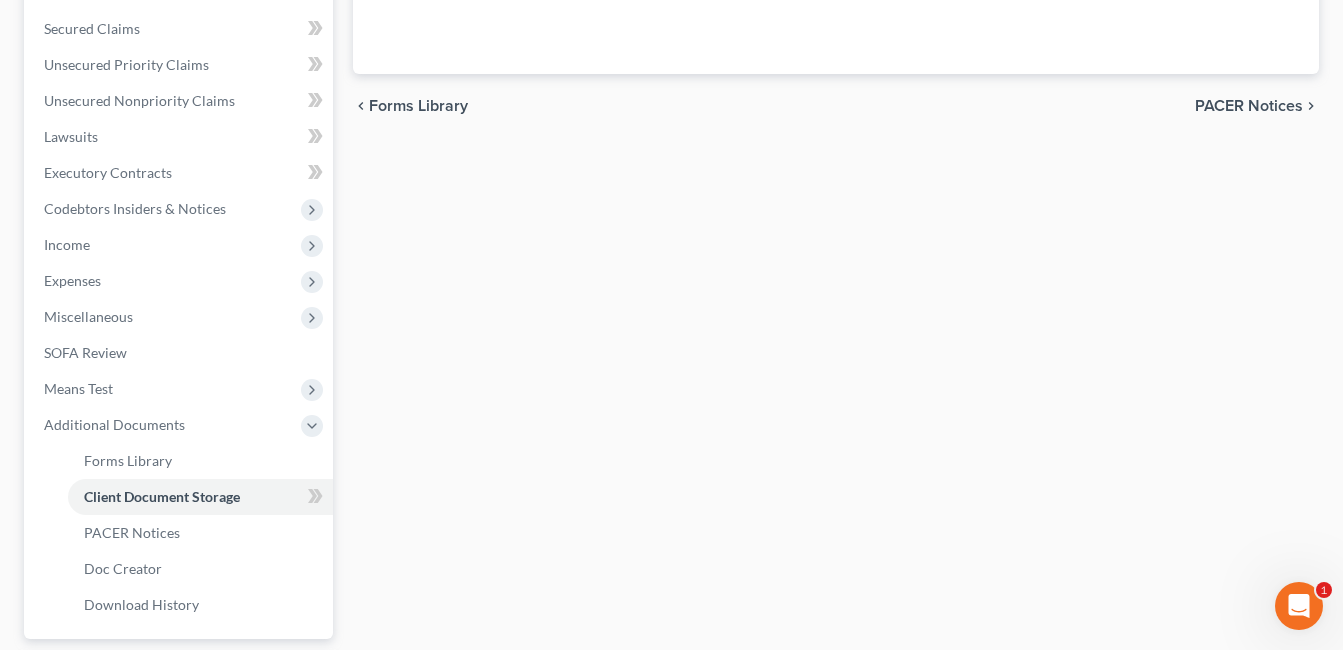 scroll, scrollTop: 316, scrollLeft: 0, axis: vertical 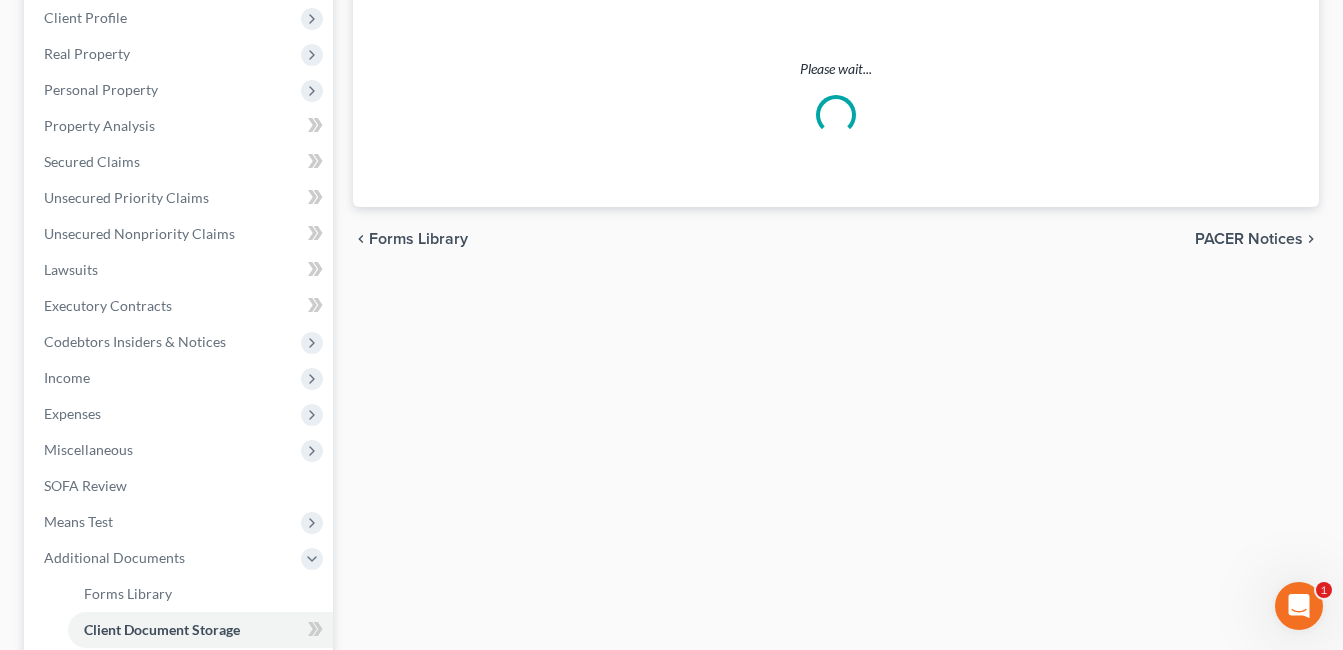select on "7" 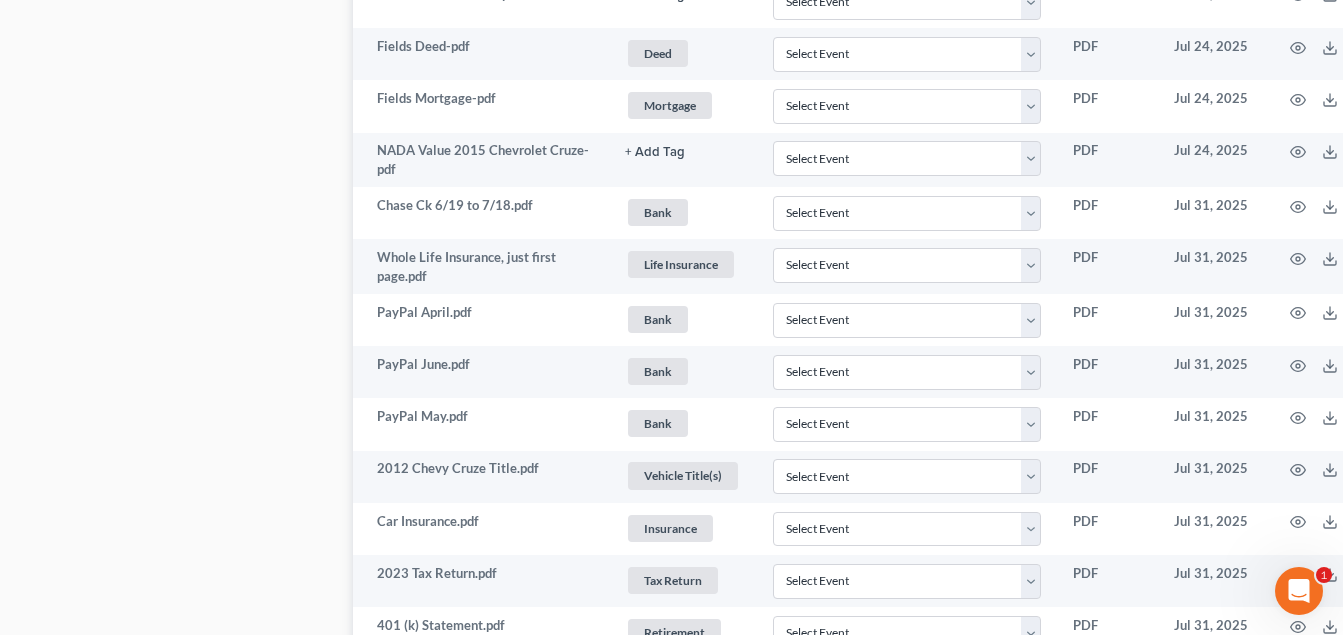 scroll, scrollTop: 1600, scrollLeft: 0, axis: vertical 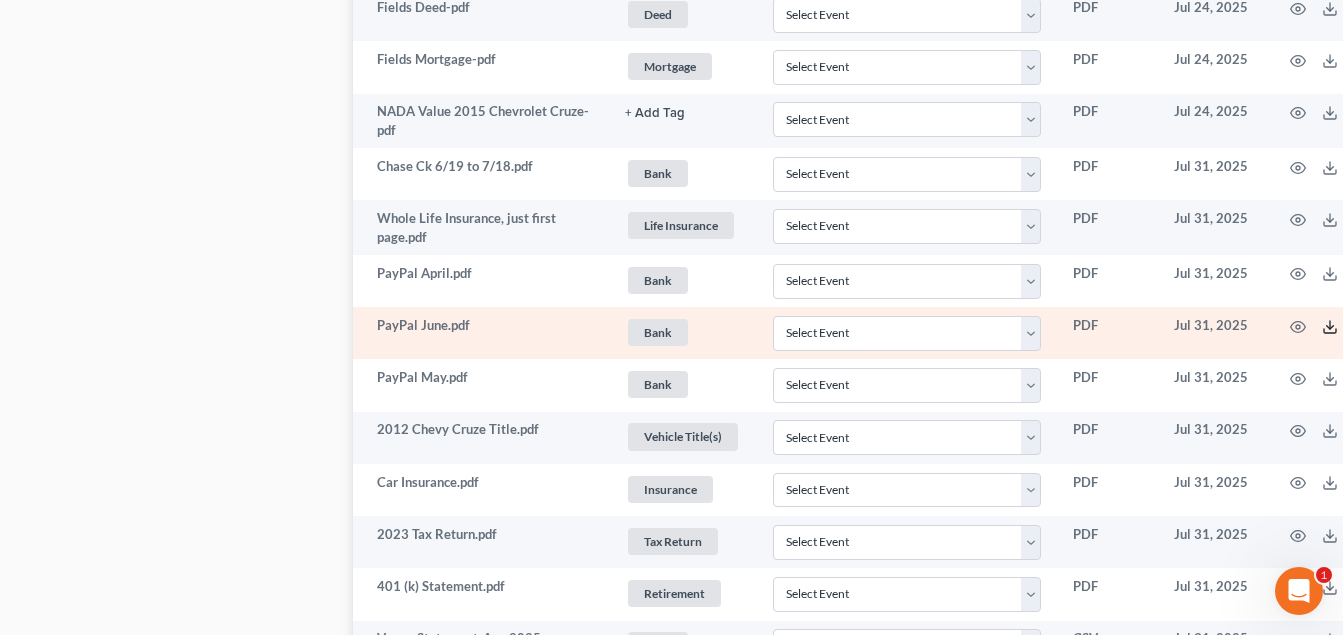 click 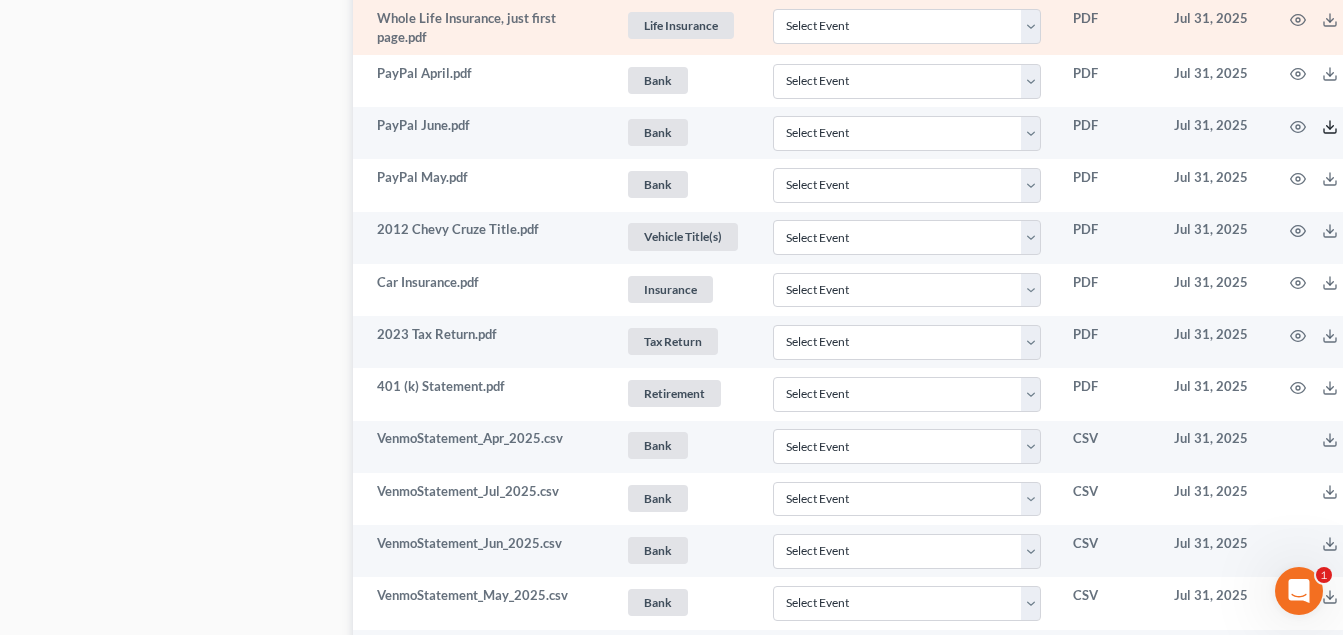 scroll, scrollTop: 1900, scrollLeft: 0, axis: vertical 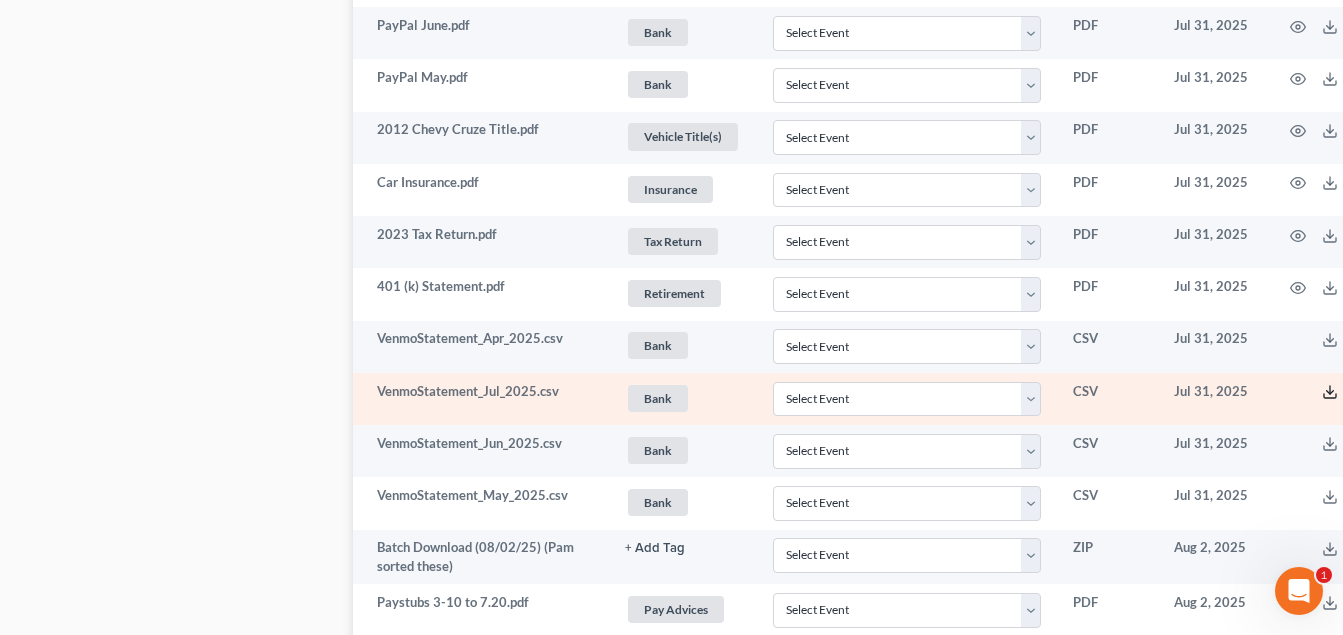 click 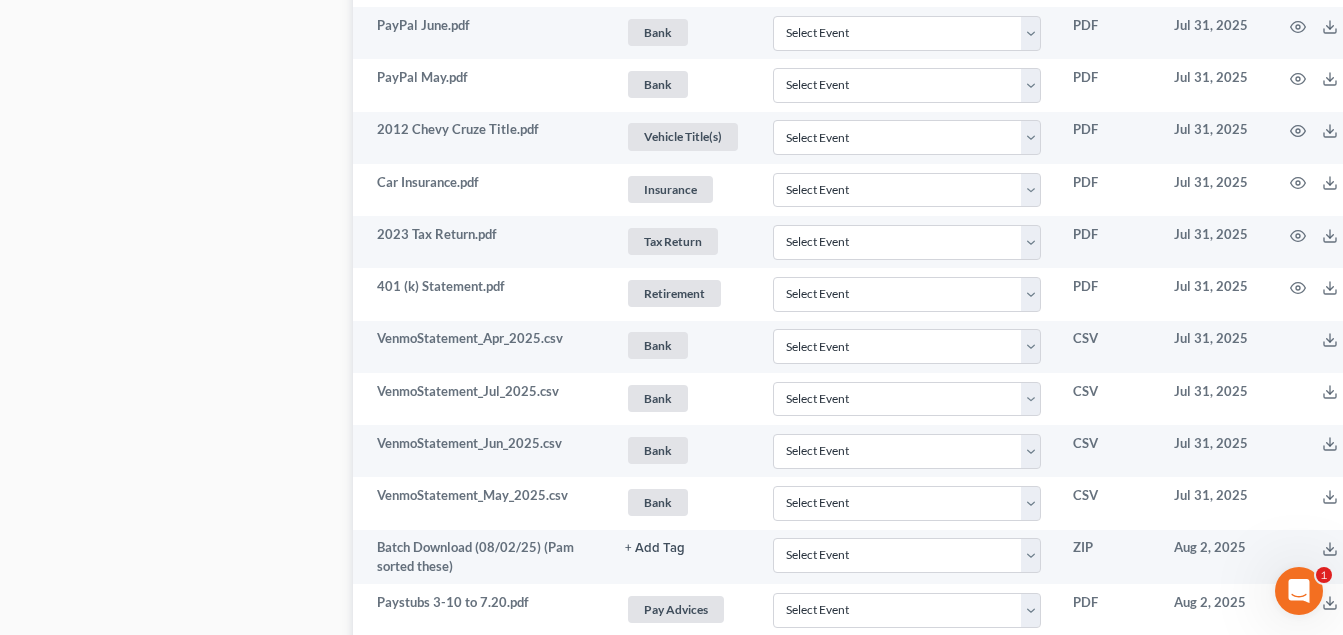 drag, startPoint x: 235, startPoint y: 483, endPoint x: 258, endPoint y: 449, distance: 41.04875 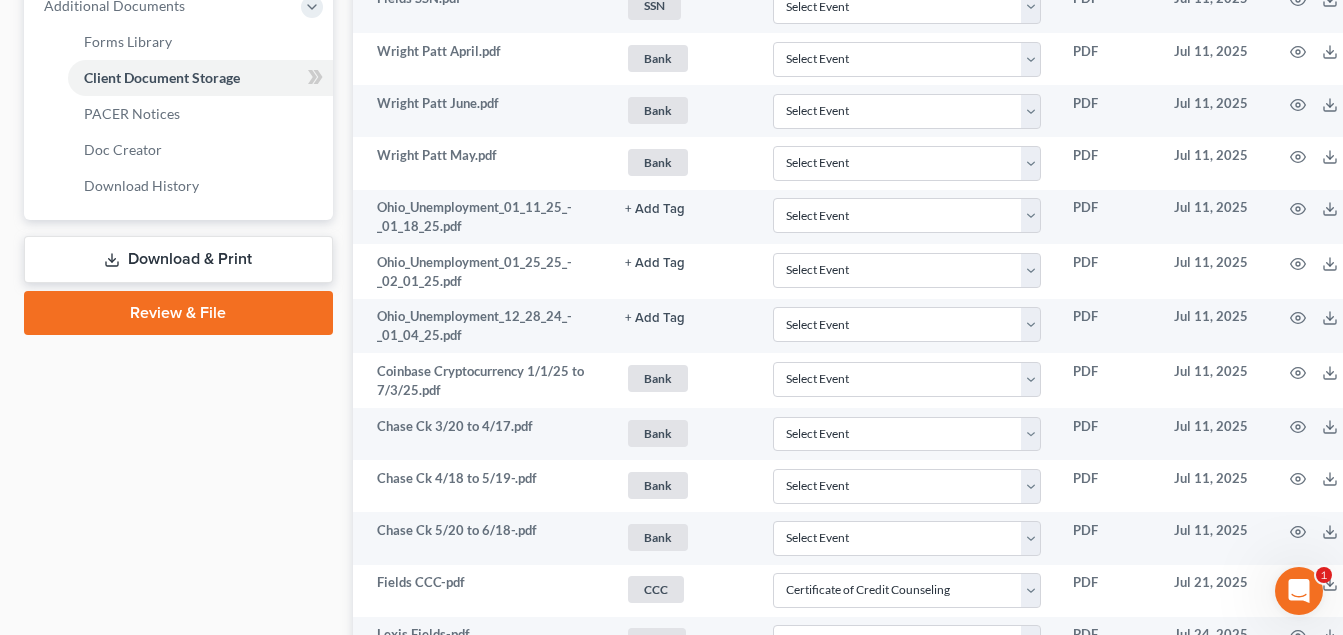 scroll, scrollTop: 812, scrollLeft: 0, axis: vertical 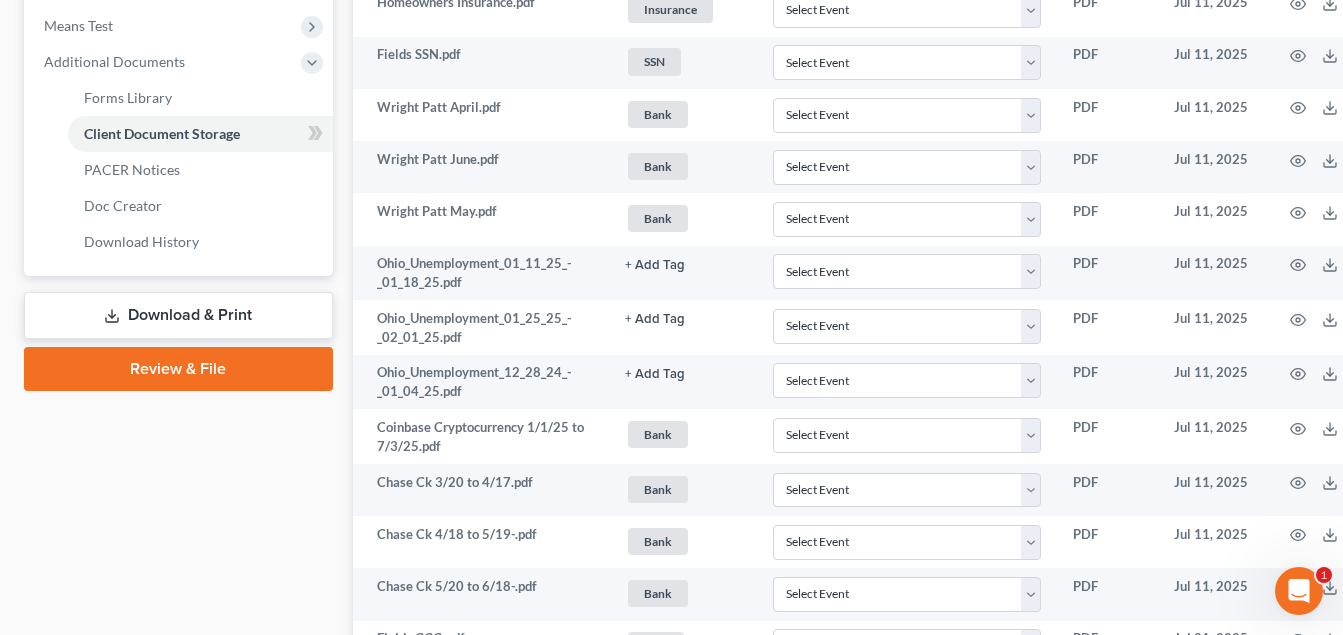 click on "Review & File" at bounding box center (178, 369) 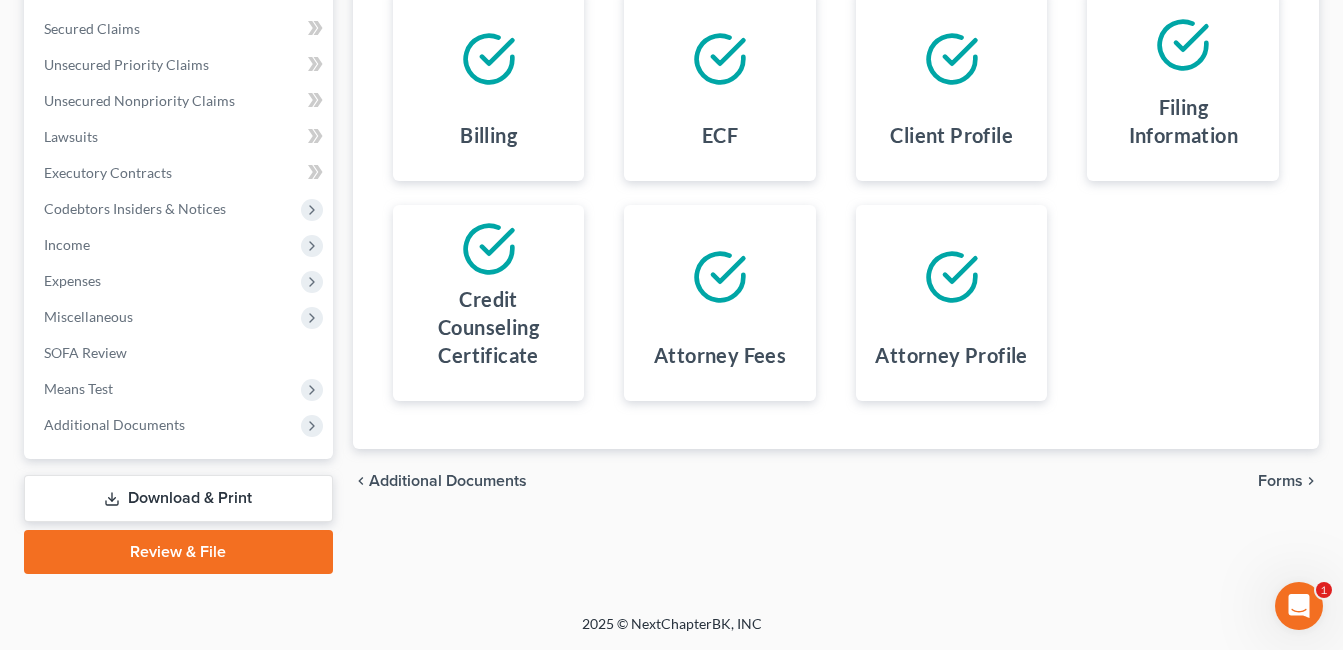 scroll, scrollTop: 0, scrollLeft: 0, axis: both 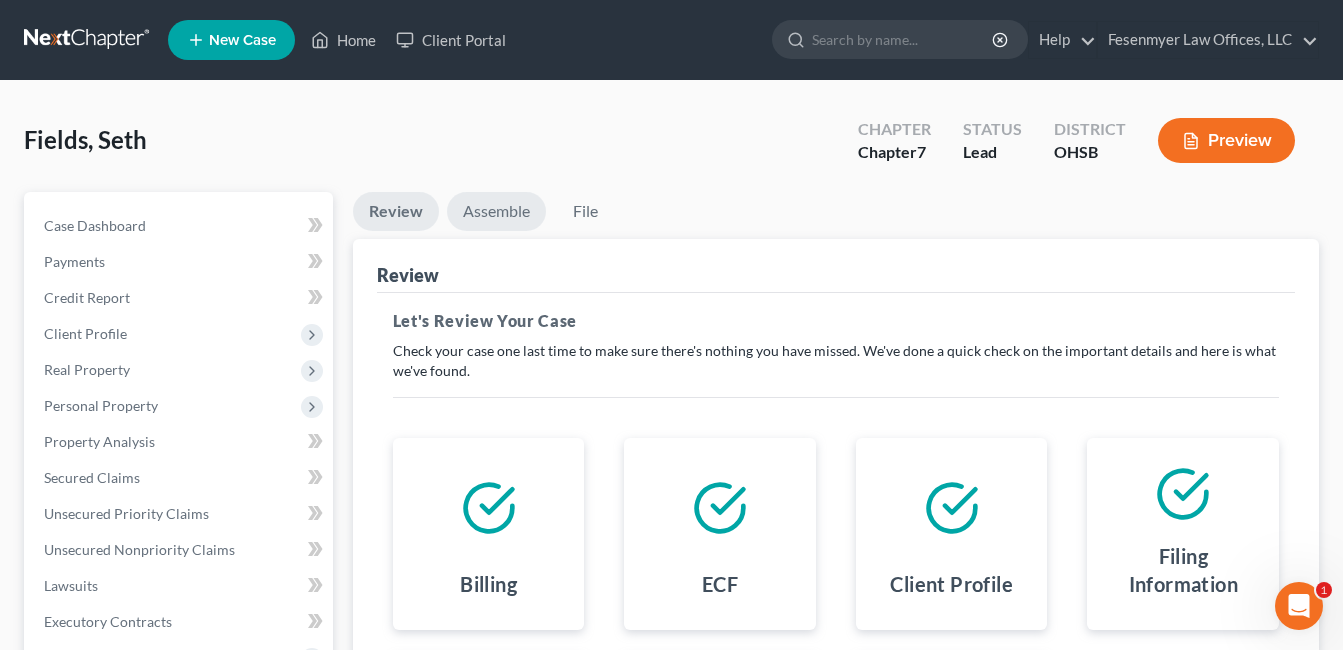 click on "Assemble" at bounding box center [496, 211] 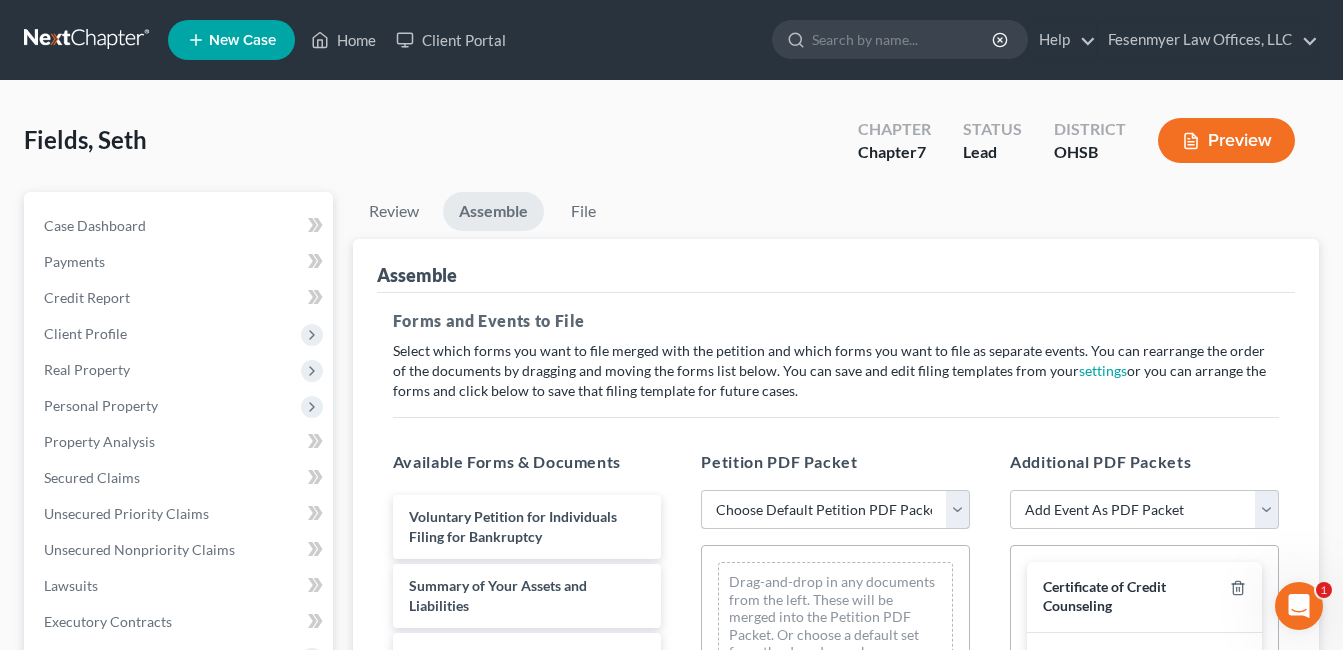 click on "Choose Default Petition PDF Packet Emergency Filing (Voluntary Petition and Creditor List Only) Chapter 7 Template Chapter 7 Filing with Pay Filing Fee In Installments Chapter 7 Individual Filing Chapter 7 Filing with Pay Filing Fee In Installments" at bounding box center (835, 510) 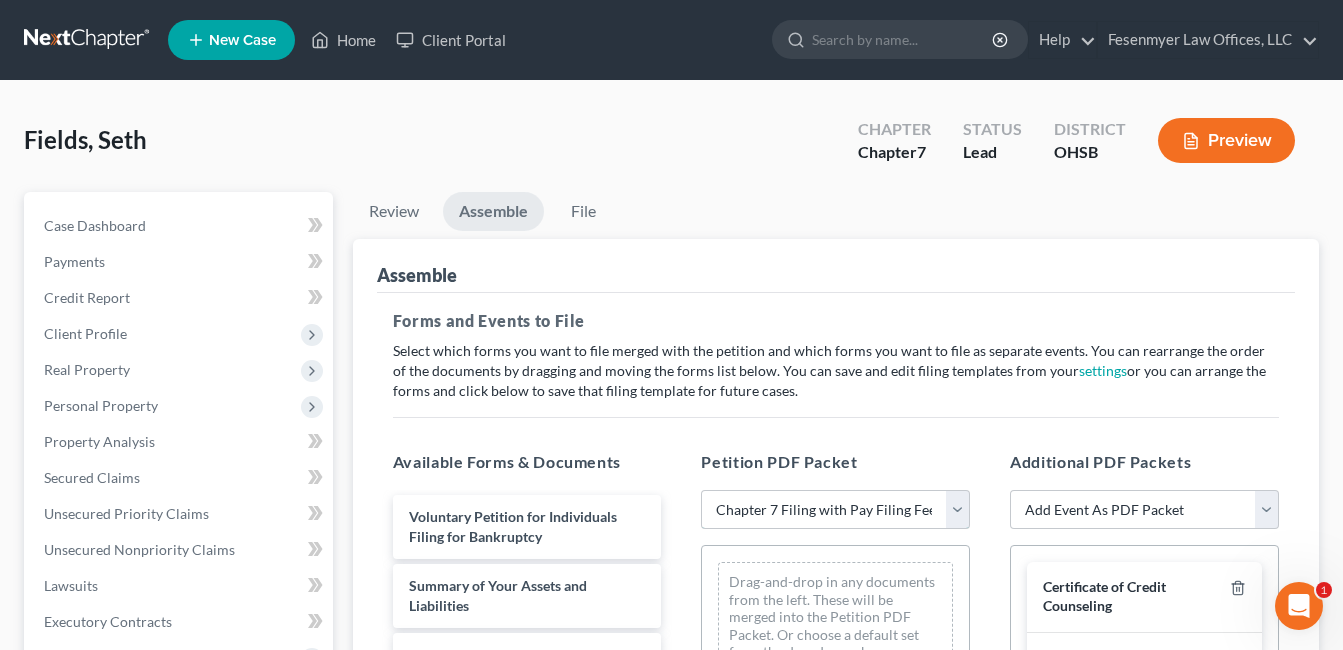 click on "Choose Default Petition PDF Packet Emergency Filing (Voluntary Petition and Creditor List Only) Chapter 7 Template Chapter 7 Filing with Pay Filing Fee In Installments Chapter 7 Individual Filing Chapter 7 Filing with Pay Filing Fee In Installments" at bounding box center [835, 510] 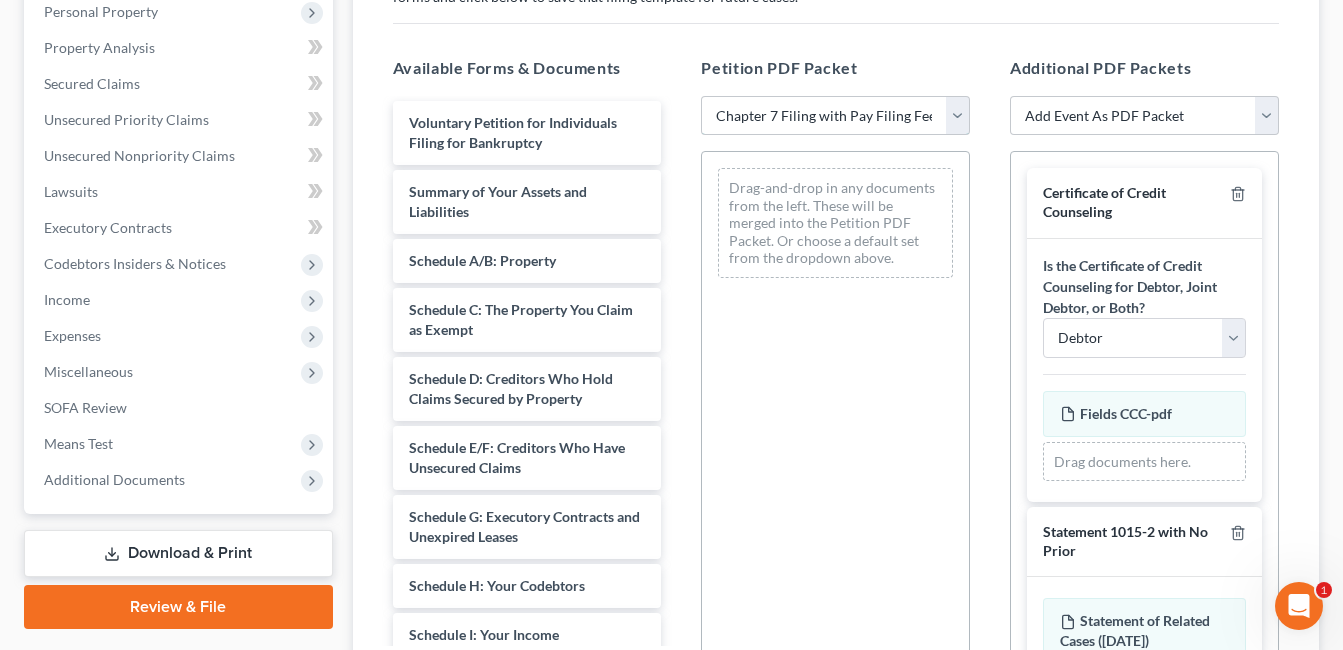 scroll, scrollTop: 400, scrollLeft: 0, axis: vertical 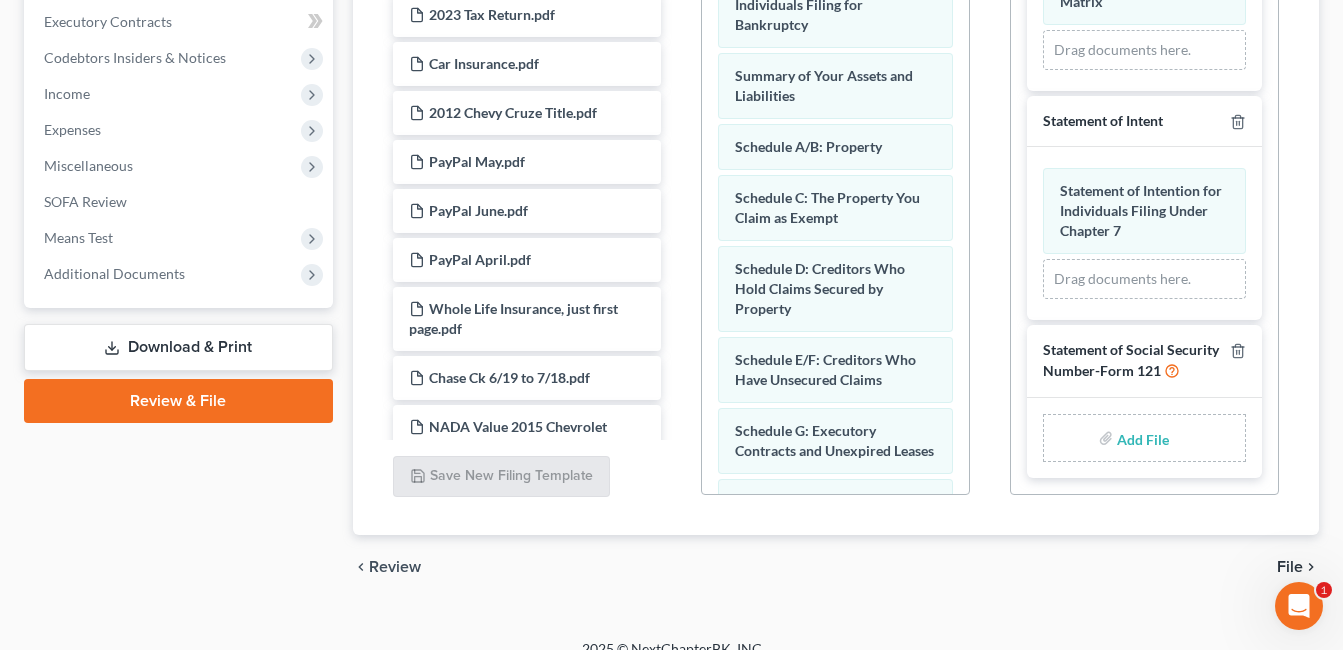 click at bounding box center [1141, 438] 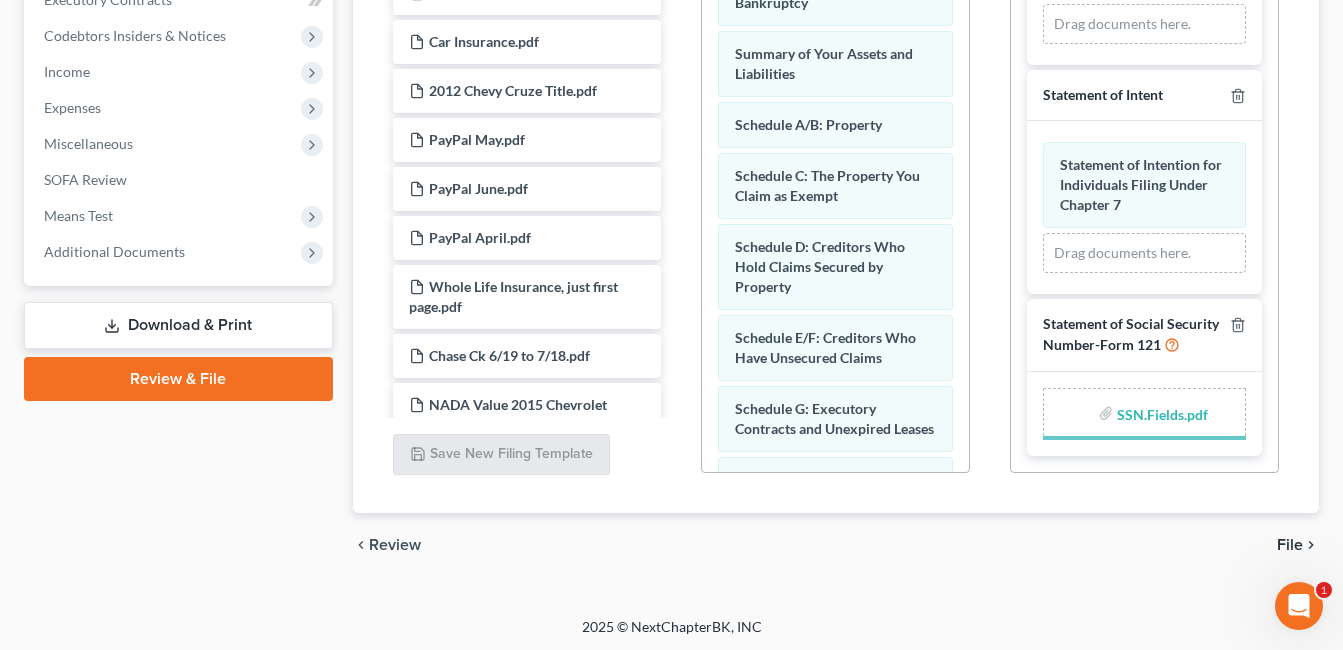 scroll, scrollTop: 625, scrollLeft: 0, axis: vertical 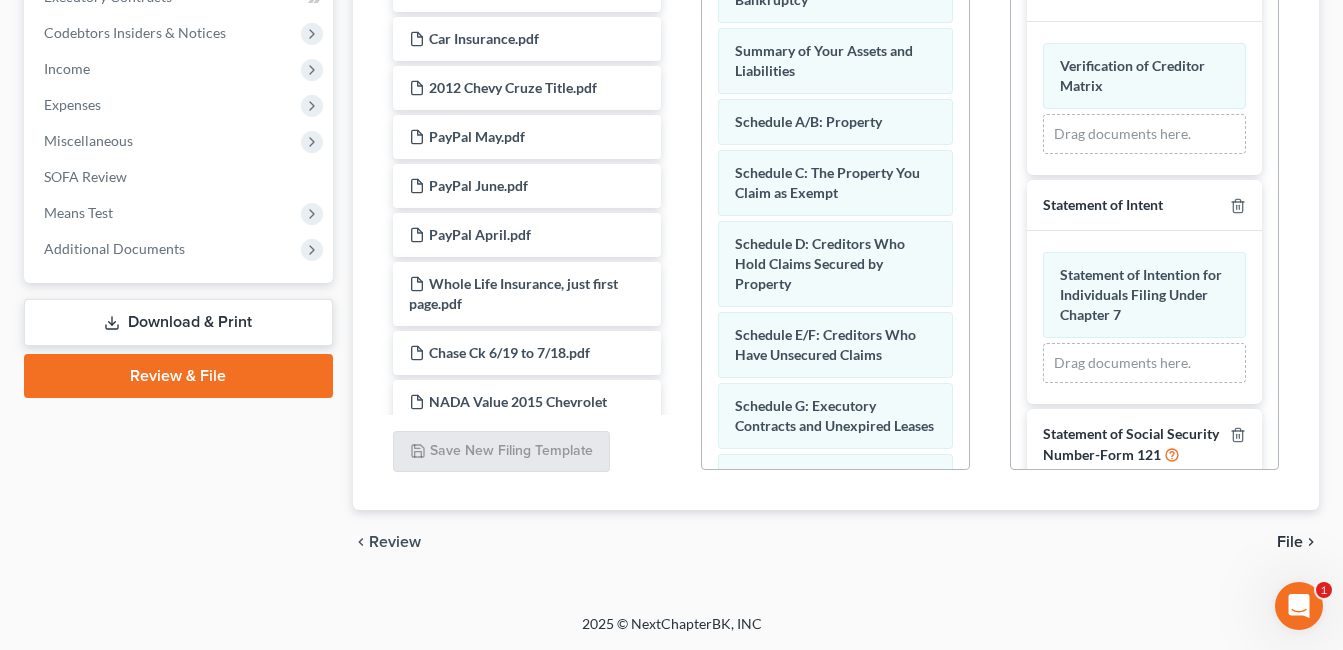 click on "File" at bounding box center [1290, 542] 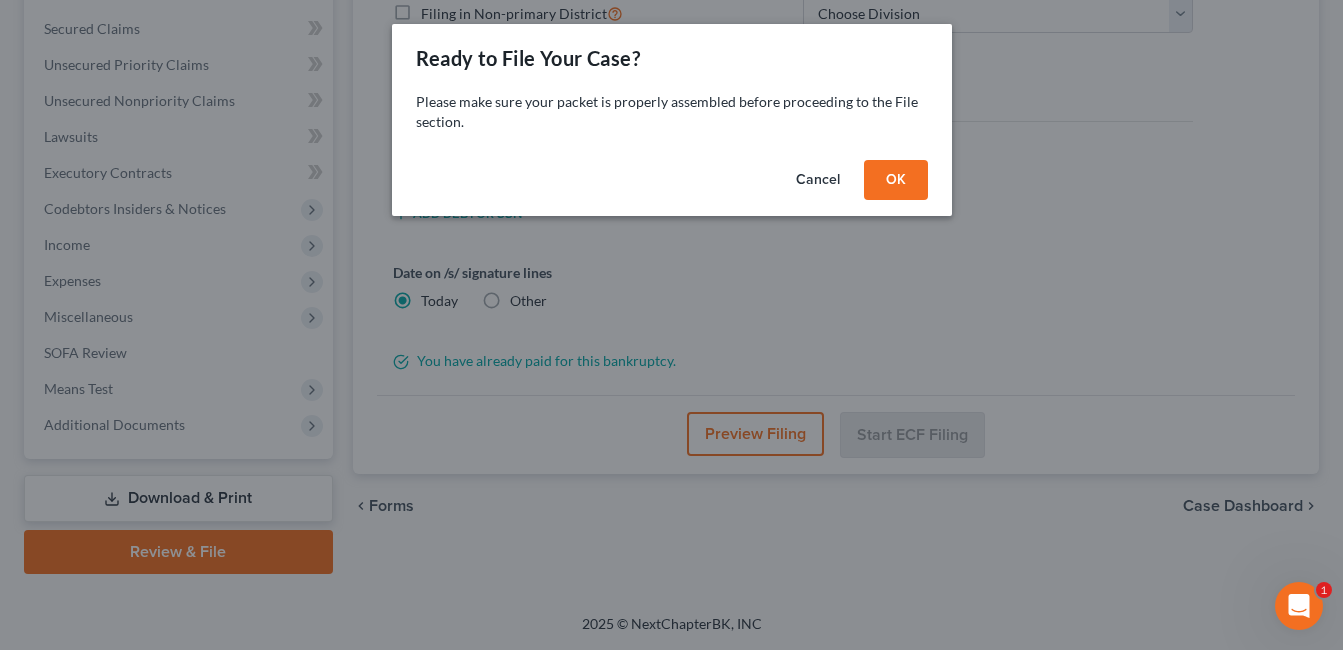 scroll, scrollTop: 449, scrollLeft: 0, axis: vertical 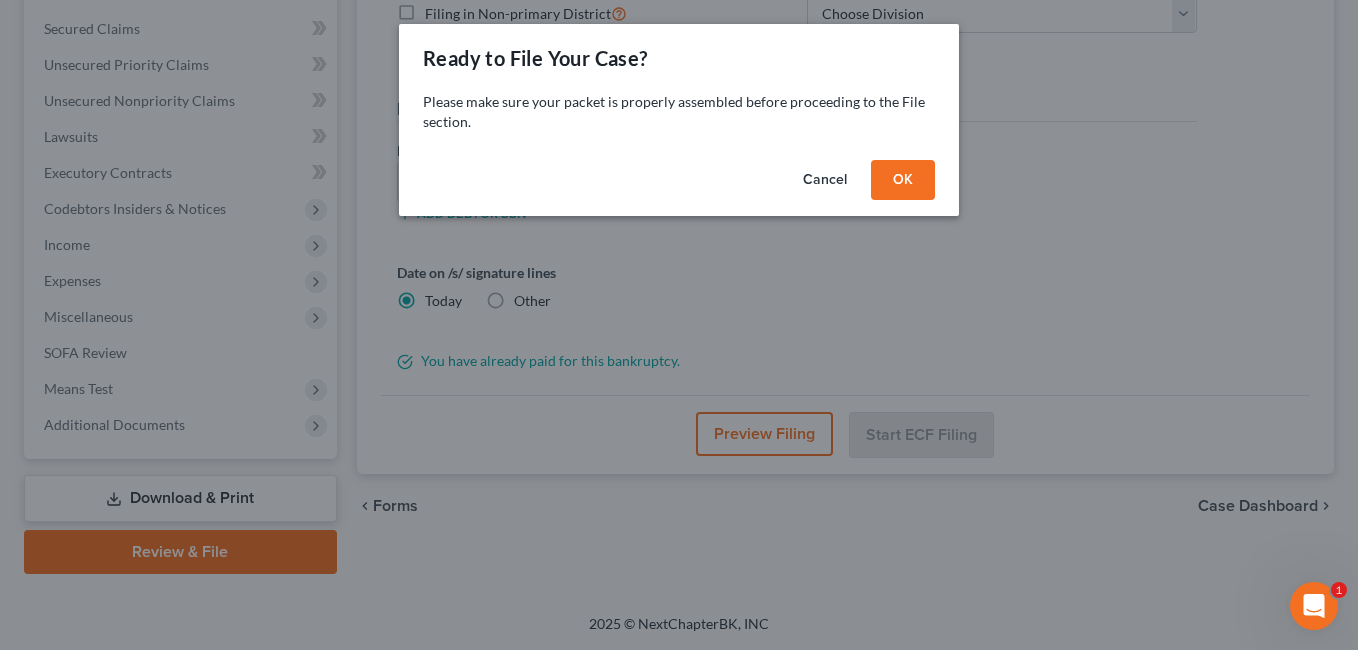 click on "OK" at bounding box center (903, 180) 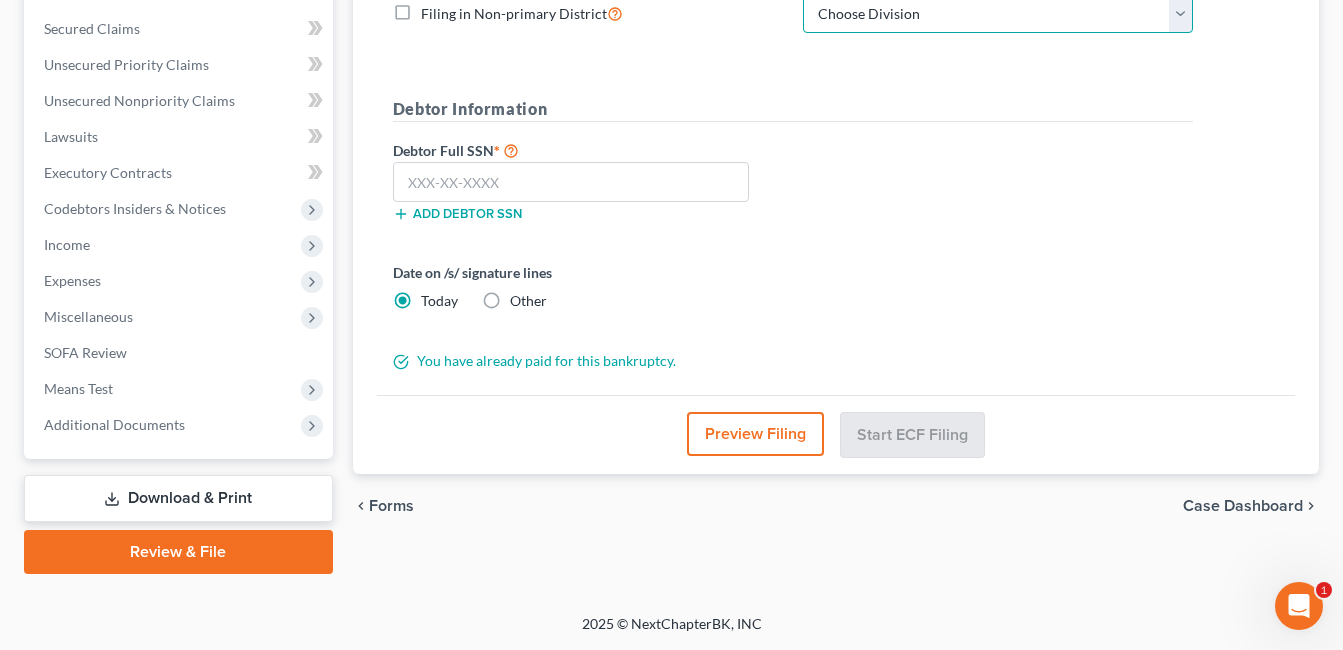 click on "Choose Division Cincinnati Columbus Dayton" at bounding box center [998, 14] 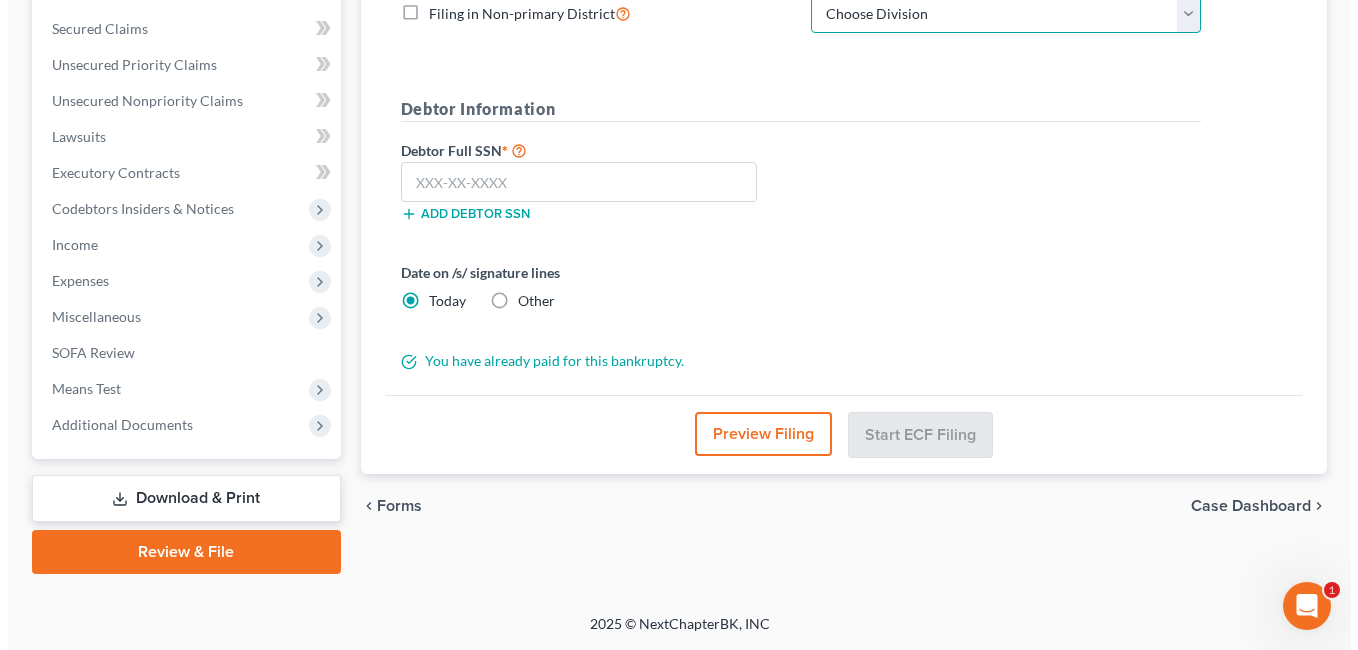 scroll, scrollTop: 443, scrollLeft: 0, axis: vertical 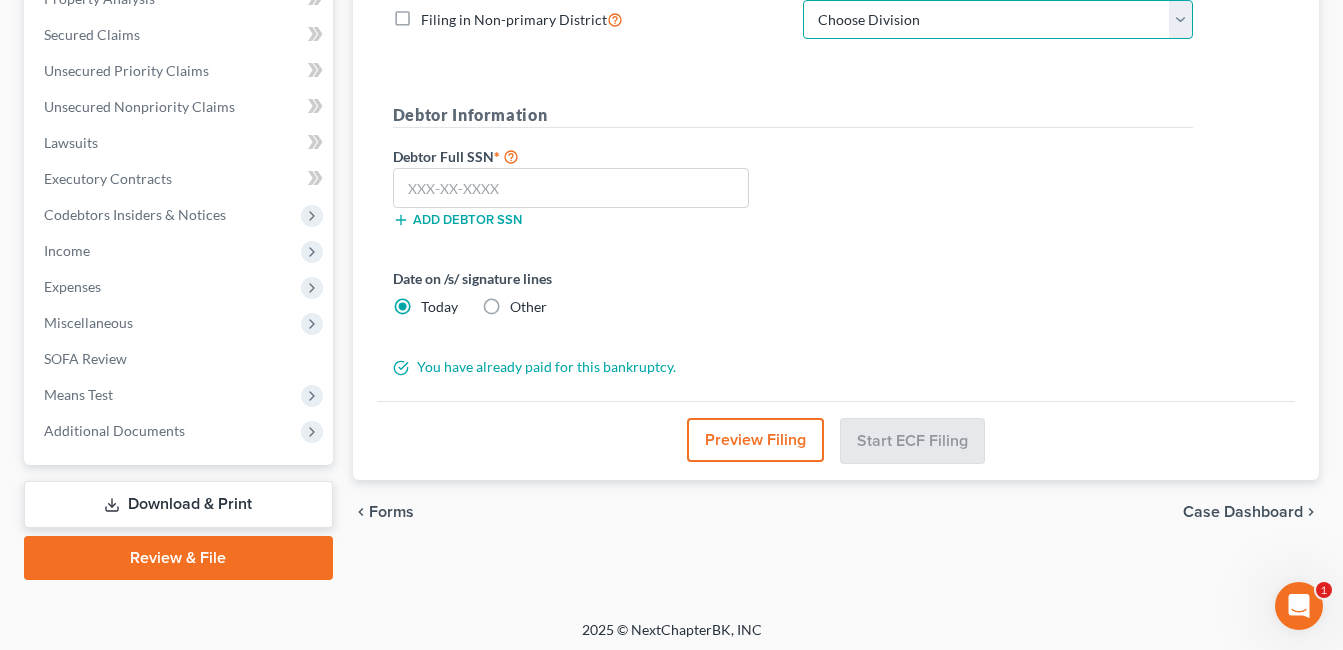 select on "2" 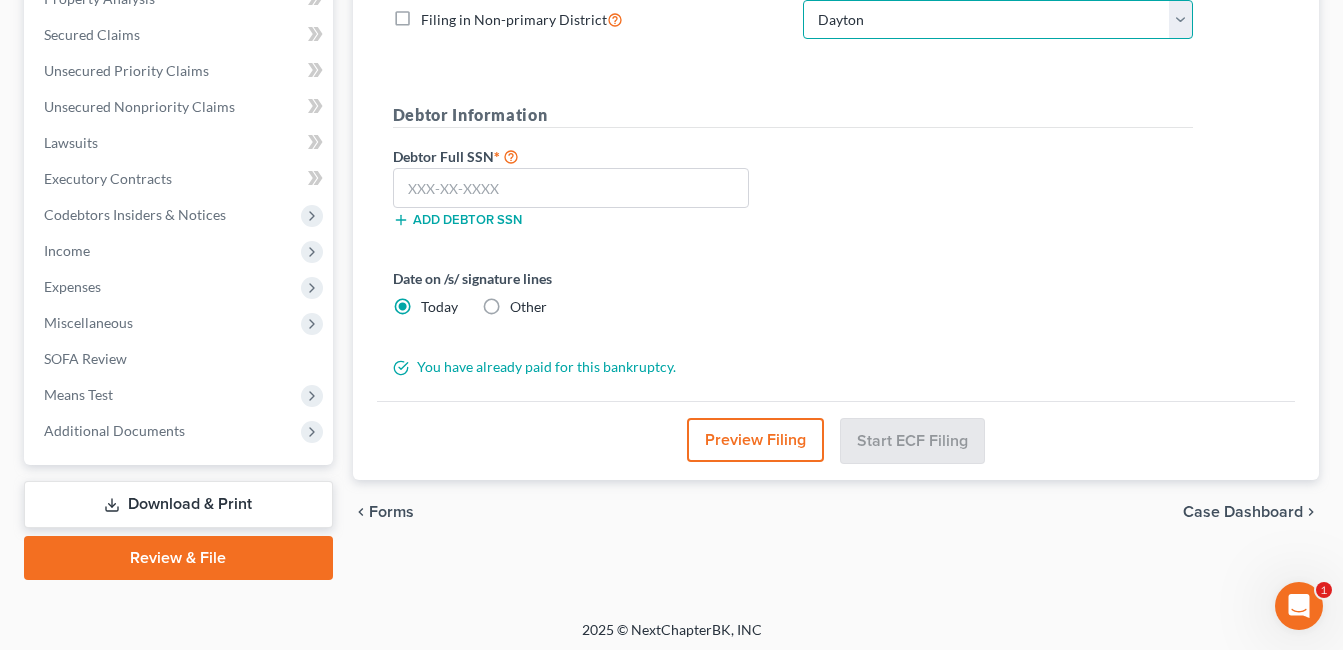 click on "Choose Division Cincinnati Columbus Dayton" at bounding box center (998, 20) 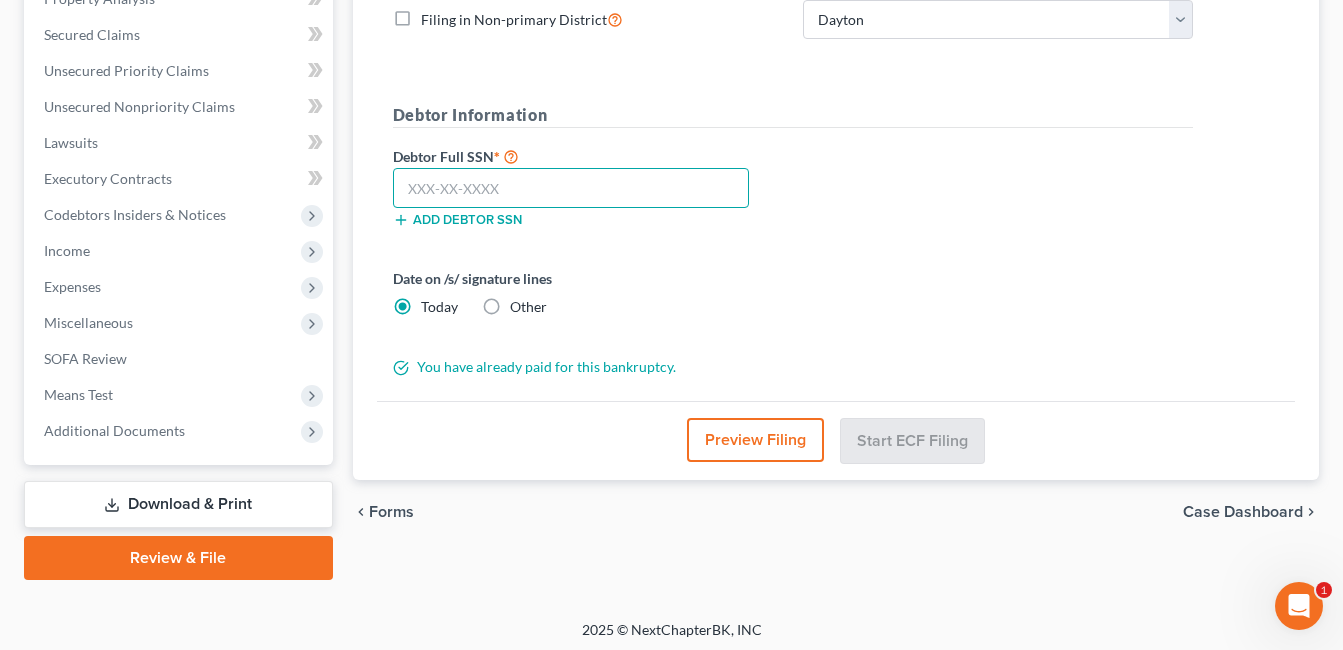 click at bounding box center [571, 188] 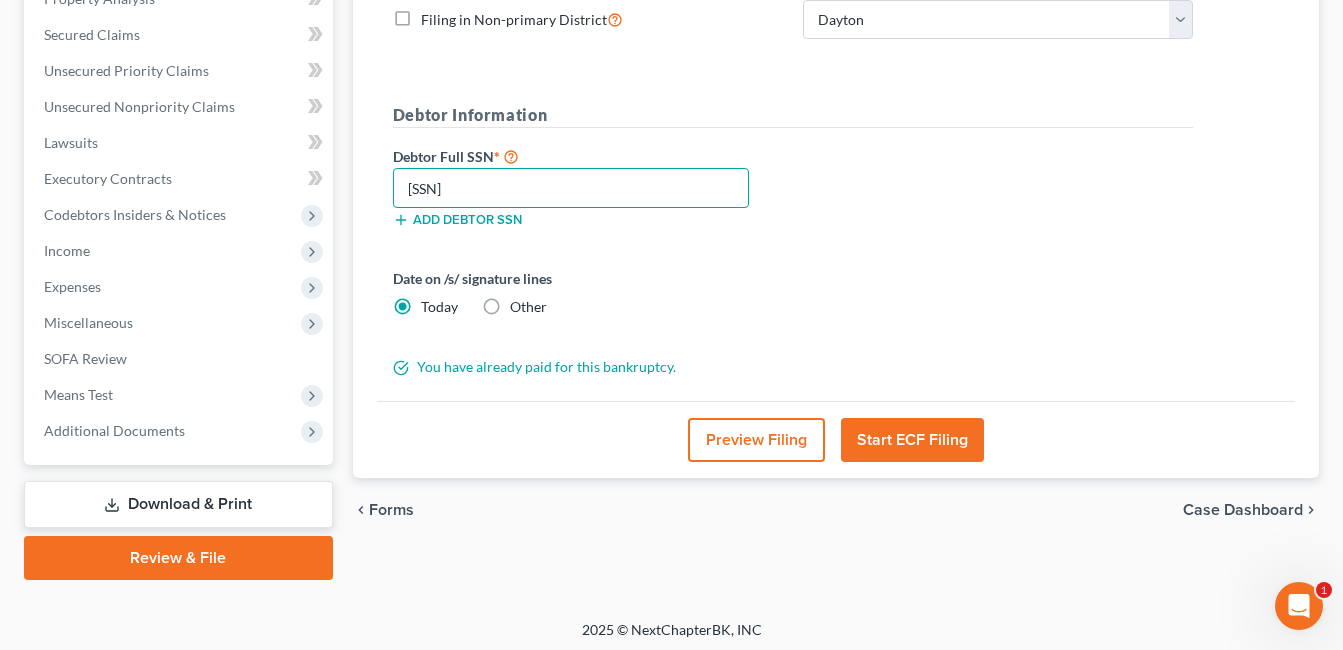 type on "[SSN]" 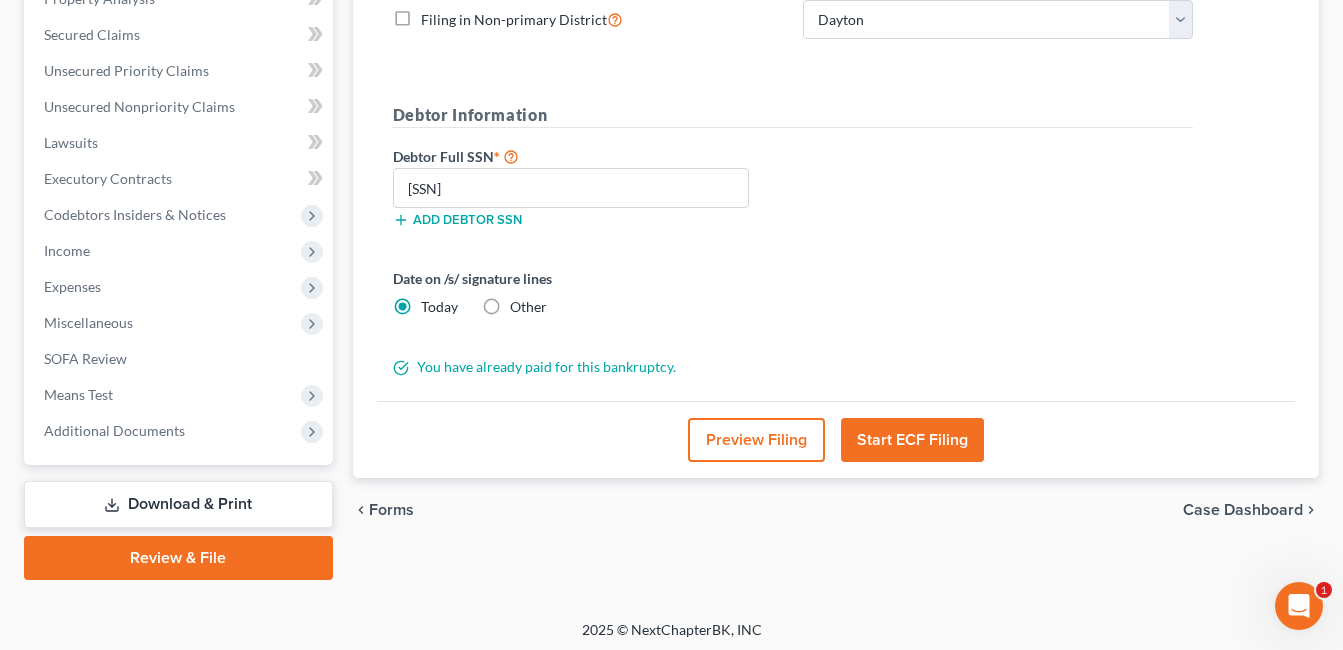 click on "Start ECF Filing" at bounding box center (912, 440) 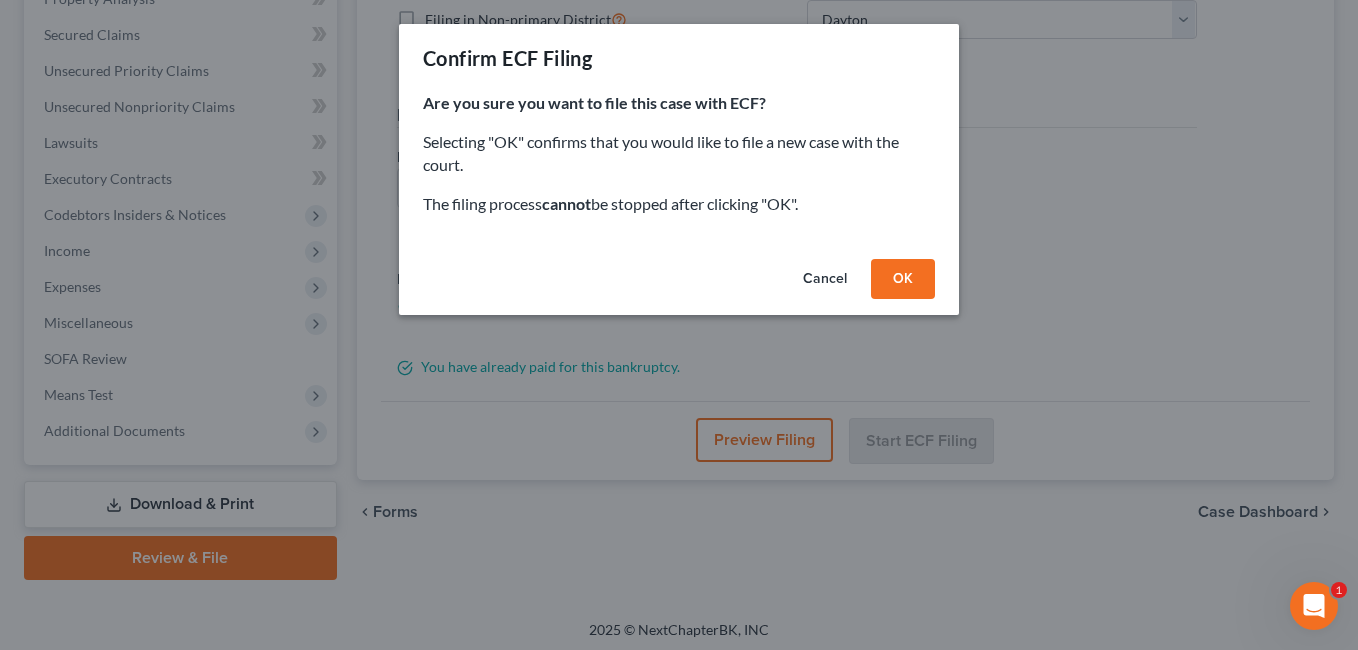 click on "OK" at bounding box center (903, 279) 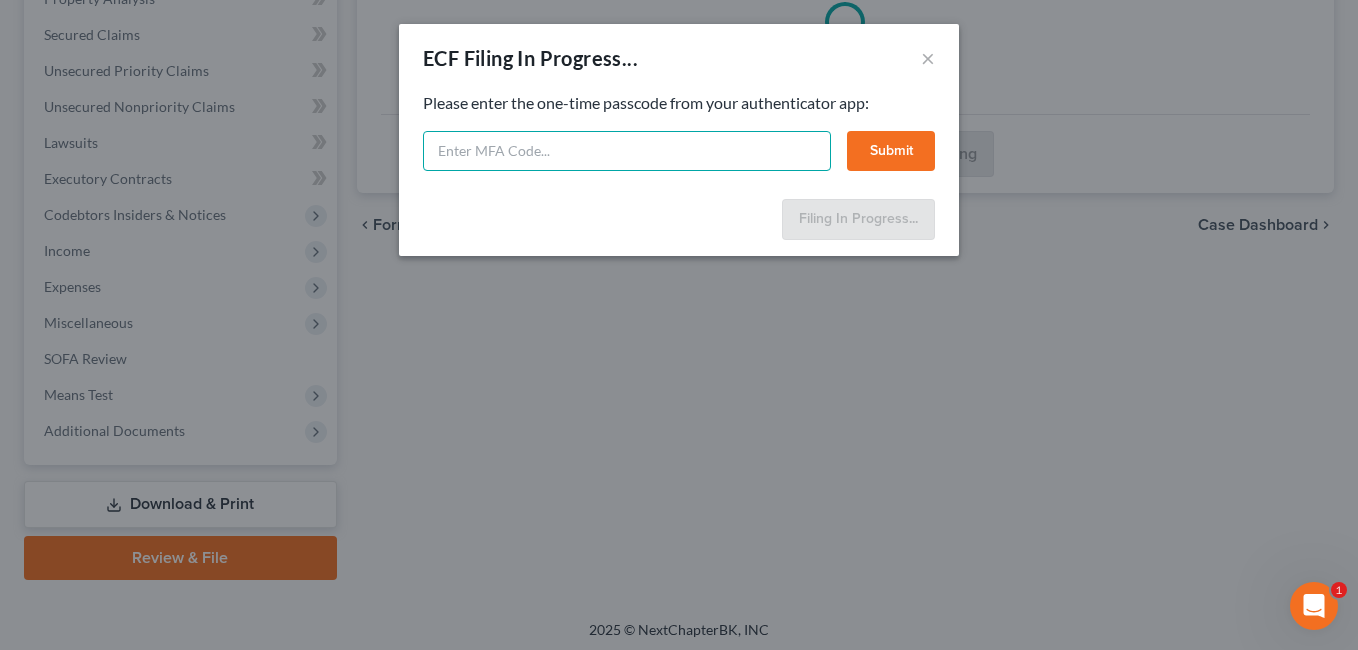 click at bounding box center (627, 151) 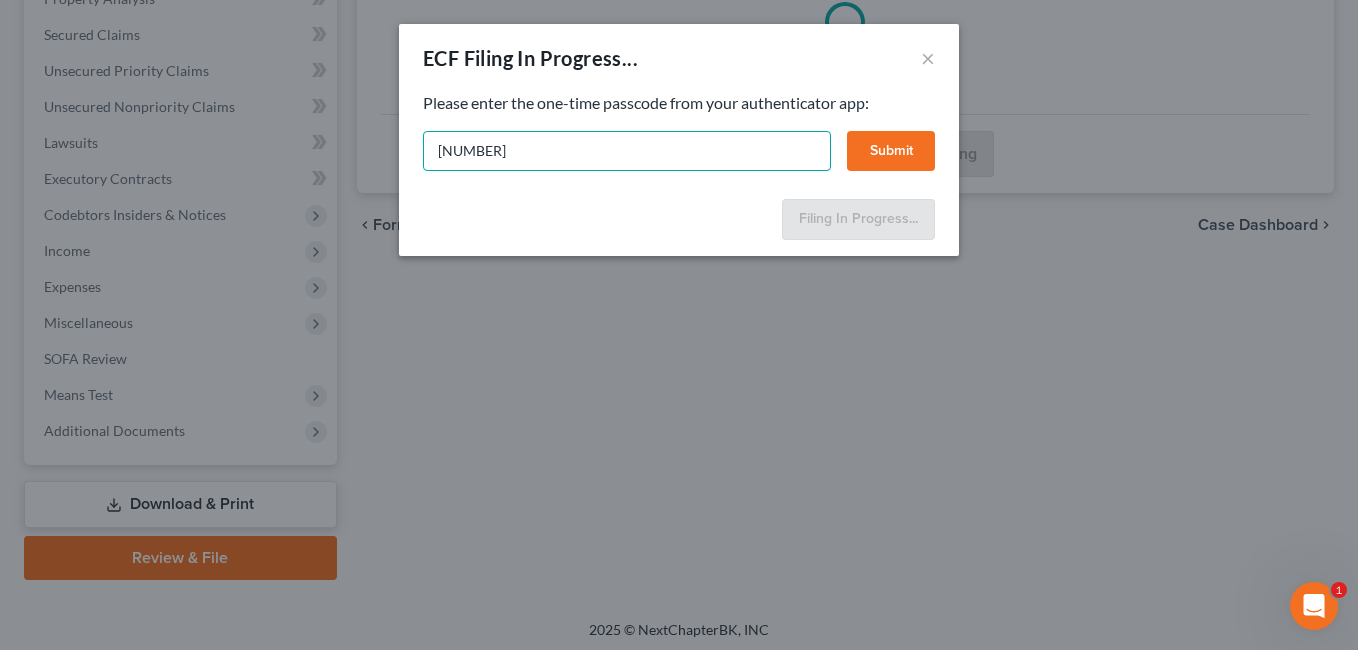 type on "[NUMBER]" 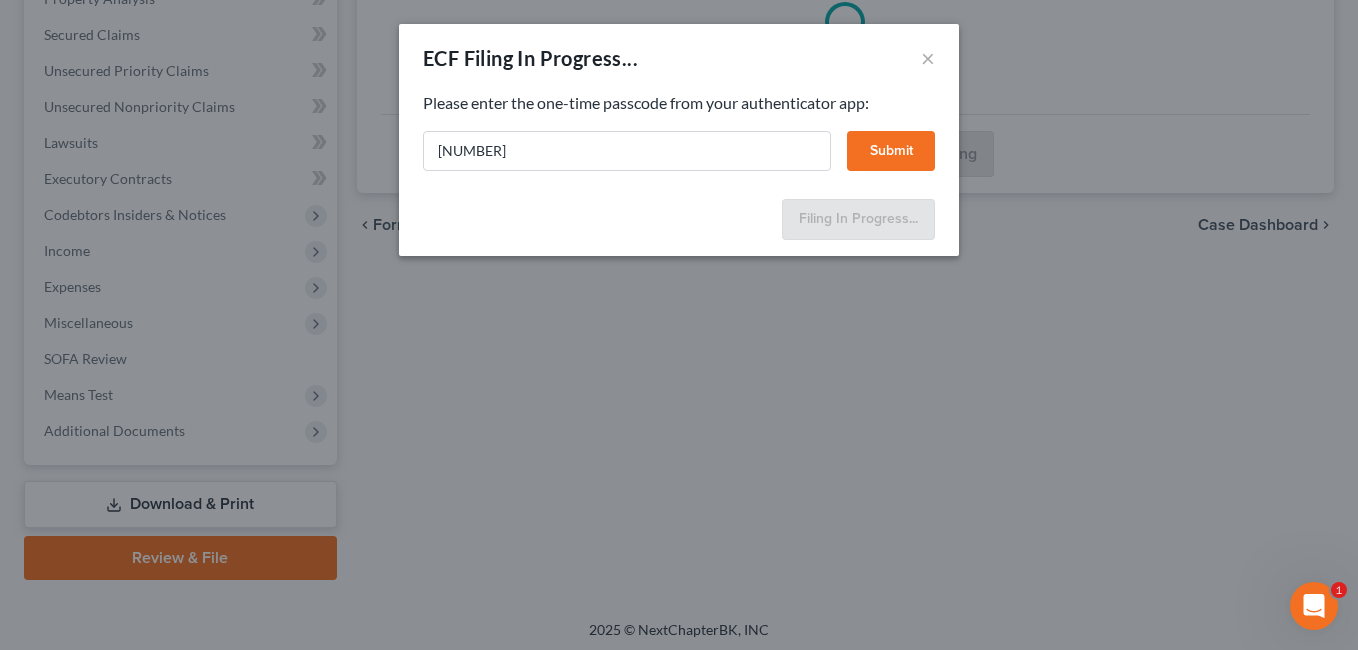 click on "Submit" at bounding box center (891, 151) 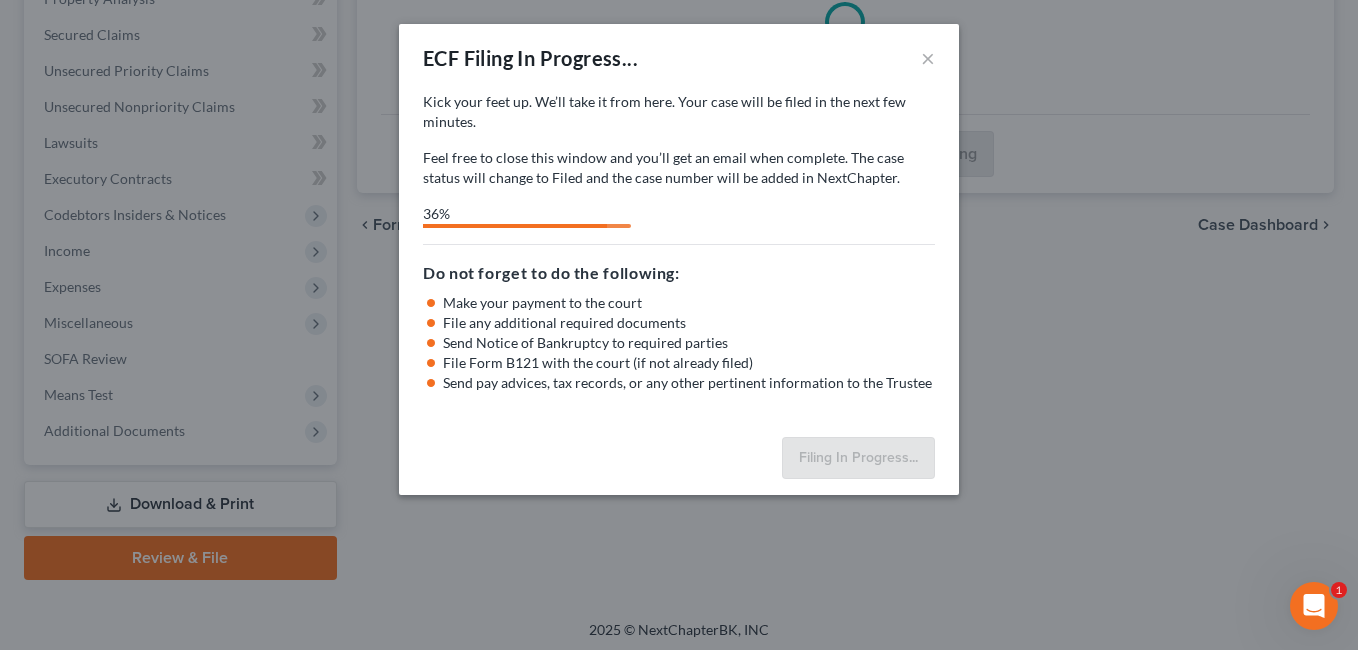 select on "2" 